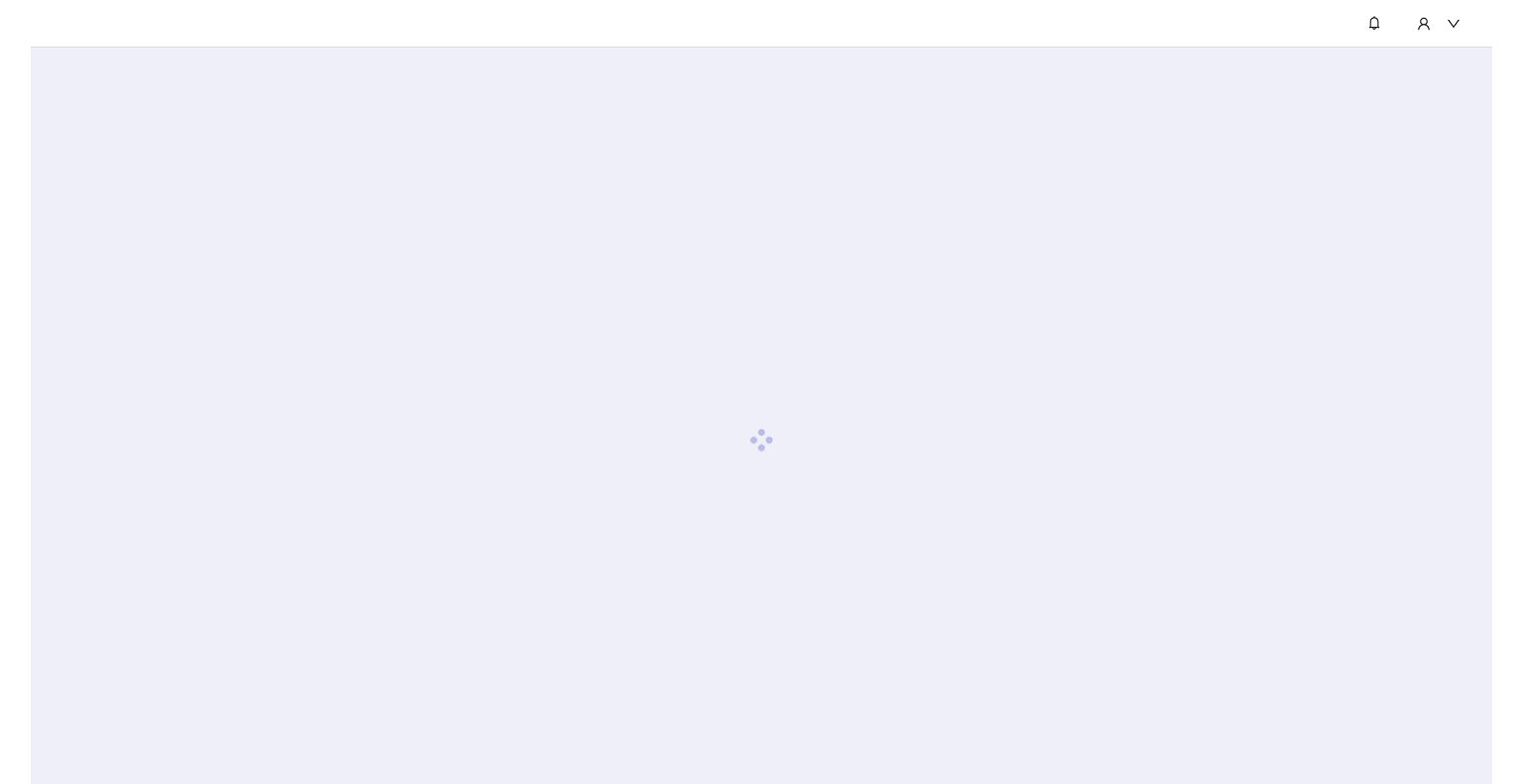 scroll, scrollTop: 0, scrollLeft: 0, axis: both 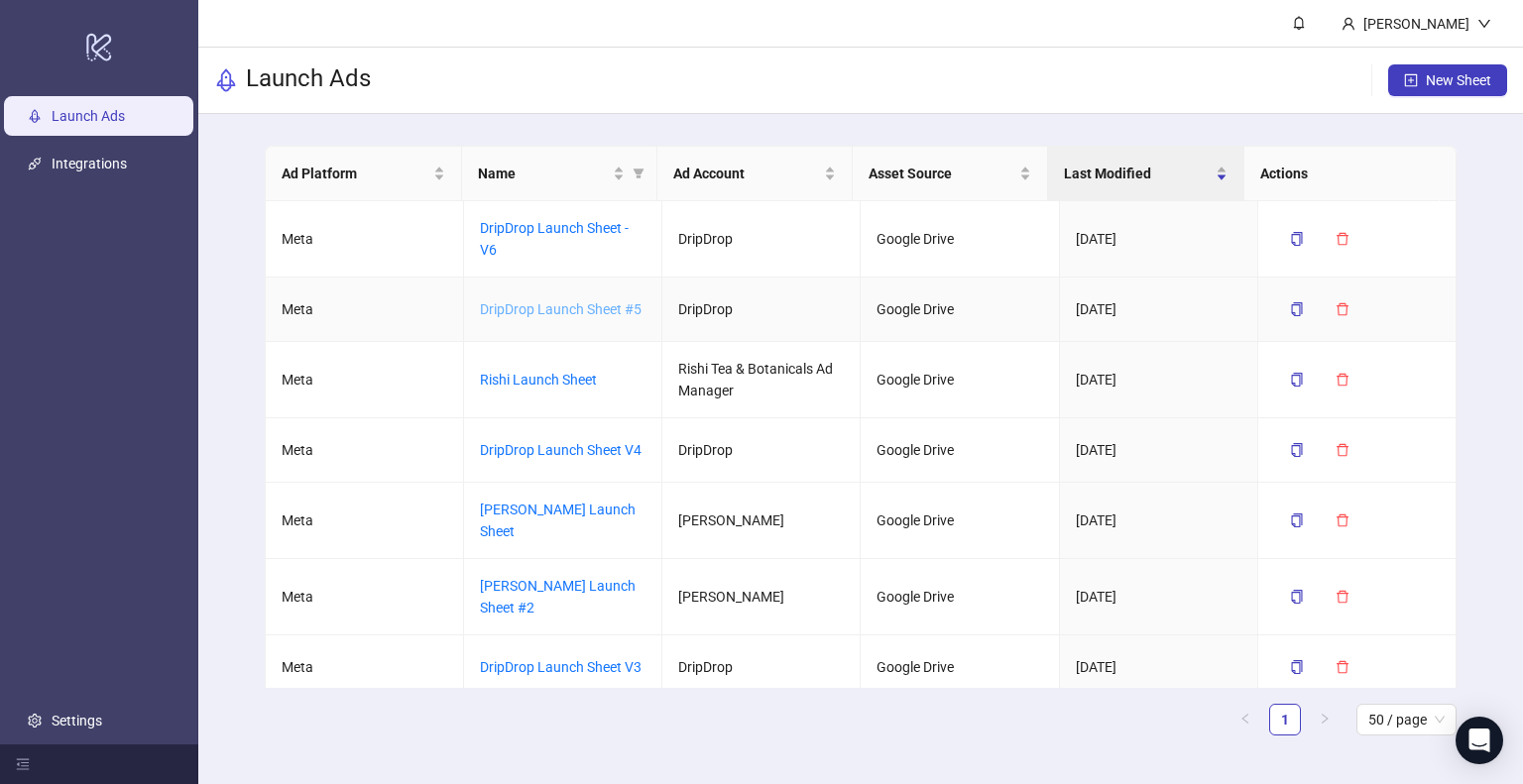 click on "DripDrop Launch Sheet #5" at bounding box center (560, 309) 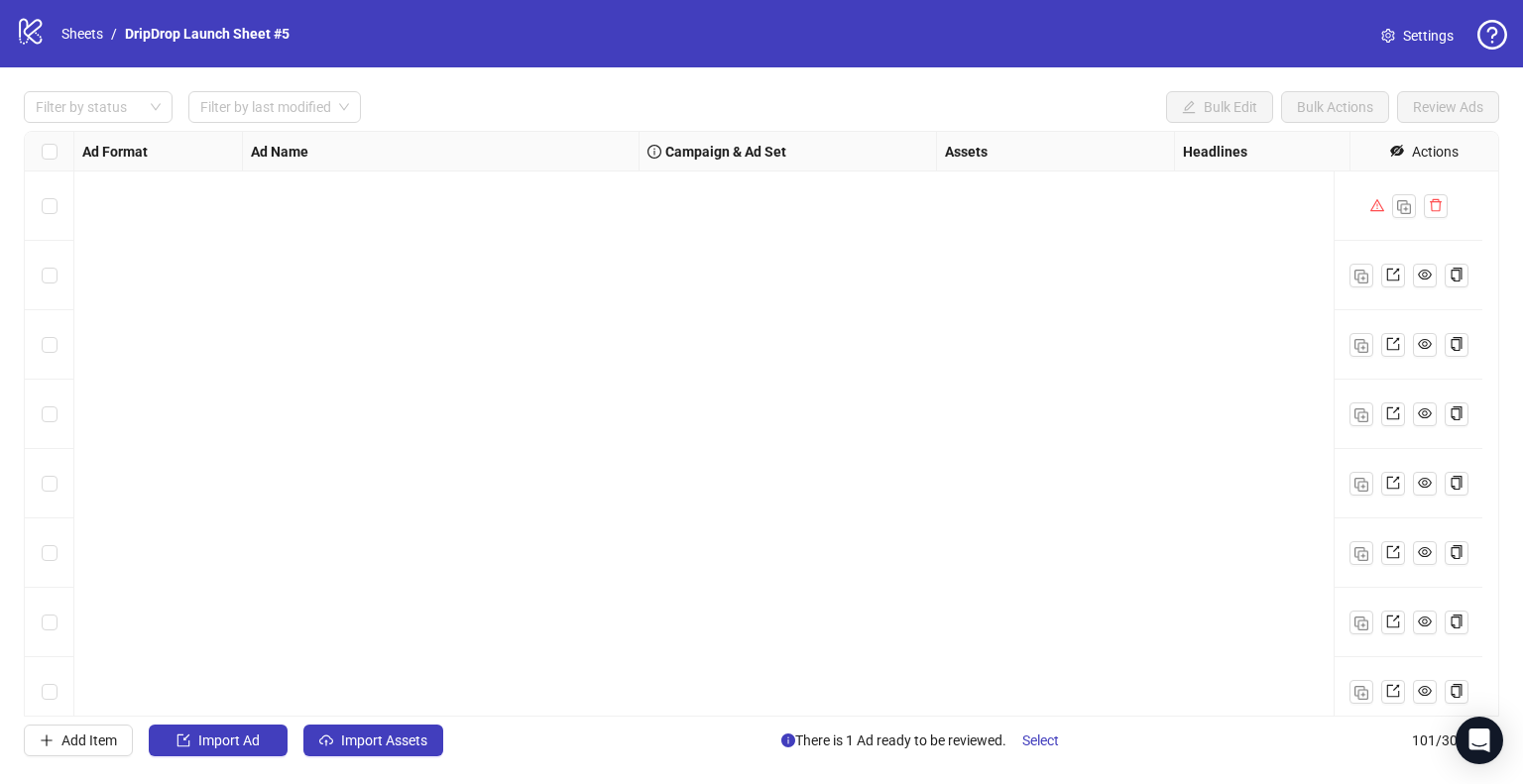 scroll, scrollTop: 991, scrollLeft: 0, axis: vertical 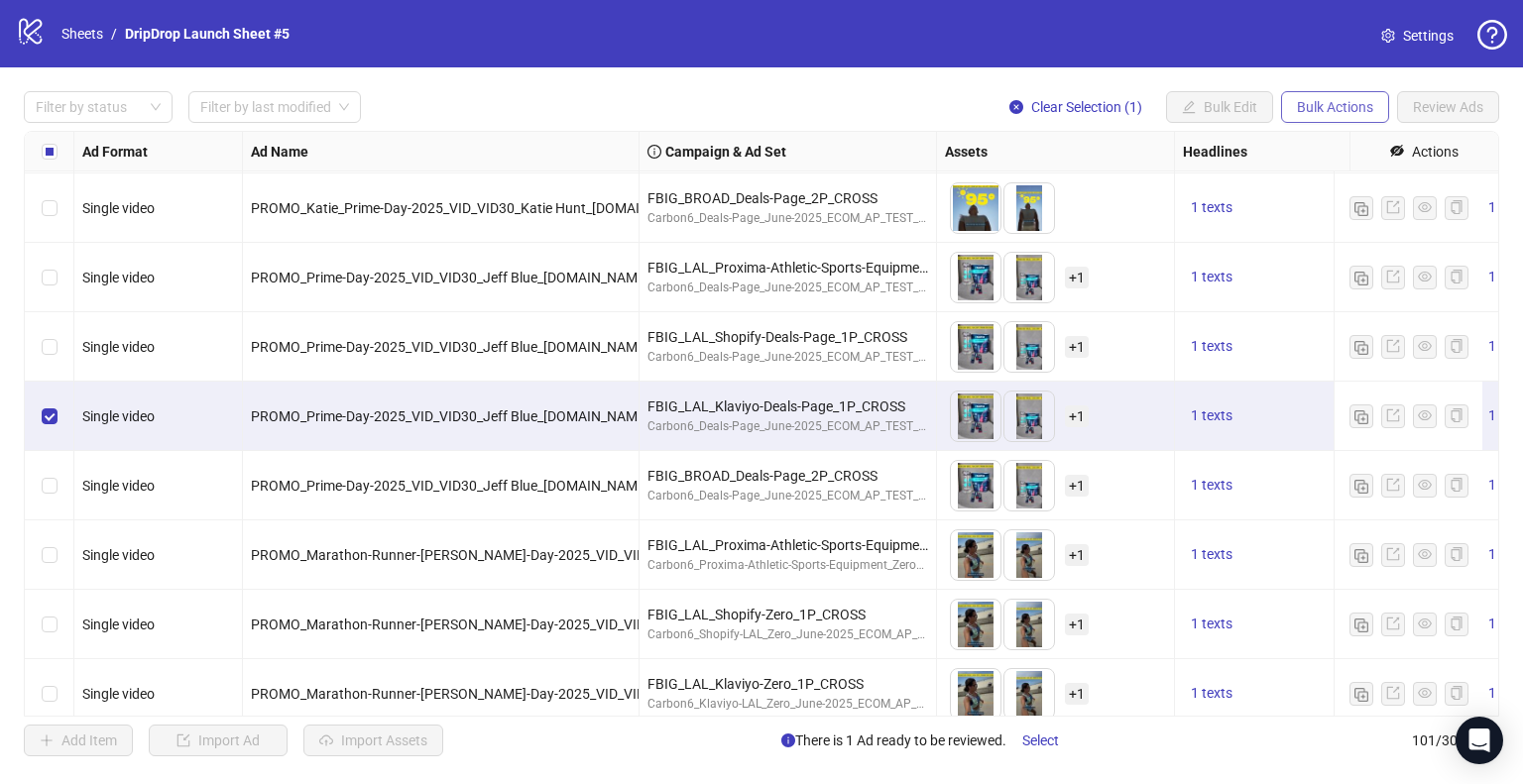 click on "Bulk Actions" at bounding box center [1335, 107] 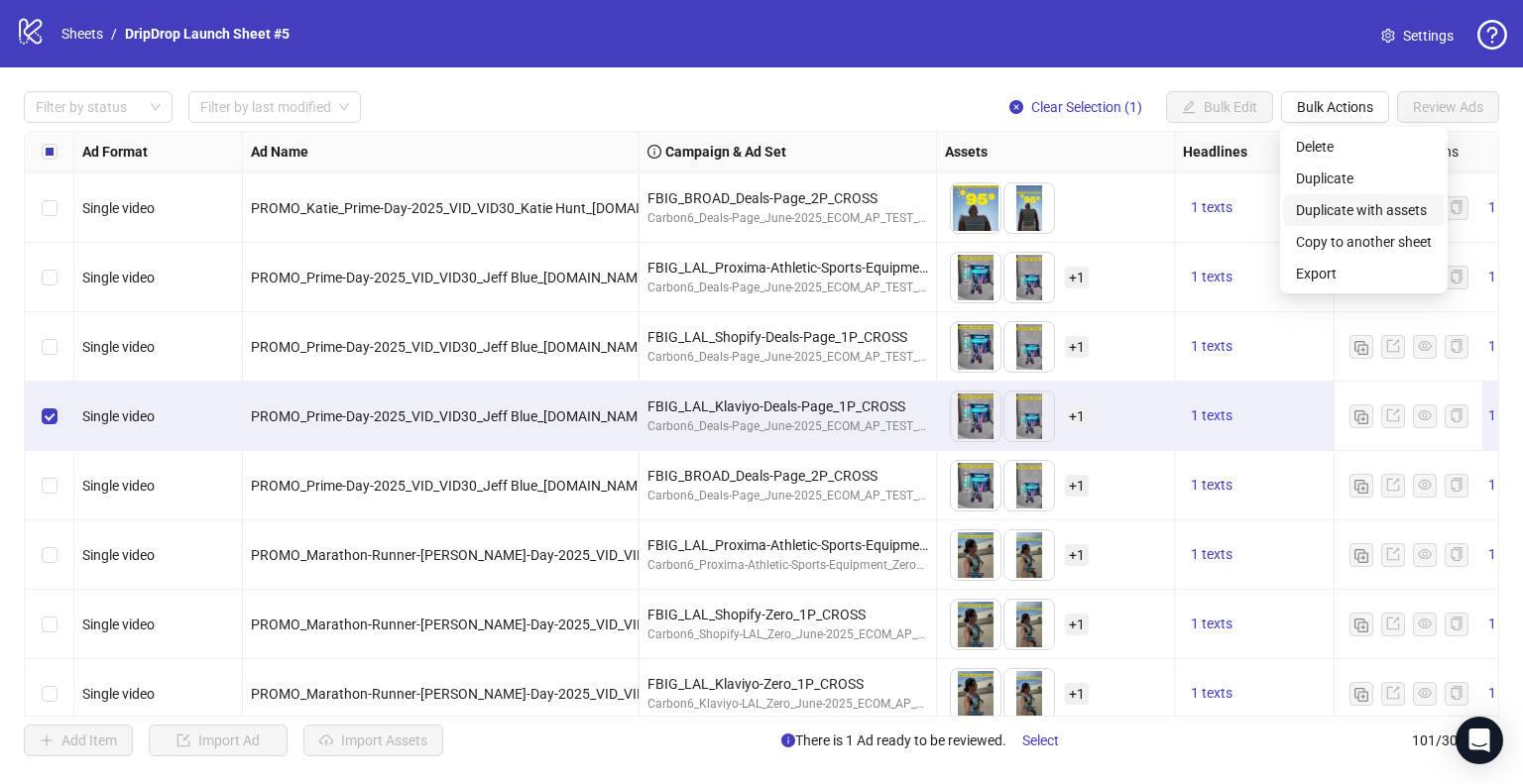 click on "Duplicate with assets" at bounding box center (1363, 210) 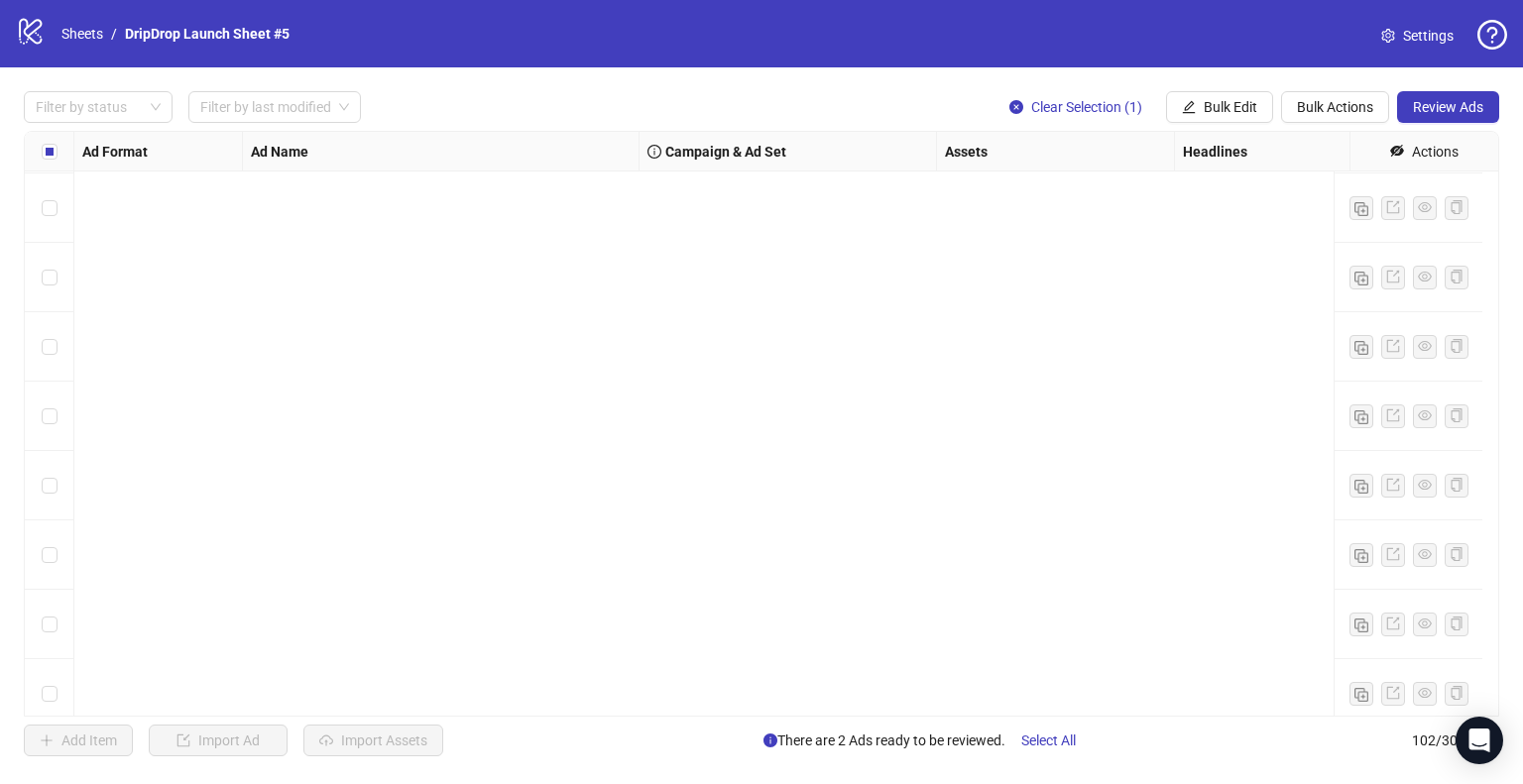 scroll, scrollTop: 6549, scrollLeft: 0, axis: vertical 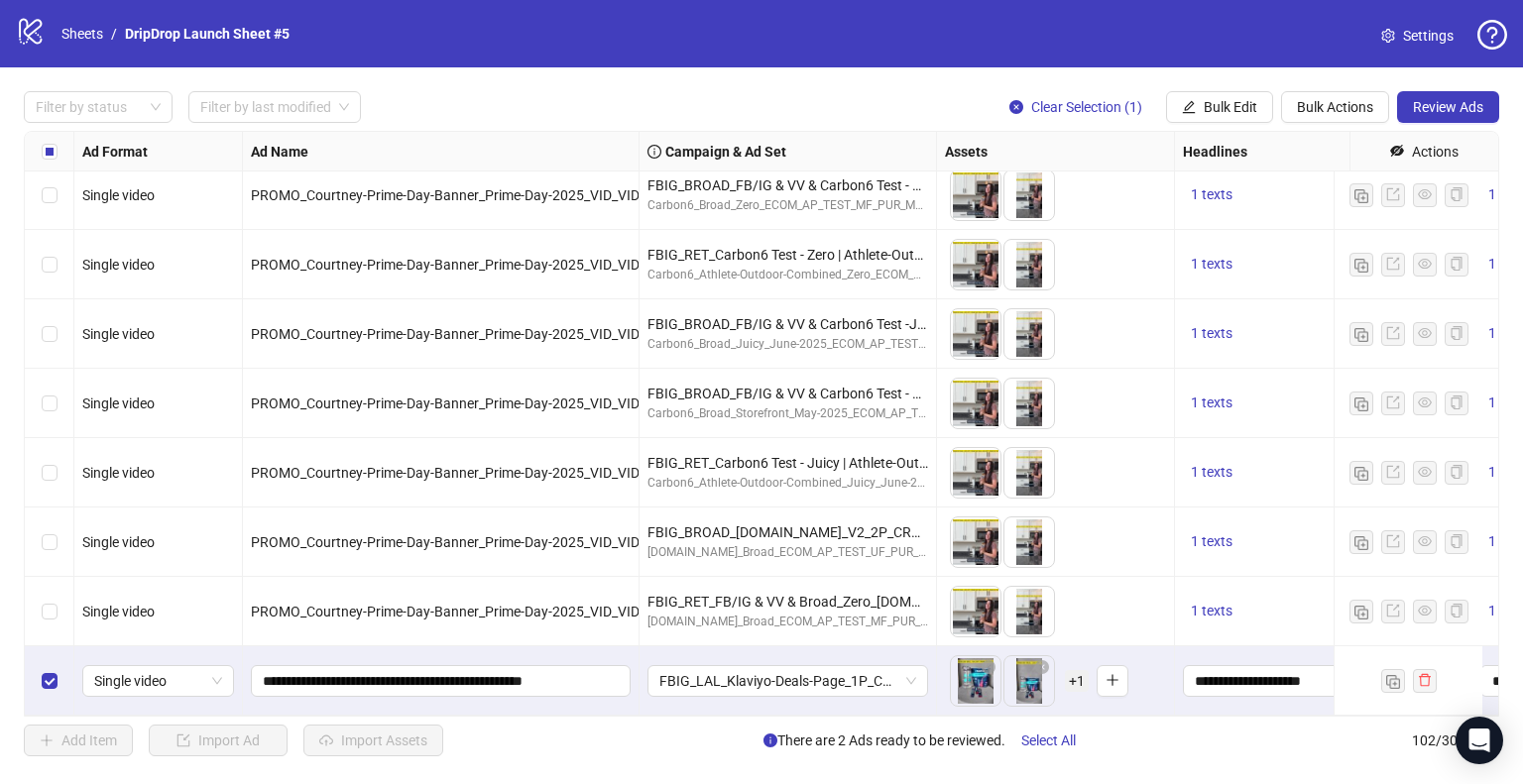 click on "Ad Format Ad Name Campaign & Ad Set Assets Headlines Primary Texts Descriptions Destination URL App Product Page ID Display URL Leadgen Form Product Set ID Call to Action Actions Single video PROMO_Courtney-Prime-Day-Banner_Prime-Day-2025_VID_VID30_N/A_[DOMAIN_NAME]_ENG FBIG_INT_Carbon6 Test - Juicy-32 | Proxima_Athletes_2P_CROSS Carbon6_Proxima-Athletes_Juicy_June-2025_ECOM_AP_TEST_UF_PUR_META_FBIG
To pick up a draggable item, press the space bar.
While dragging, use the arrow keys to move the item.
Press space again to drop the item in its new position, or press escape to cancel.
1 texts 1 texts 1 texts Single video PROMO_Courtney-Prime-Day-Banner_Prime-Day-2025_VID_VID30_N/A_[DOMAIN_NAME]_ENG FBIG_BROAD_Carbon6 Test - Storefront | Broad_2P_CROSS Carbon6_Broad_Storefront_May-2025_ECOM_AP_TEST_UF_PUR_META_FBIG 1 texts 1 texts 1 texts Single video PROMO_Courtney-Prime-Day-Banner_Prime-Day-2025_VID_VID30_N/A_[DOMAIN_NAME]_ENG FBIG_BROAD_FB/IG & VV & Carbon6 Test - Zero_2P_CROSS 1 texts 1 texts 1 texts 1 texts +" at bounding box center [1170, -2843] 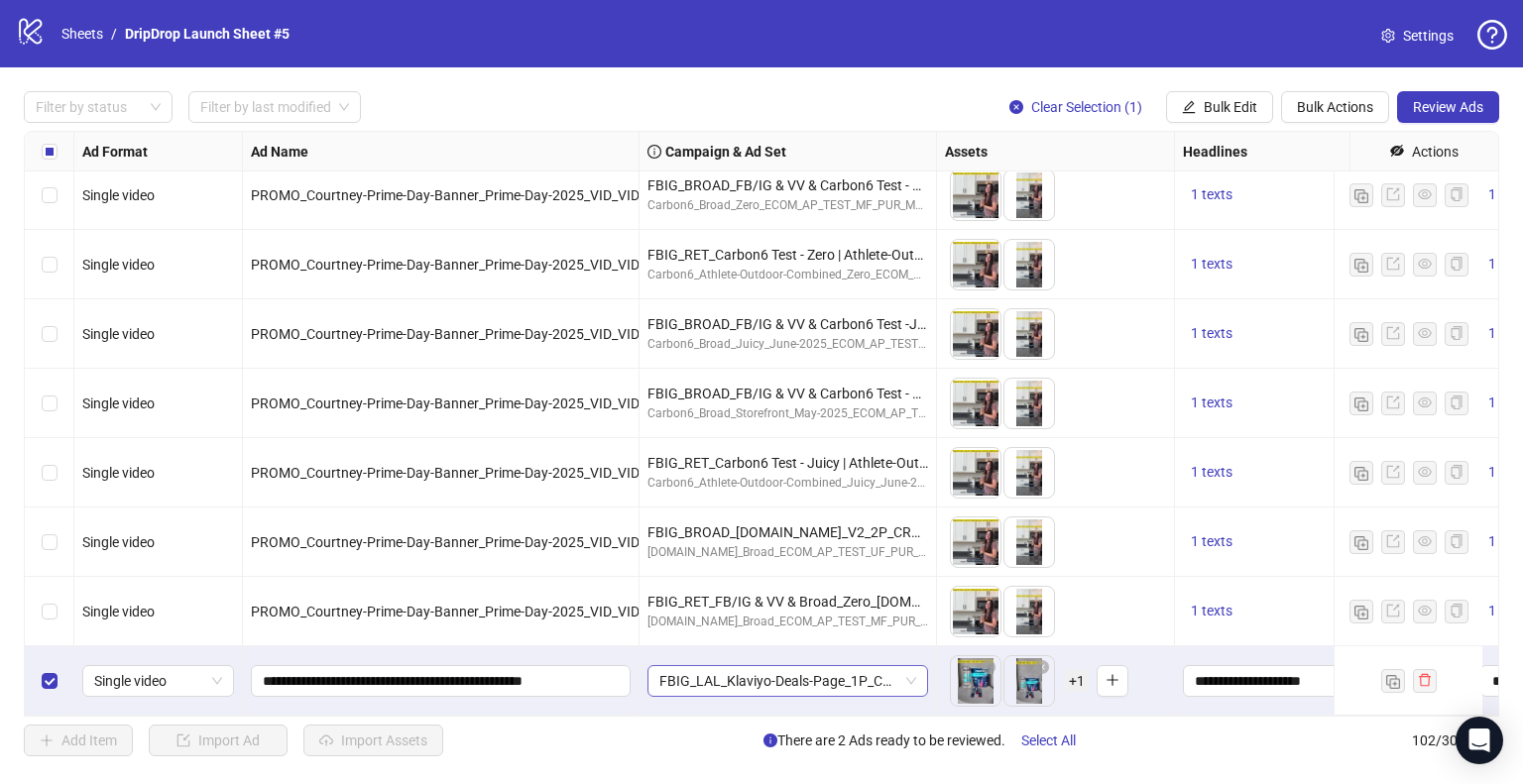 click on "FBIG_LAL_Klaviyo-Deals-Page_1P_CROSS" at bounding box center (787, 681) 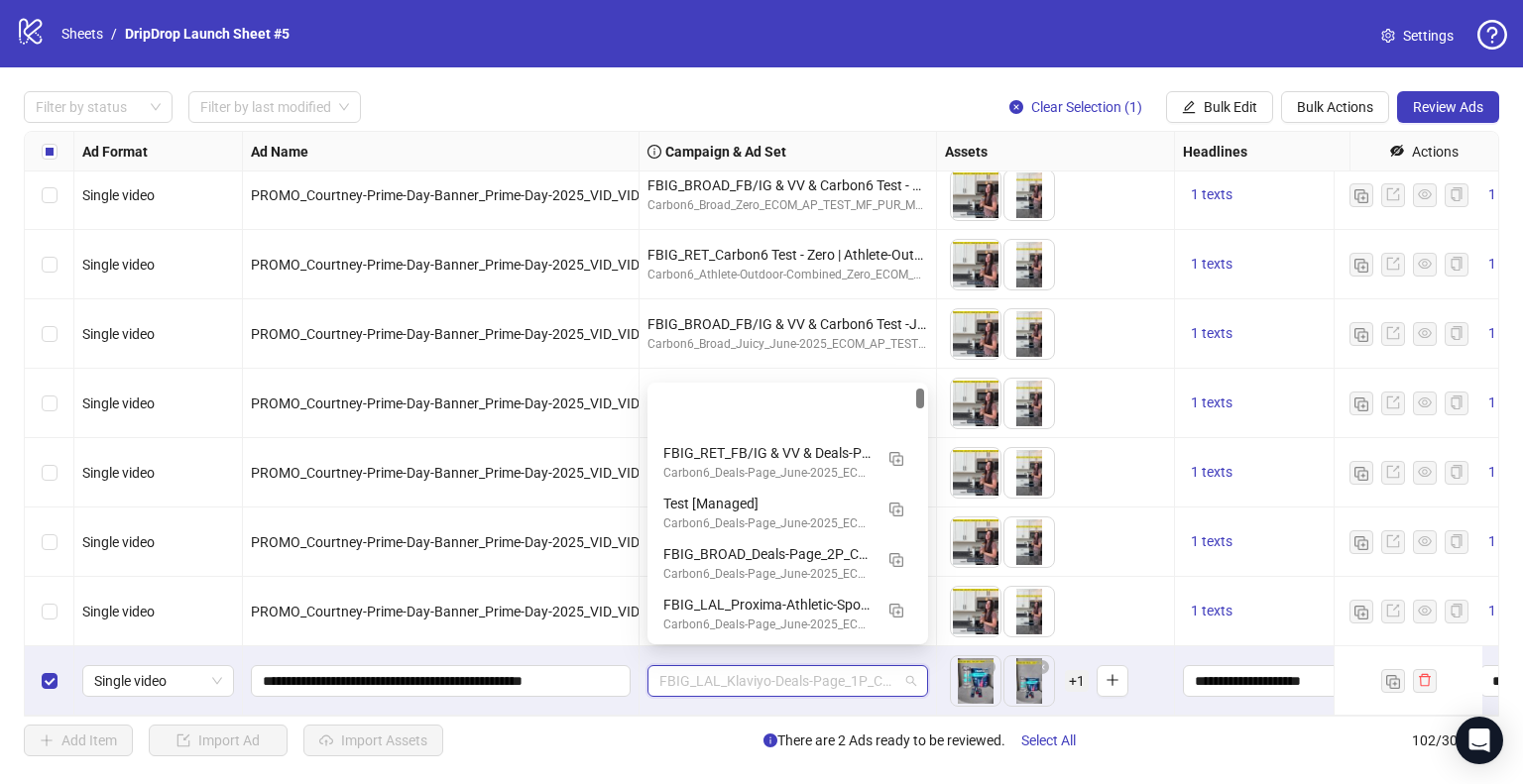 scroll, scrollTop: 99, scrollLeft: 0, axis: vertical 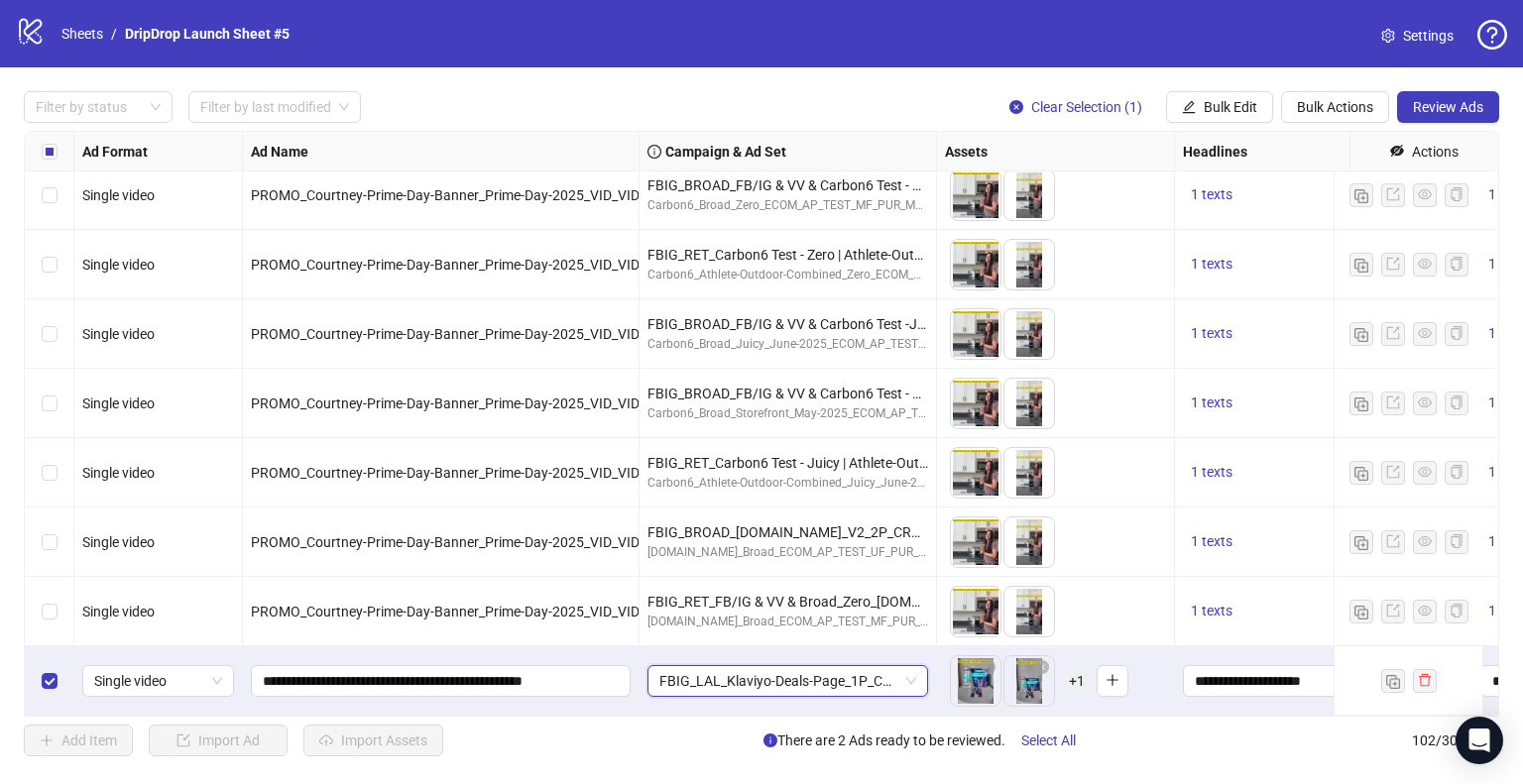 paste on "**********" 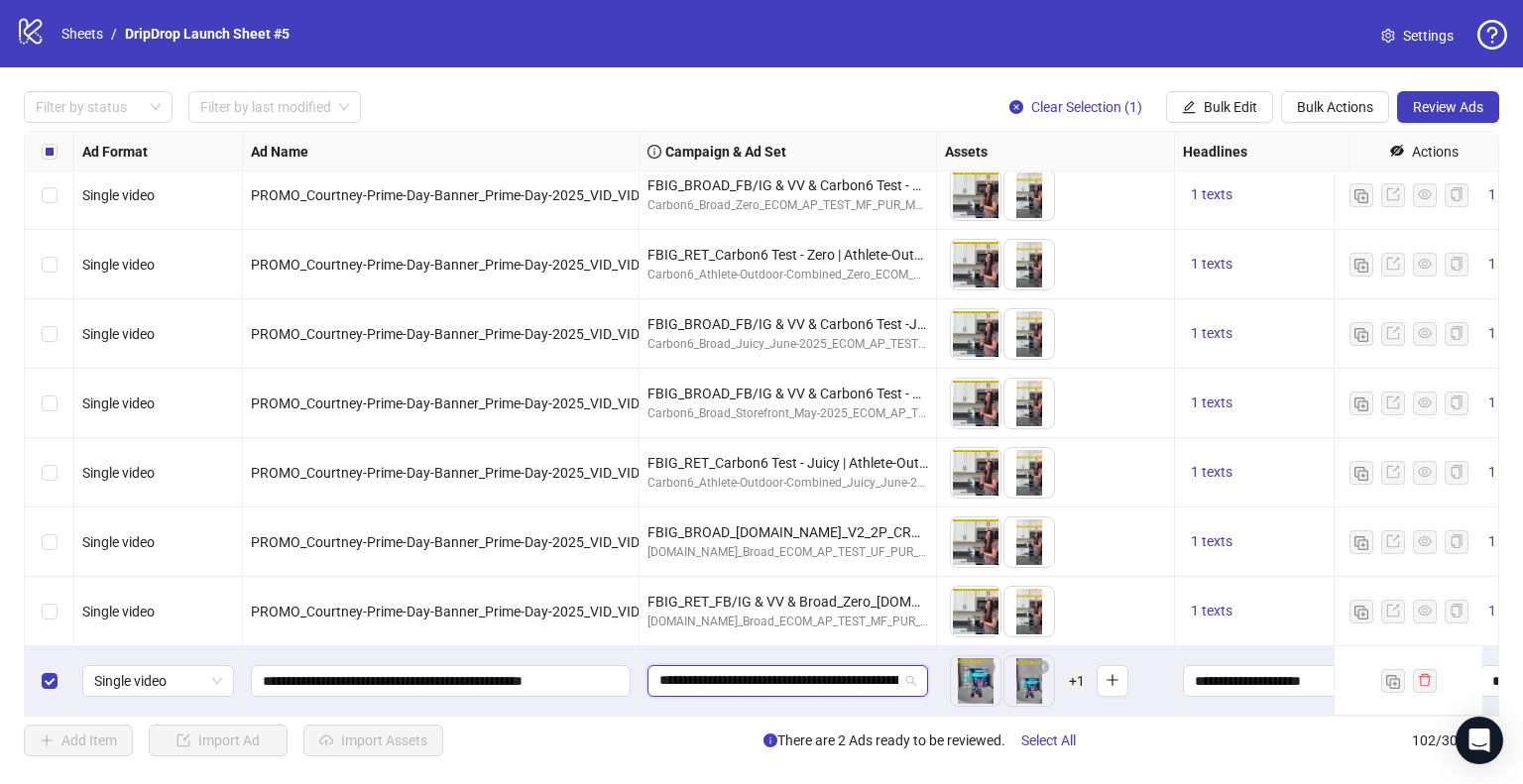 scroll, scrollTop: 0, scrollLeft: 0, axis: both 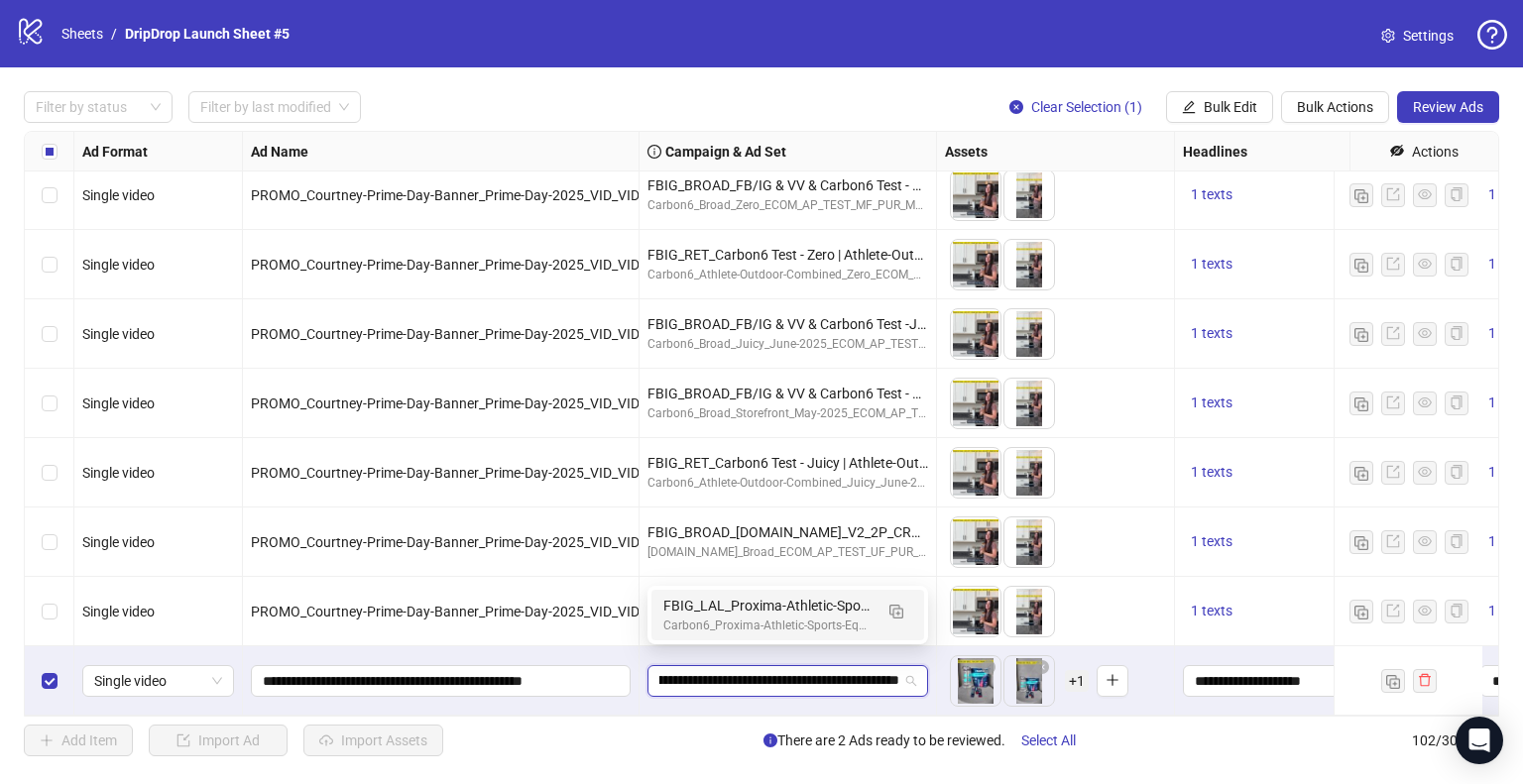 click on "FBIG_LAL_Proxima-Athletic-Sports-Equipment-Juicy_2P_CROSS" at bounding box center [767, 606] 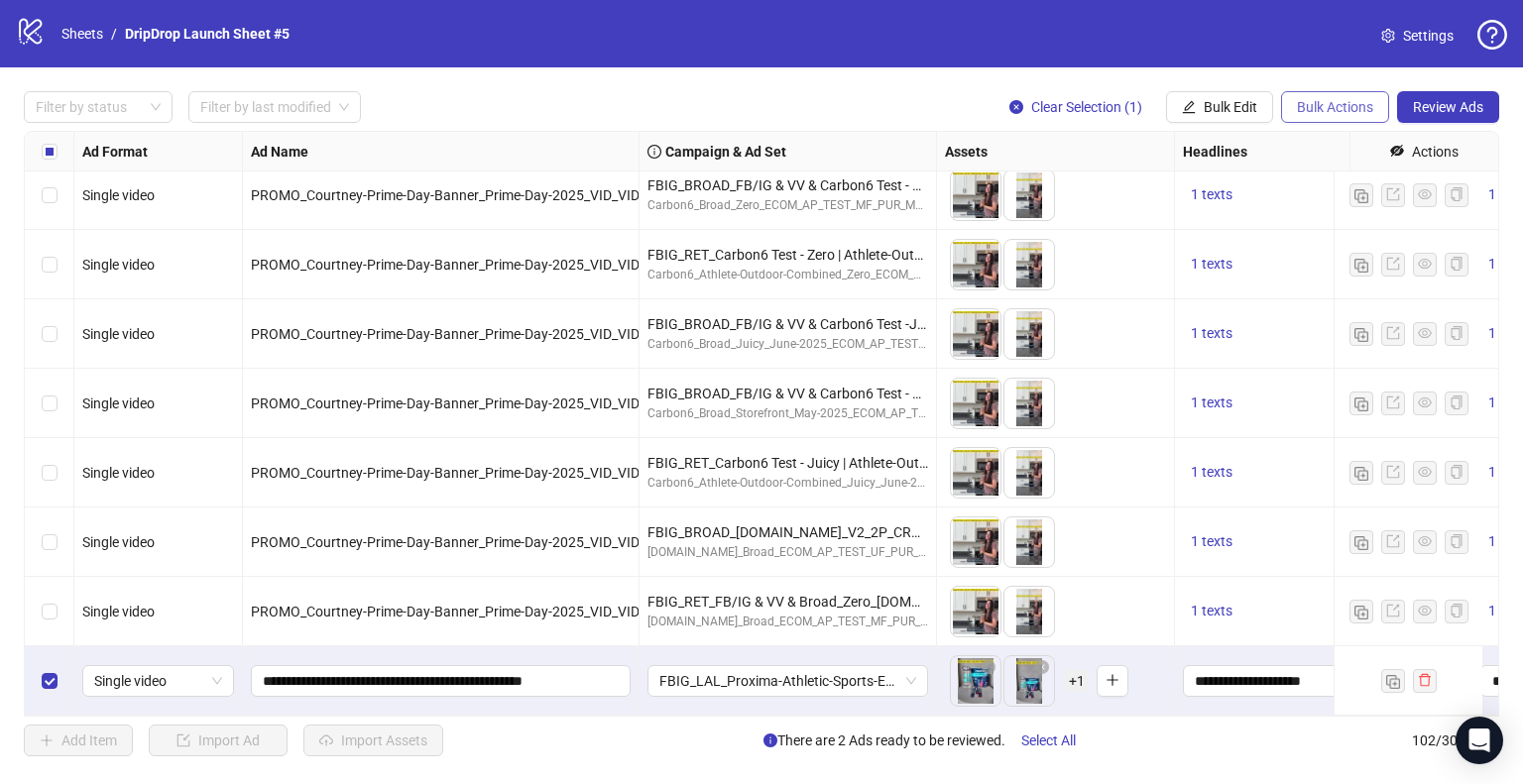 click on "Bulk Actions" at bounding box center (1335, 107) 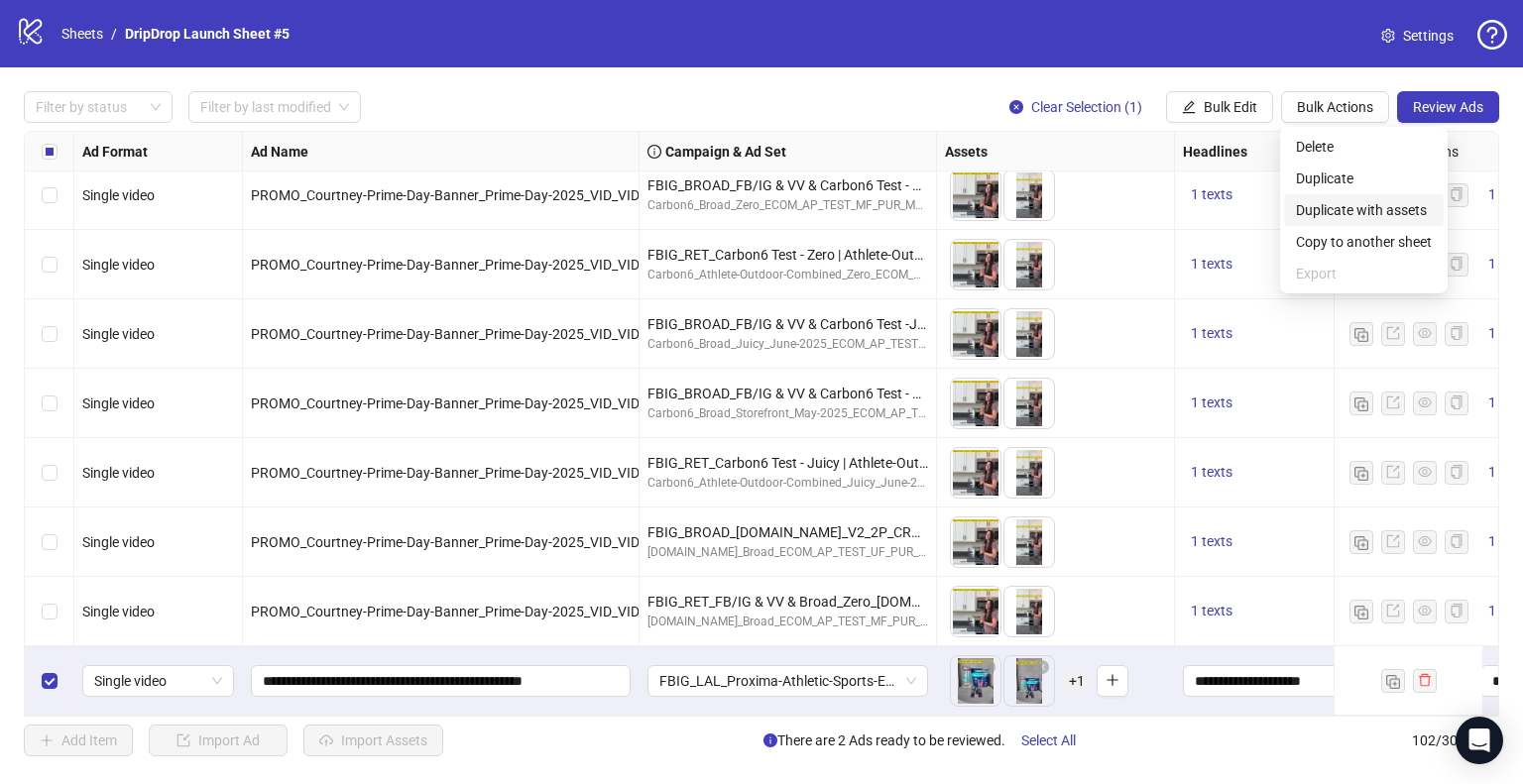 click on "Duplicate with assets" at bounding box center [1363, 210] 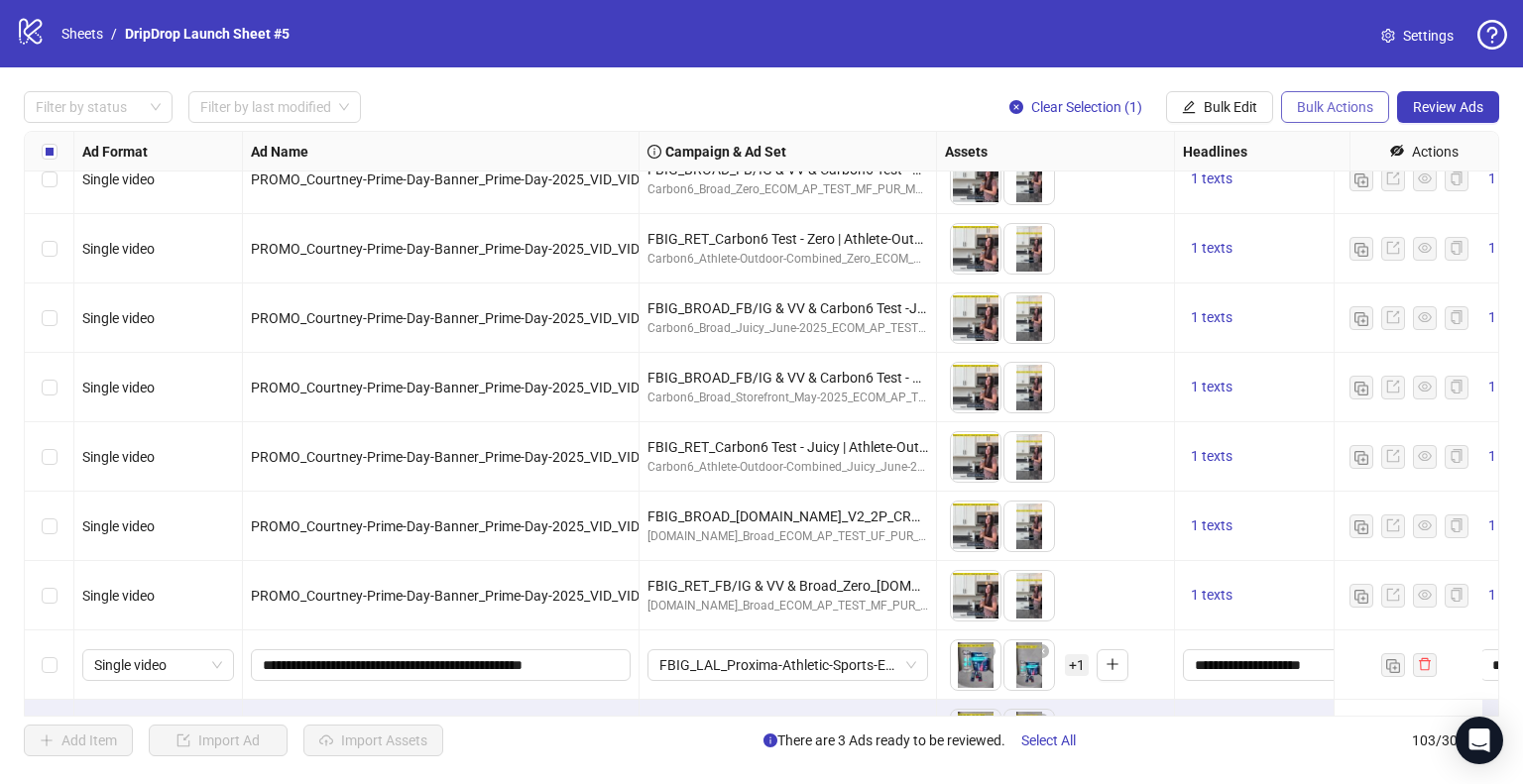 scroll, scrollTop: 6618, scrollLeft: 0, axis: vertical 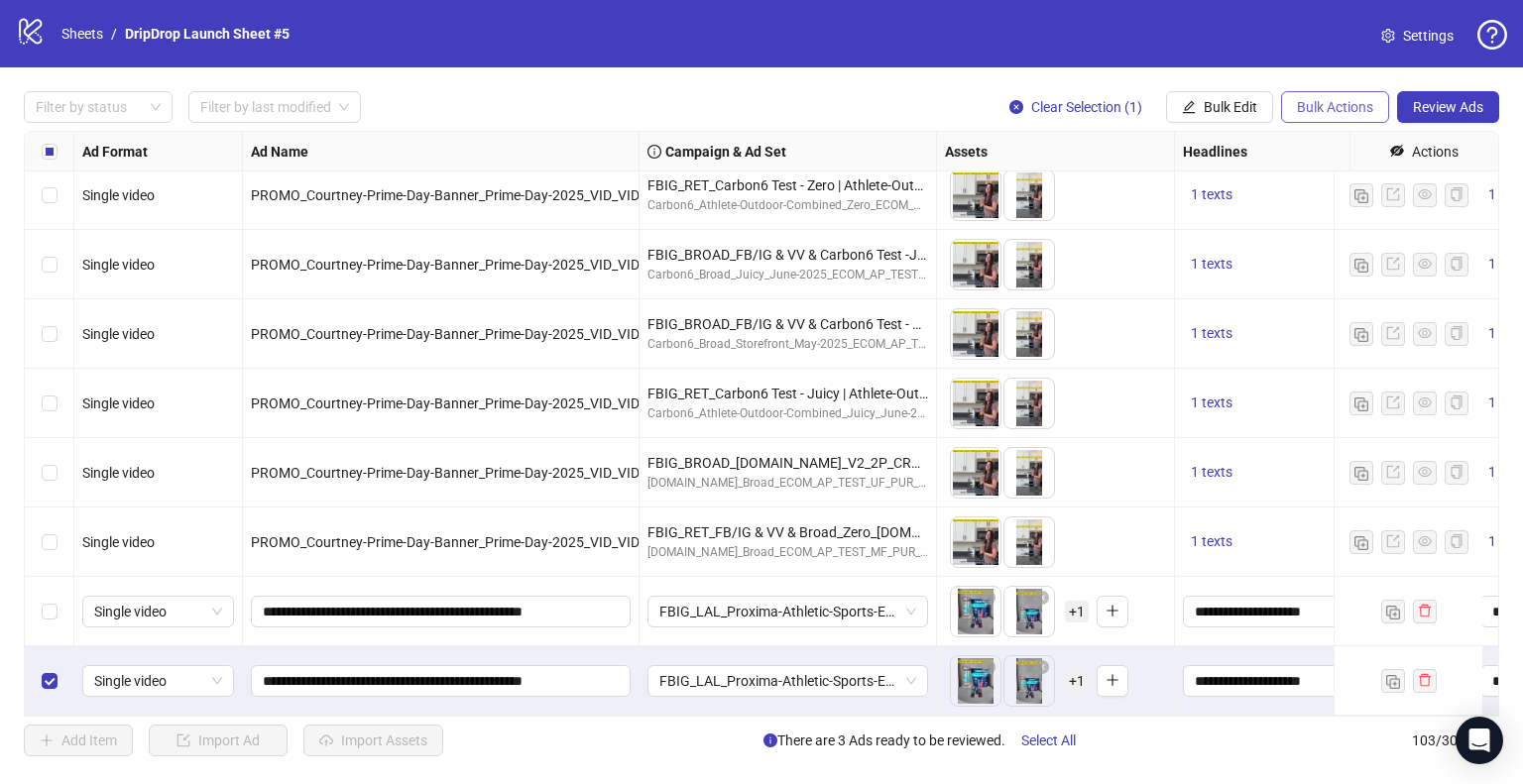 click on "Bulk Actions" at bounding box center [1335, 107] 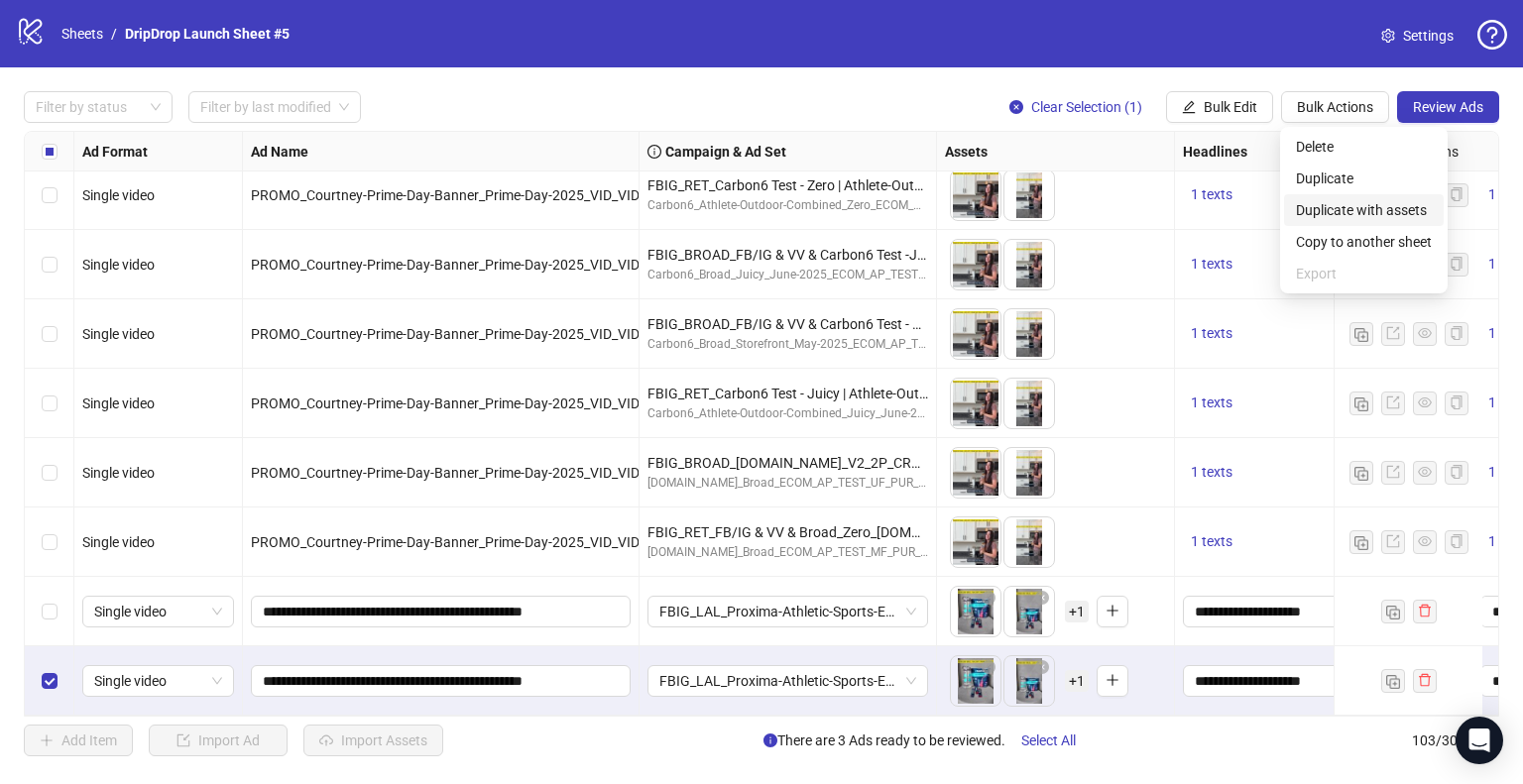 click on "Duplicate with assets" at bounding box center (1363, 210) 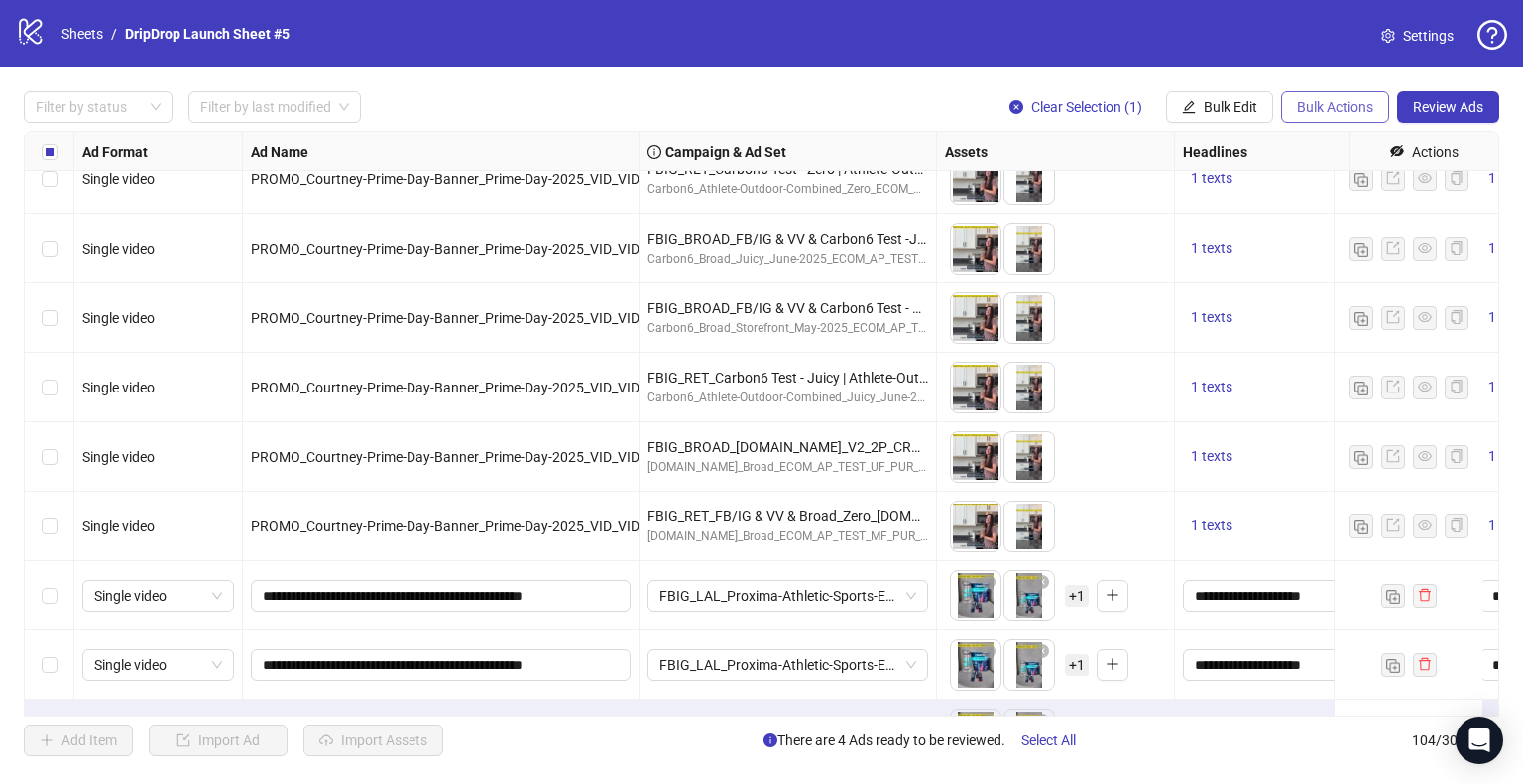scroll, scrollTop: 6687, scrollLeft: 0, axis: vertical 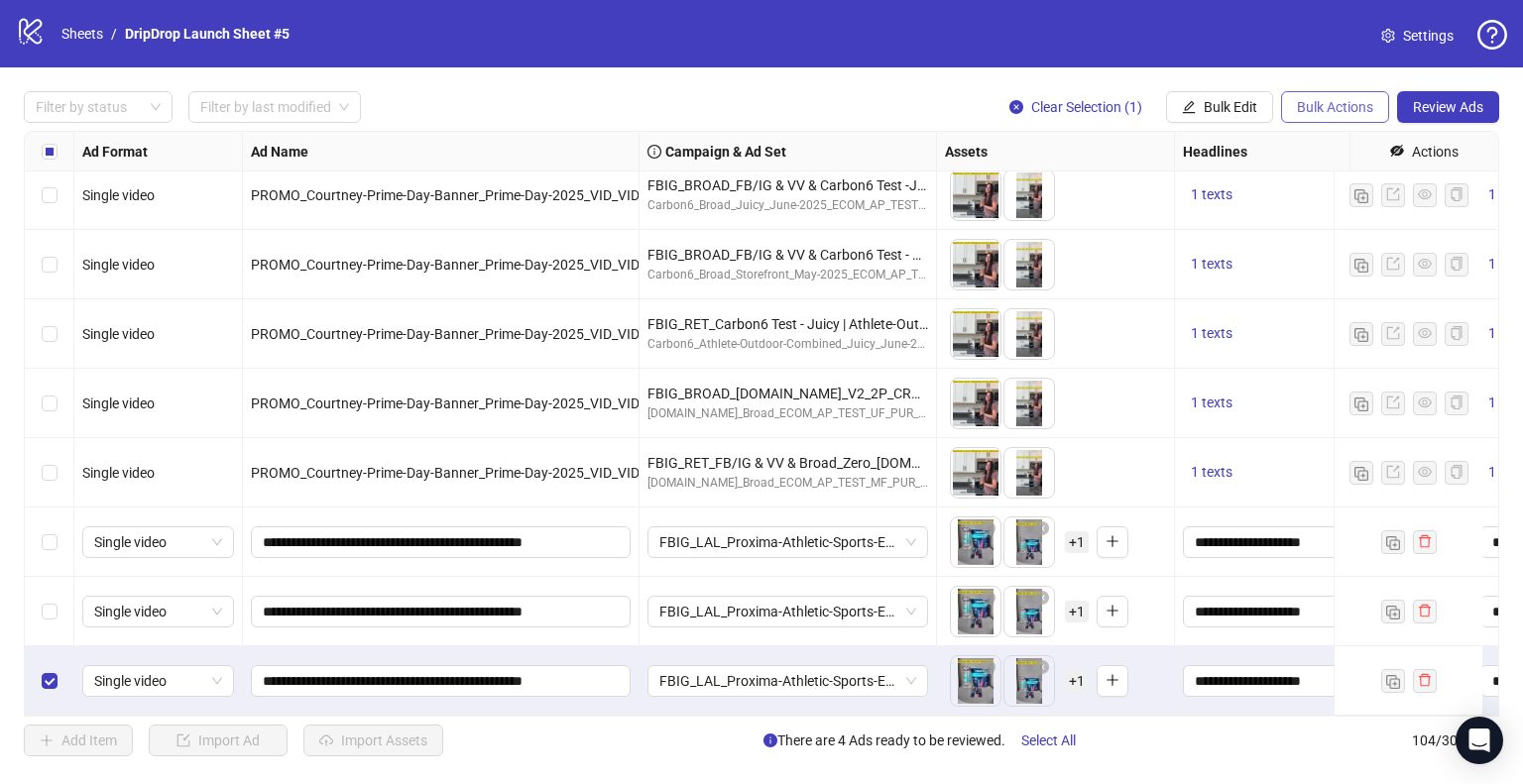 click on "Bulk Actions" at bounding box center [1335, 107] 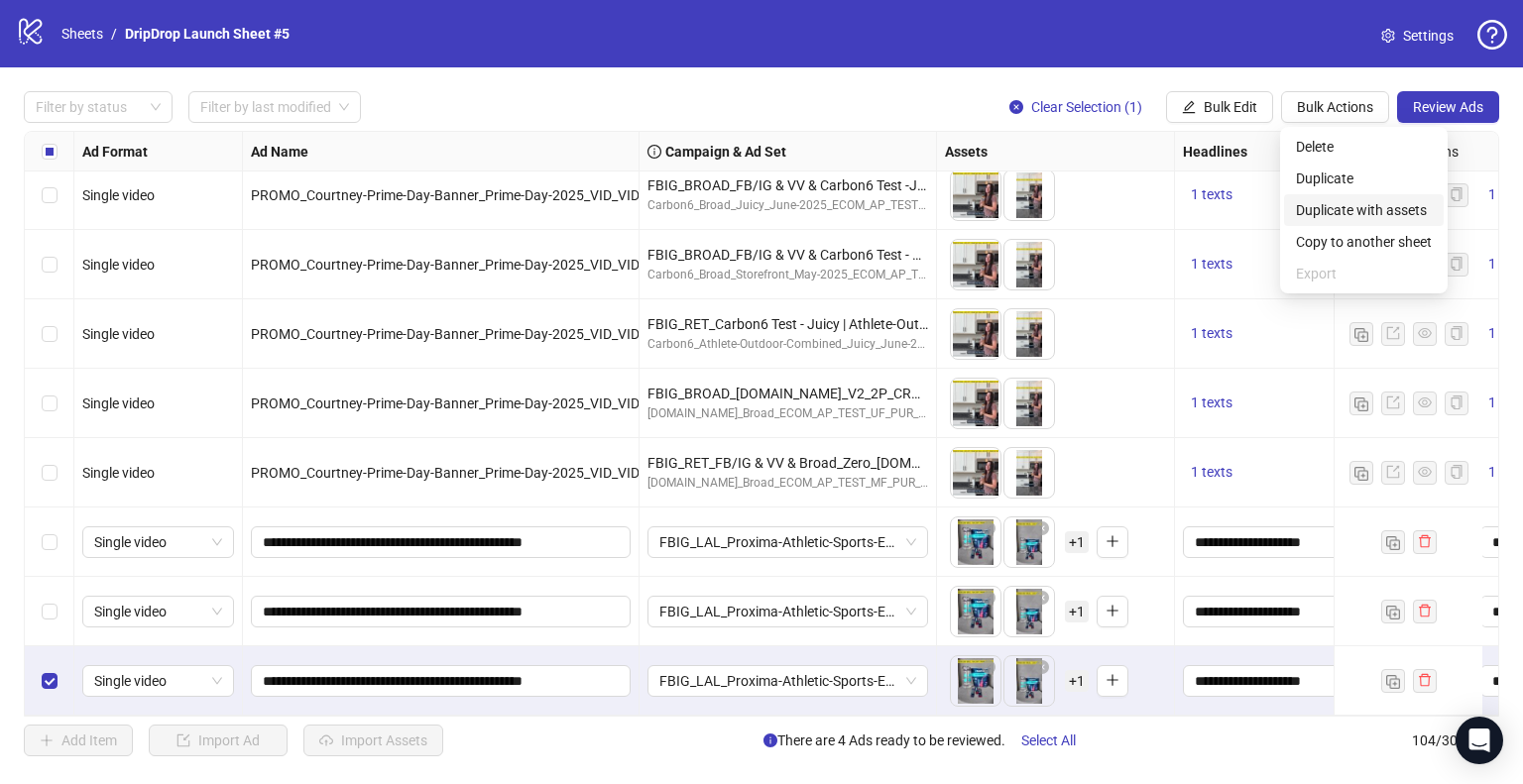 click on "Duplicate with assets" at bounding box center (1363, 210) 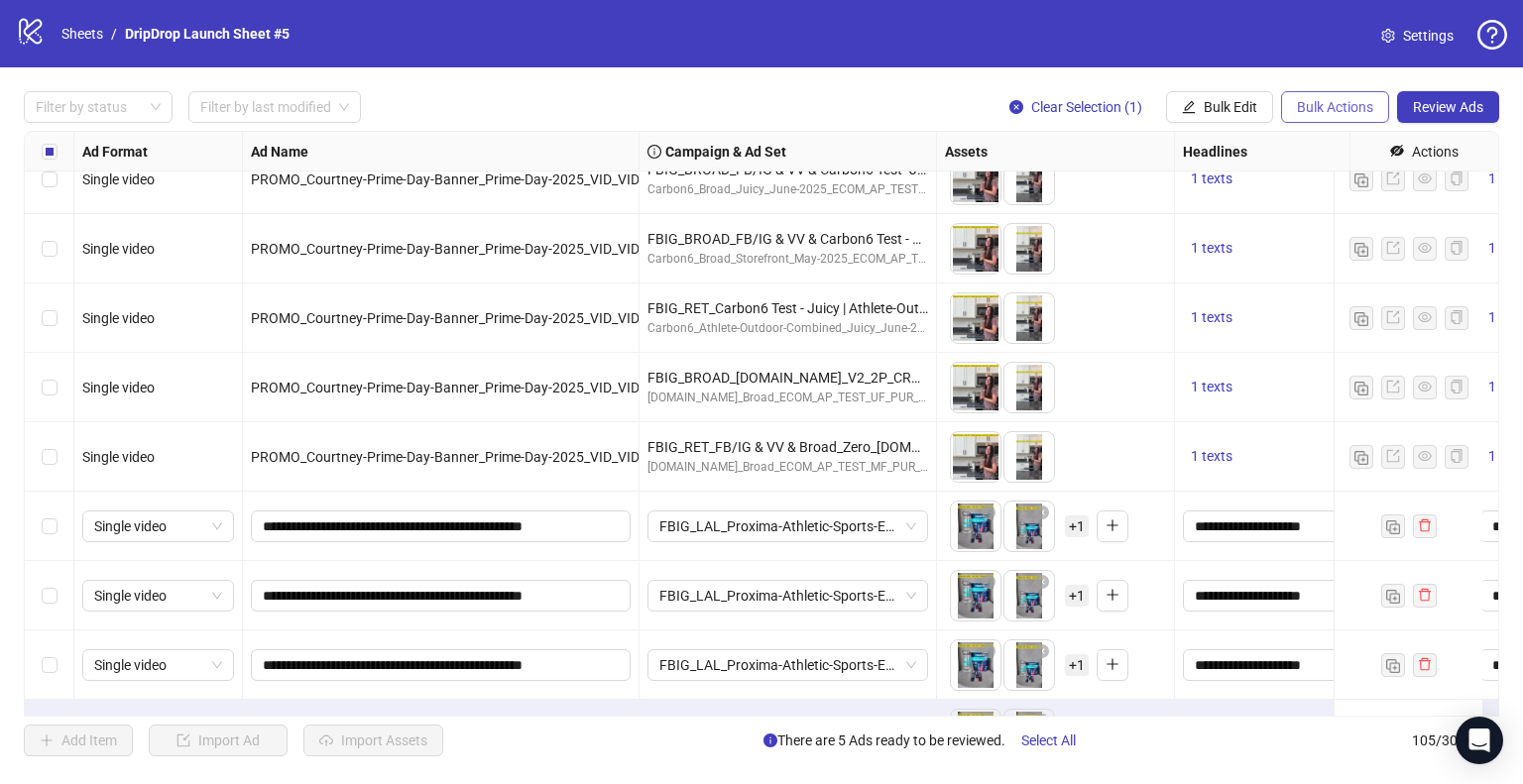 scroll, scrollTop: 6757, scrollLeft: 0, axis: vertical 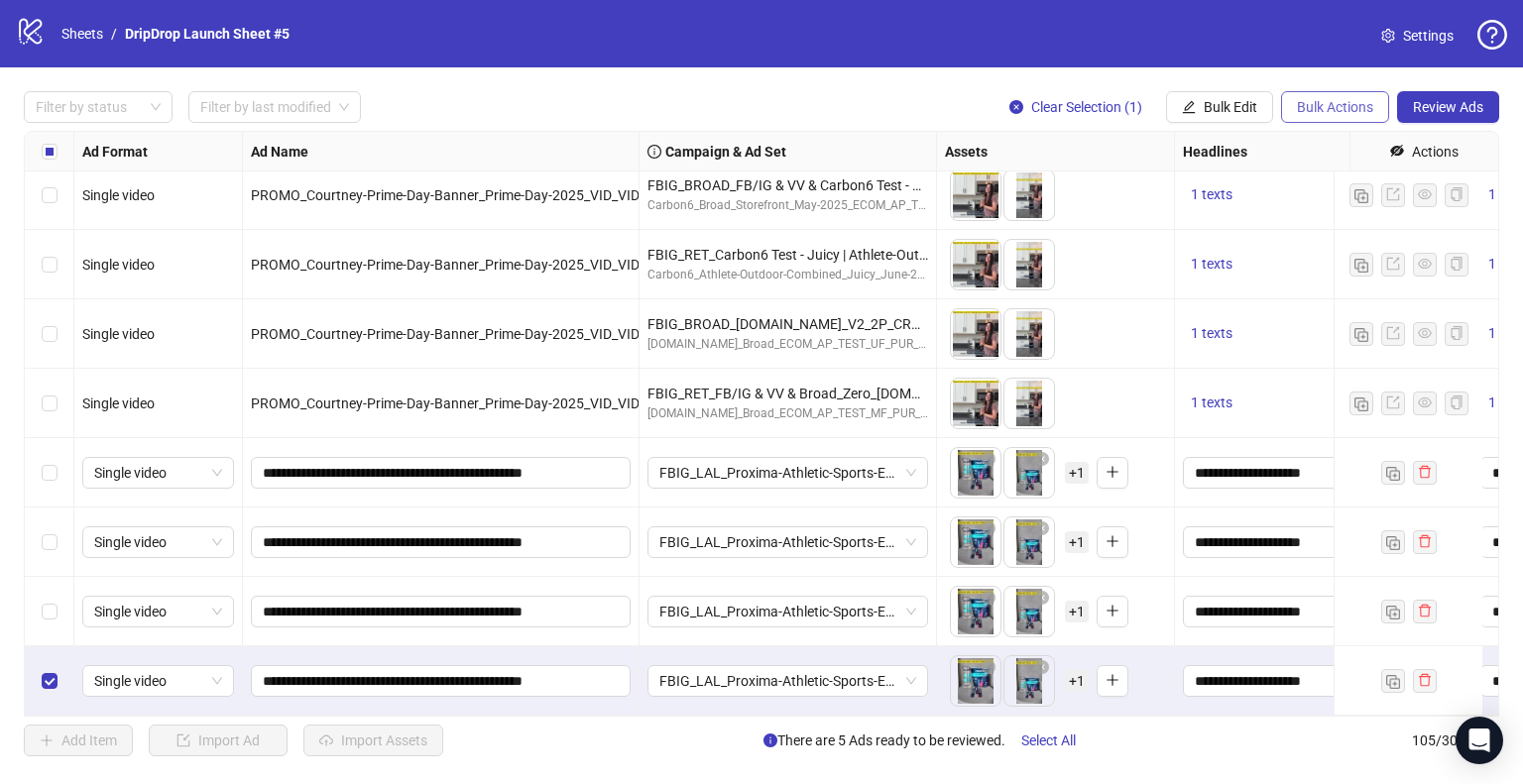click on "Bulk Actions" at bounding box center (1335, 107) 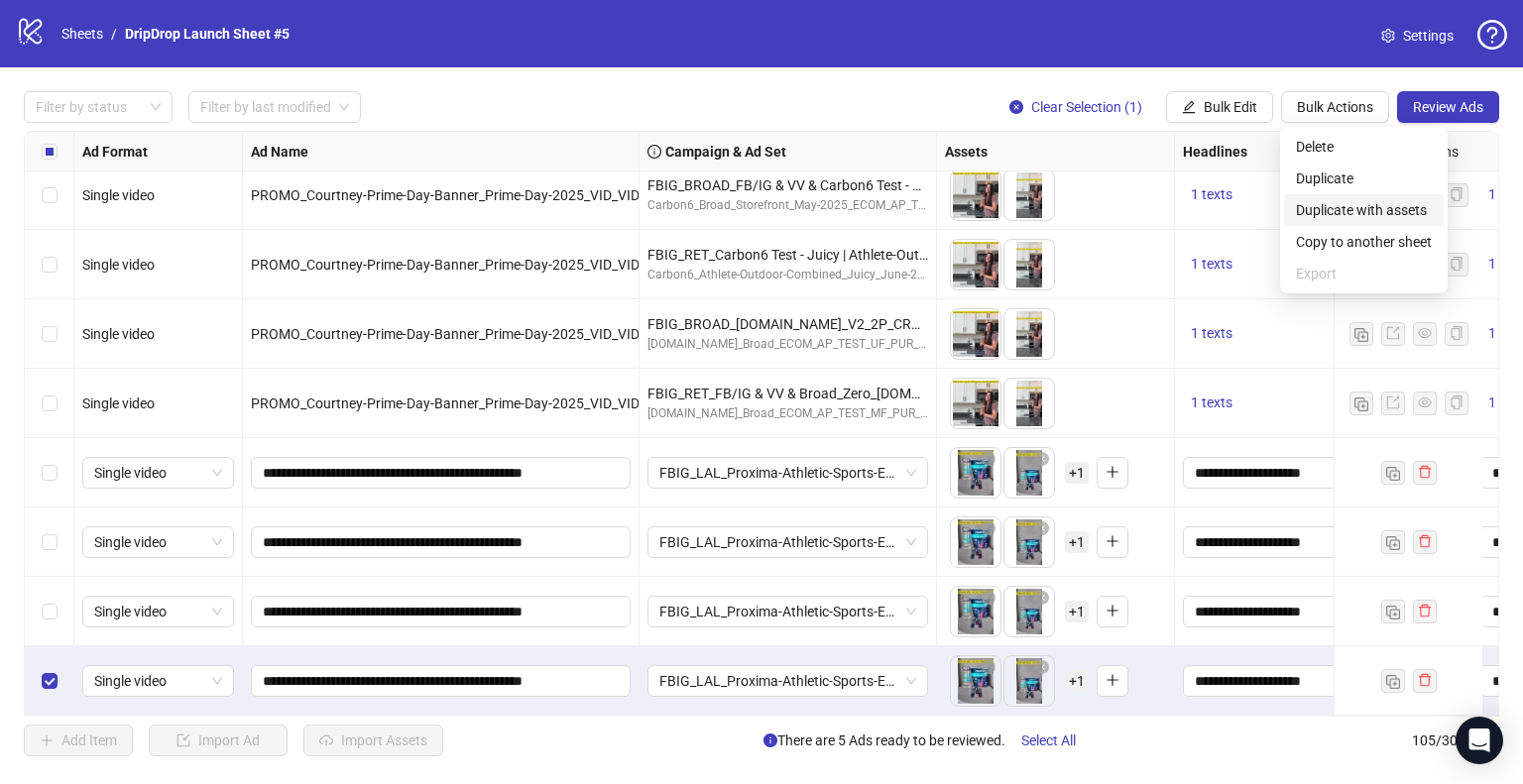 click on "Duplicate with assets" at bounding box center [1363, 210] 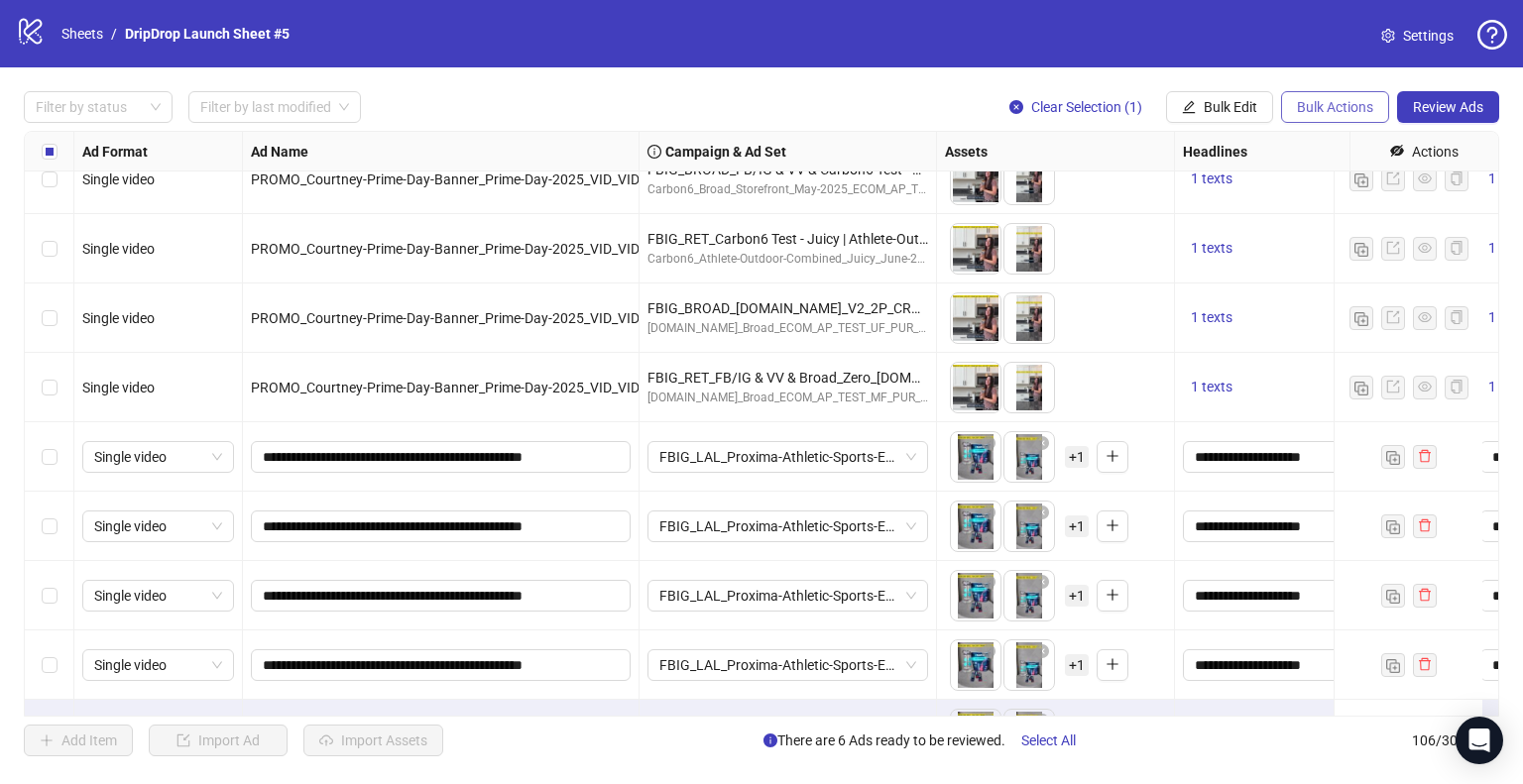 click on "Bulk Actions" at bounding box center (1335, 107) 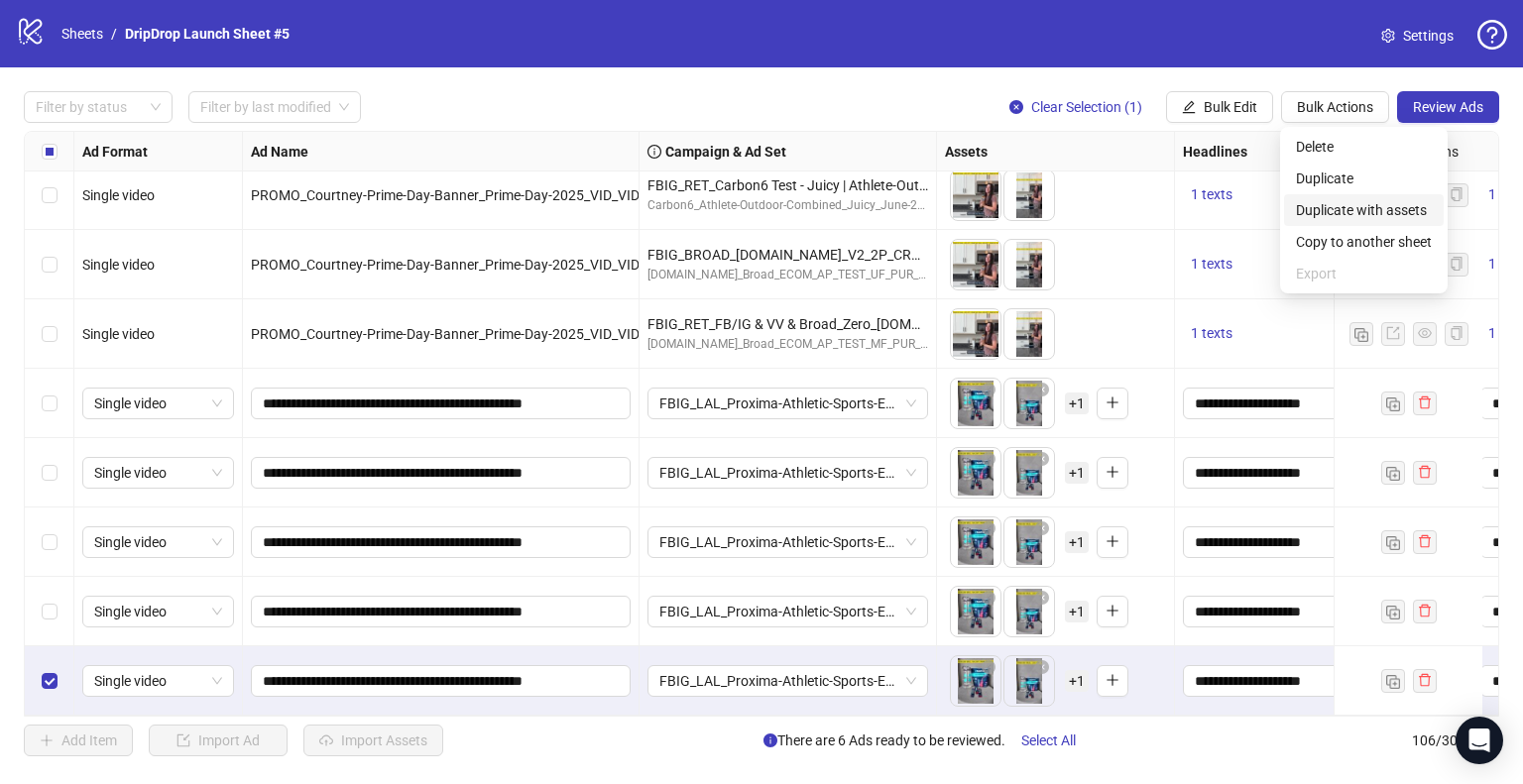 click on "Duplicate with assets" at bounding box center (1363, 210) 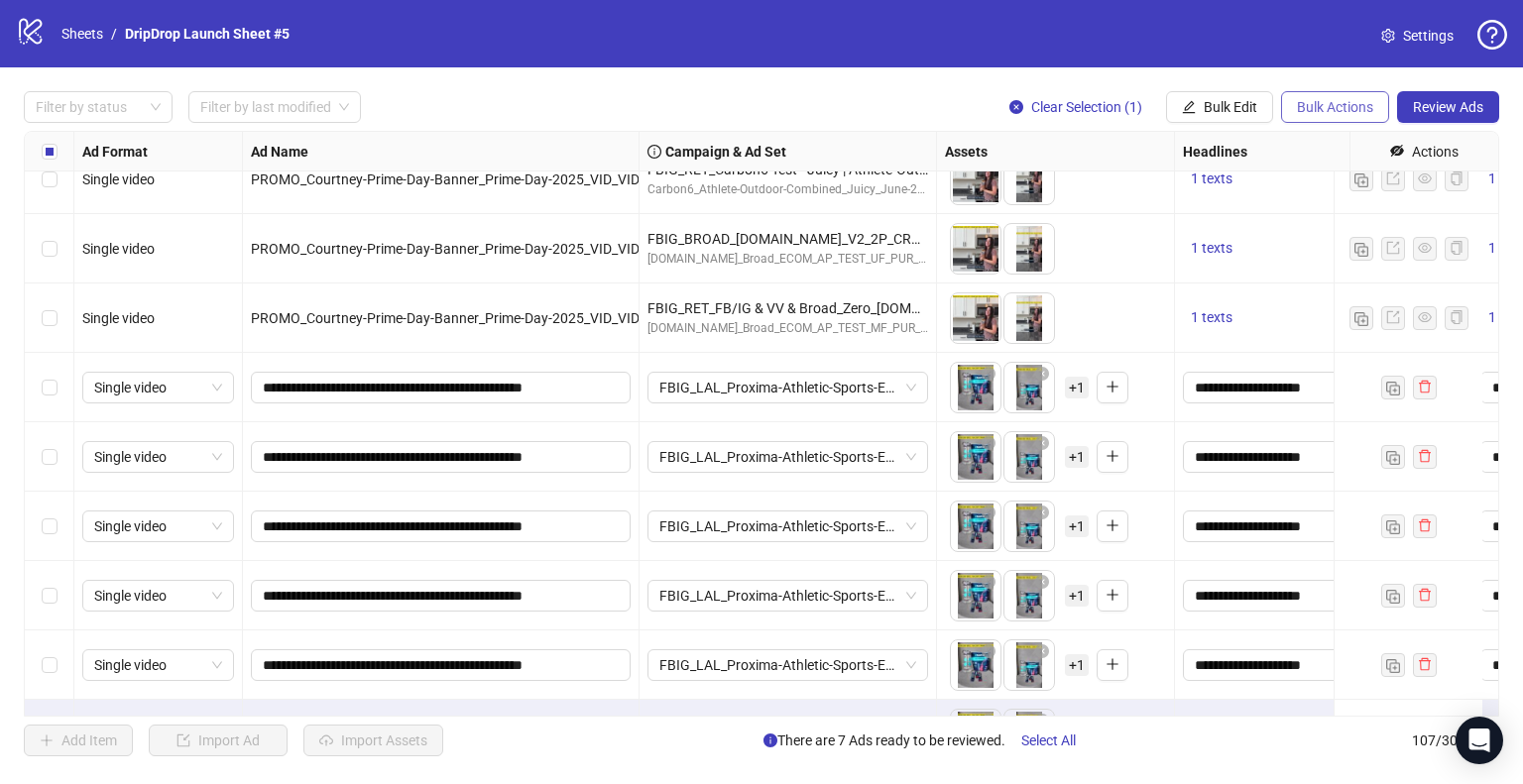 click on "Bulk Actions" at bounding box center [1335, 107] 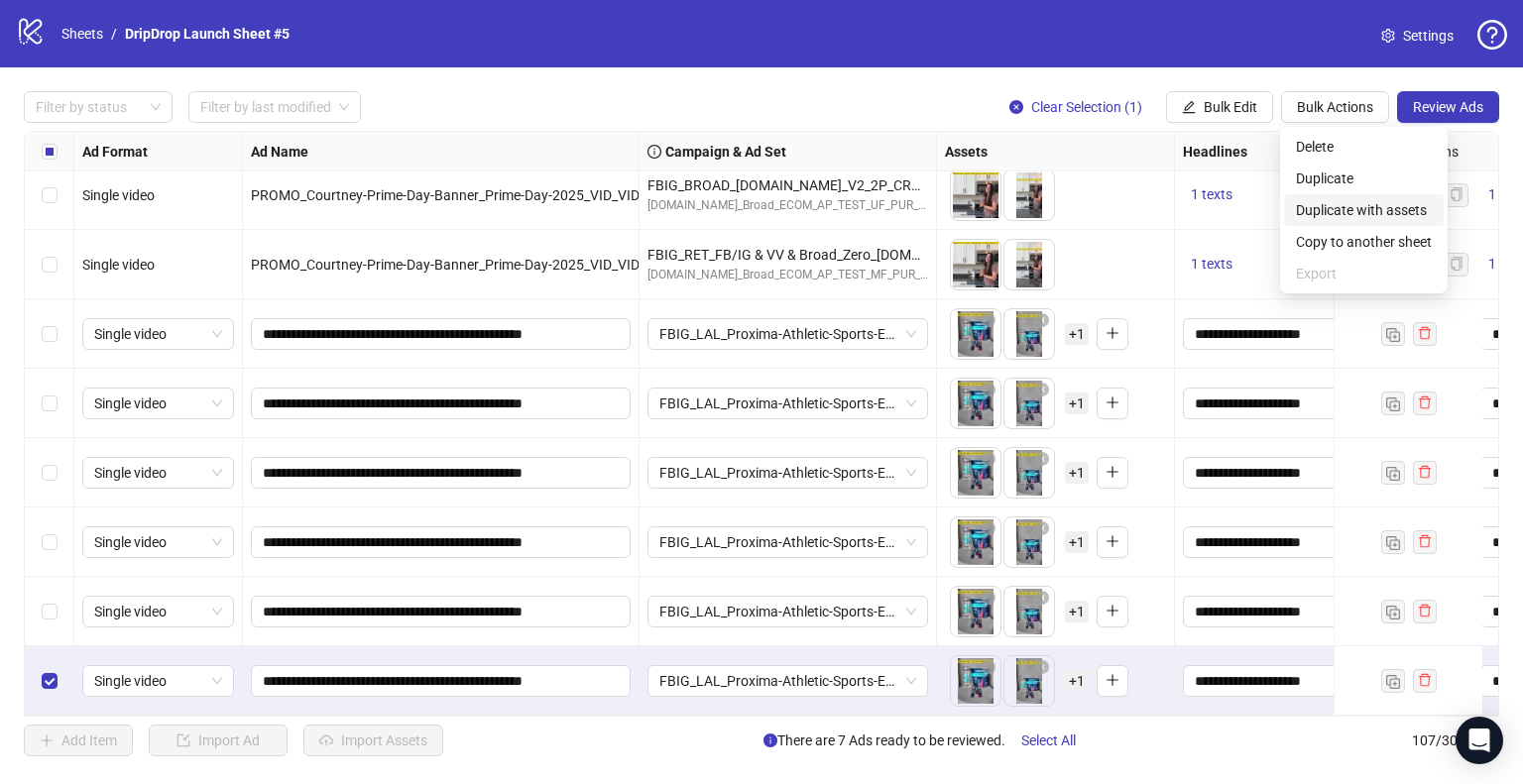 click on "Duplicate with assets" at bounding box center [1363, 210] 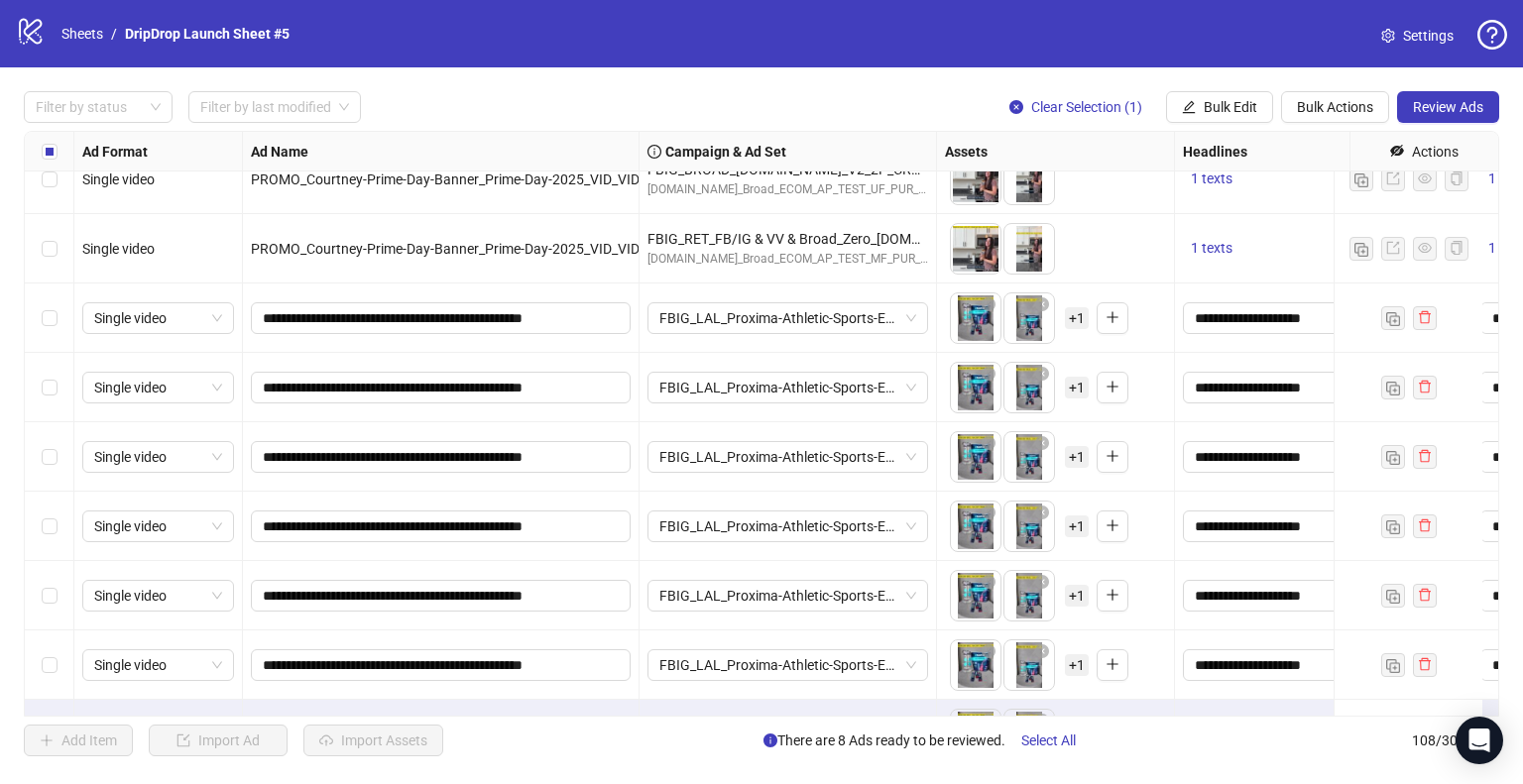 scroll, scrollTop: 6965, scrollLeft: 0, axis: vertical 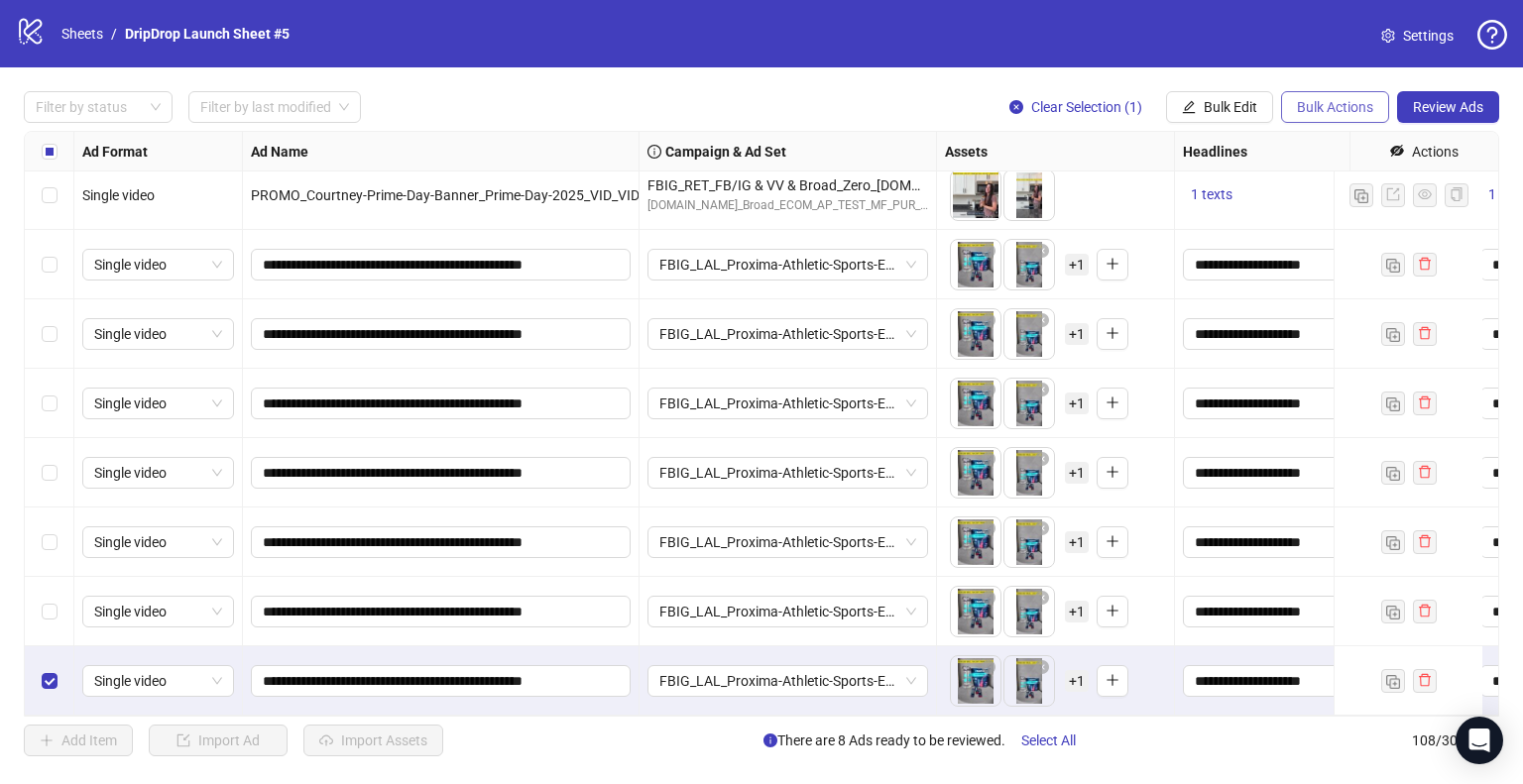 click on "Bulk Actions" at bounding box center (1335, 107) 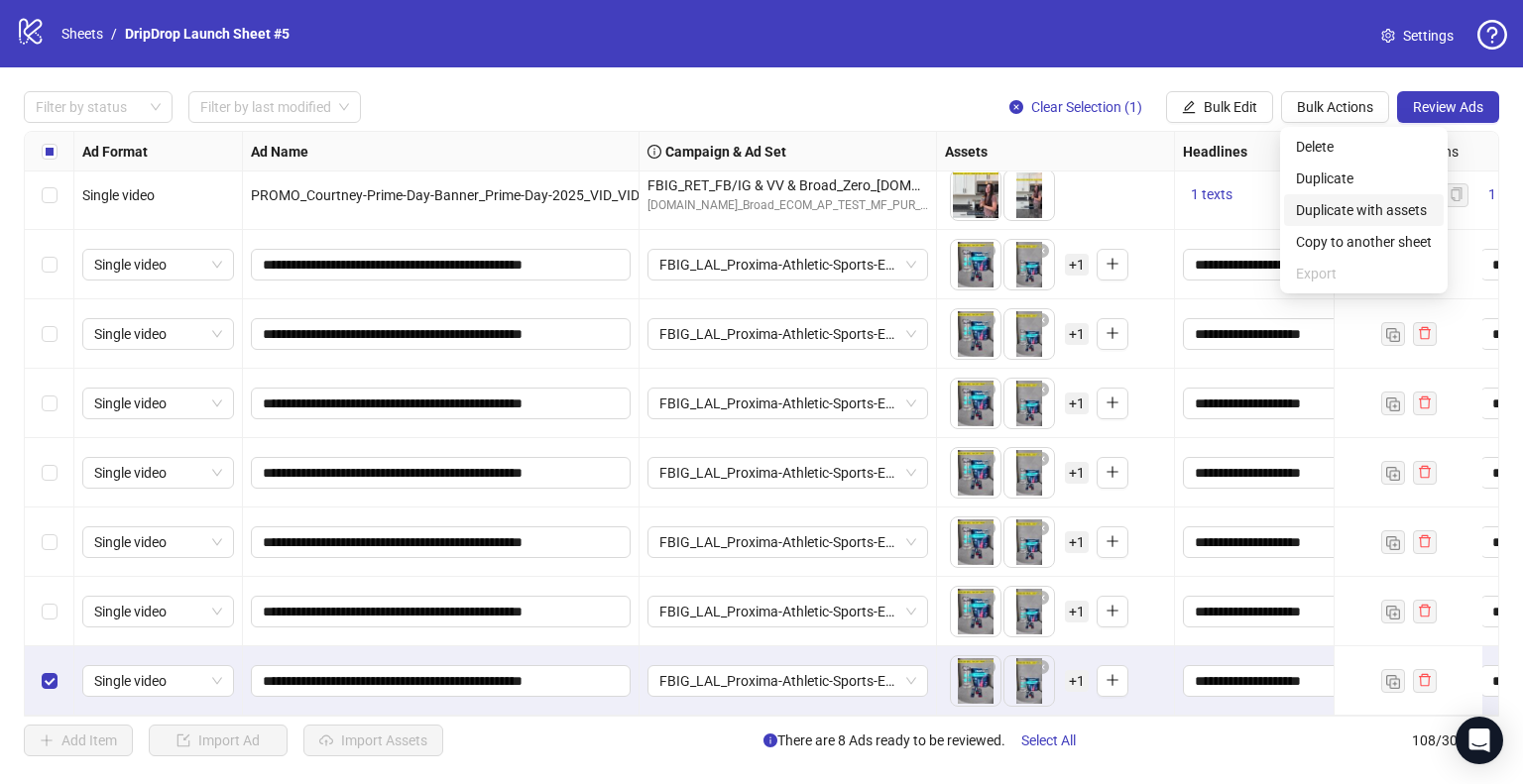 click on "Duplicate with assets" at bounding box center [1363, 210] 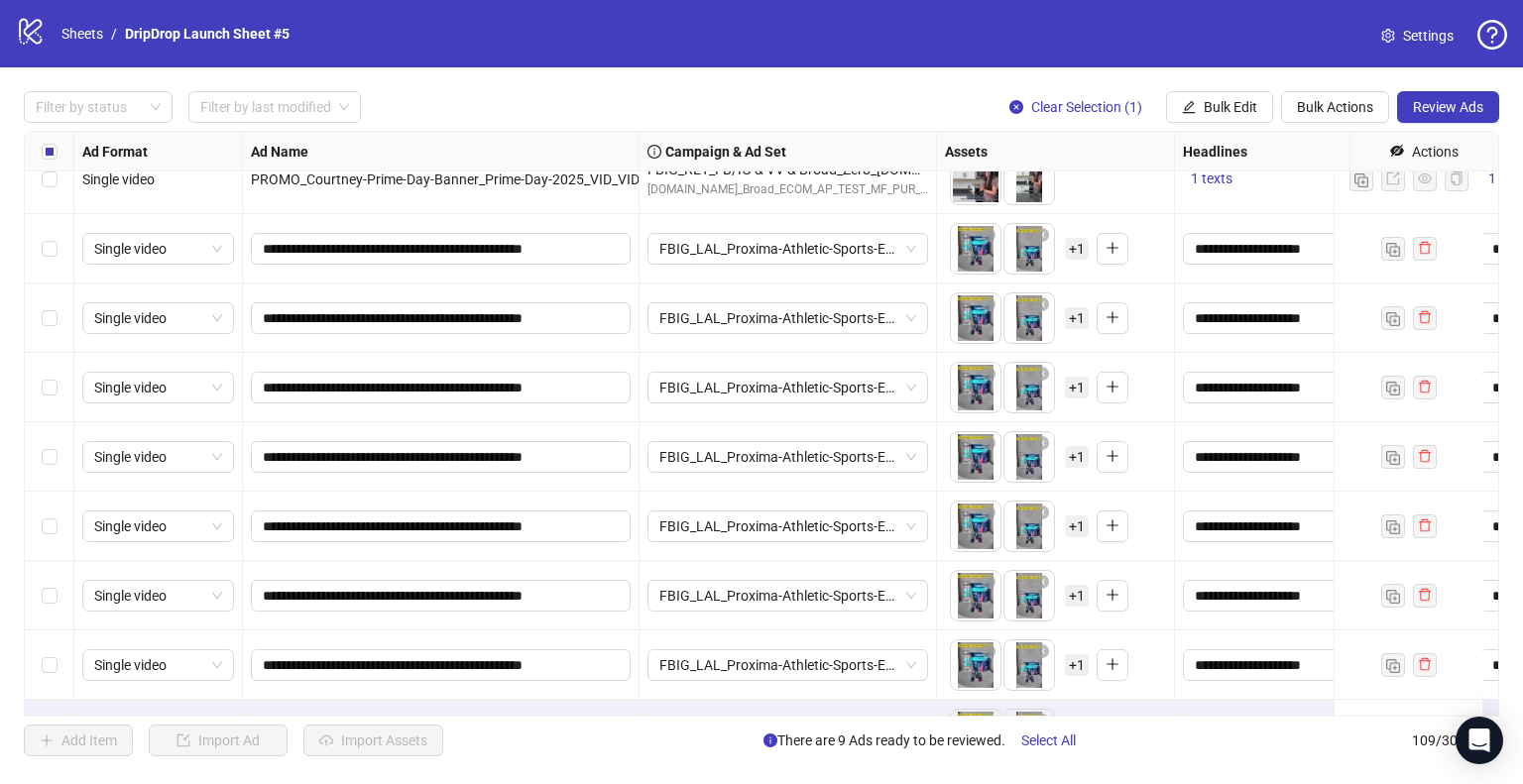 scroll, scrollTop: 7034, scrollLeft: 0, axis: vertical 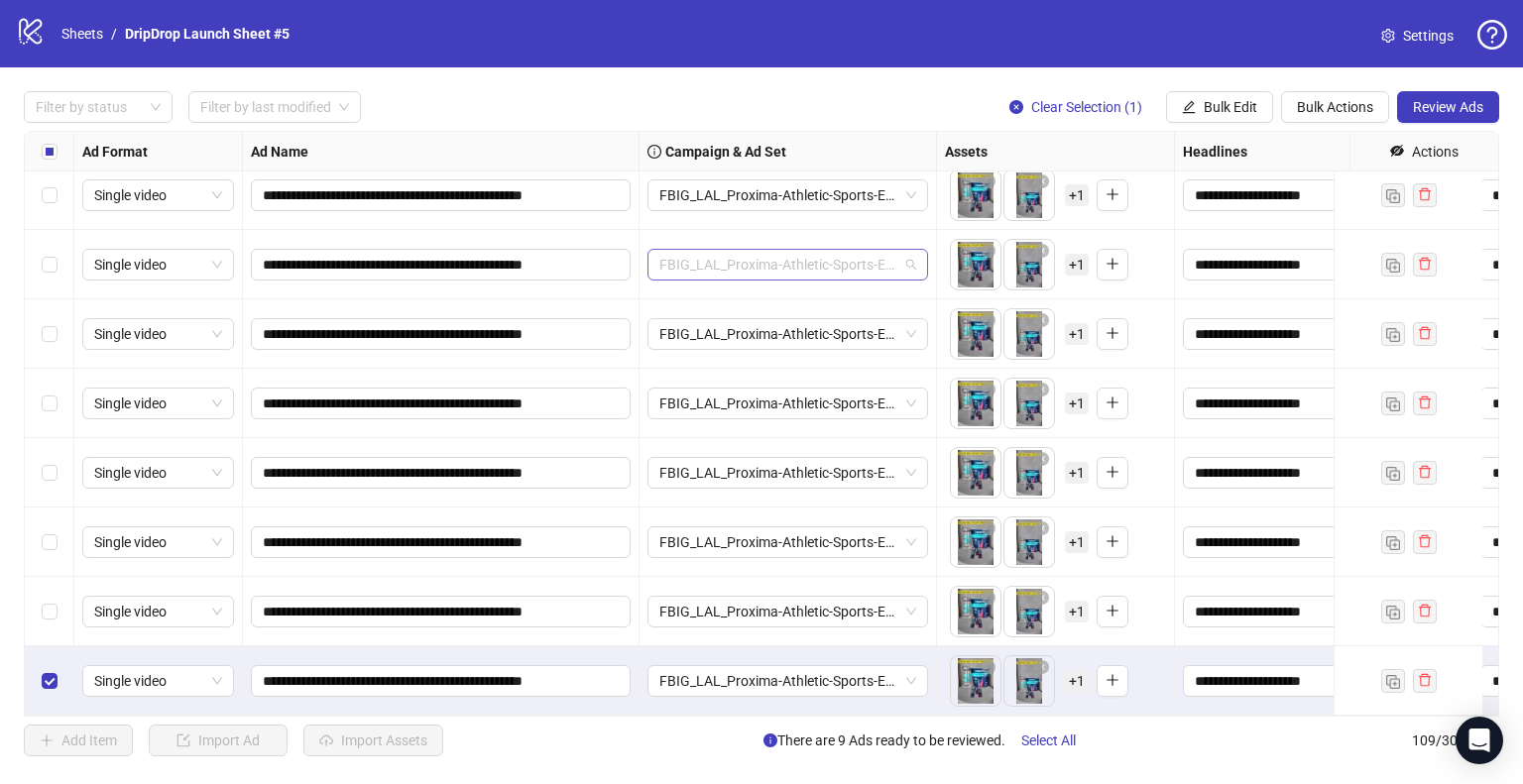 click on "FBIG_LAL_Proxima-Athletic-Sports-Equipment-Juicy_2P_CROSS" at bounding box center (787, 265) 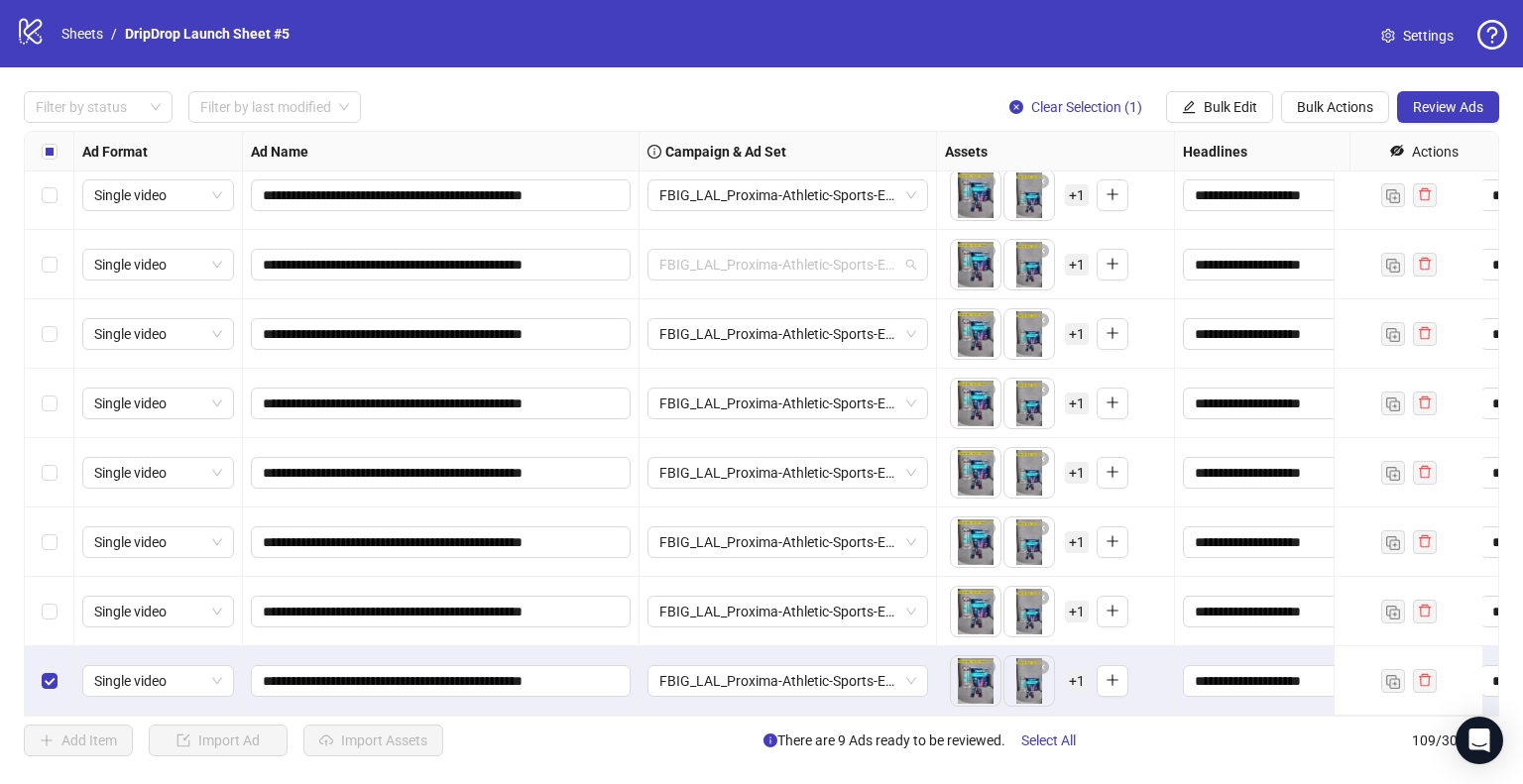 scroll, scrollTop: 353, scrollLeft: 0, axis: vertical 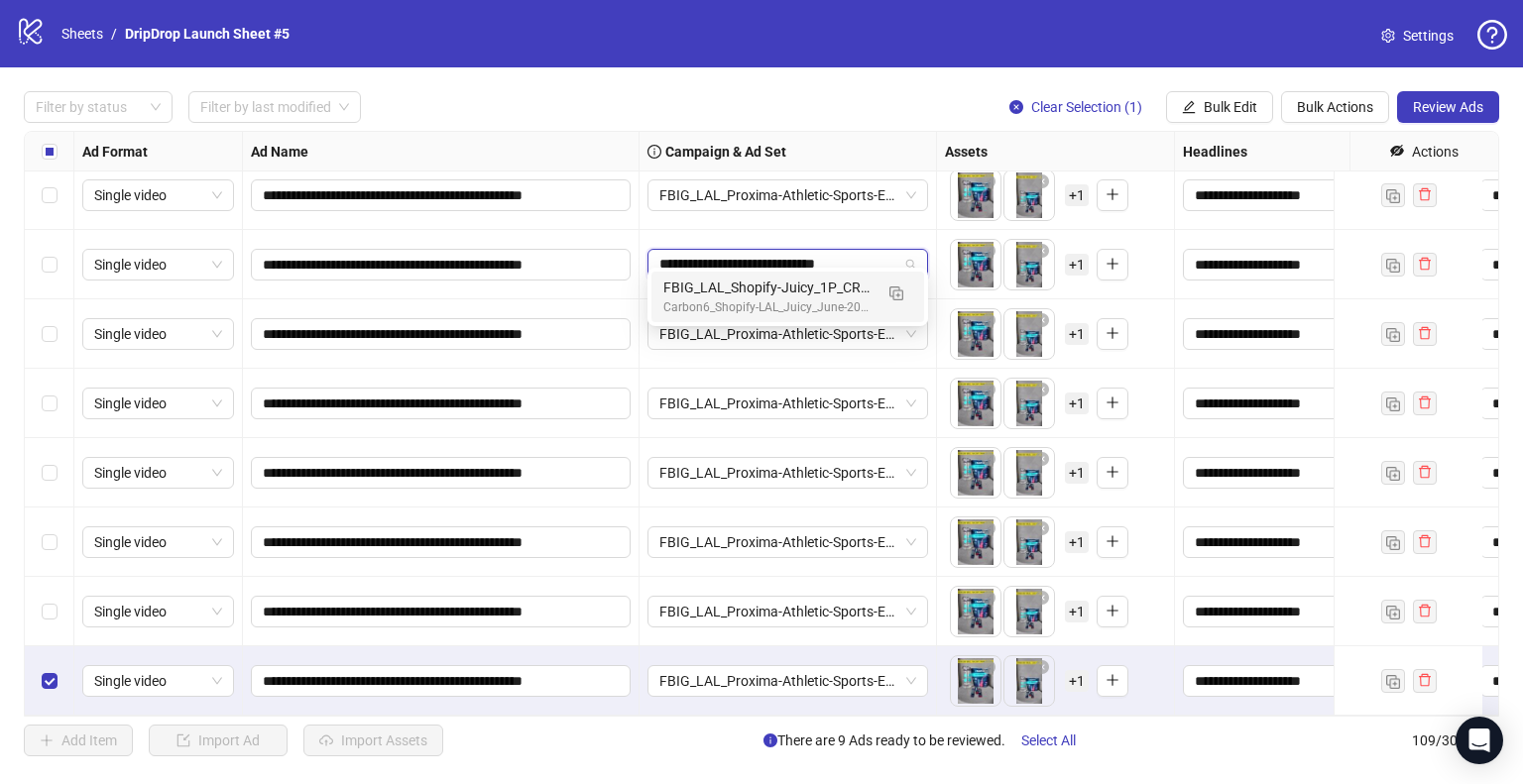 click on "FBIG_LAL_Shopify-Juicy_1P_CROSS" at bounding box center (767, 287) 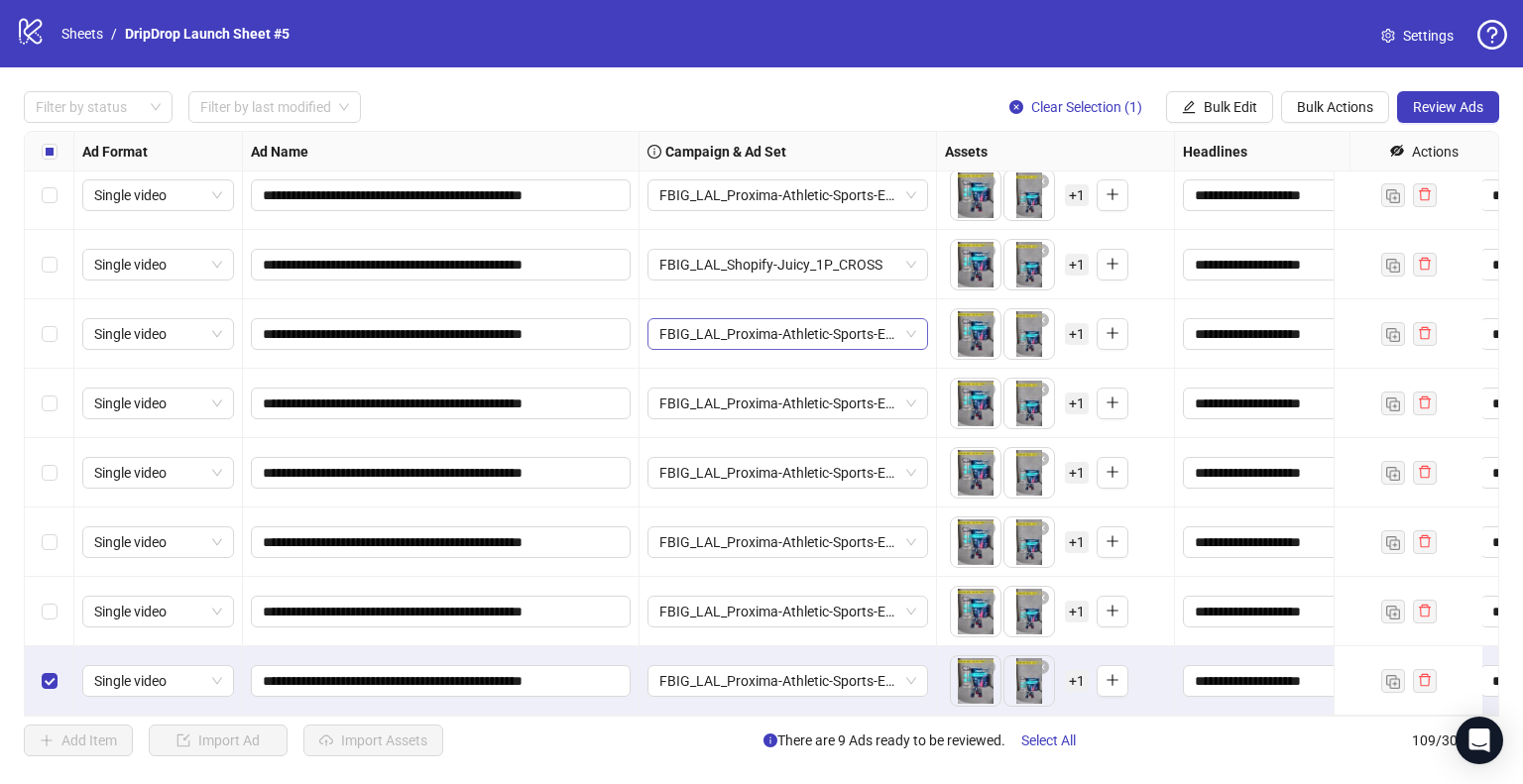 click on "FBIG_LAL_Proxima-Athletic-Sports-Equipment-Juicy_2P_CROSS" at bounding box center [787, 334] 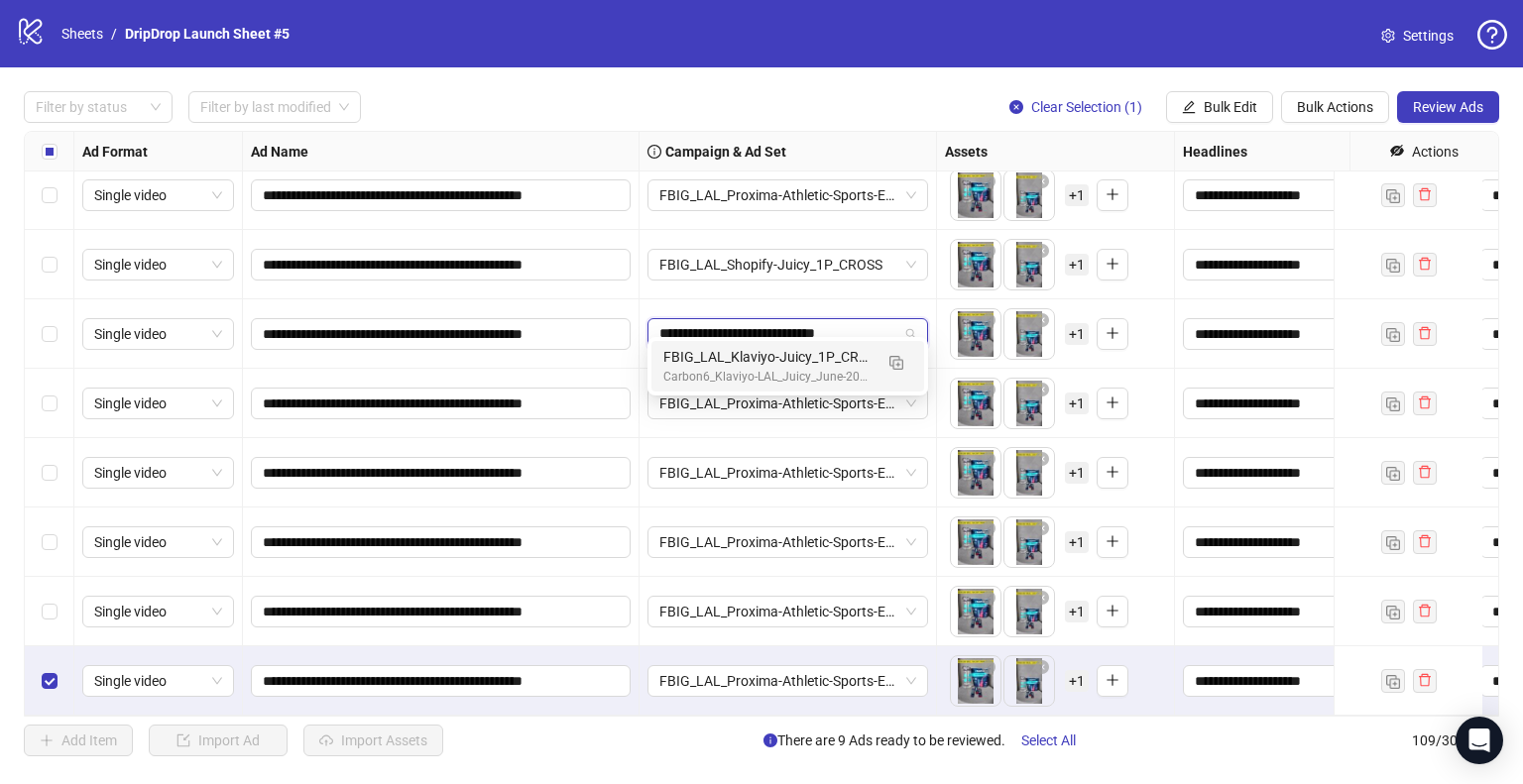 type on "**********" 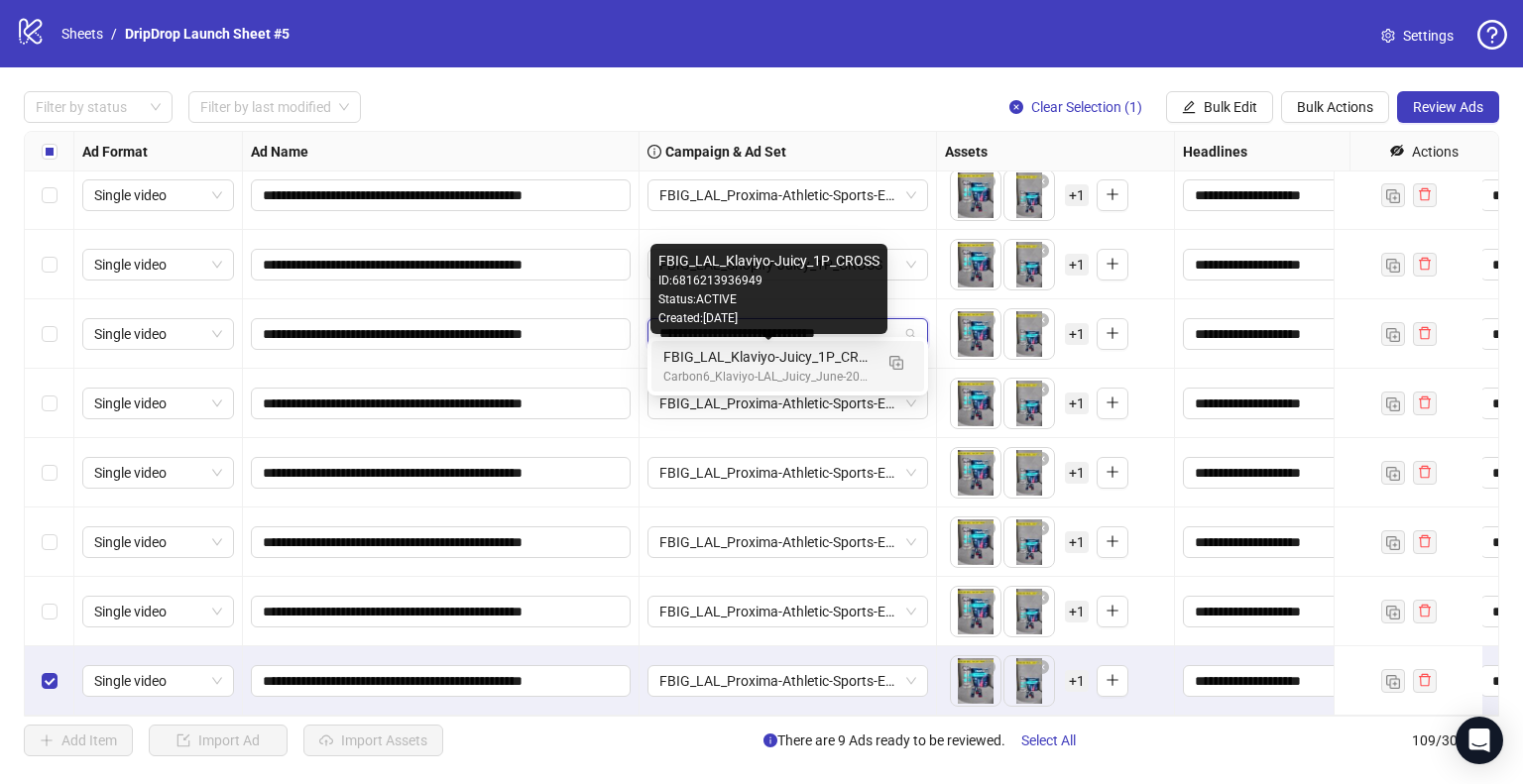 click on "FBIG_LAL_Klaviyo-Juicy_1P_CROSS" at bounding box center (767, 357) 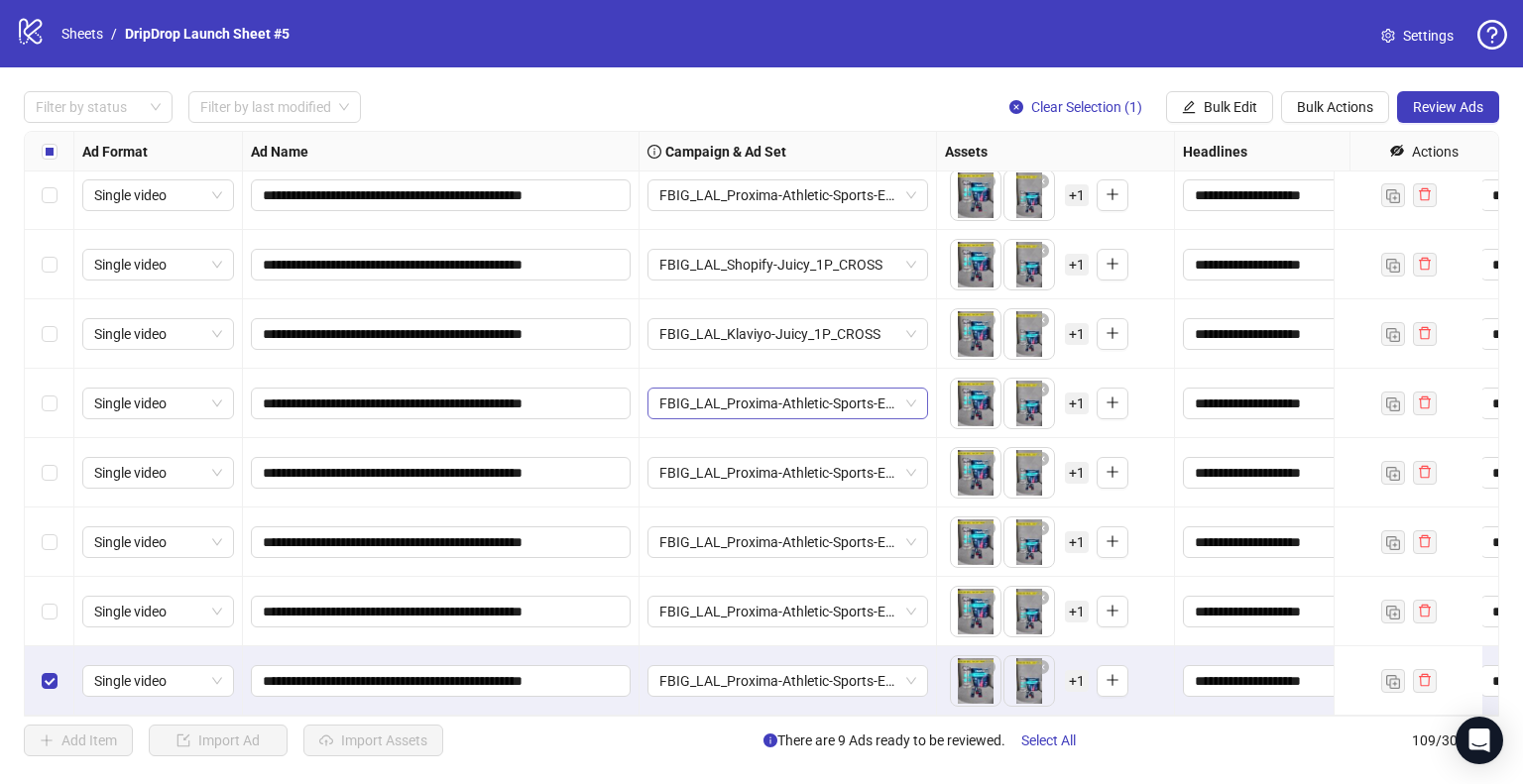 click on "FBIG_LAL_Proxima-Athletic-Sports-Equipment-Juicy_2P_CROSS" at bounding box center [787, 403] 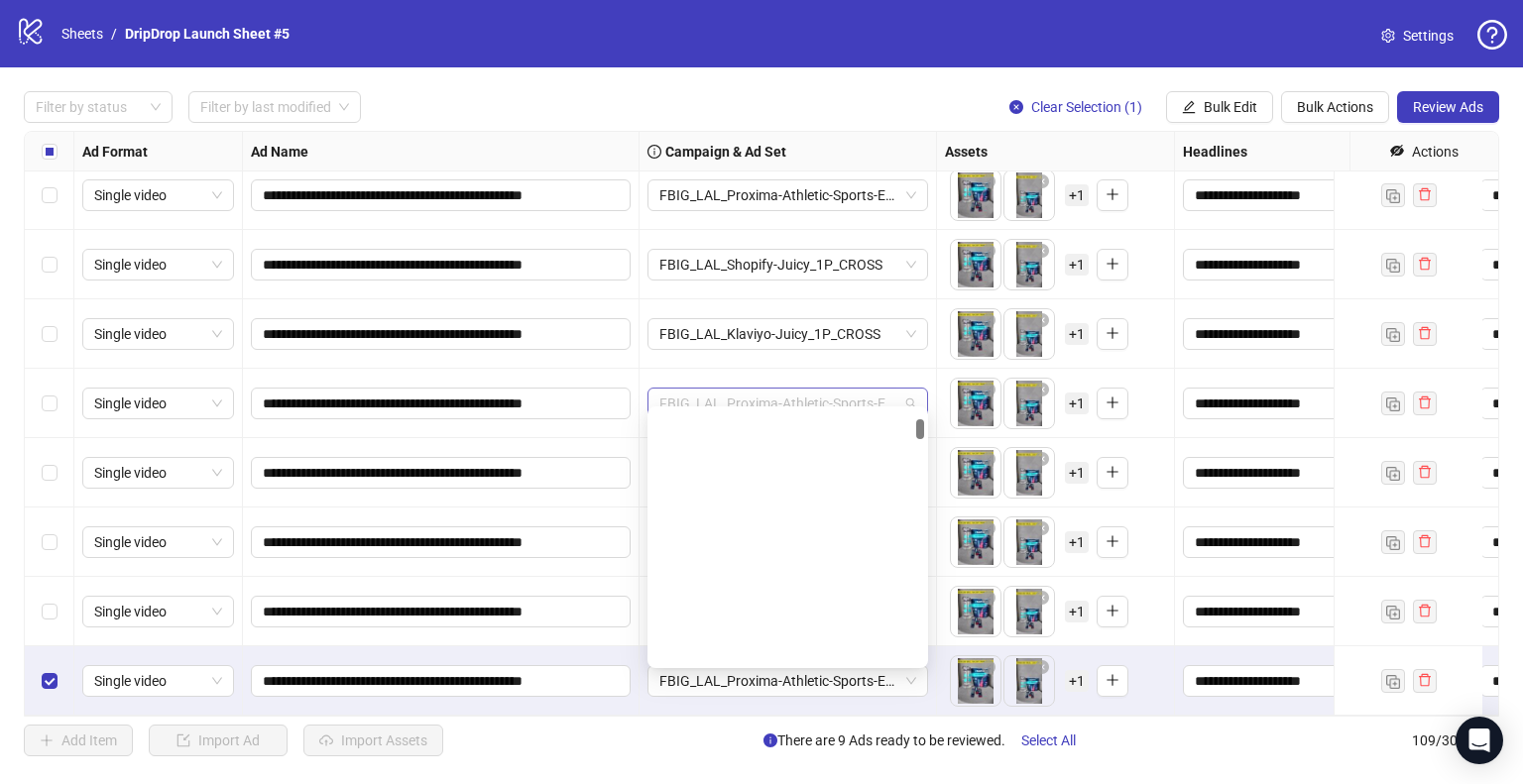 paste on "**********" 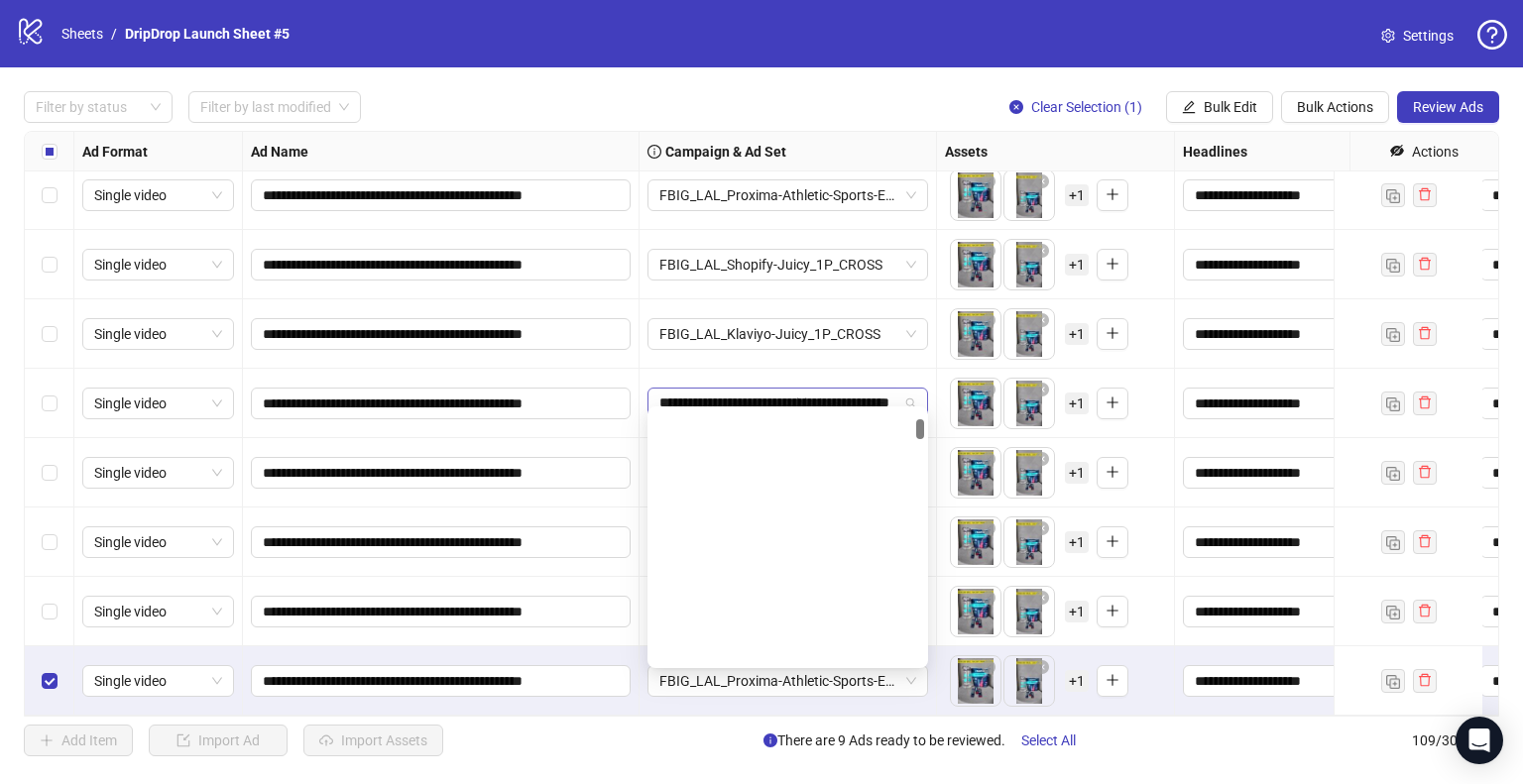 scroll, scrollTop: 0, scrollLeft: 0, axis: both 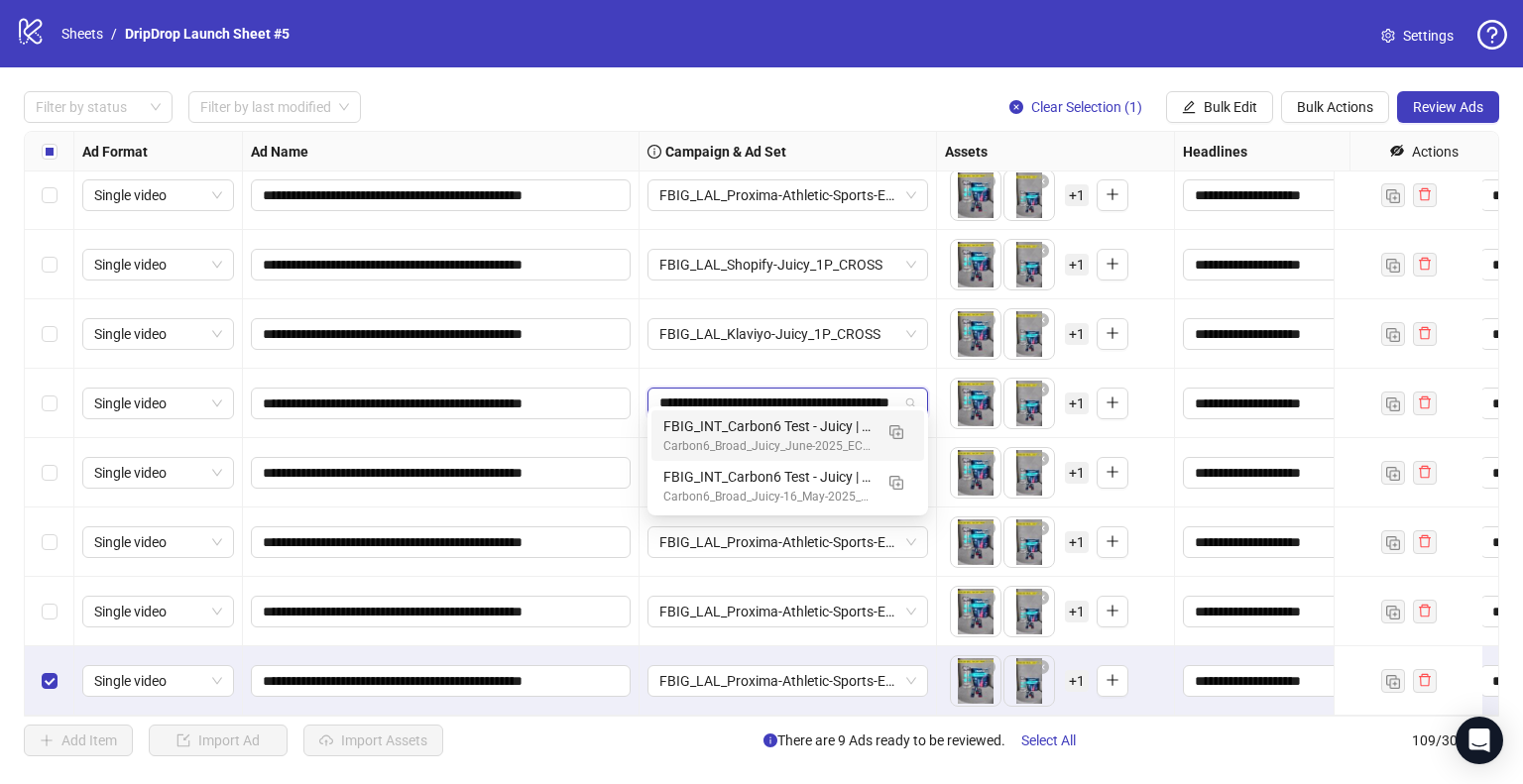 click on "FBIG_INT_Carbon6 Test - Juicy | Broad_2P_CROSS" at bounding box center (767, 426) 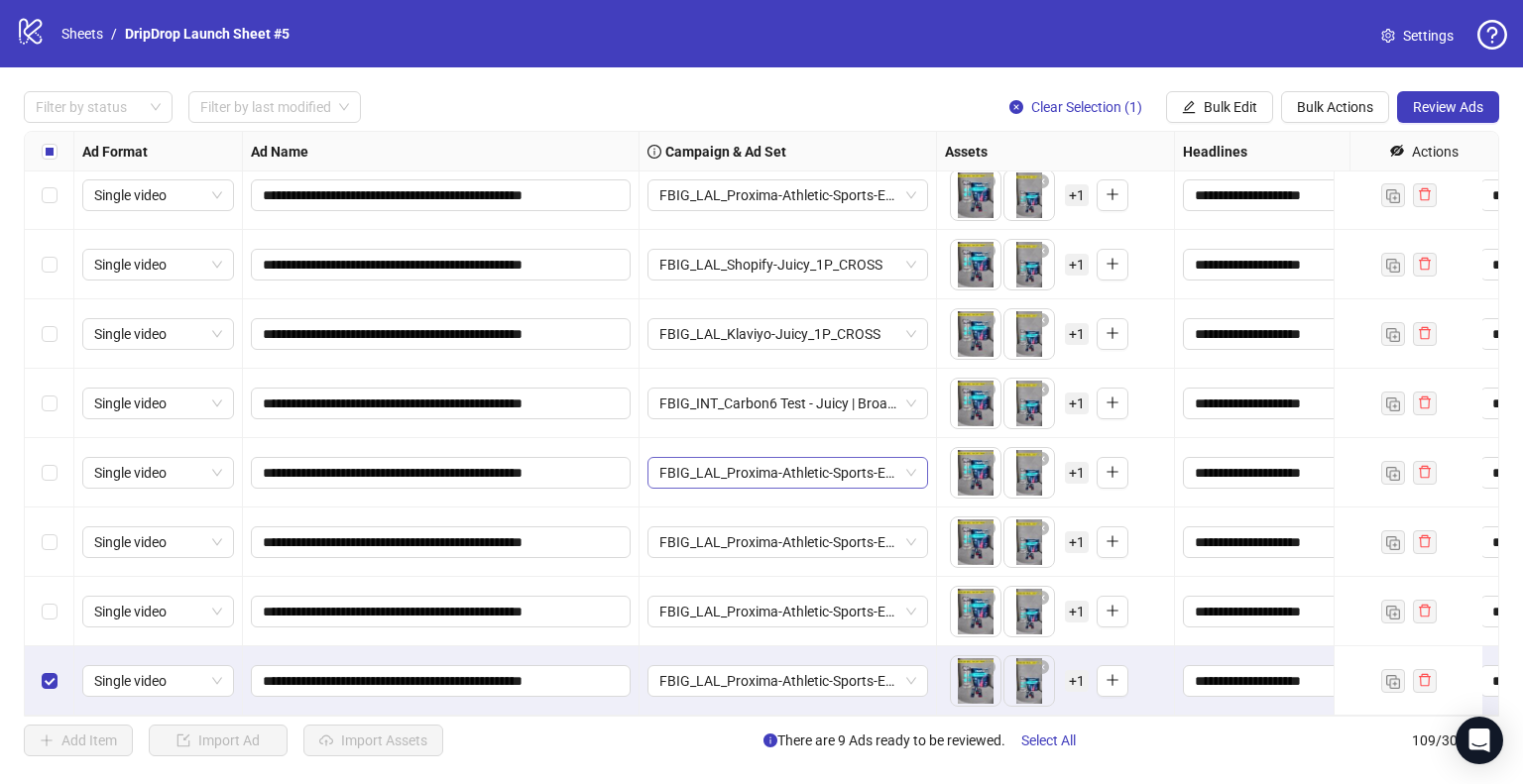 click on "FBIG_LAL_Proxima-Athletic-Sports-Equipment-Juicy_2P_CROSS" at bounding box center (787, 473) 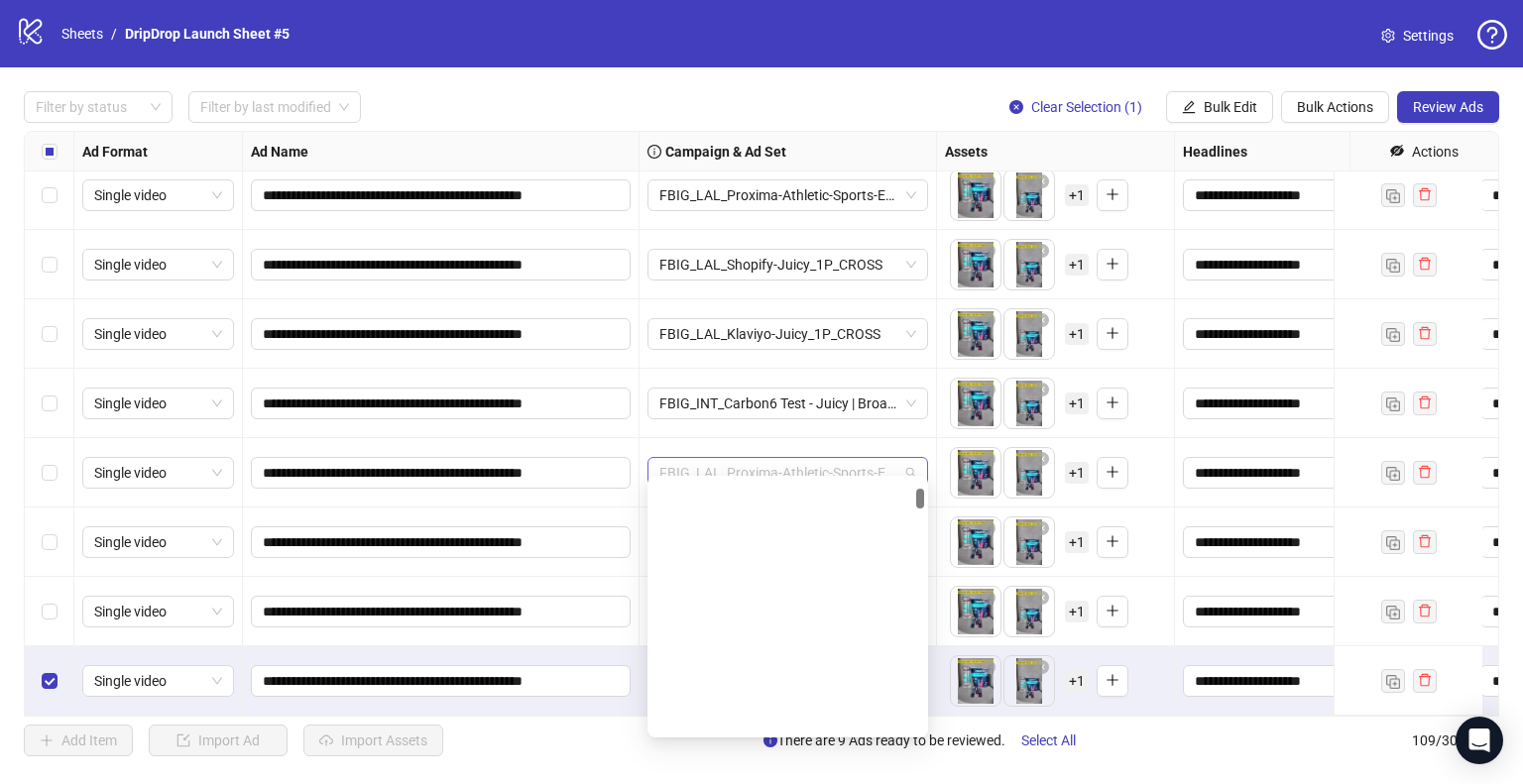 paste on "**********" 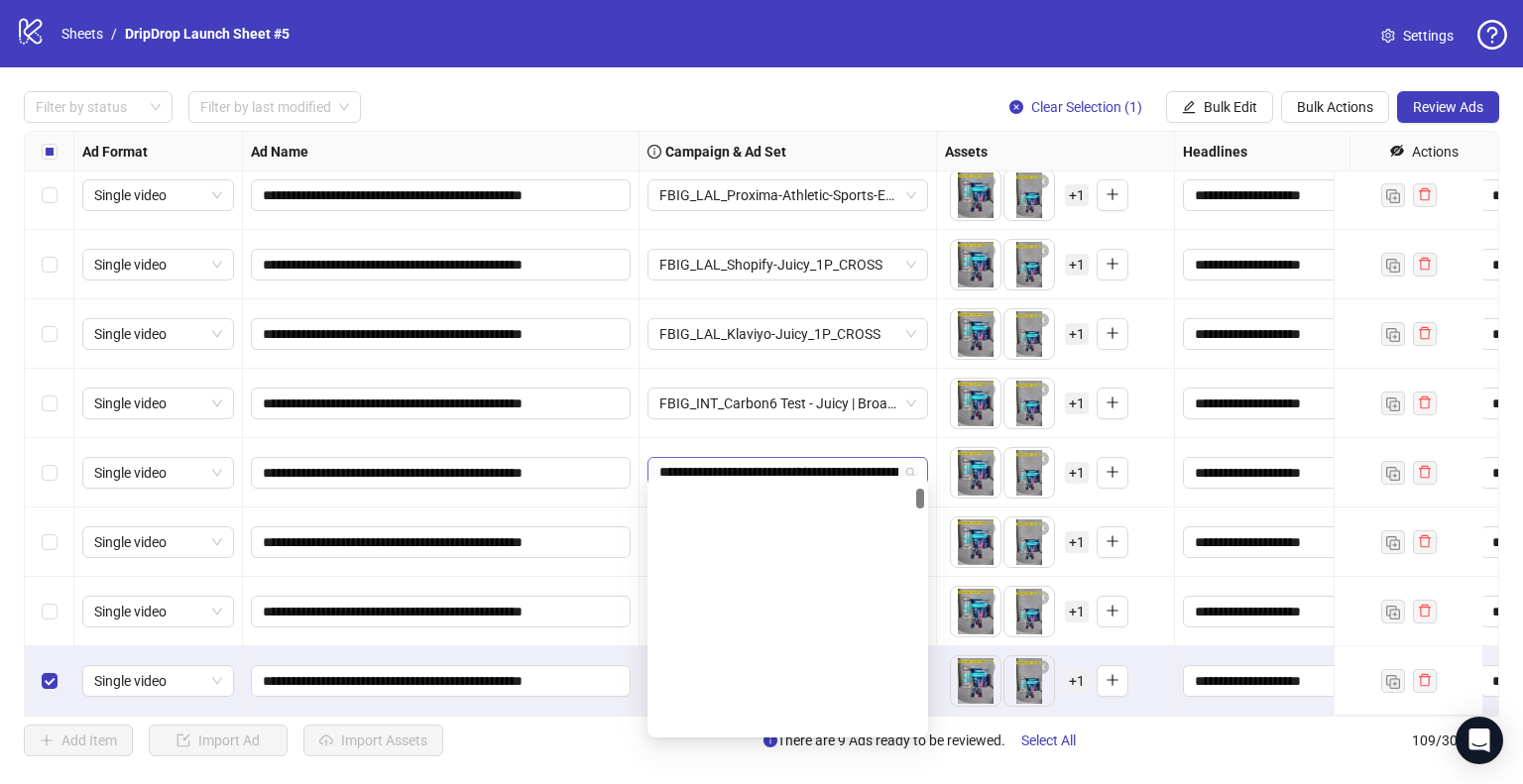 scroll, scrollTop: 0, scrollLeft: 0, axis: both 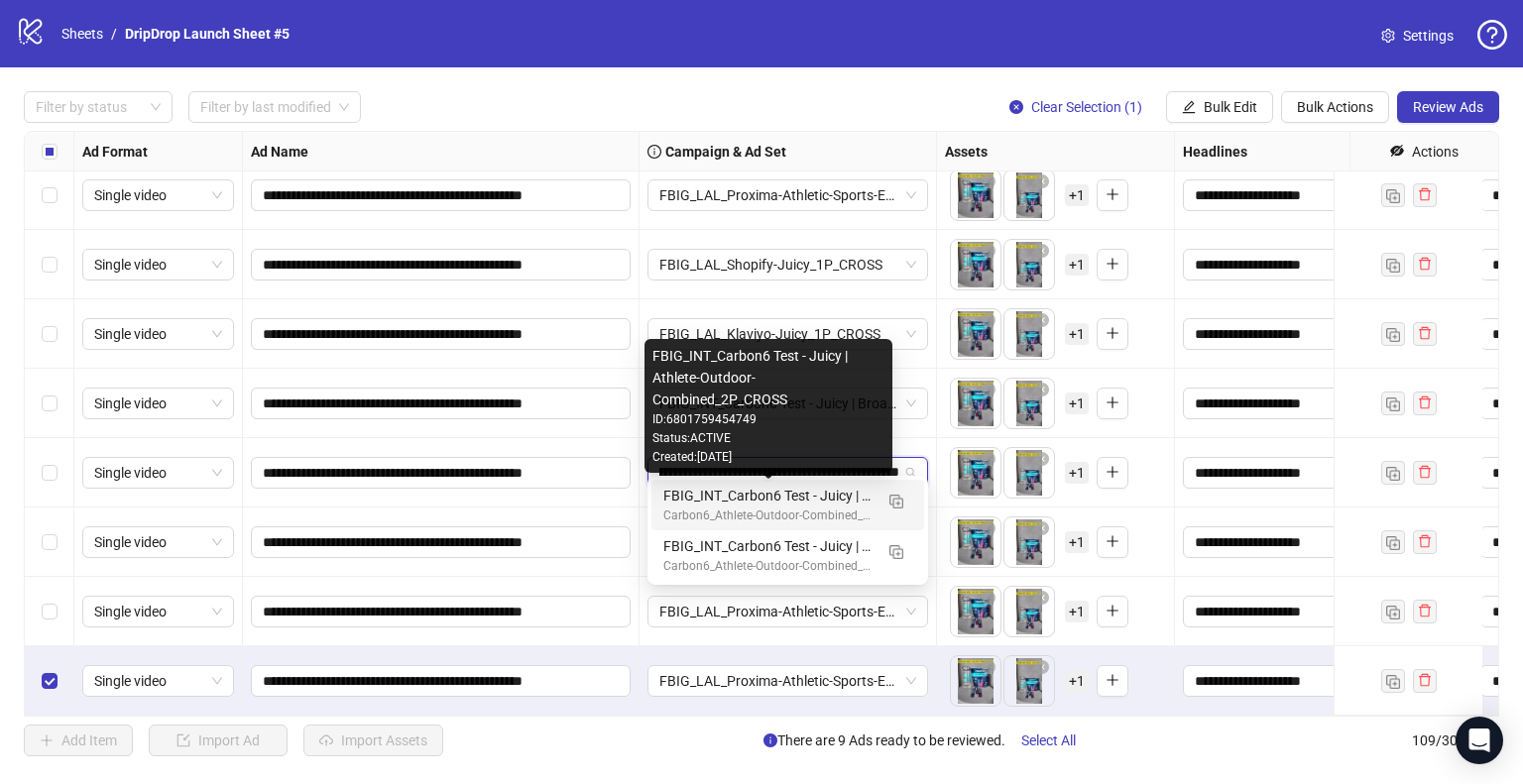 click on "FBIG_INT_Carbon6 Test - Juicy | Athlete-Outdoor-Combined_2P_CROSS" at bounding box center (767, 496) 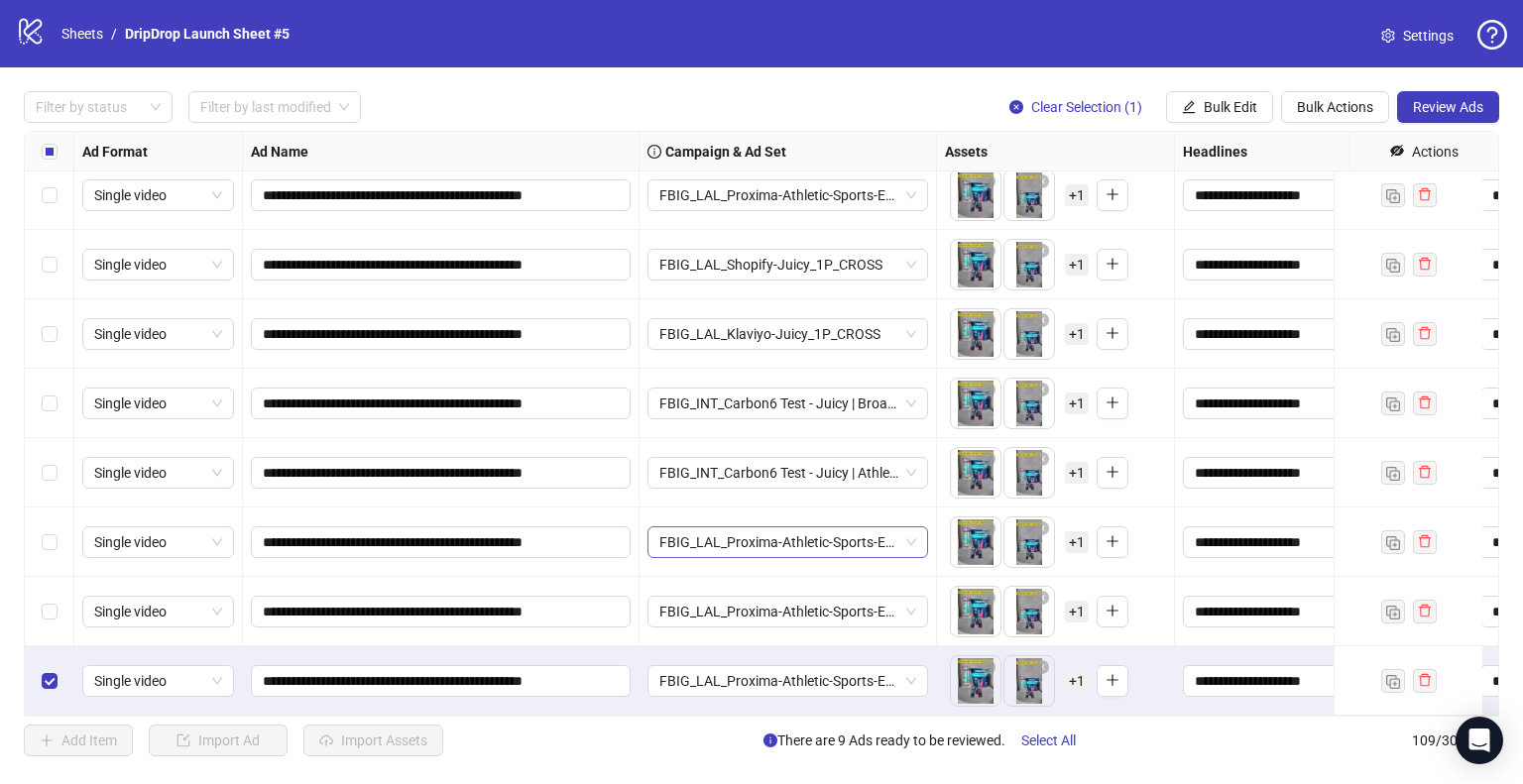 click on "FBIG_LAL_Proxima-Athletic-Sports-Equipment-Juicy_2P_CROSS" at bounding box center [787, 542] 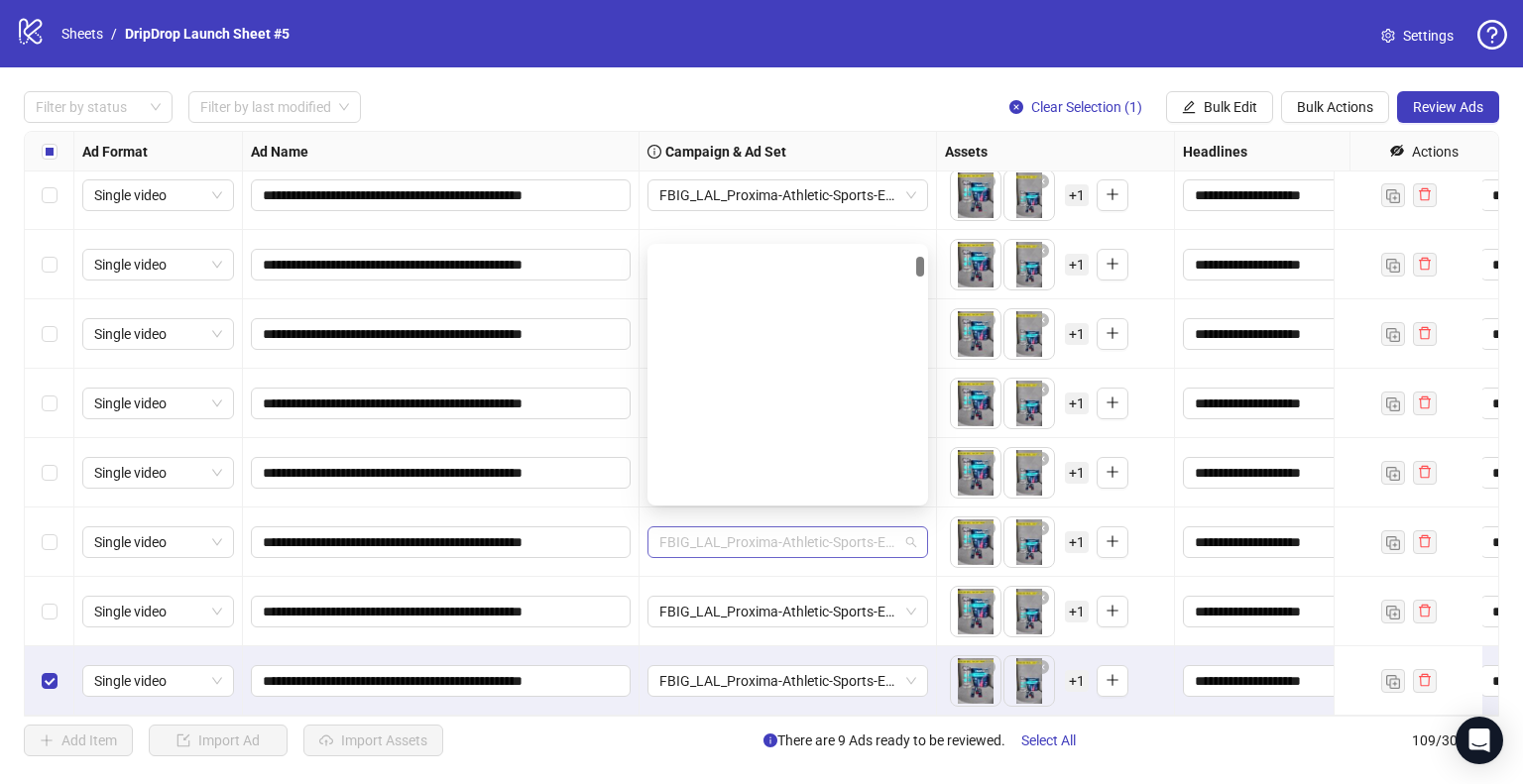 scroll, scrollTop: 353, scrollLeft: 0, axis: vertical 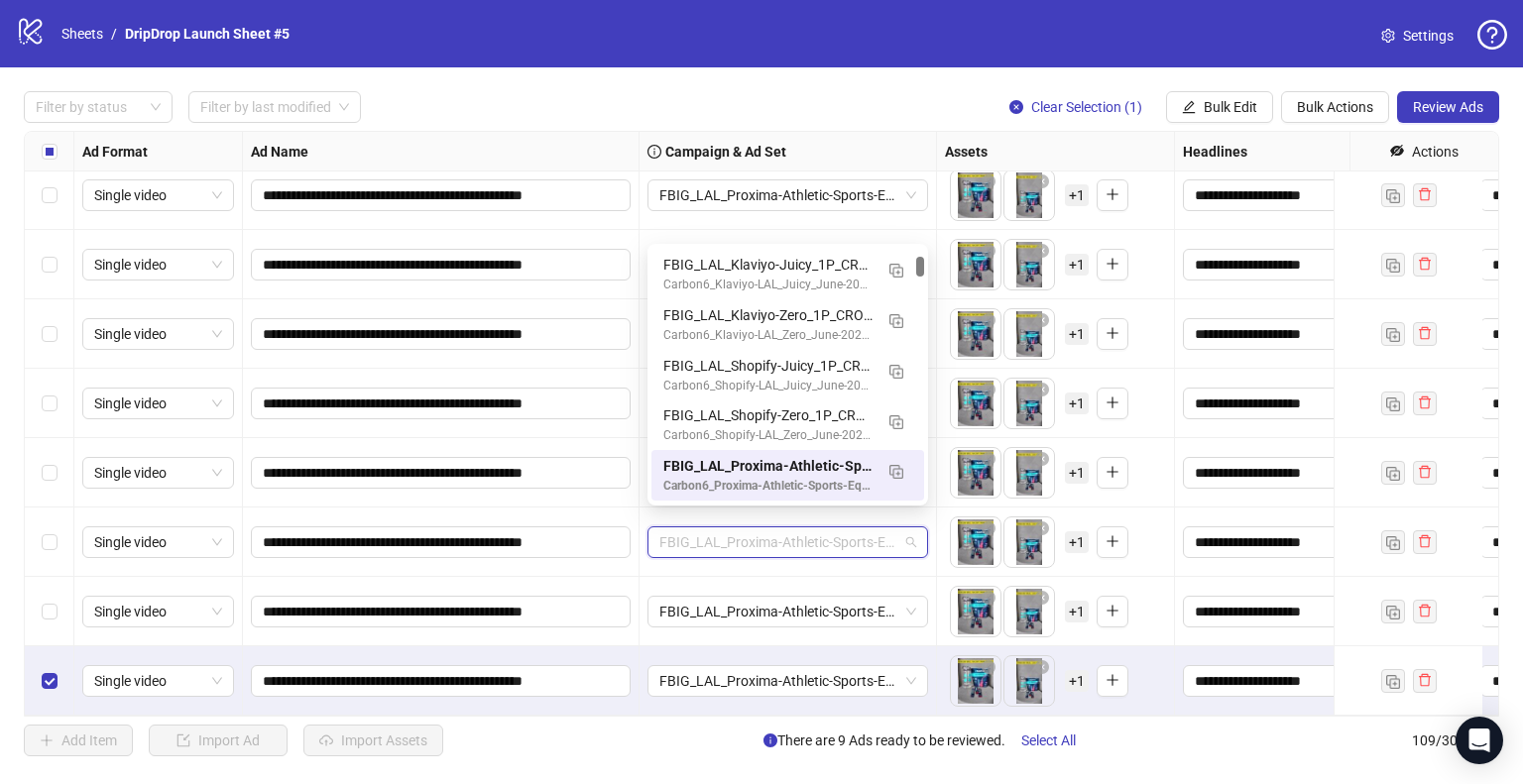 paste on "**********" 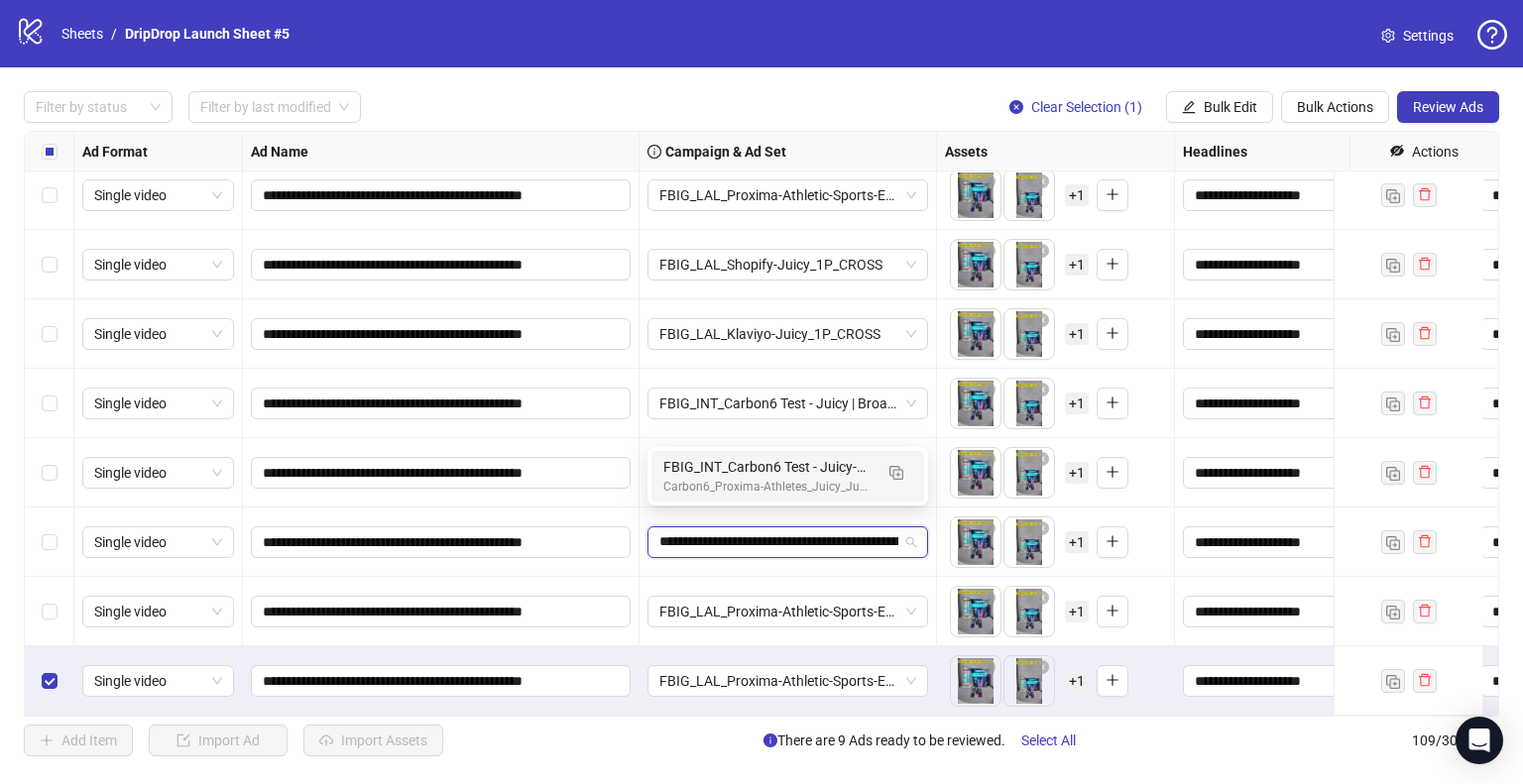 scroll, scrollTop: 0, scrollLeft: 0, axis: both 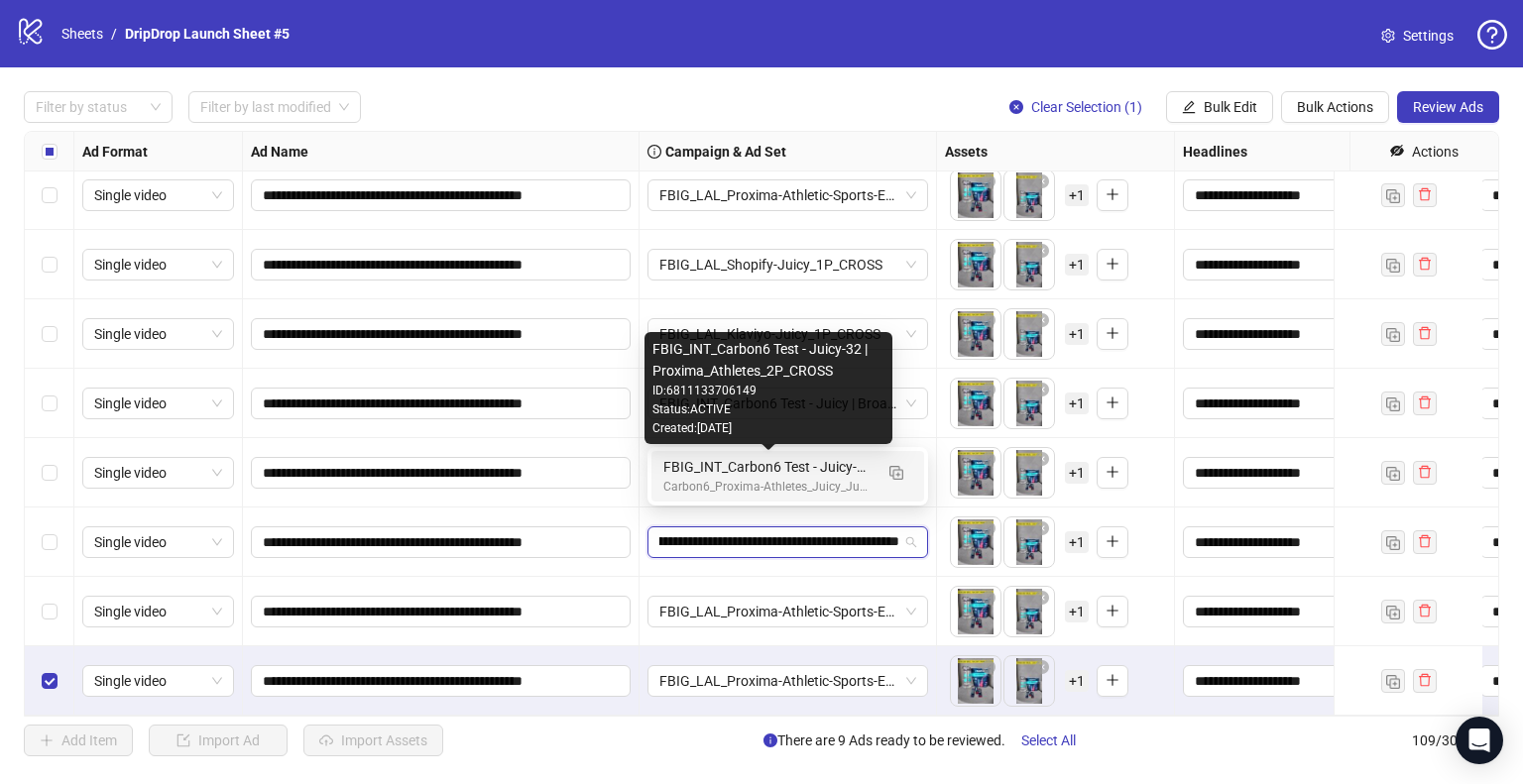 click on "FBIG_INT_Carbon6 Test - Juicy-32 | Proxima_Athletes_2P_CROSS" at bounding box center [767, 467] 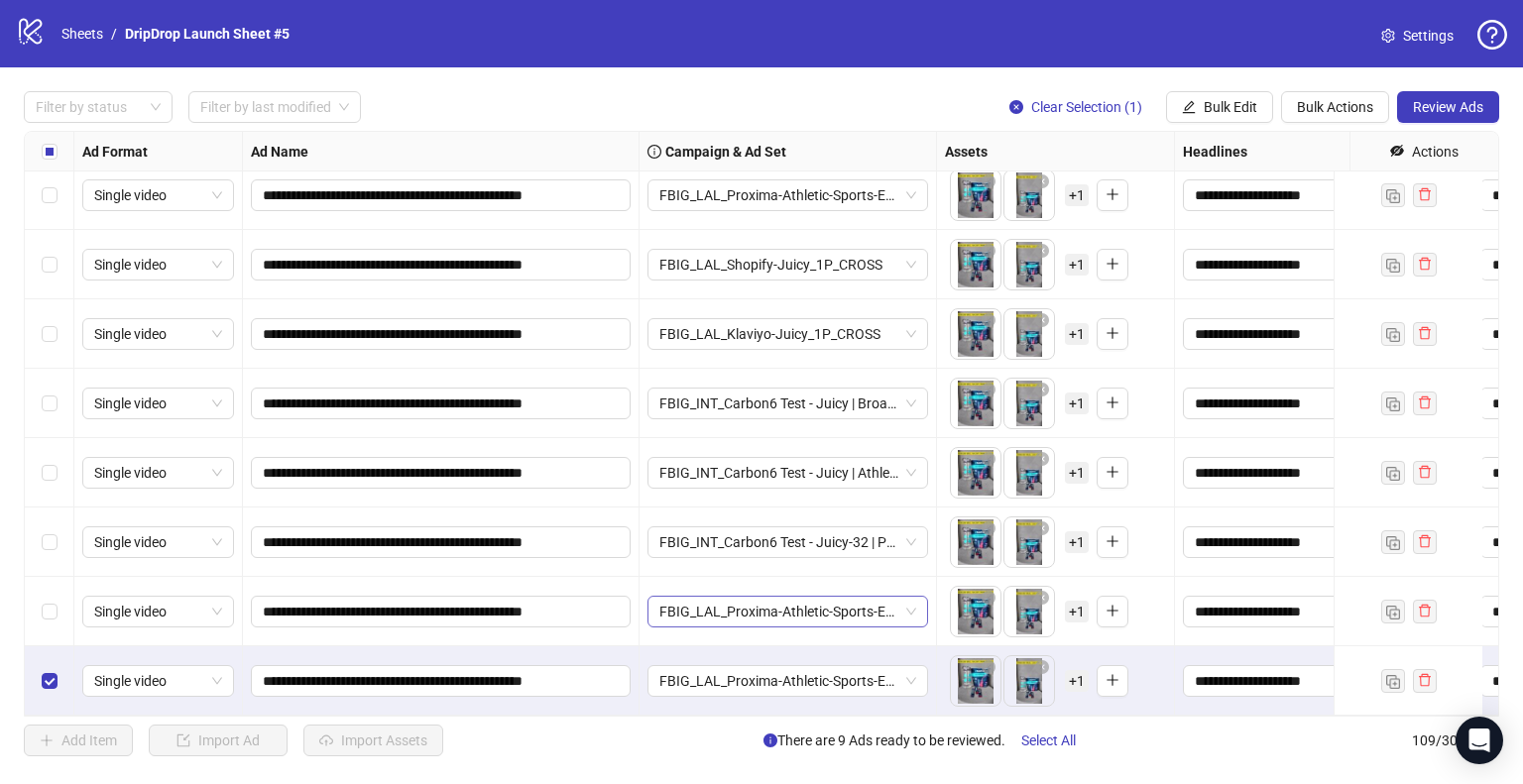 click on "FBIG_LAL_Proxima-Athletic-Sports-Equipment-Juicy_2P_CROSS" at bounding box center [787, 612] 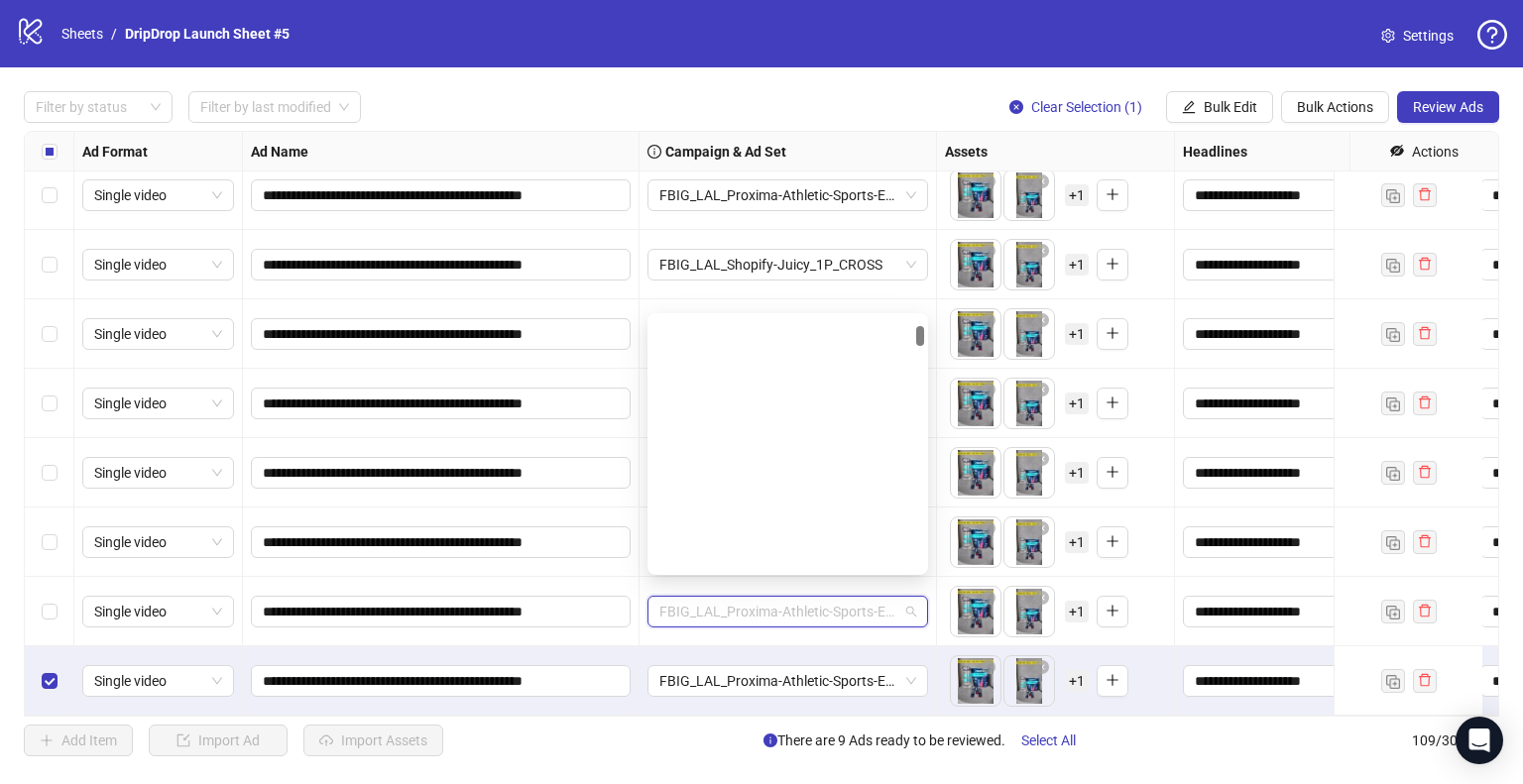 paste on "**********" 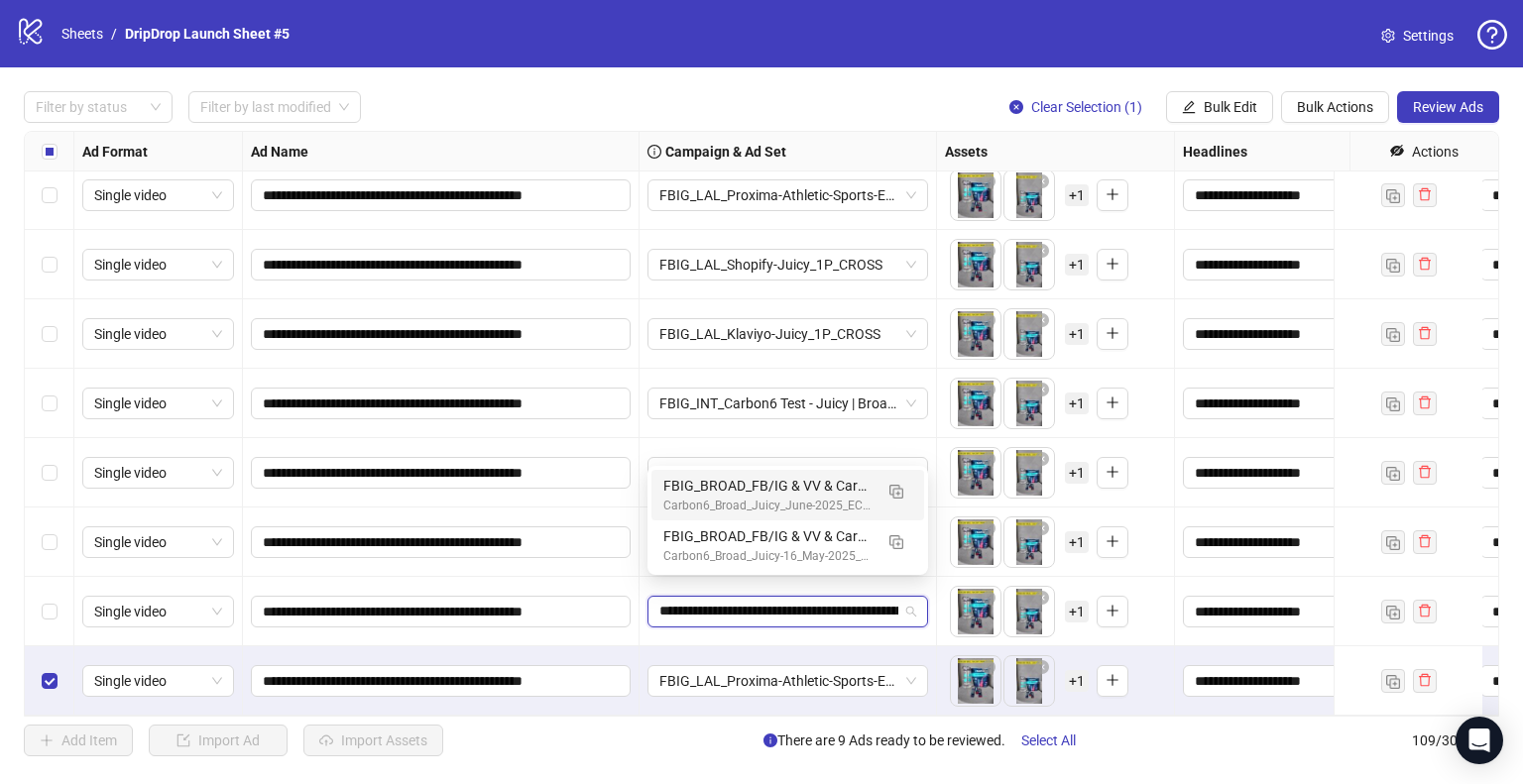 scroll, scrollTop: 0, scrollLeft: 0, axis: both 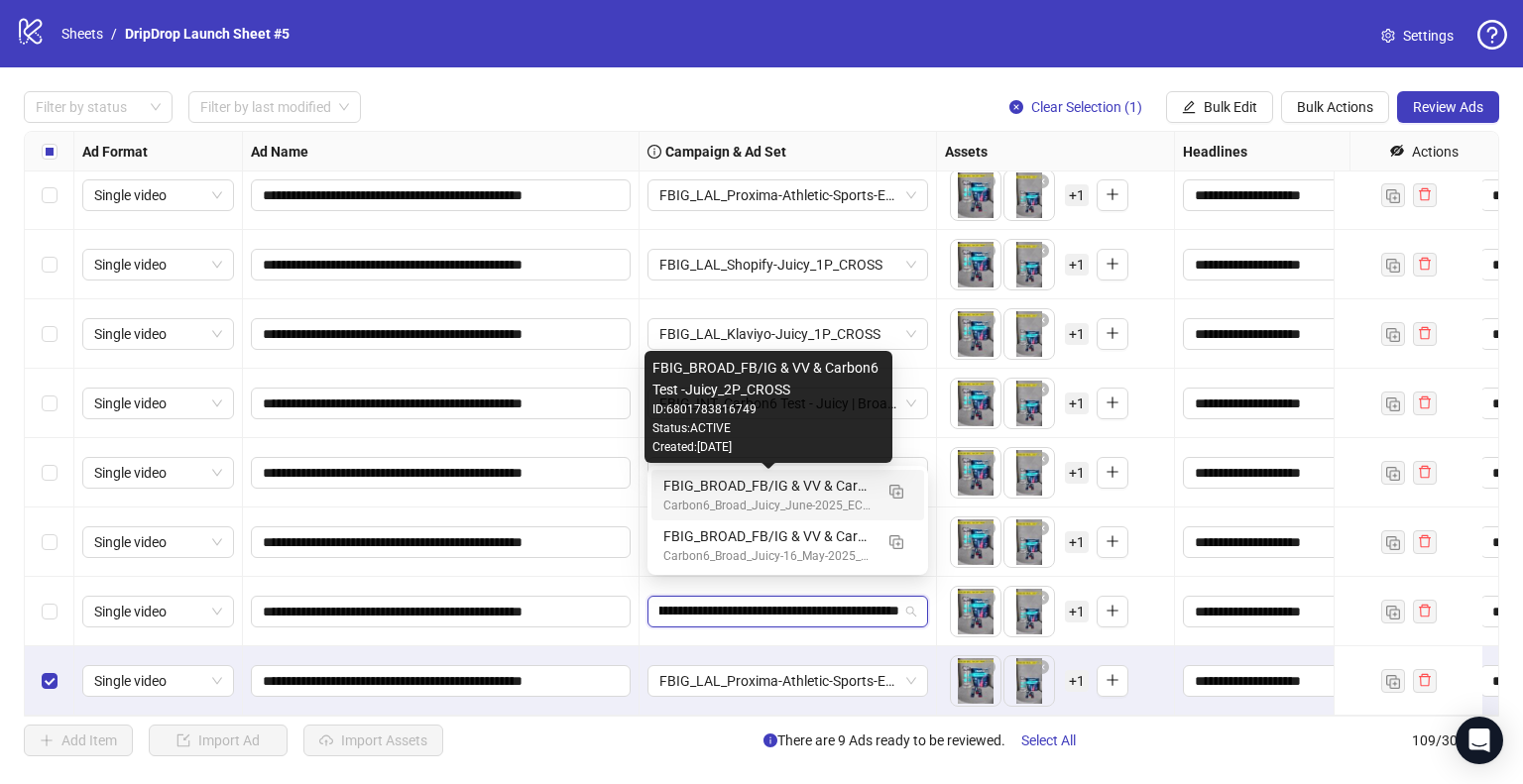 click on "FBIG_BROAD_FB/IG & VV & Carbon6 Test -Juicy_2P_CROSS" at bounding box center [767, 486] 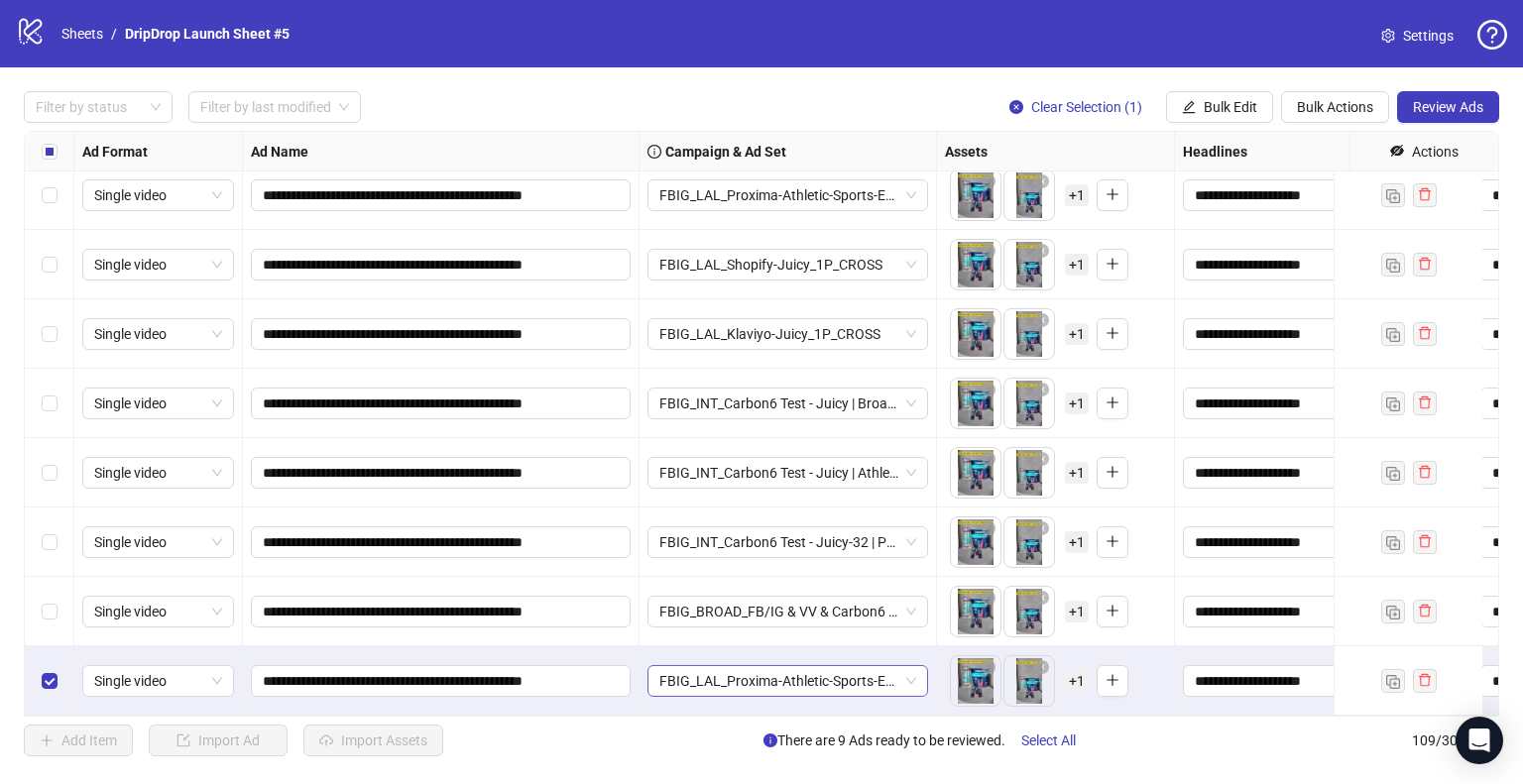 click on "FBIG_LAL_Proxima-Athletic-Sports-Equipment-Juicy_2P_CROSS" at bounding box center (787, 681) 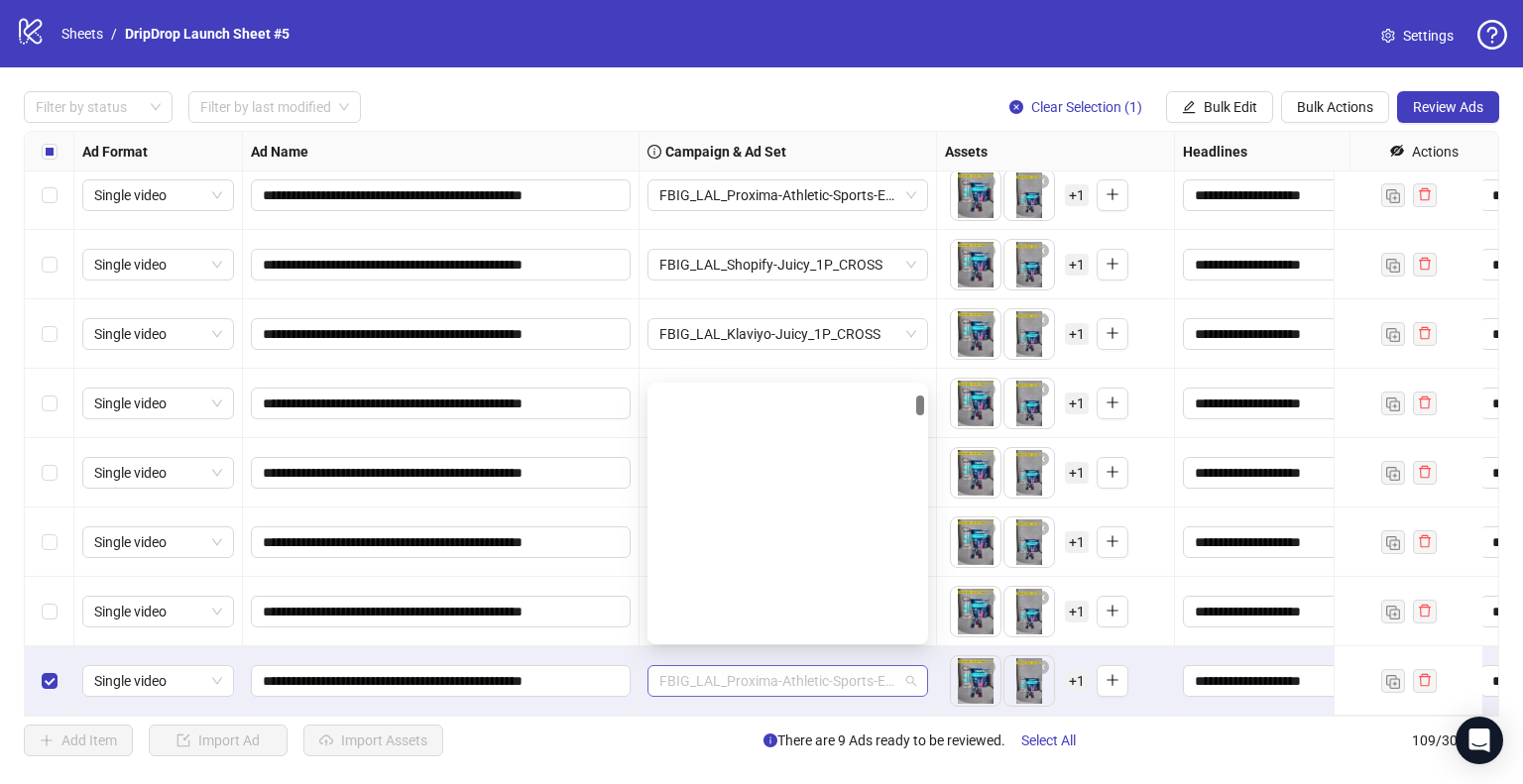 scroll, scrollTop: 353, scrollLeft: 0, axis: vertical 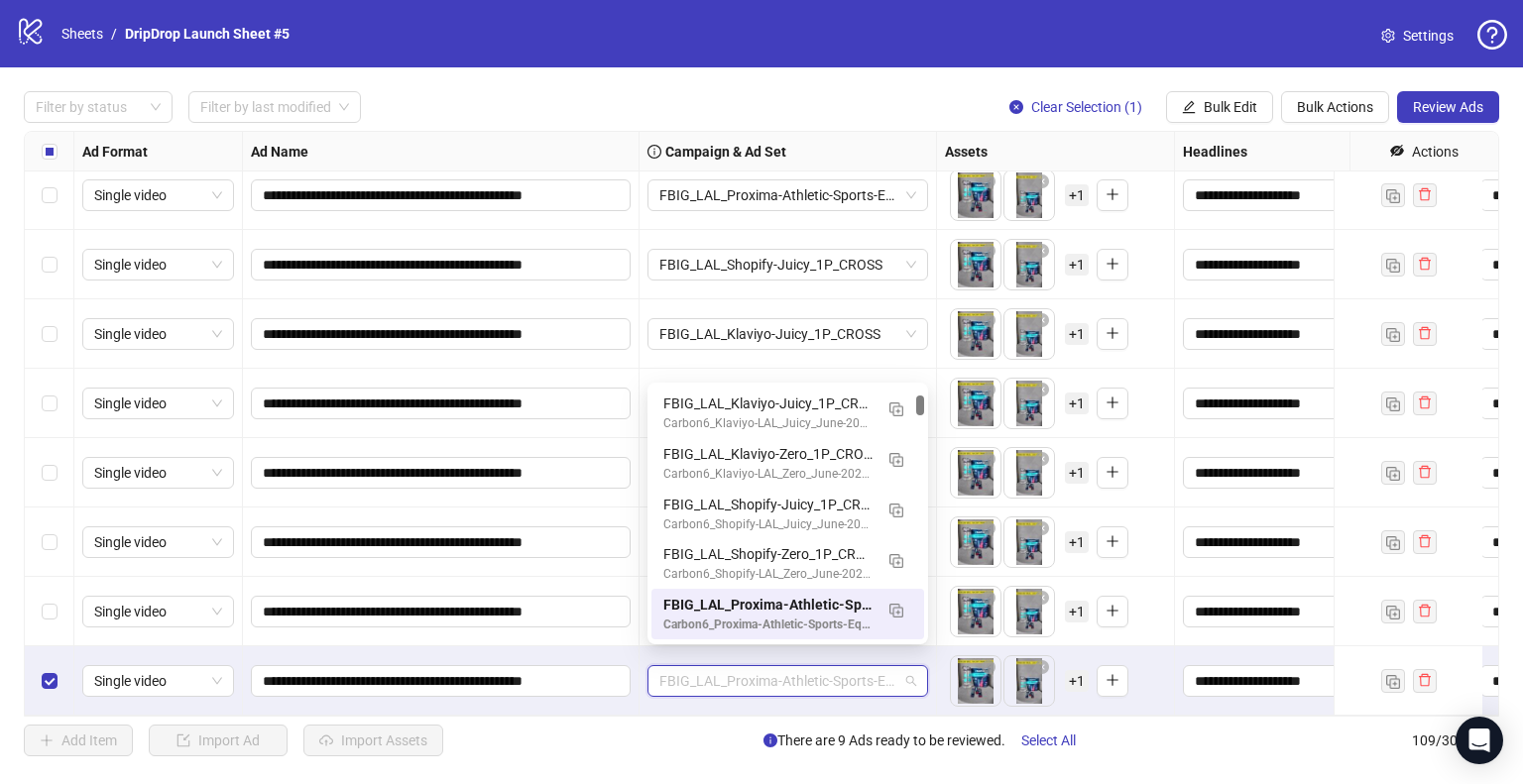 paste on "**********" 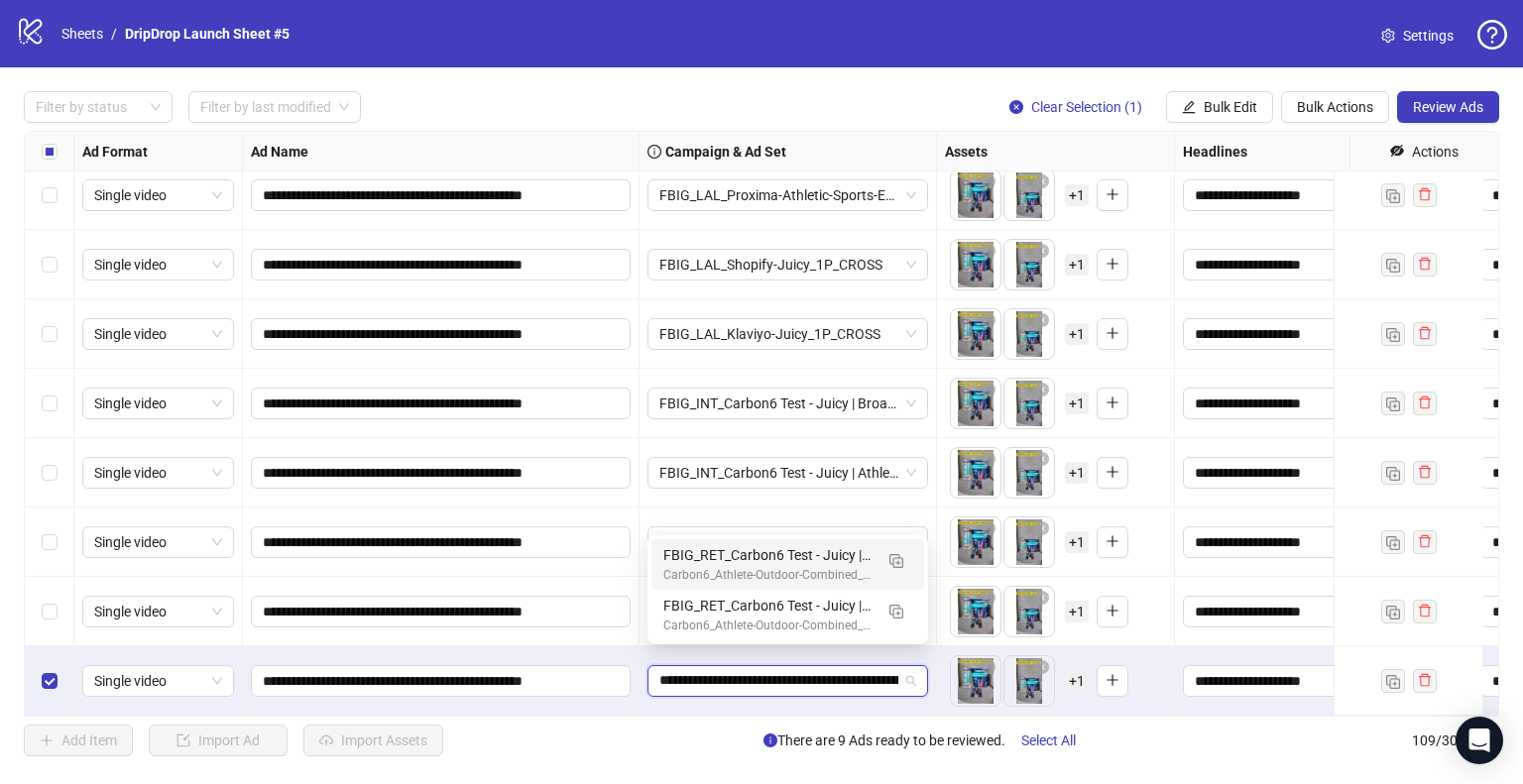 scroll, scrollTop: 0, scrollLeft: 0, axis: both 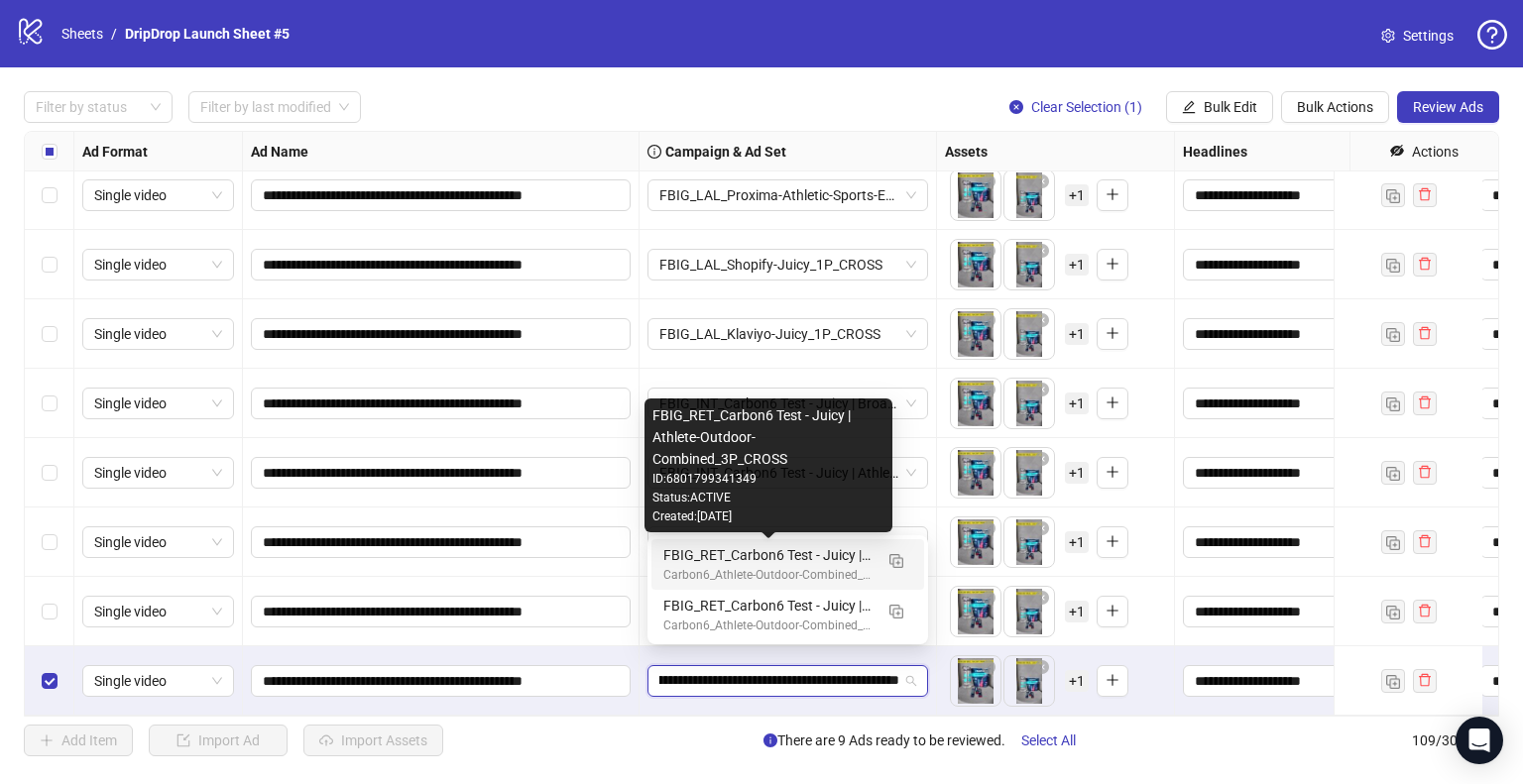 click on "FBIG_RET_Carbon6 Test - Juicy | Athlete-Outdoor-Combined_3P_CROSS" at bounding box center [767, 555] 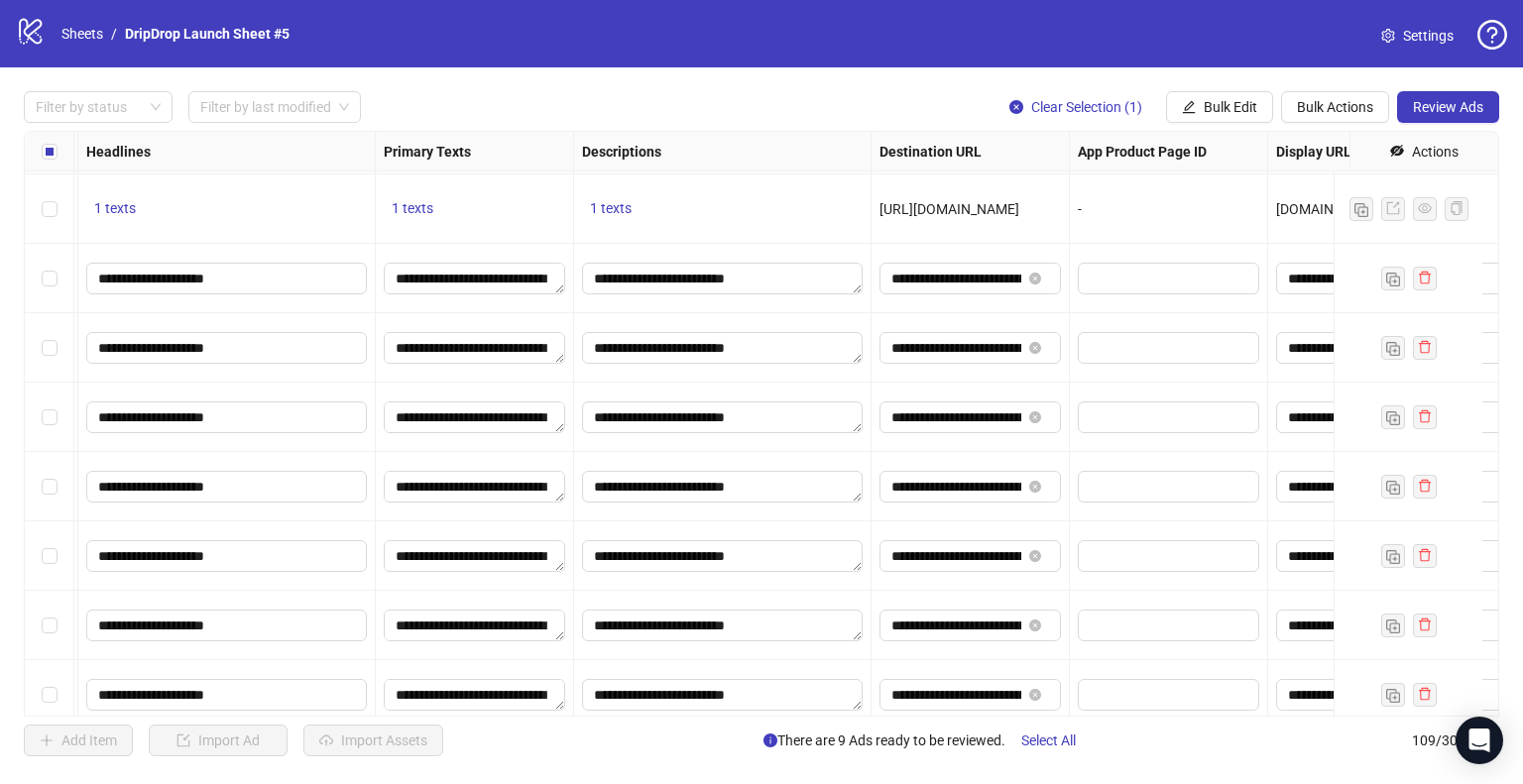 scroll, scrollTop: 6935, scrollLeft: 1340, axis: both 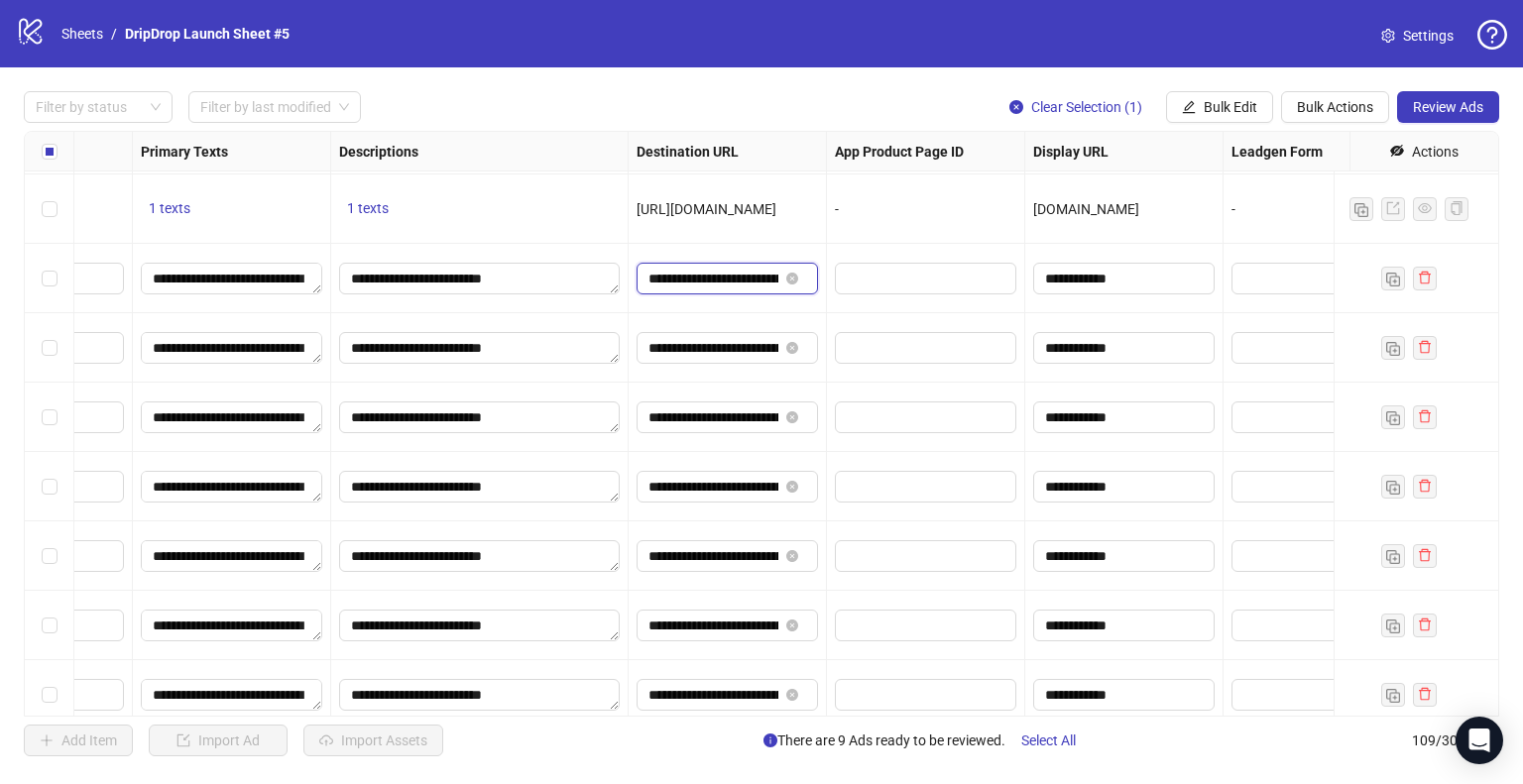click on "**********" at bounding box center (713, 279) 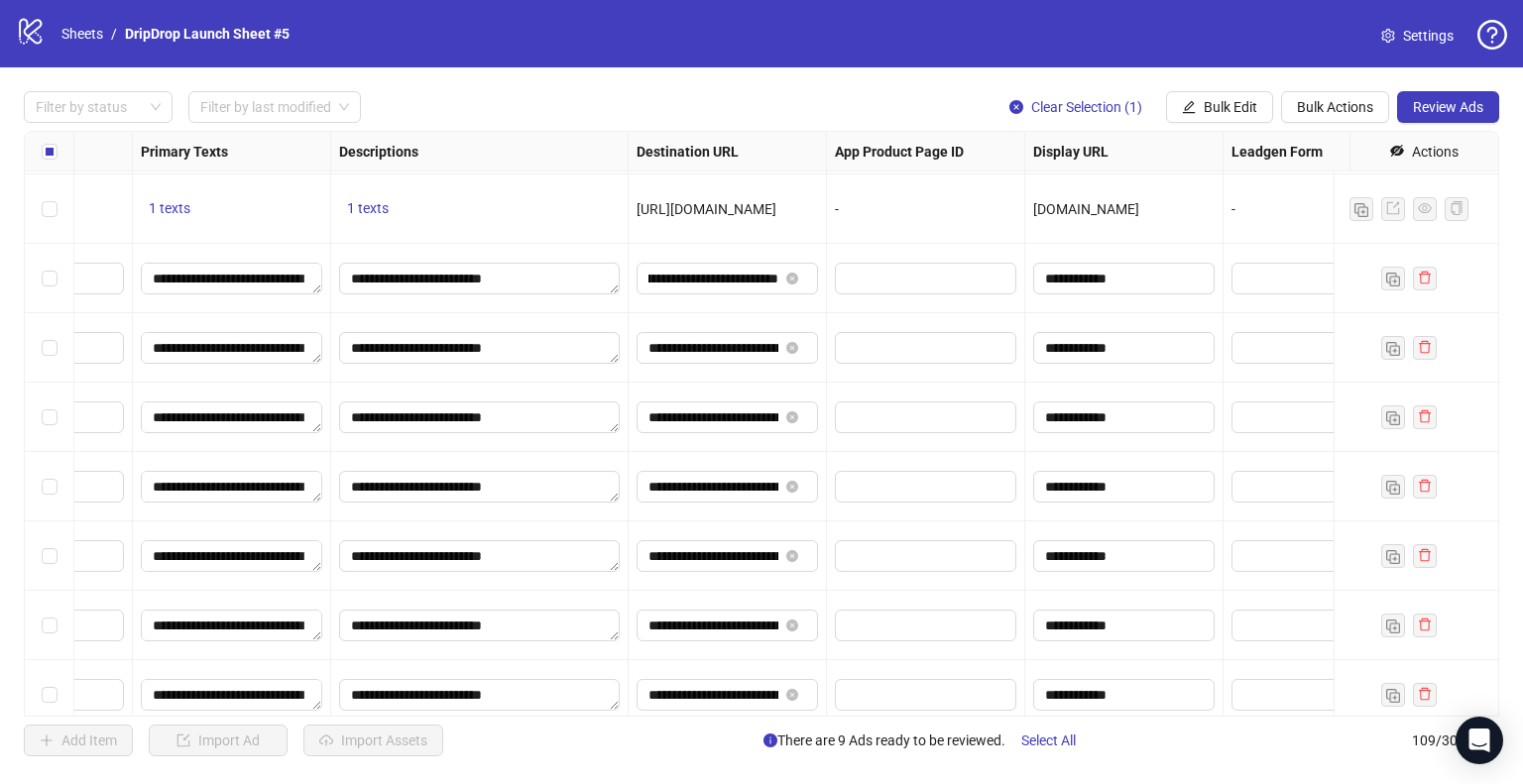 click on "**********" at bounding box center (728, 348) 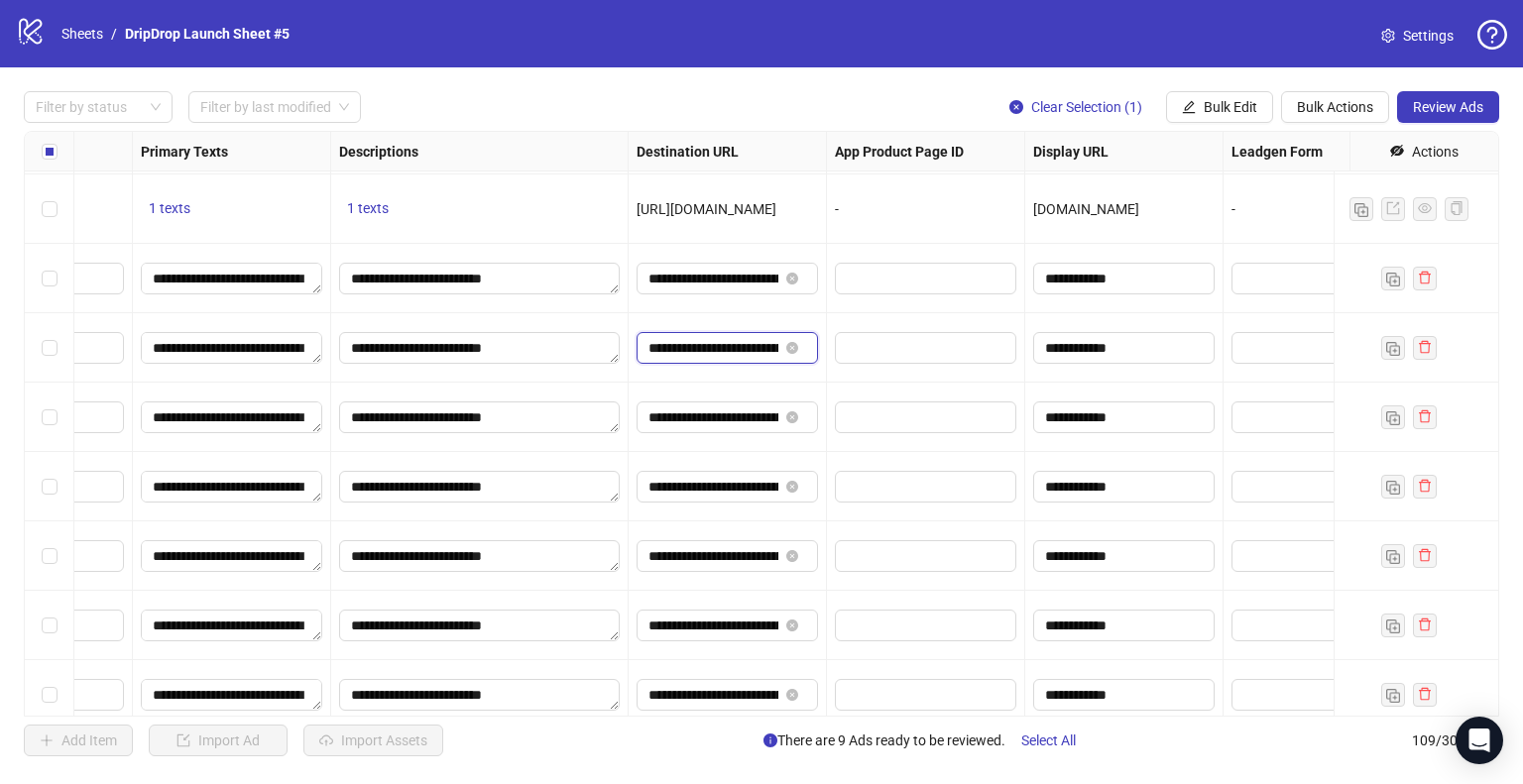 click on "**********" at bounding box center (713, 348) 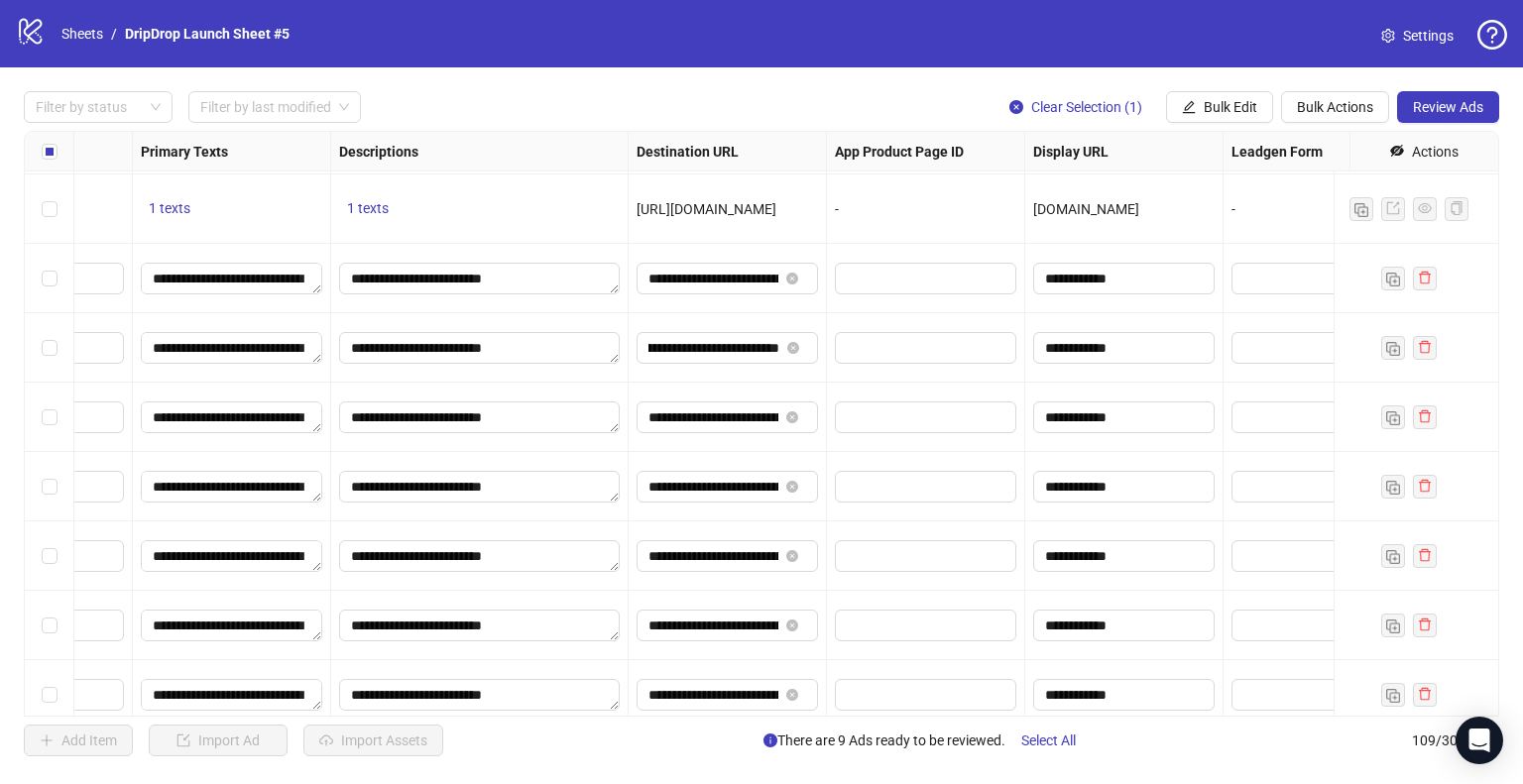 click on "**********" at bounding box center [728, 348] 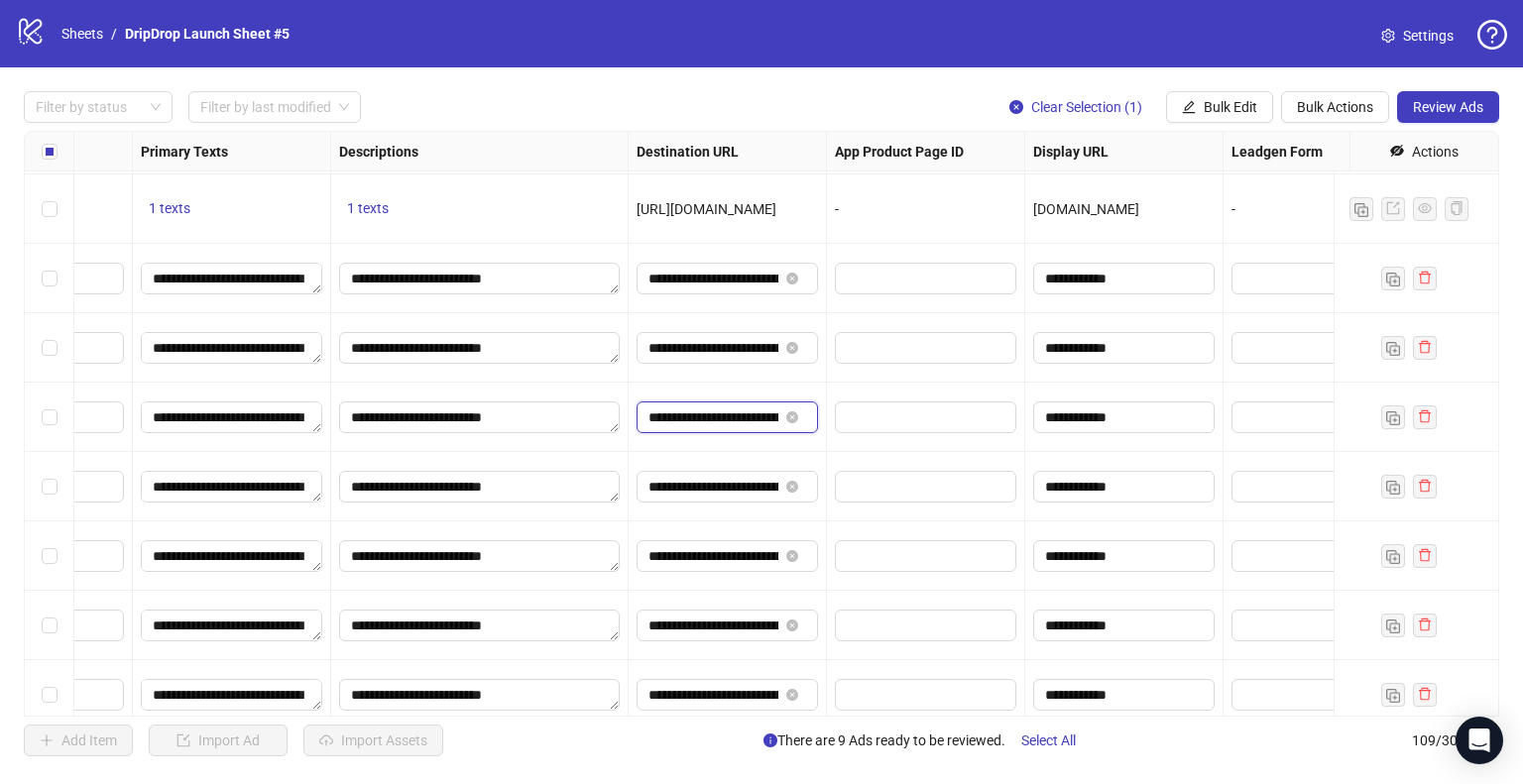 click on "**********" at bounding box center [713, 417] 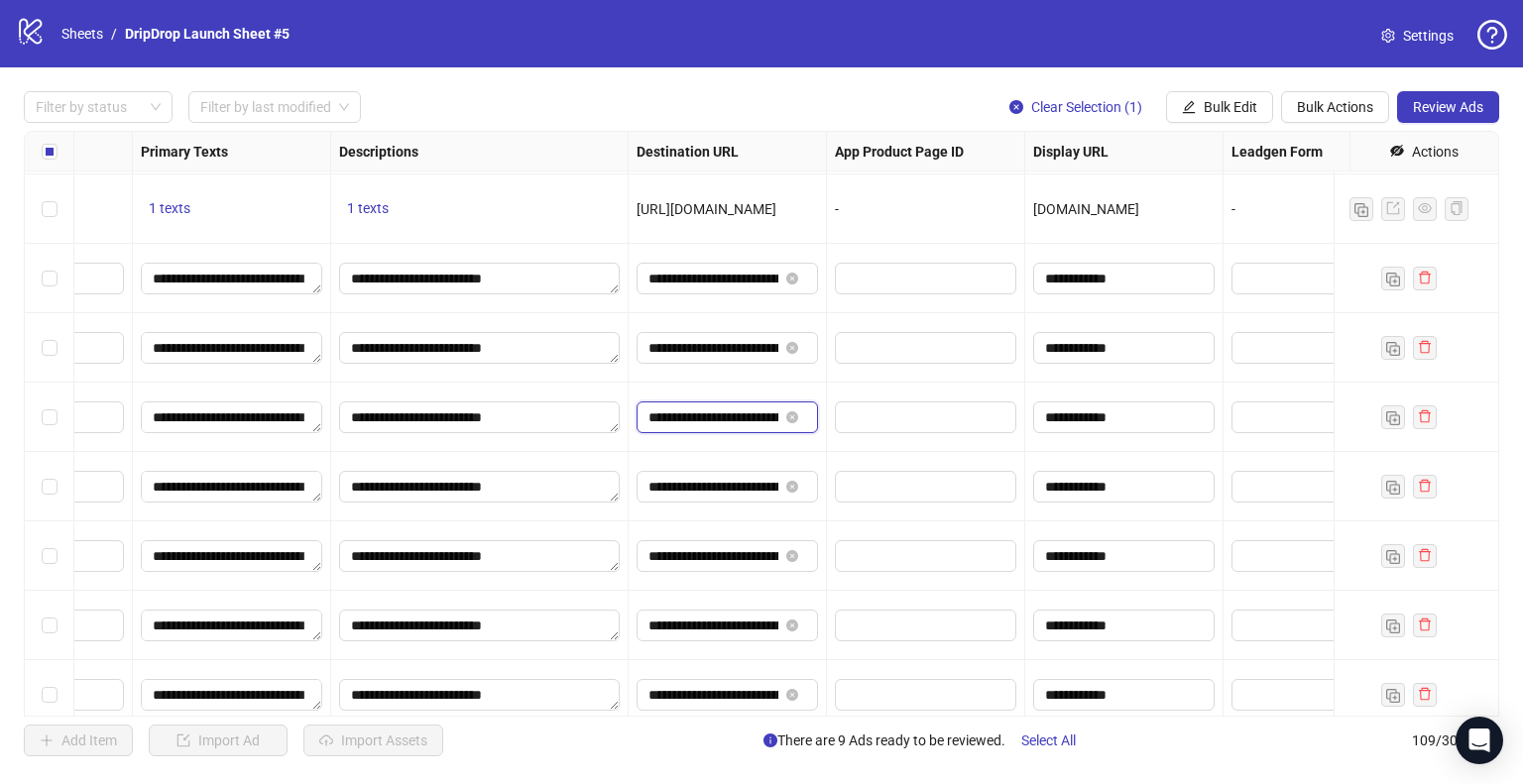 paste 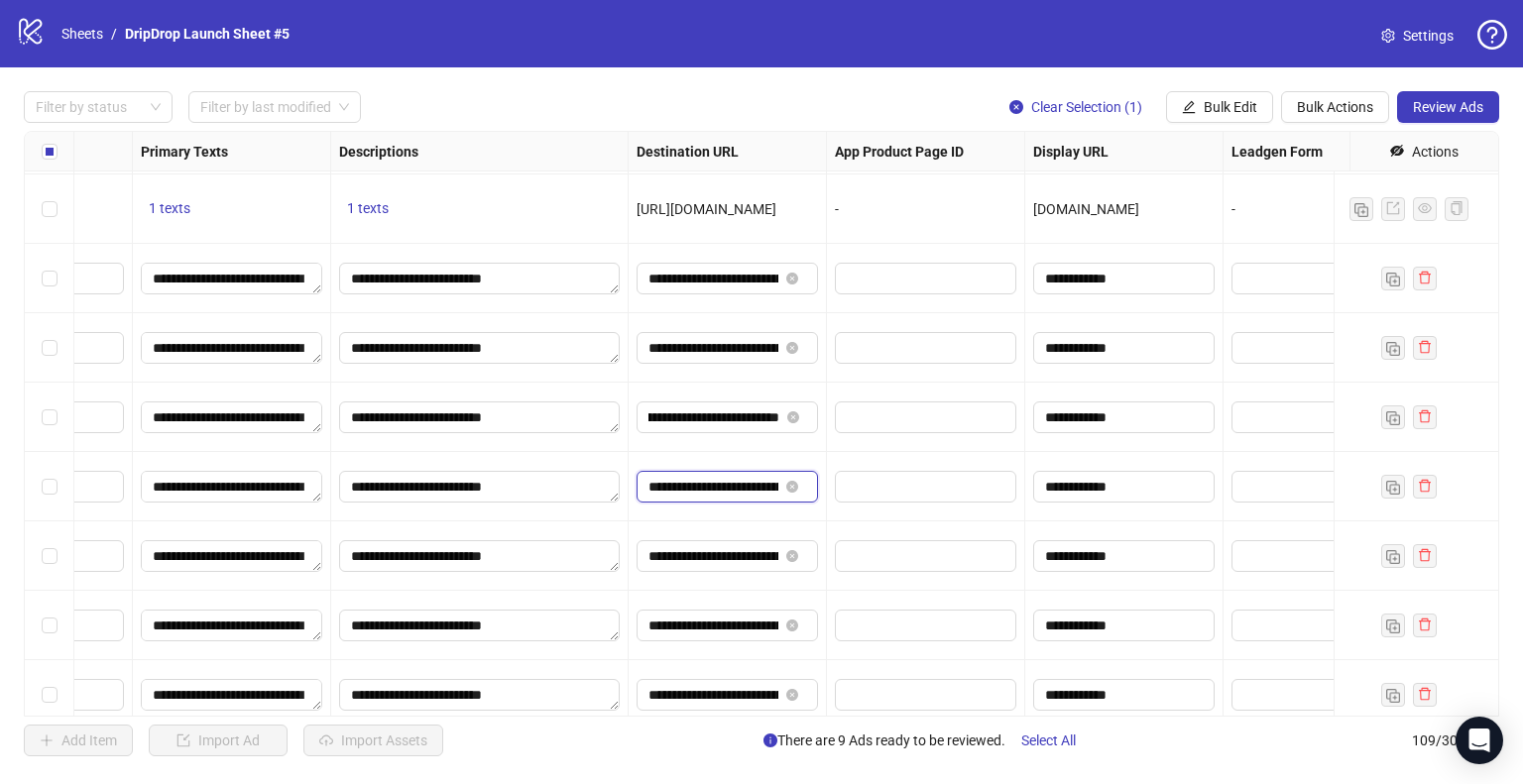click on "**********" at bounding box center (713, 487) 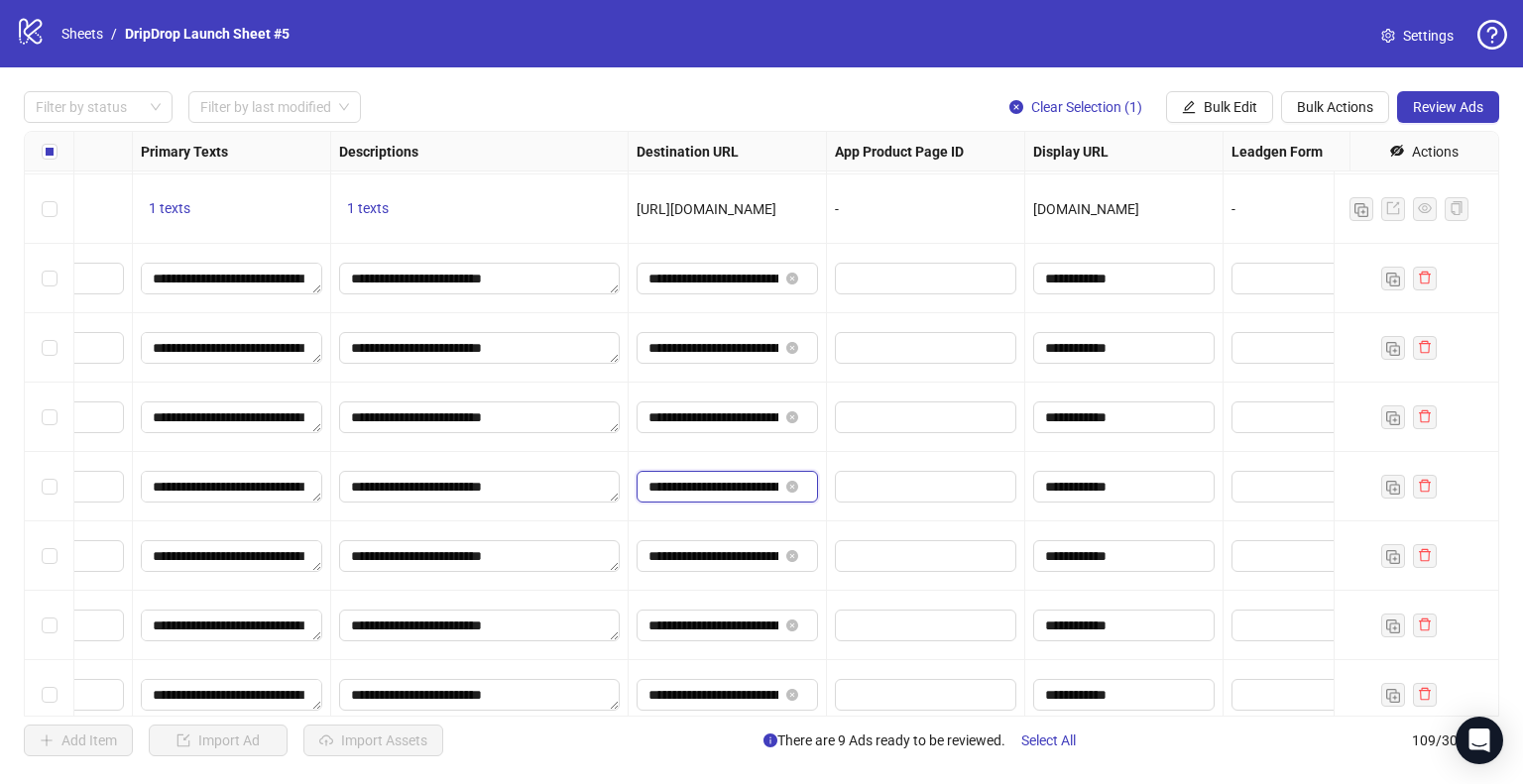paste 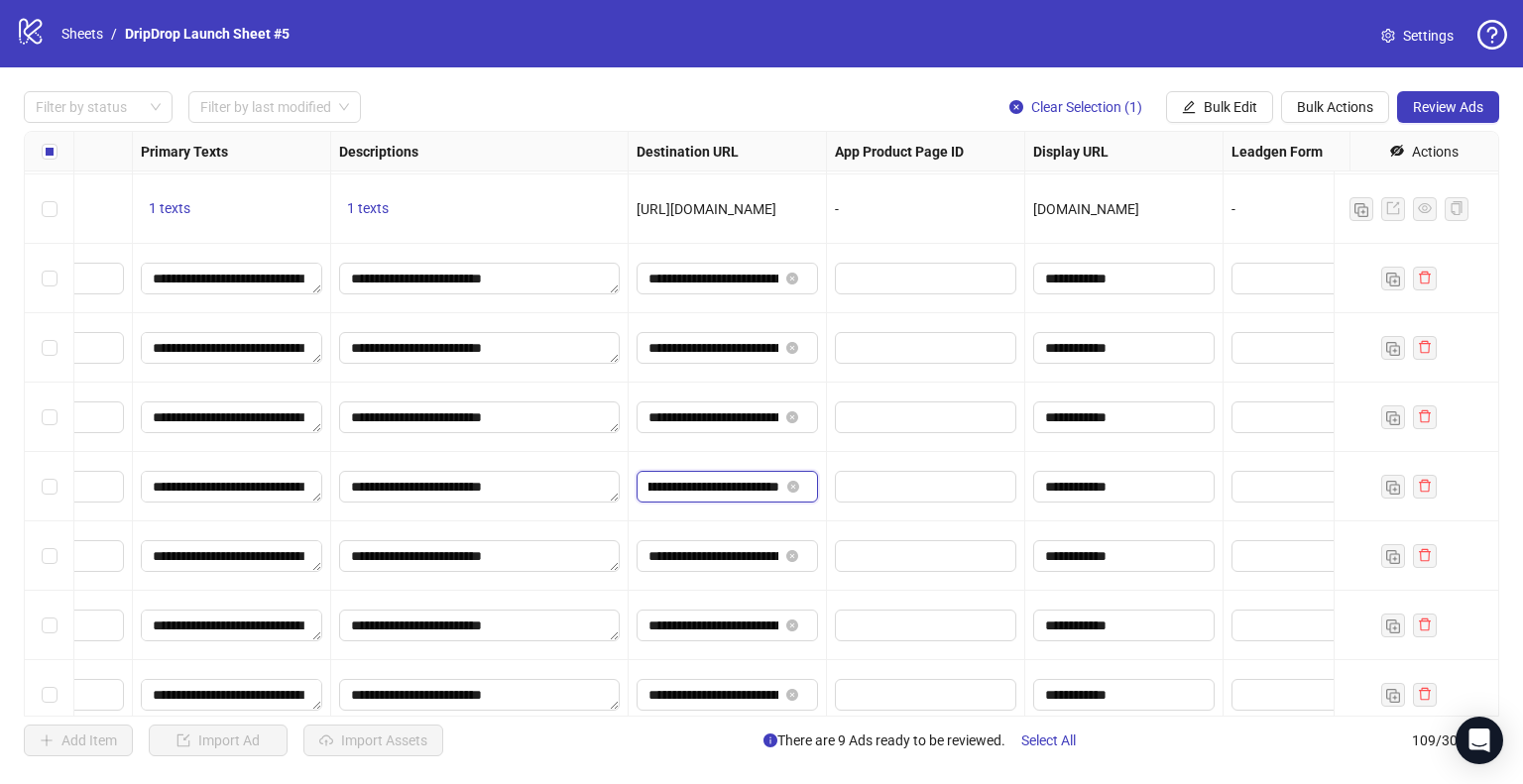 scroll, scrollTop: 7034, scrollLeft: 1340, axis: both 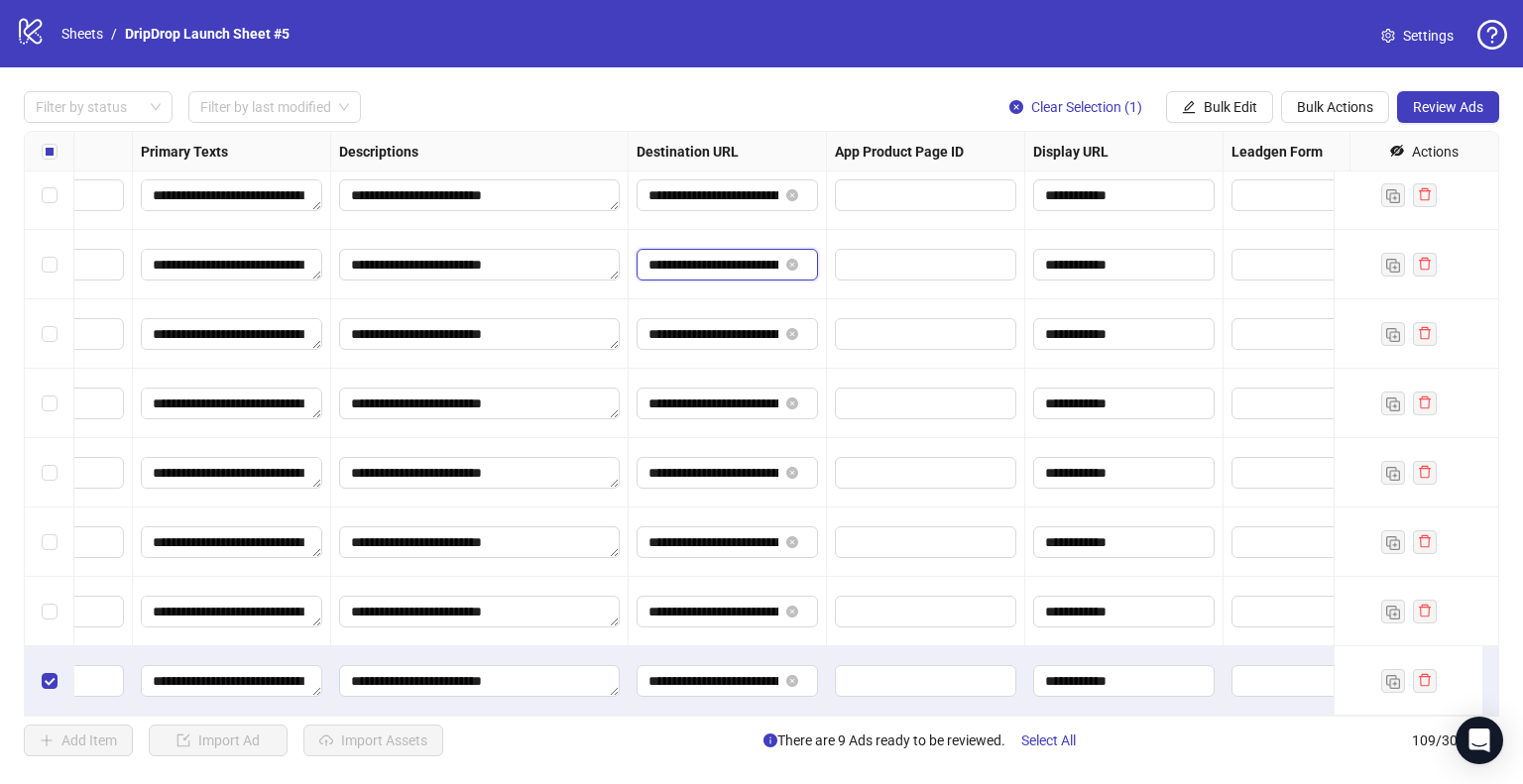 click on "**********" at bounding box center [713, 265] 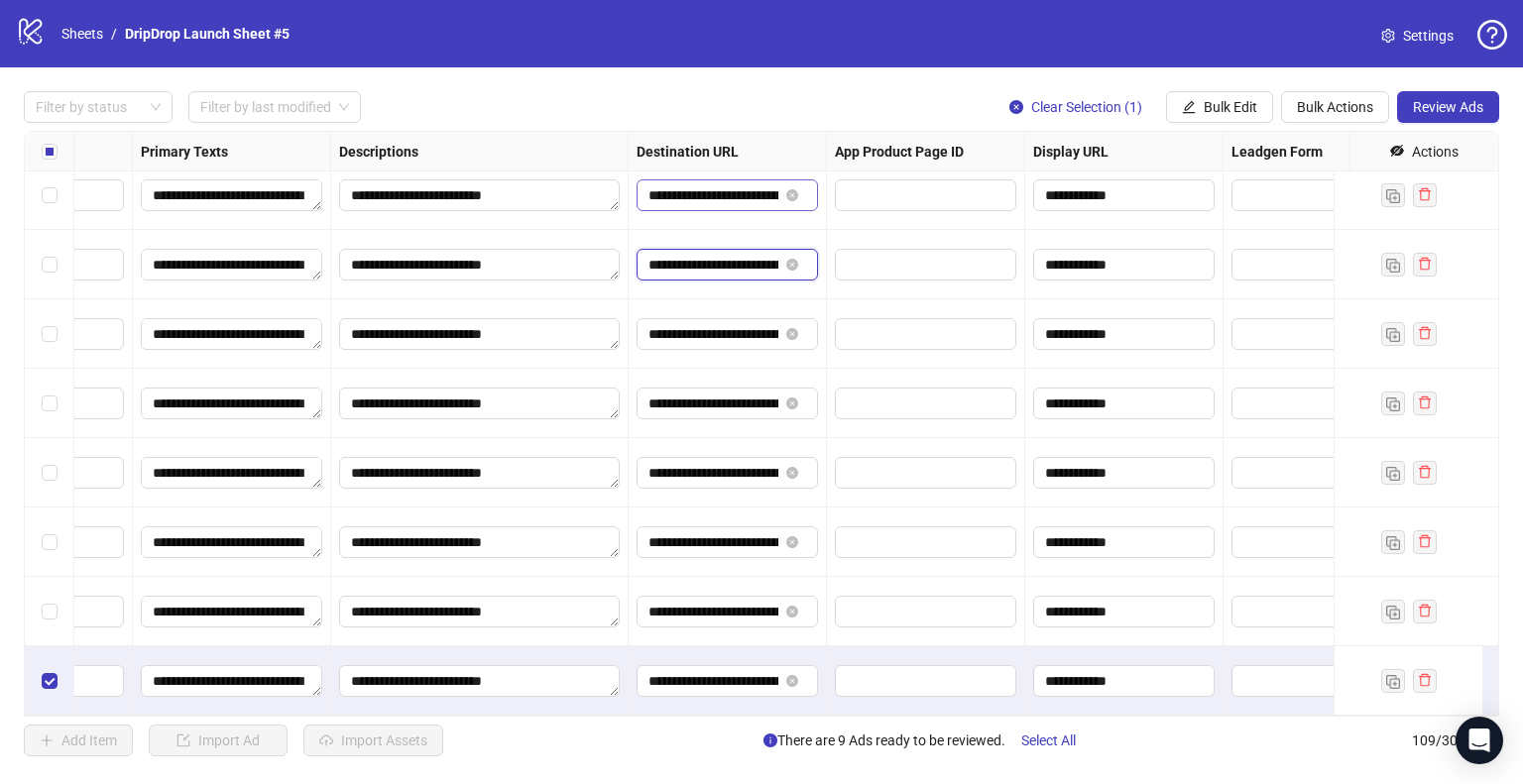 scroll, scrollTop: 6935, scrollLeft: 1340, axis: both 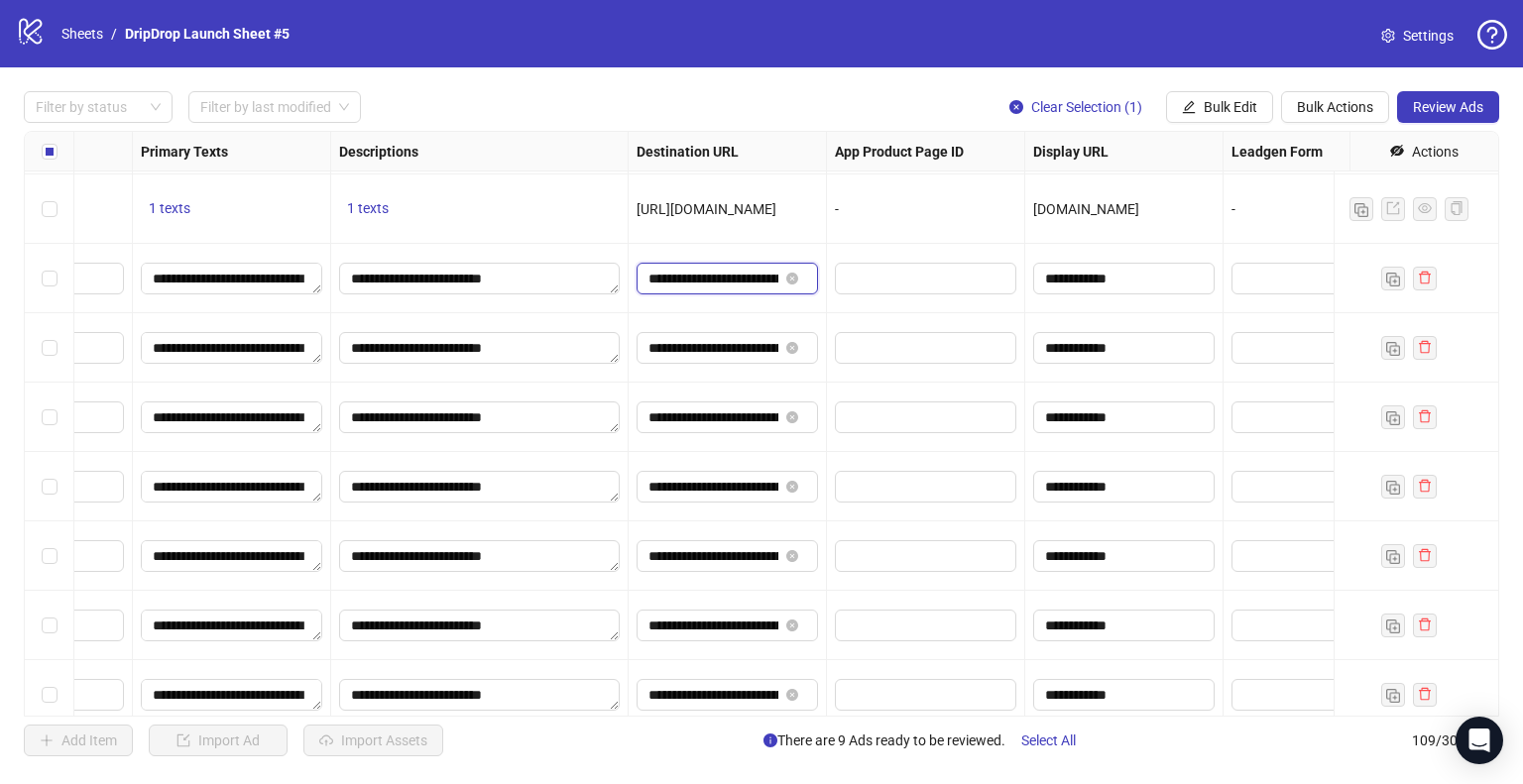 click on "**********" at bounding box center [713, 279] 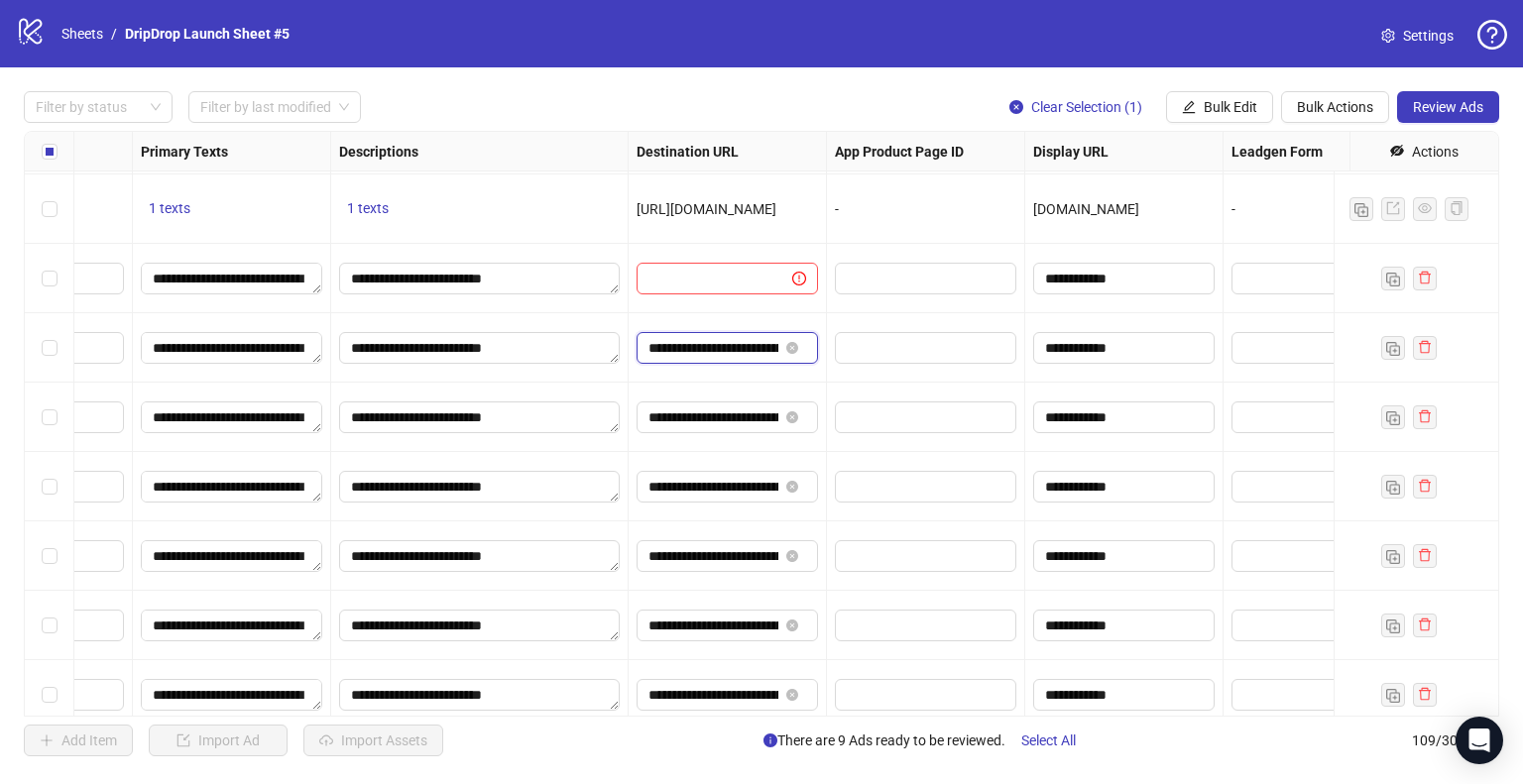 click on "**********" at bounding box center [713, 348] 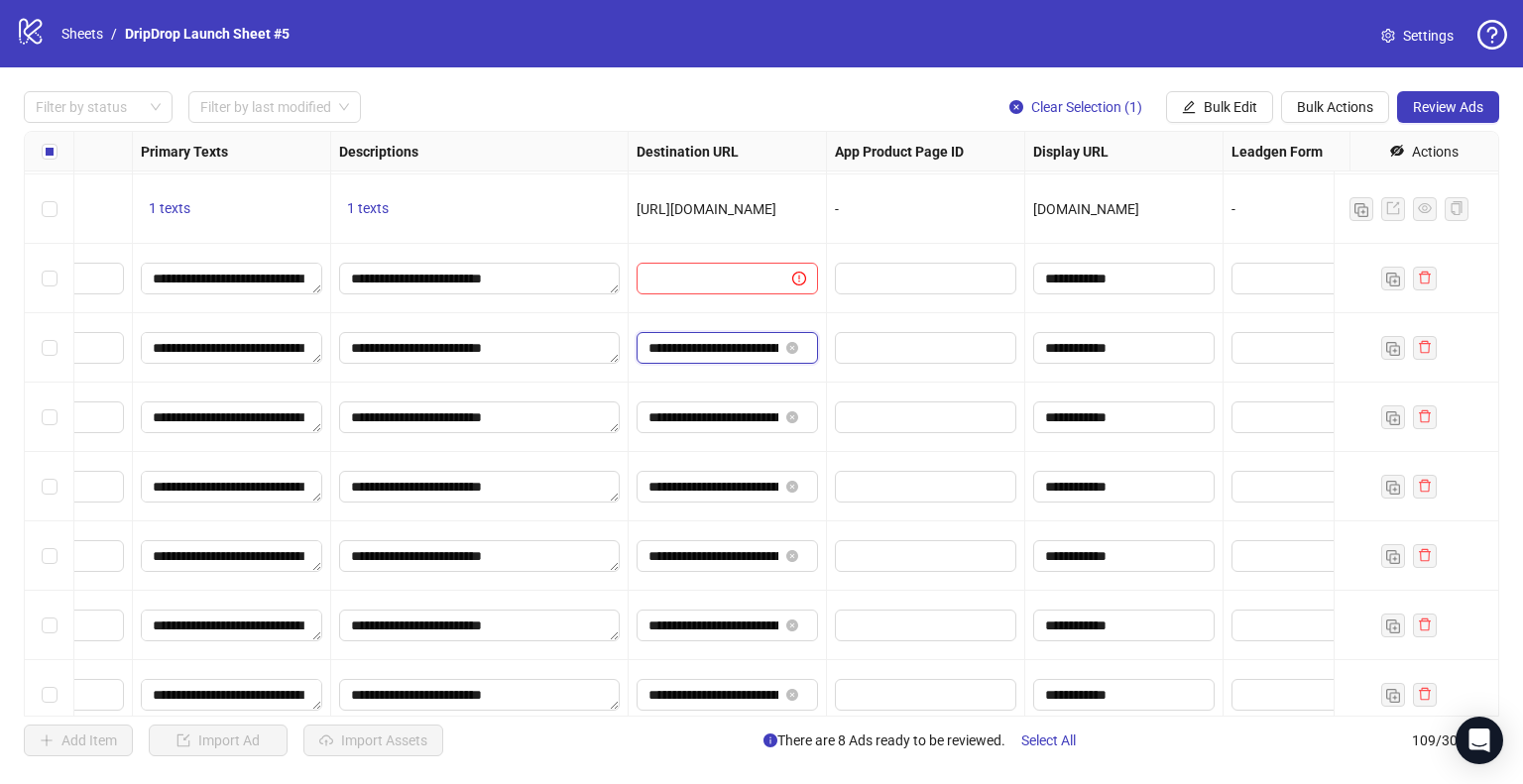 type 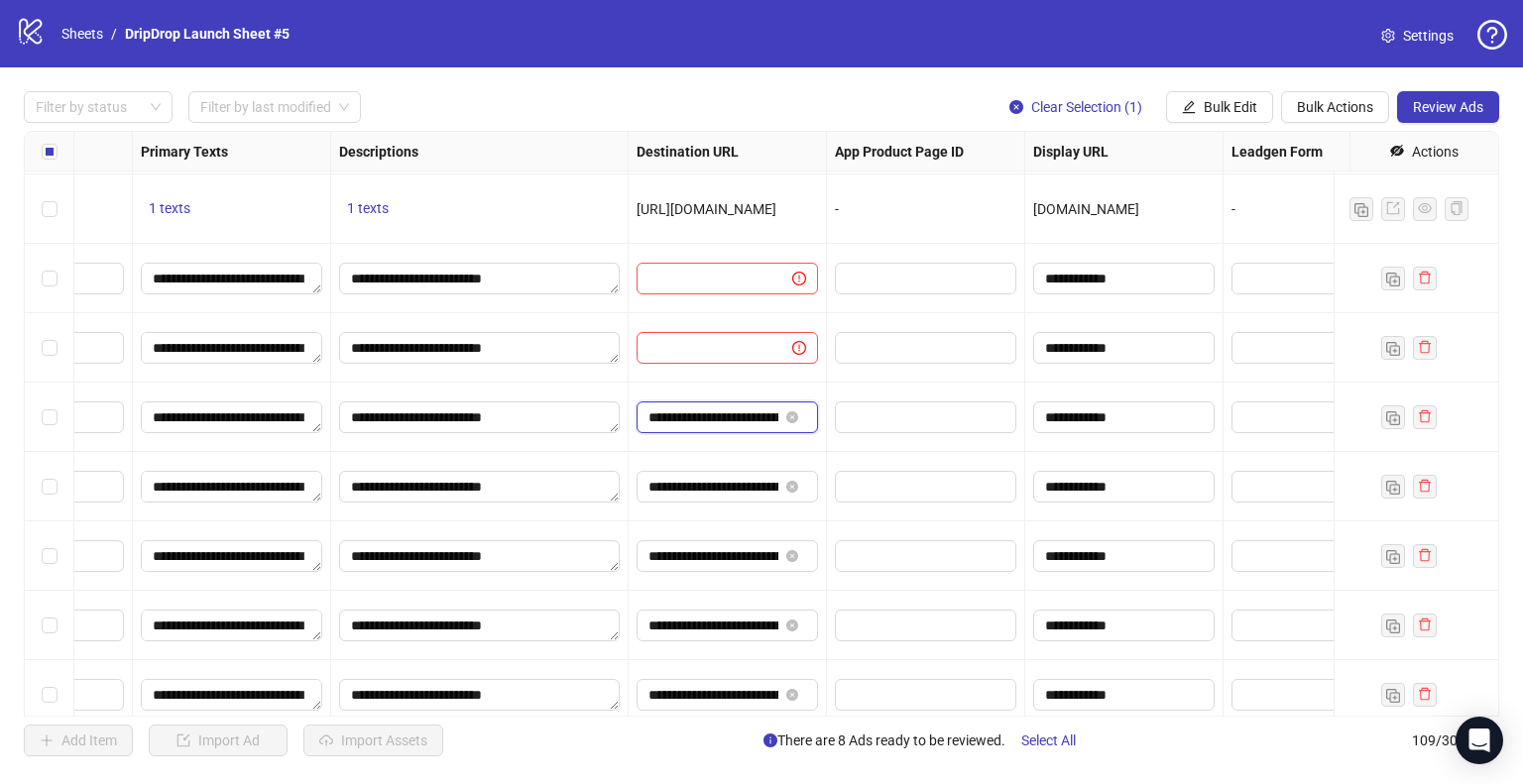 click on "**********" at bounding box center (713, 417) 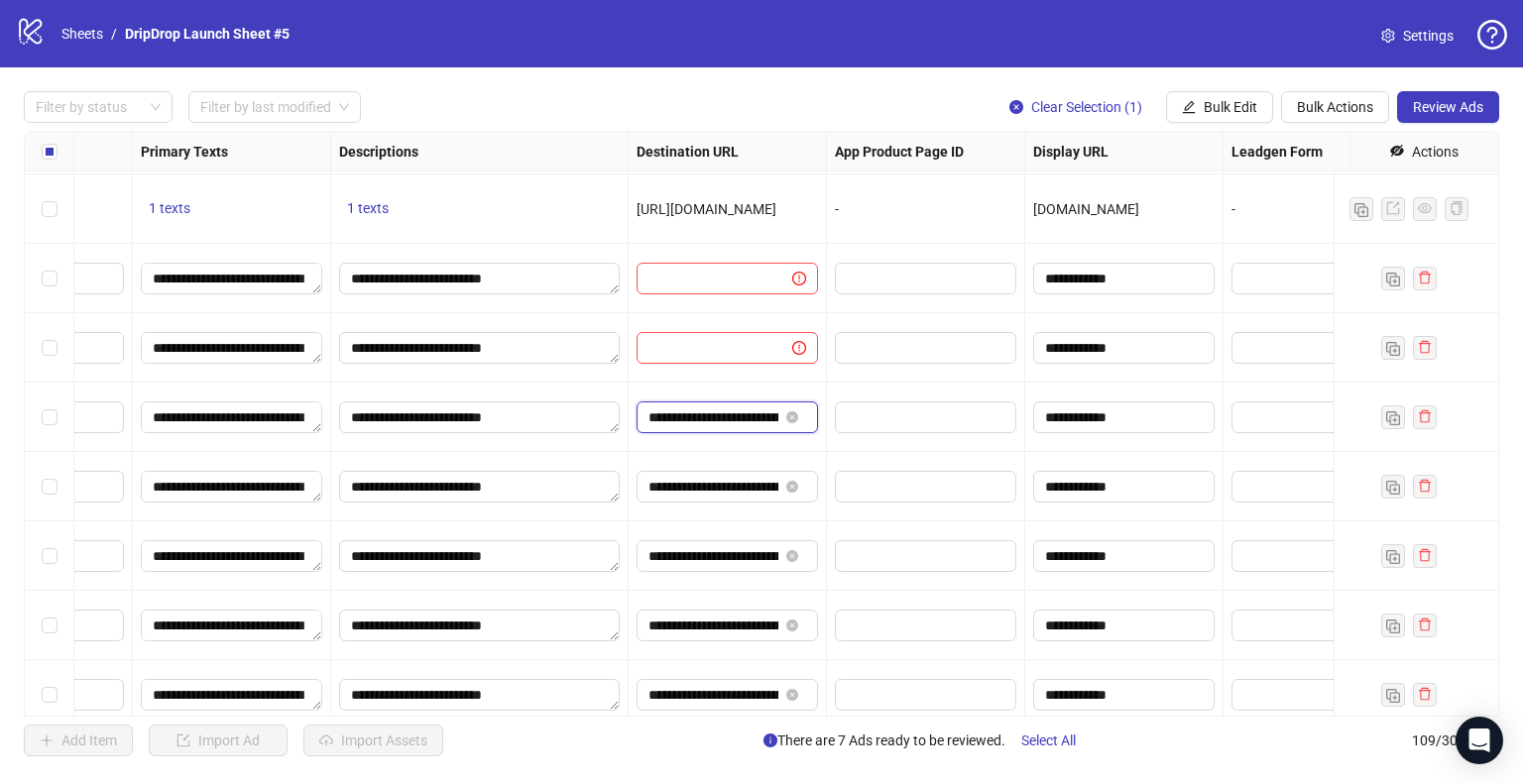 type 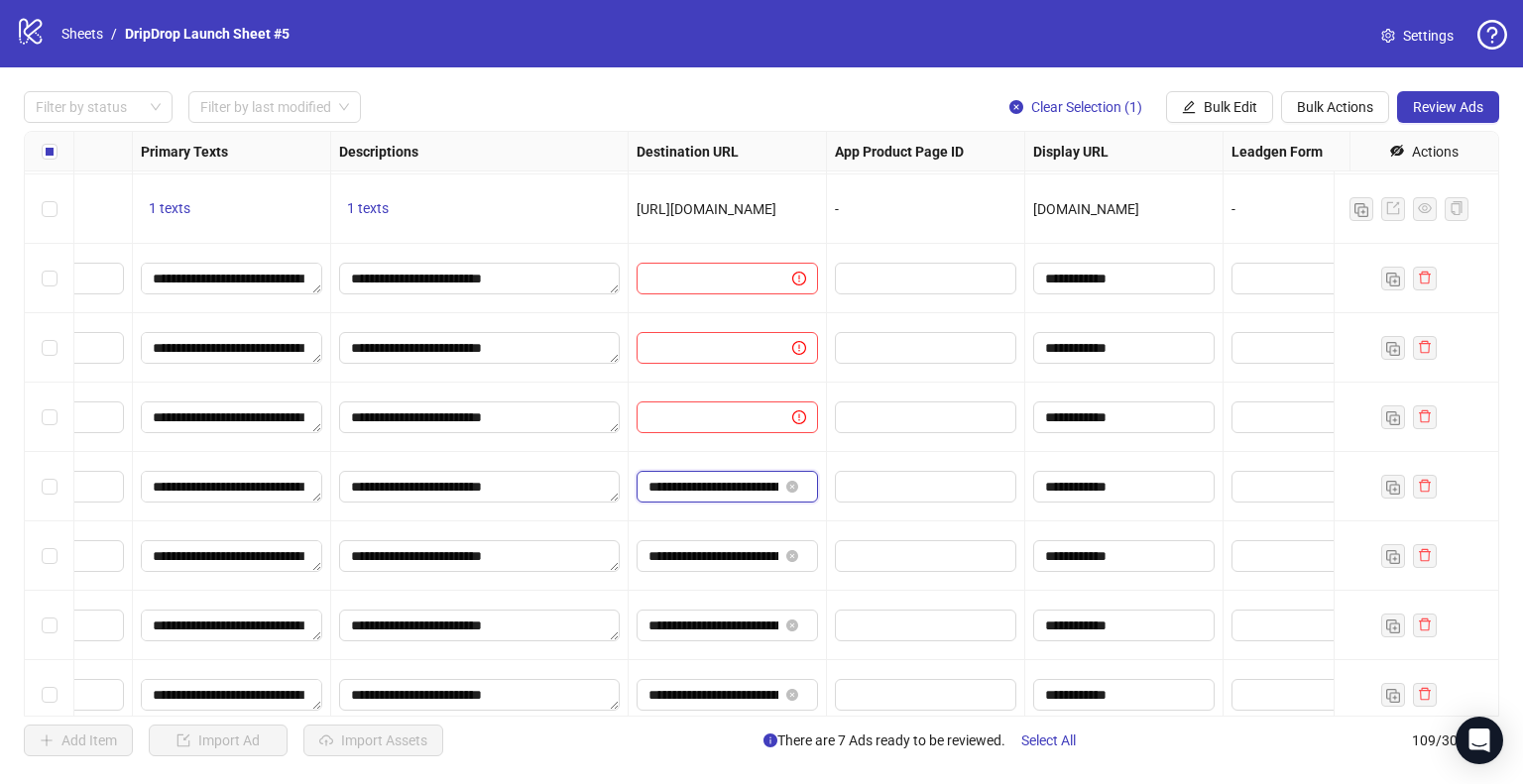 click on "**********" at bounding box center [713, 487] 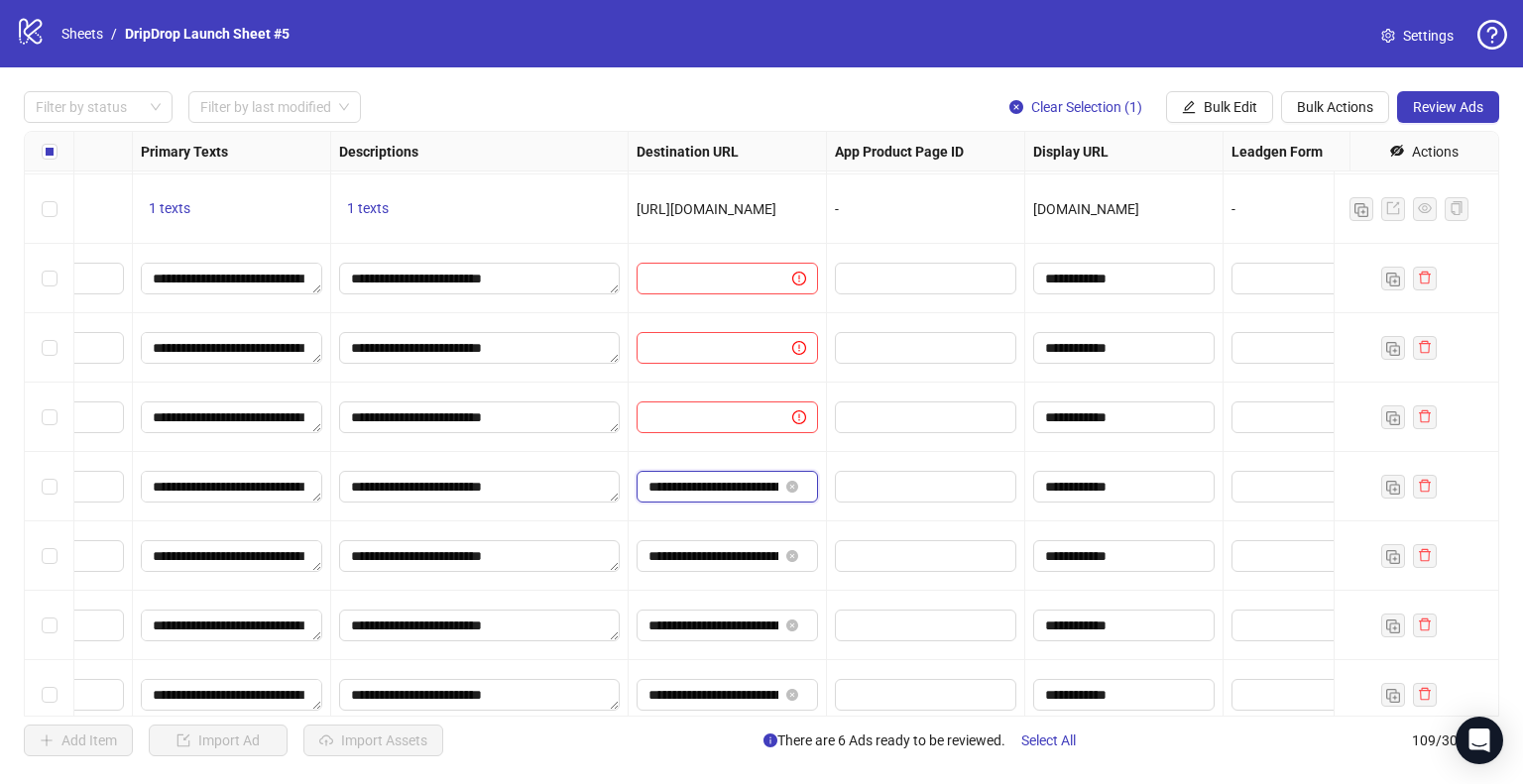 type 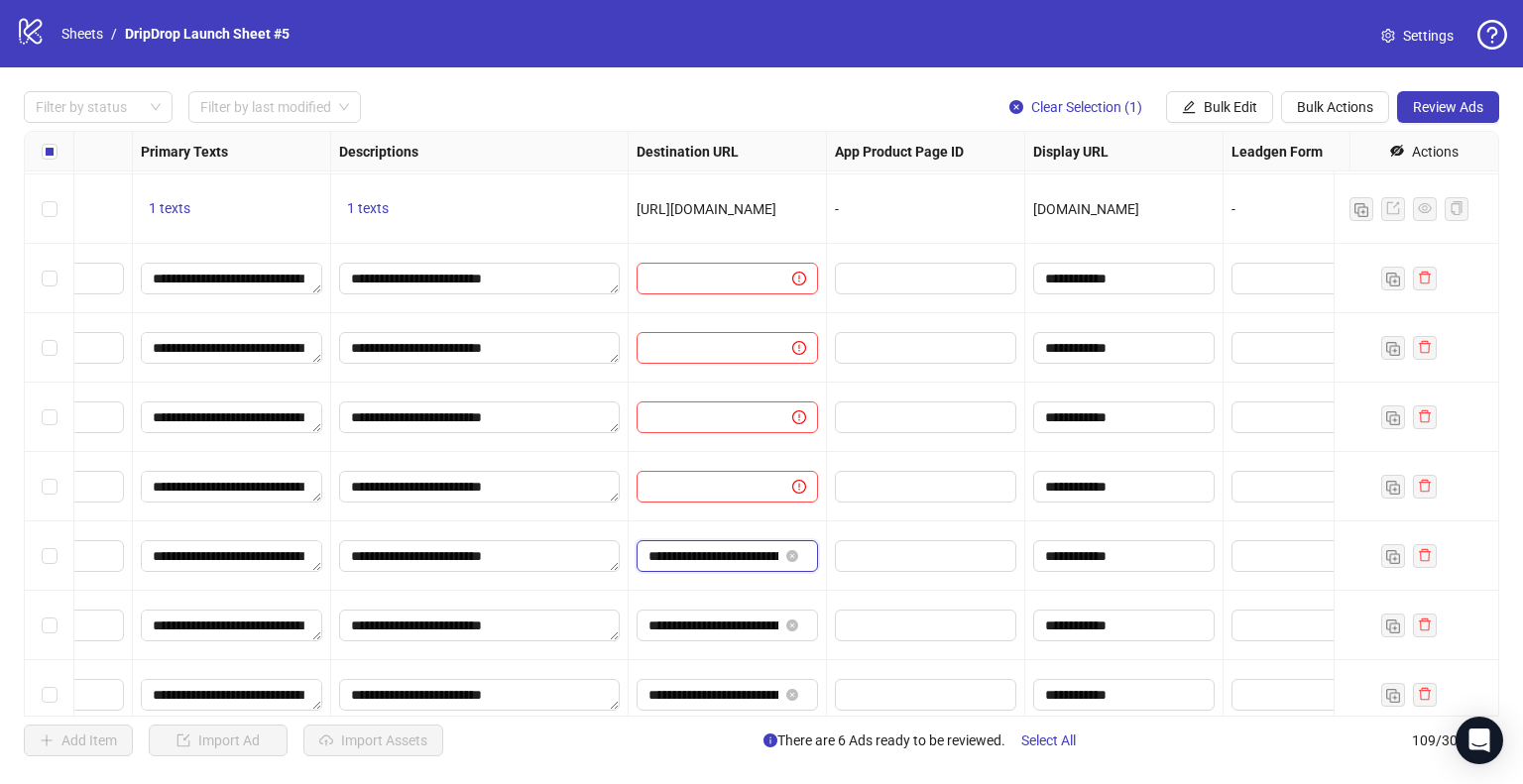 click on "**********" at bounding box center [713, 556] 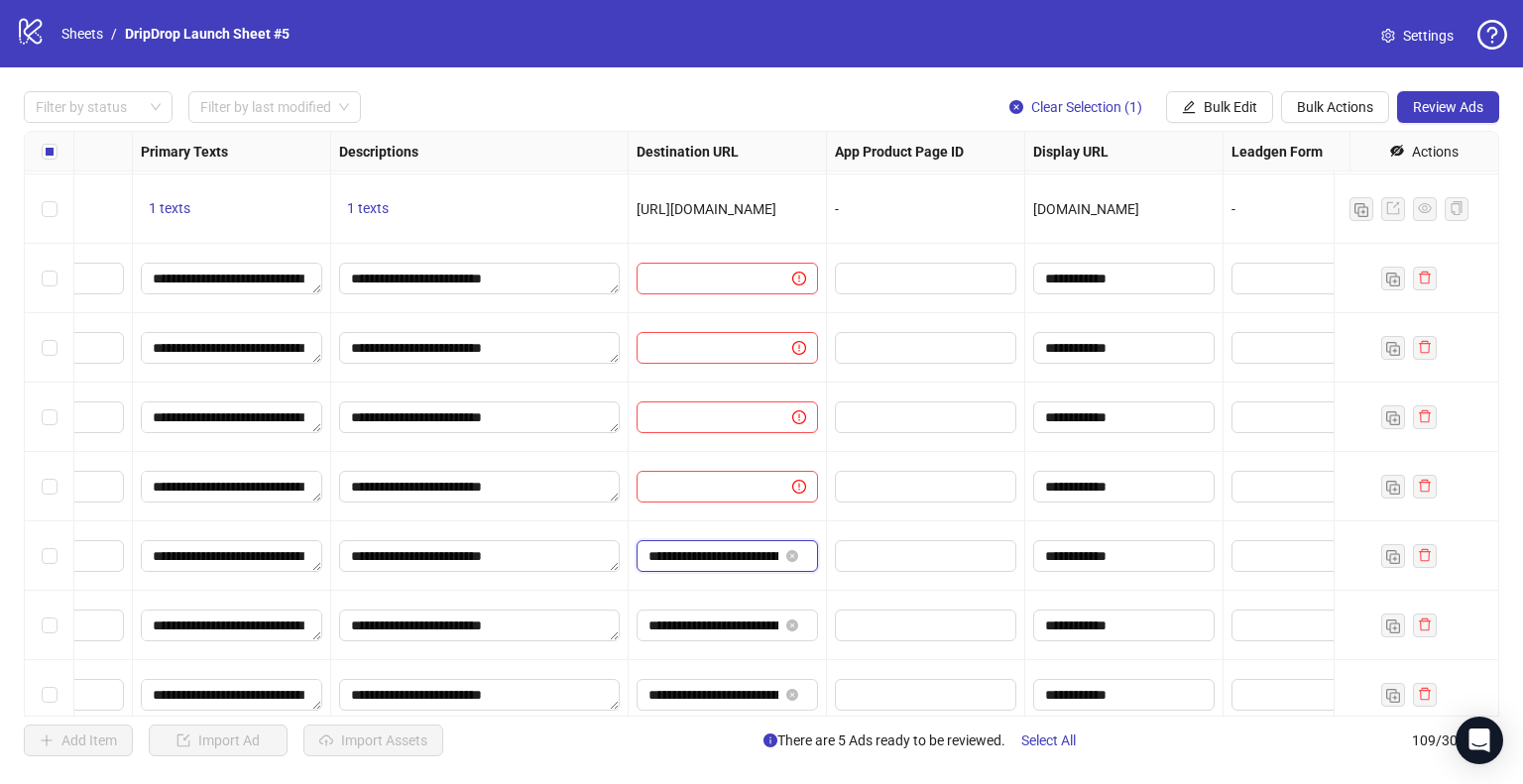 type 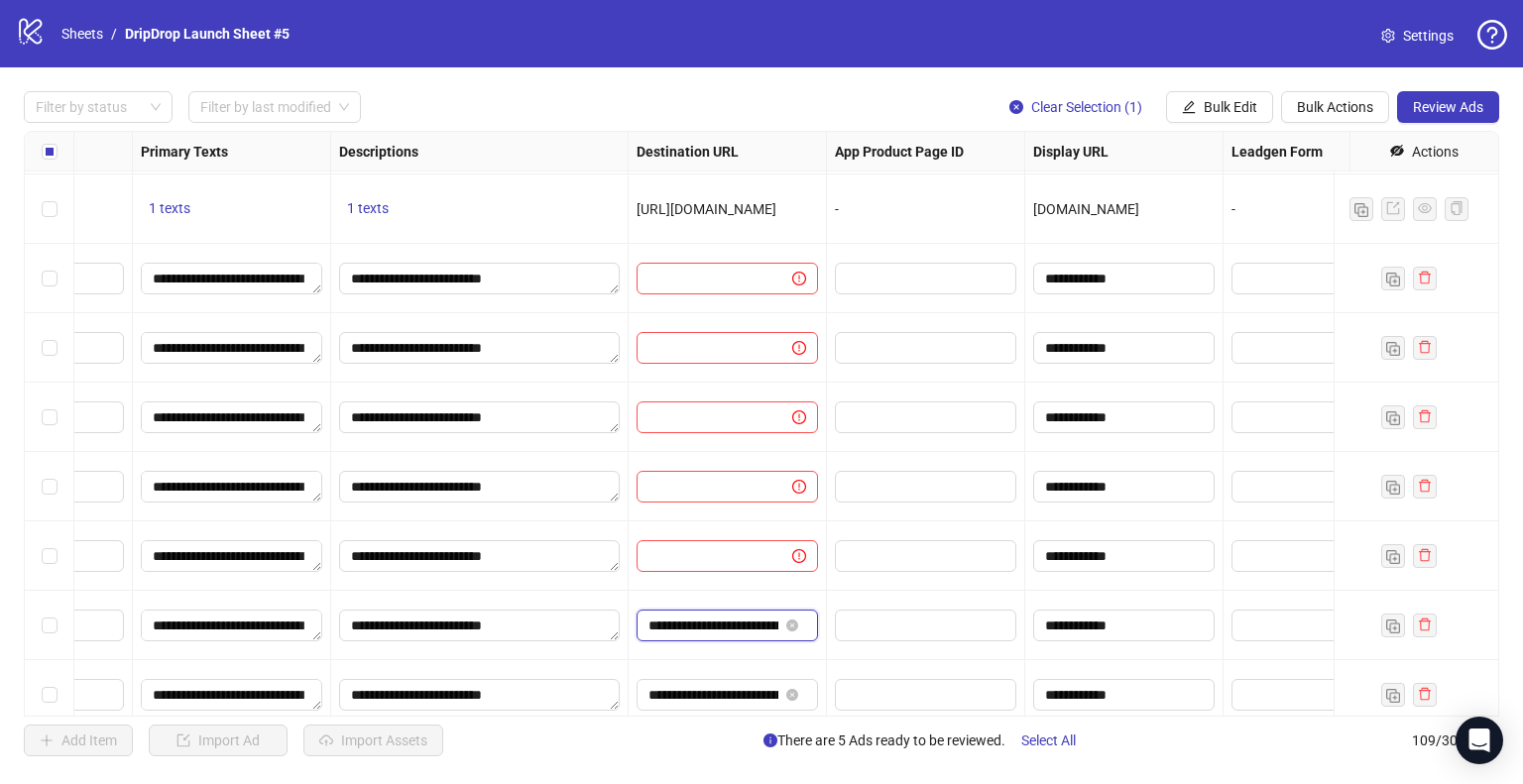 click on "**********" at bounding box center (713, 625) 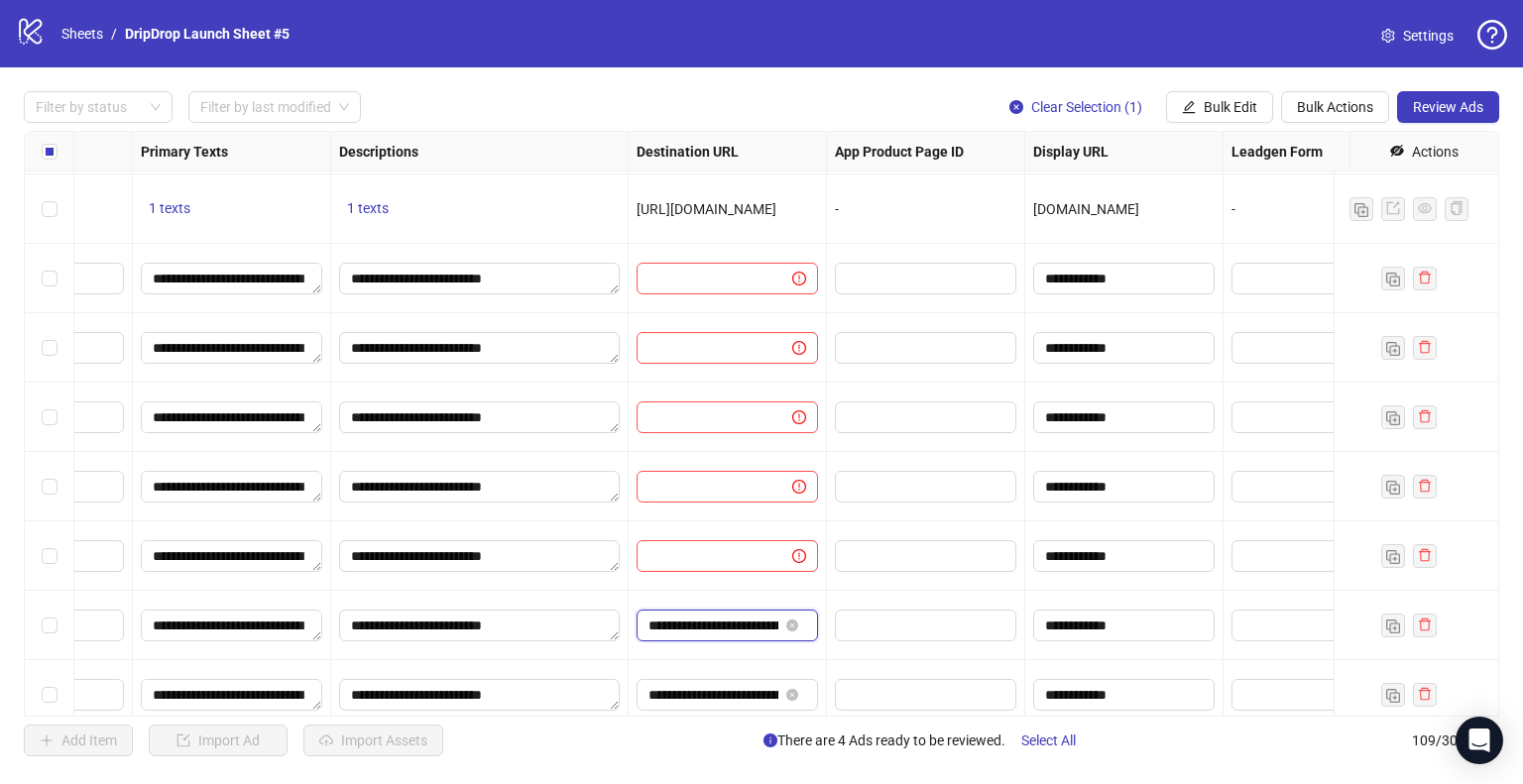 type 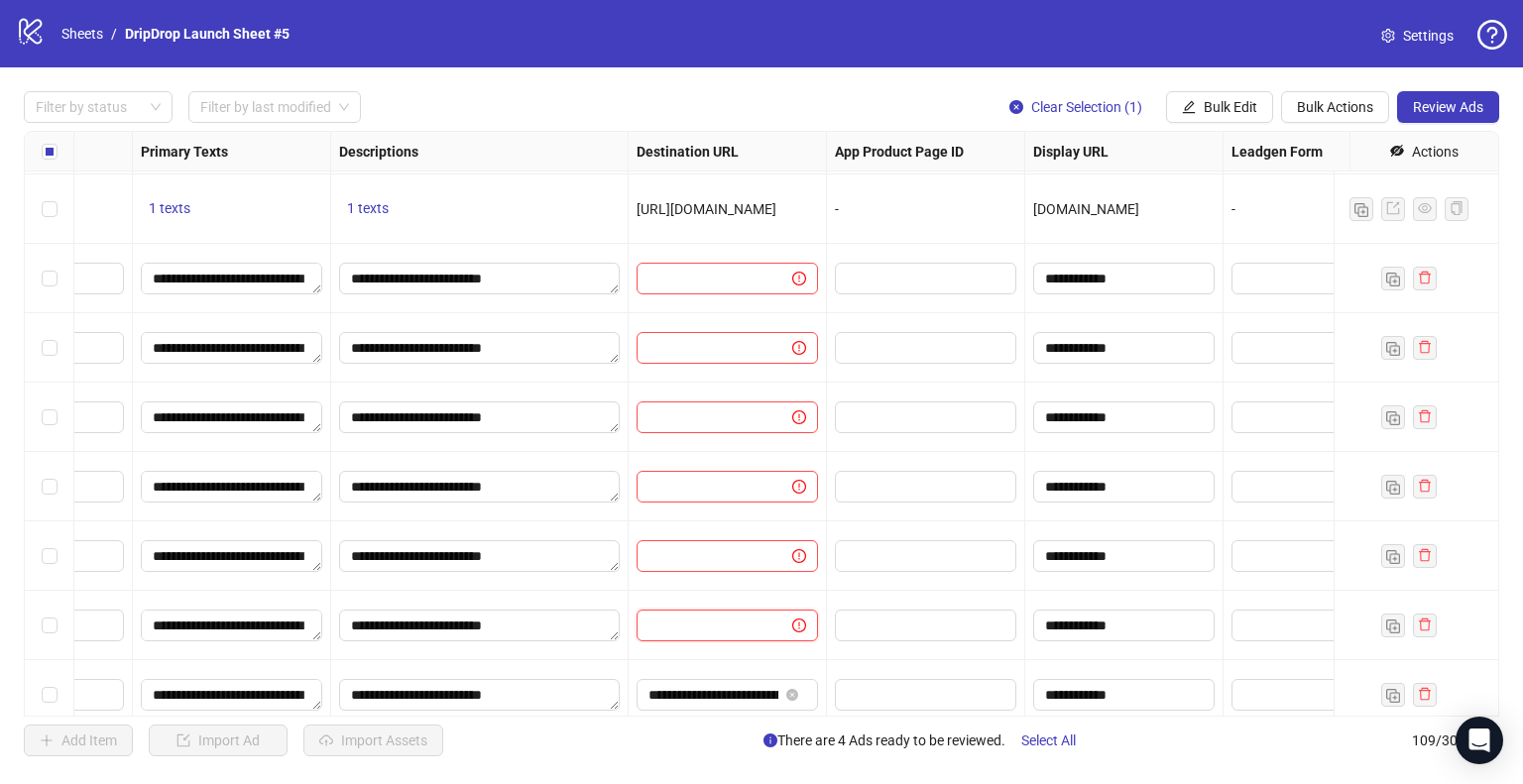 scroll, scrollTop: 7034, scrollLeft: 1340, axis: both 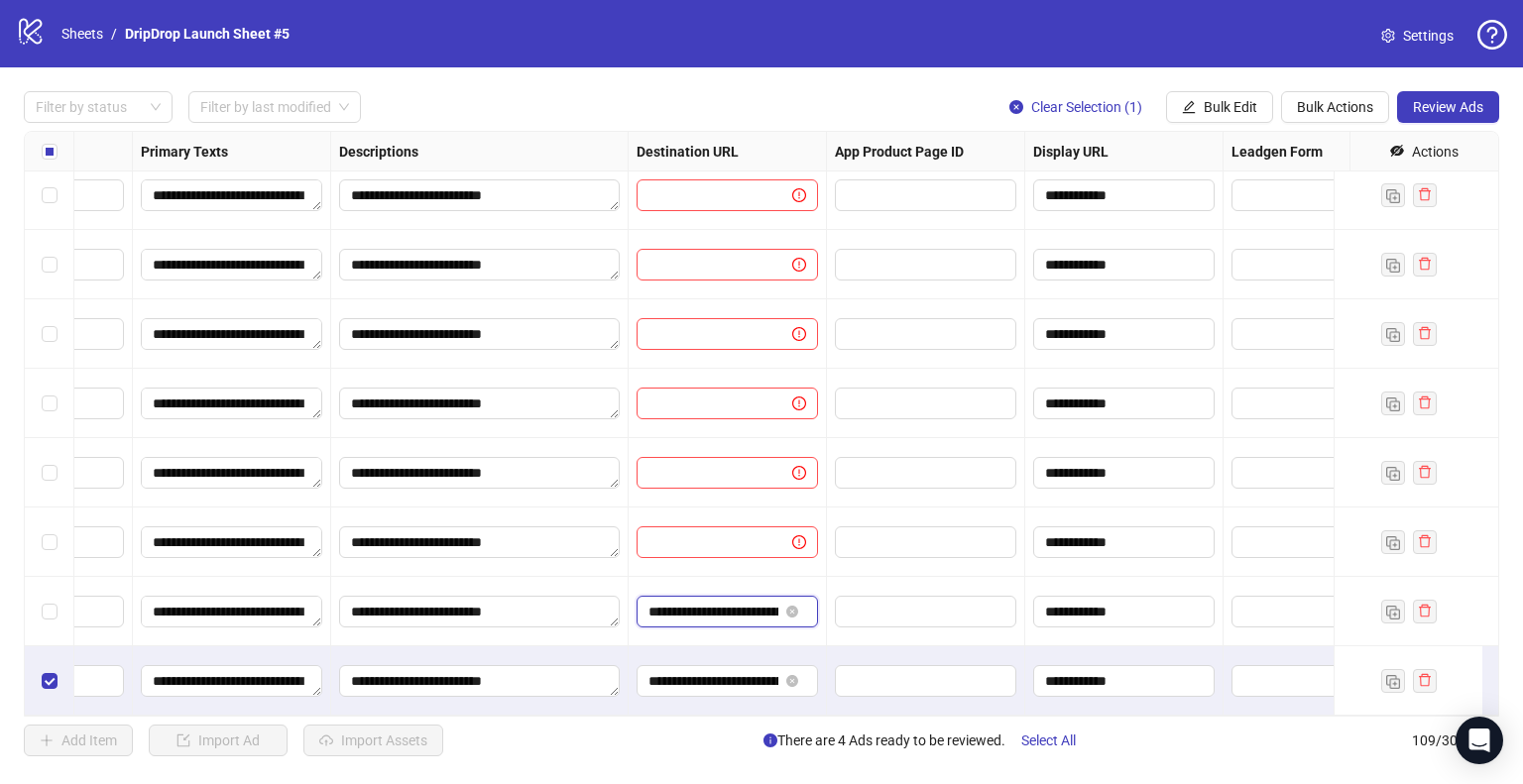 click on "**********" at bounding box center (713, 612) 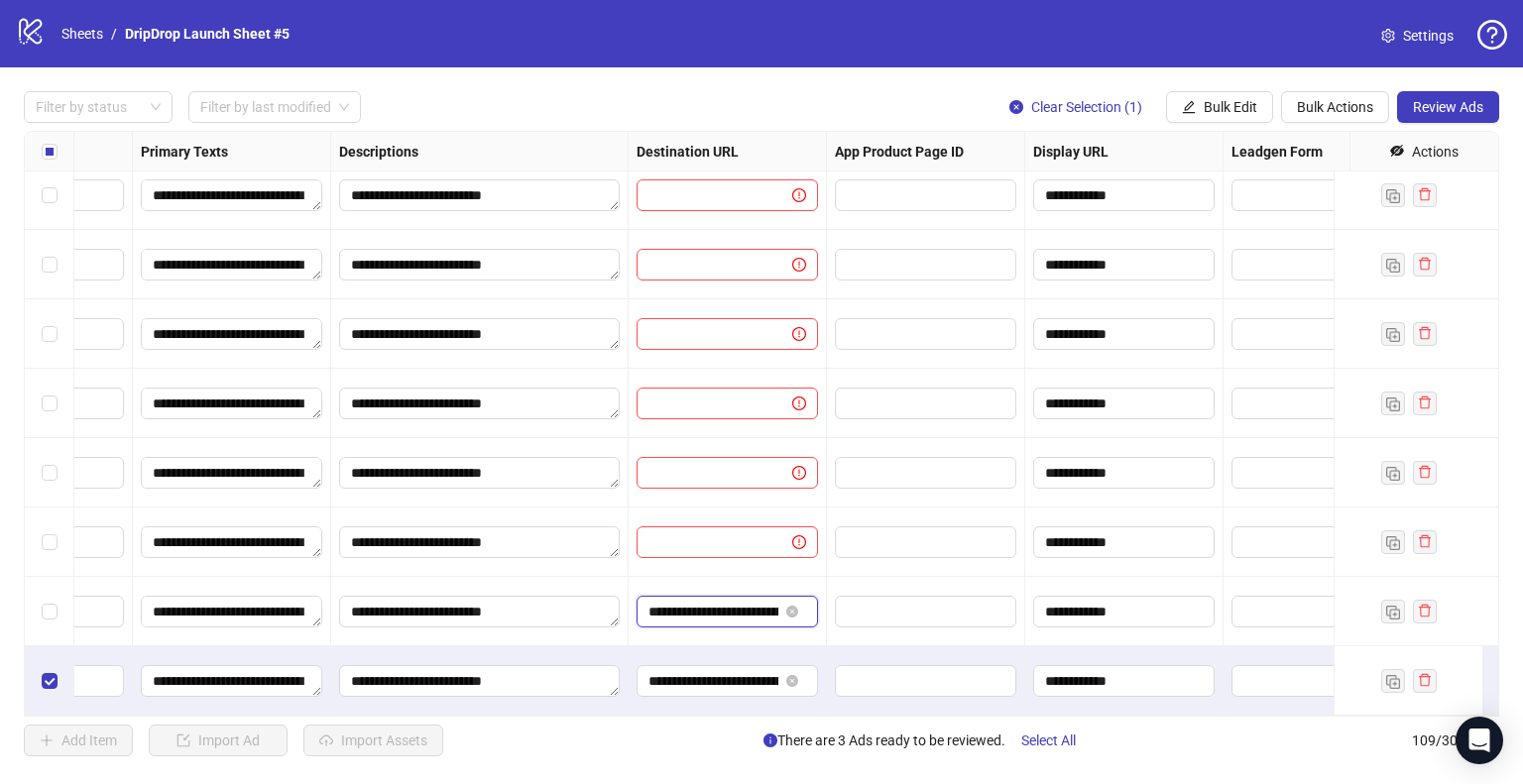 type 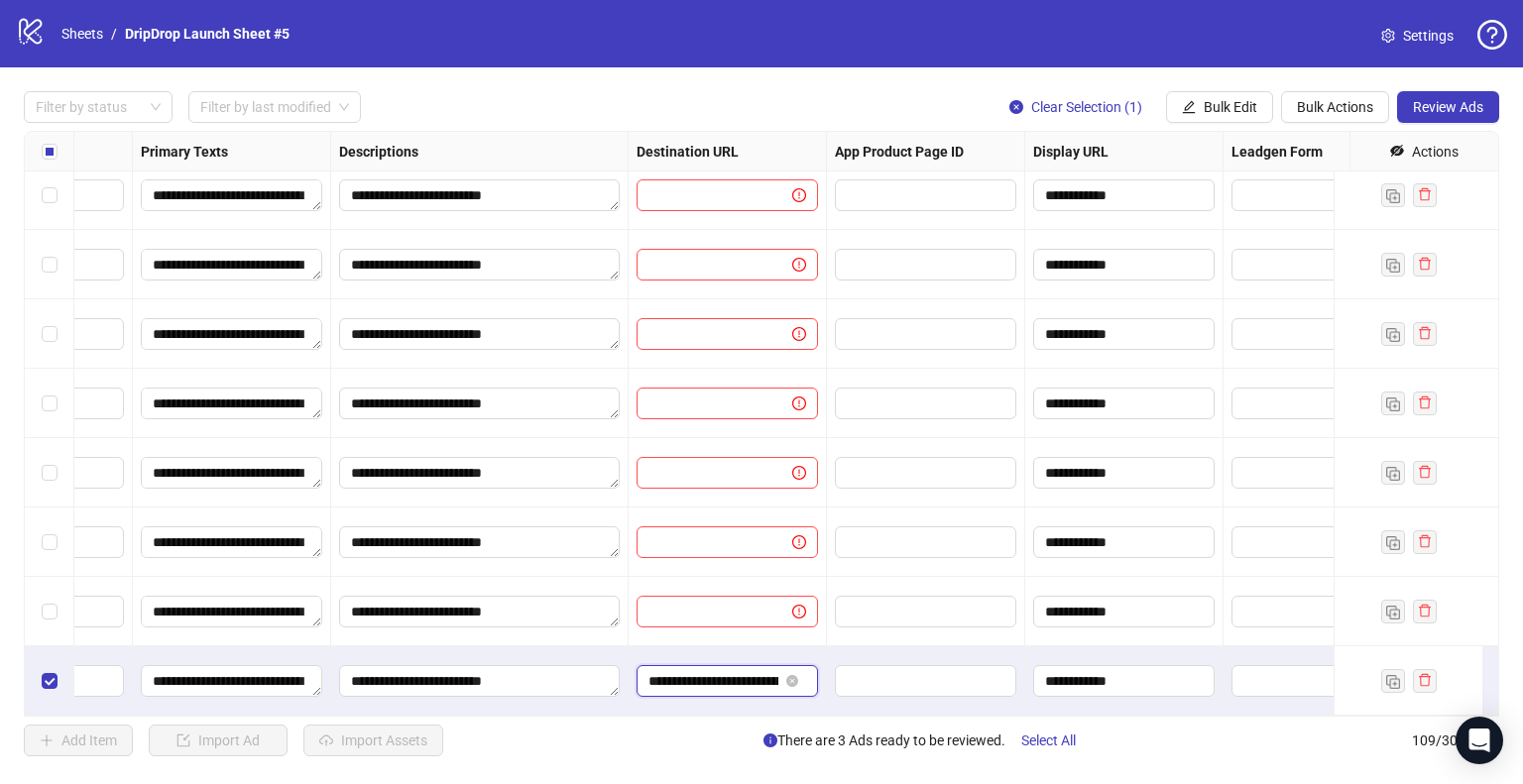 click on "**********" at bounding box center (713, 681) 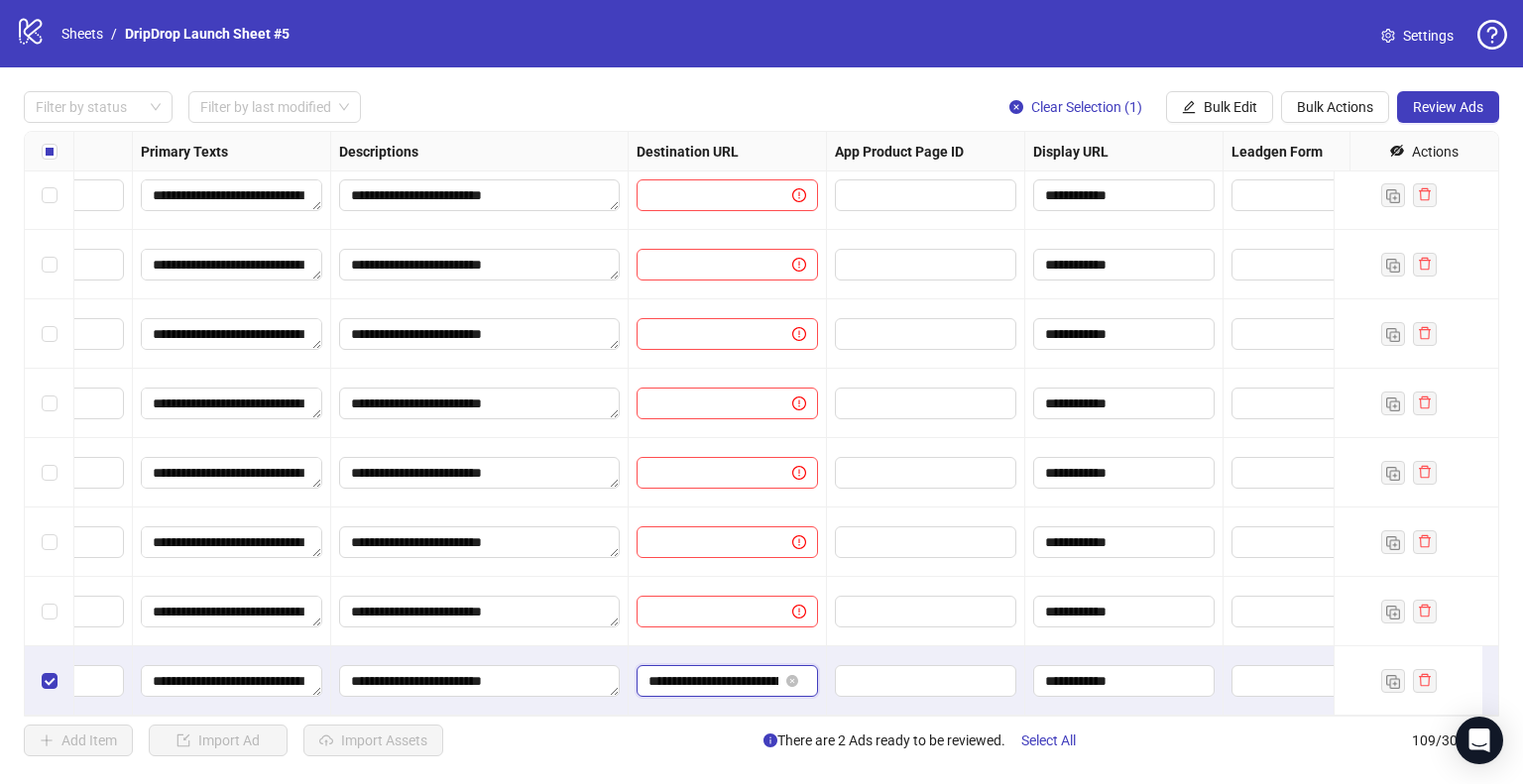 type 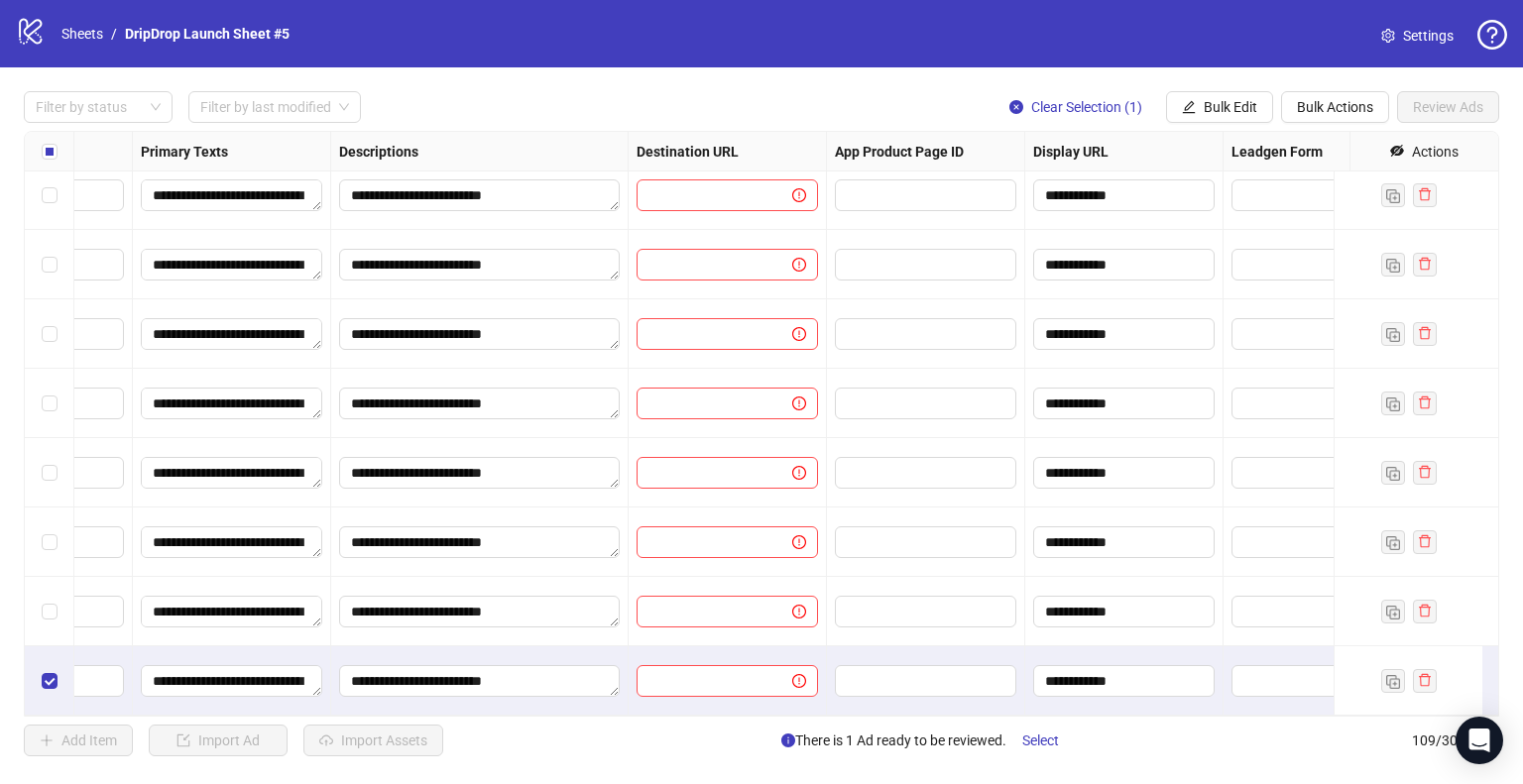 scroll, scrollTop: 6935, scrollLeft: 1340, axis: both 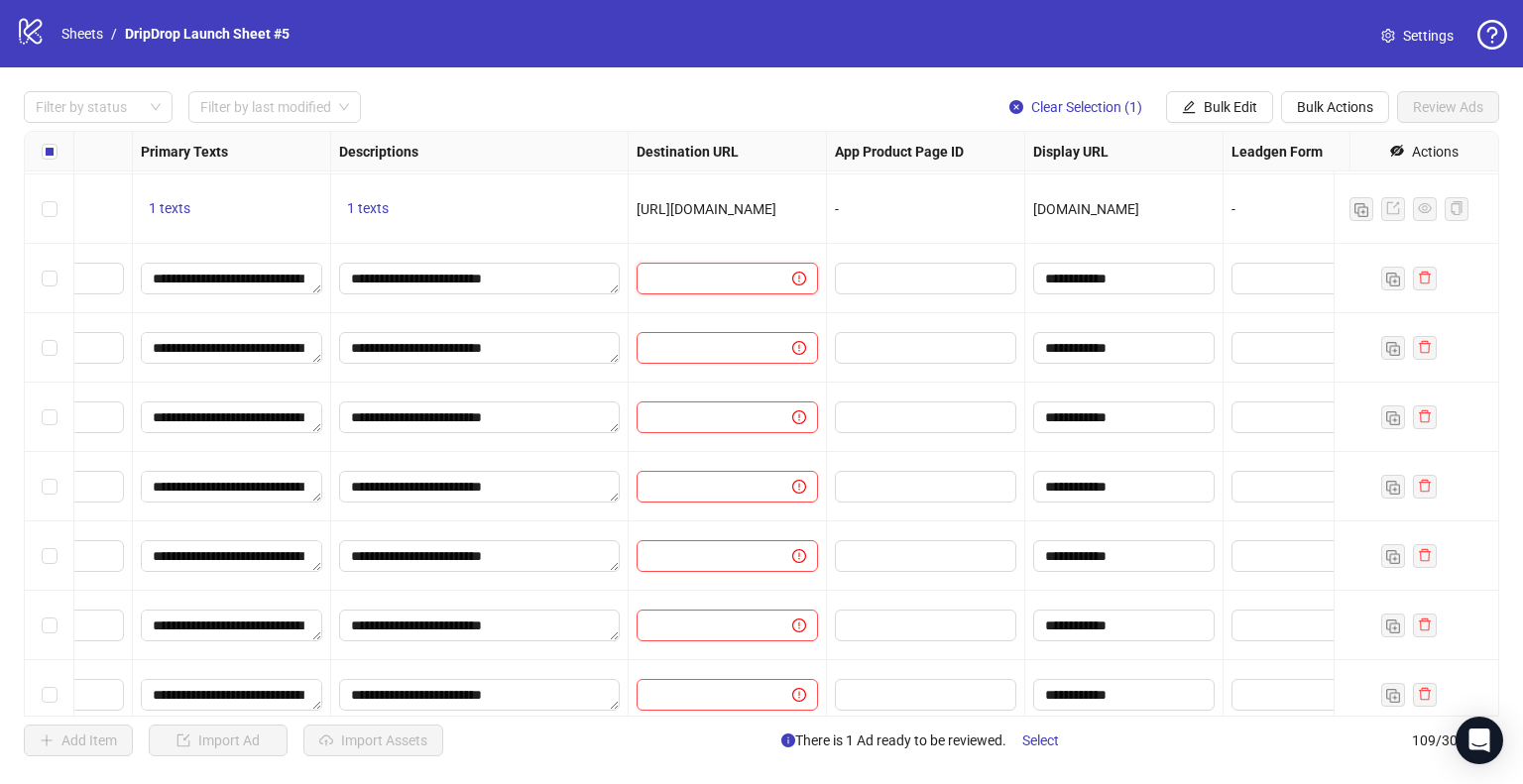 click at bounding box center (706, 279) 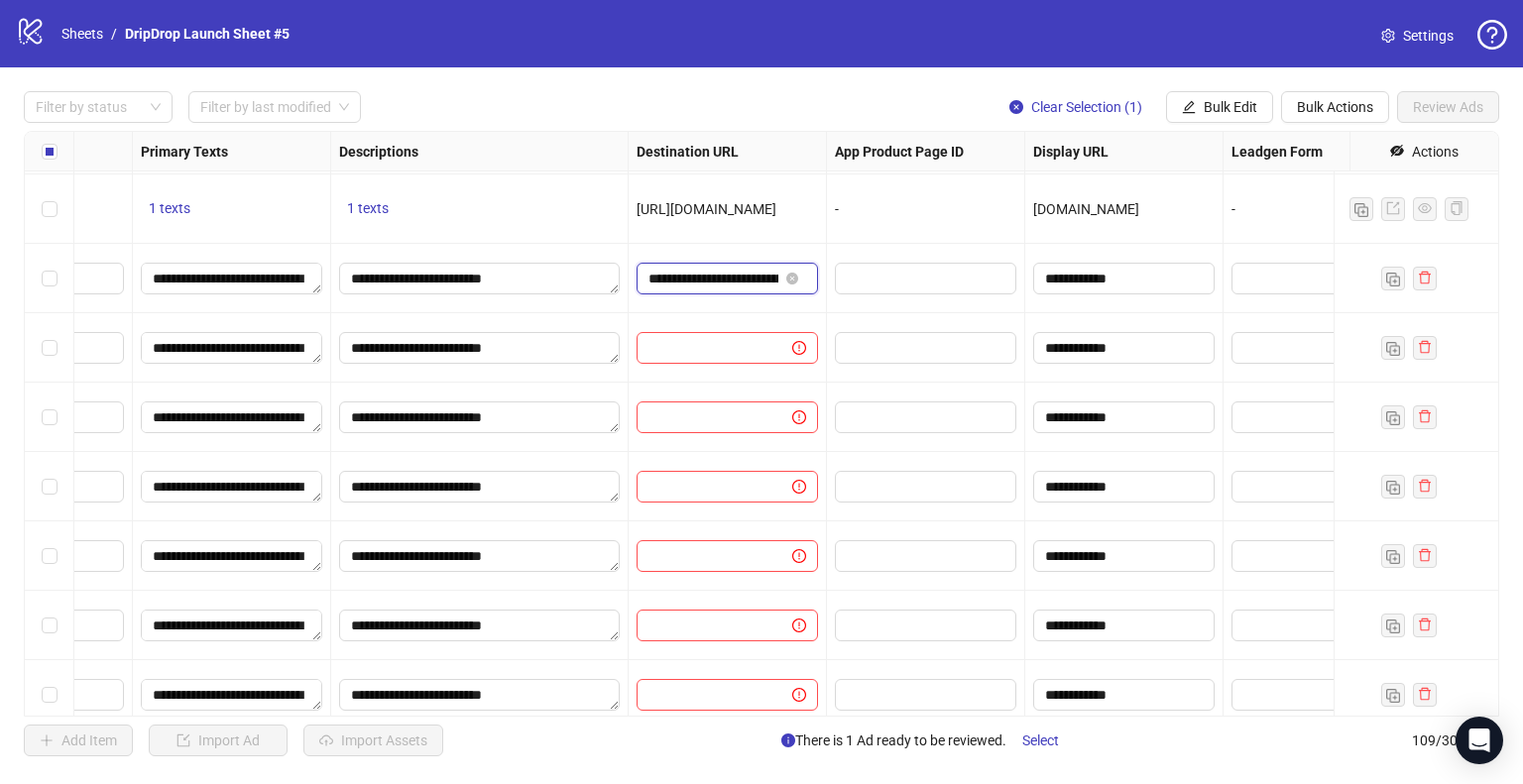 scroll, scrollTop: 0, scrollLeft: 571, axis: horizontal 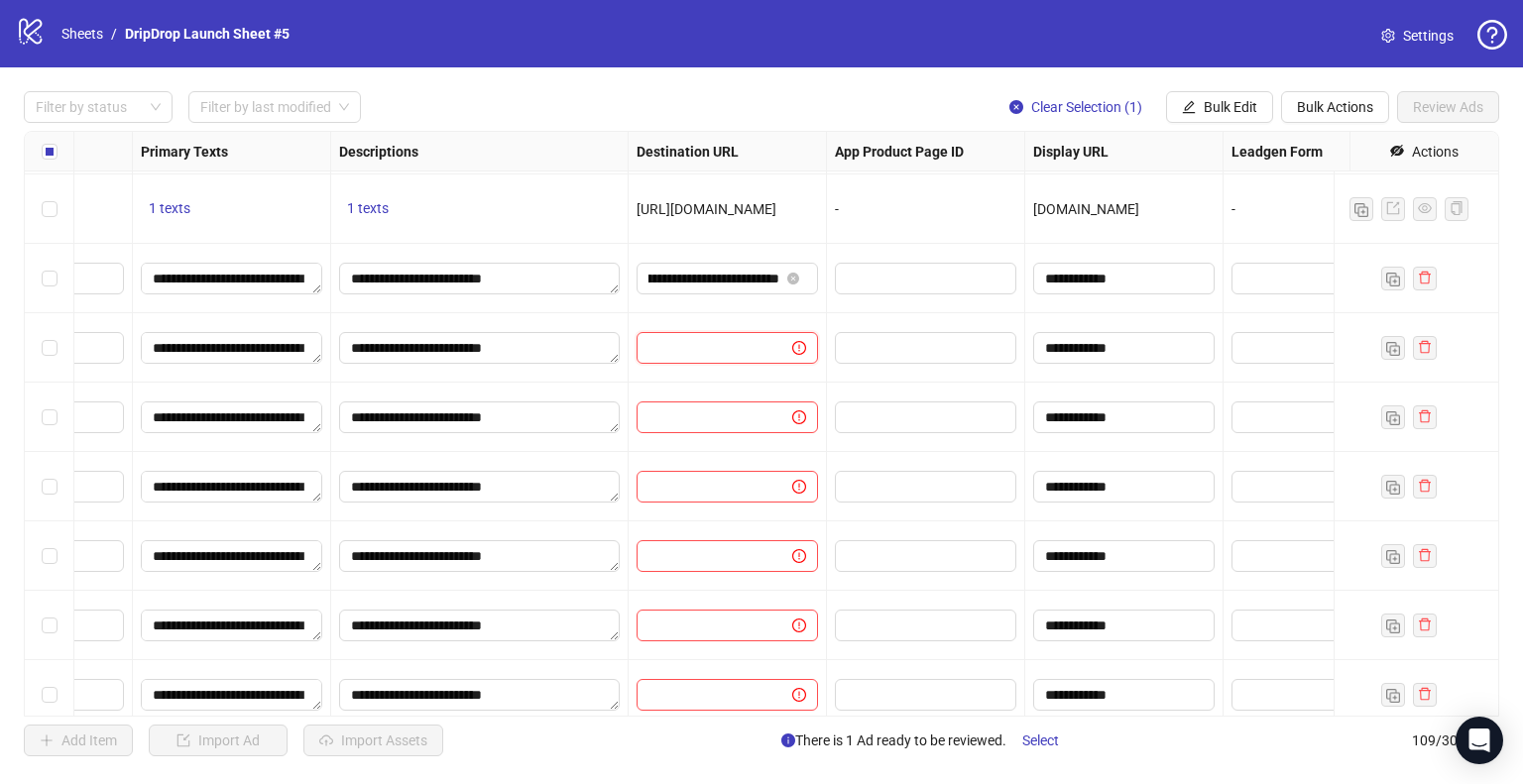 click at bounding box center [706, 348] 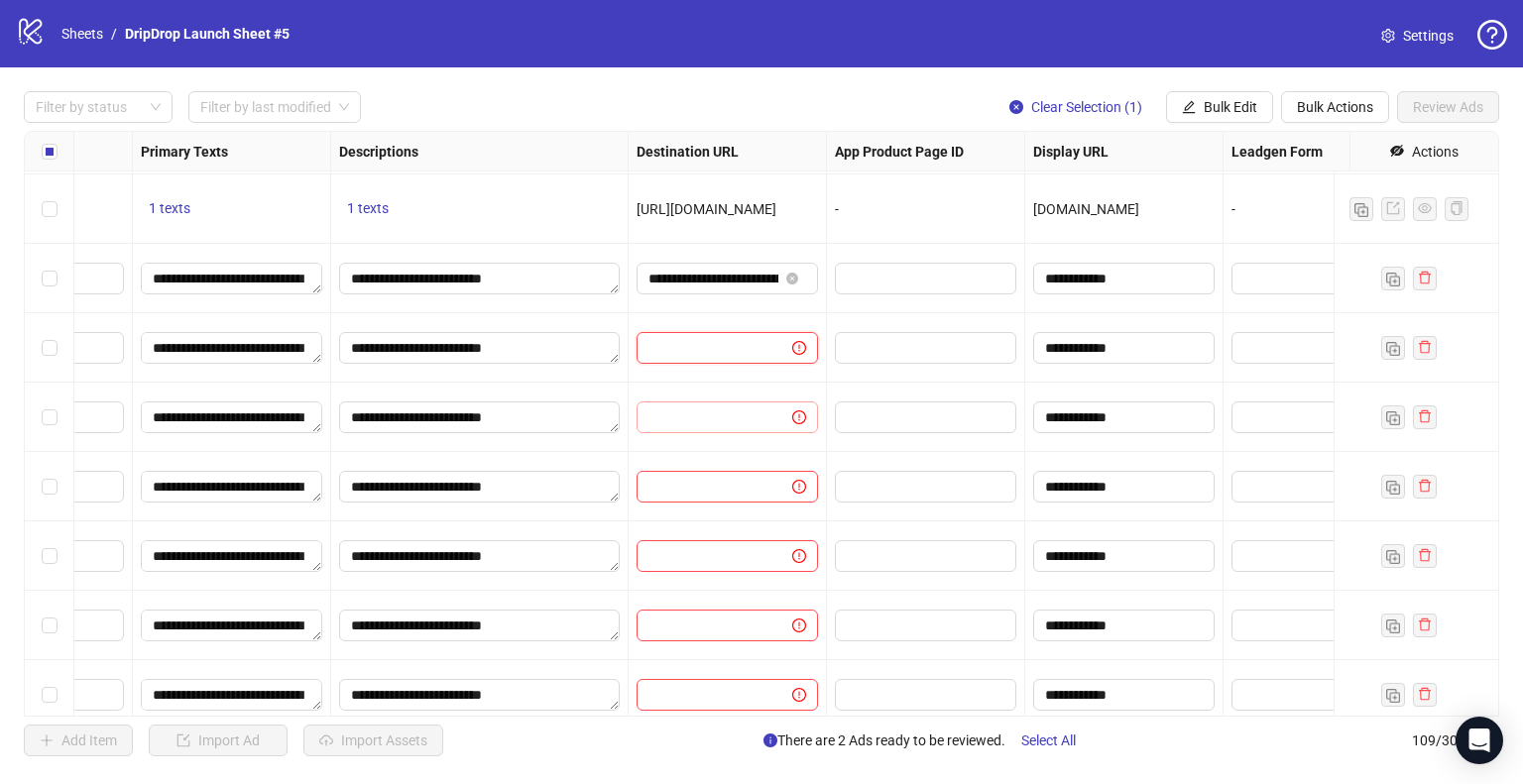 paste on "**********" 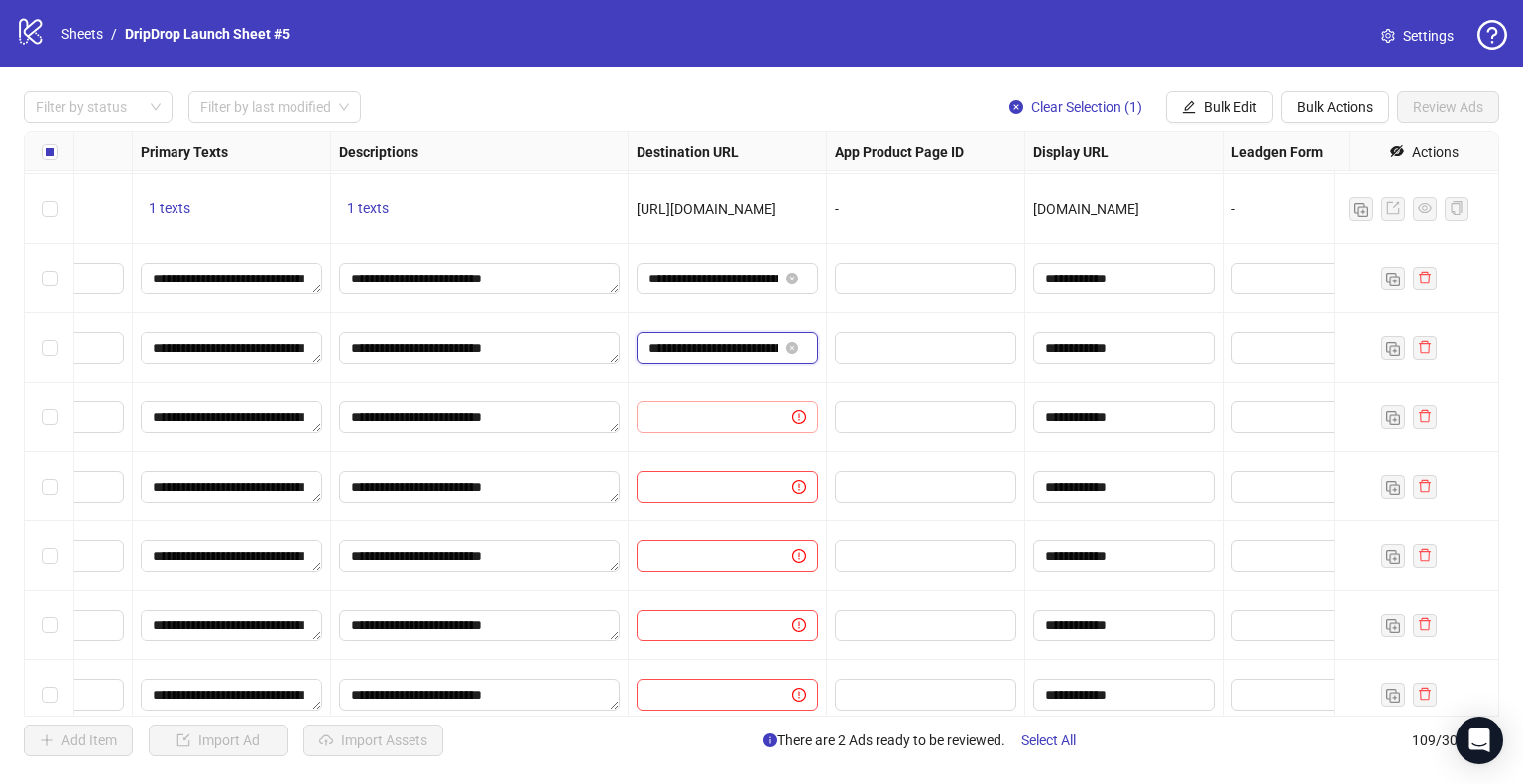 scroll, scrollTop: 0, scrollLeft: 576, axis: horizontal 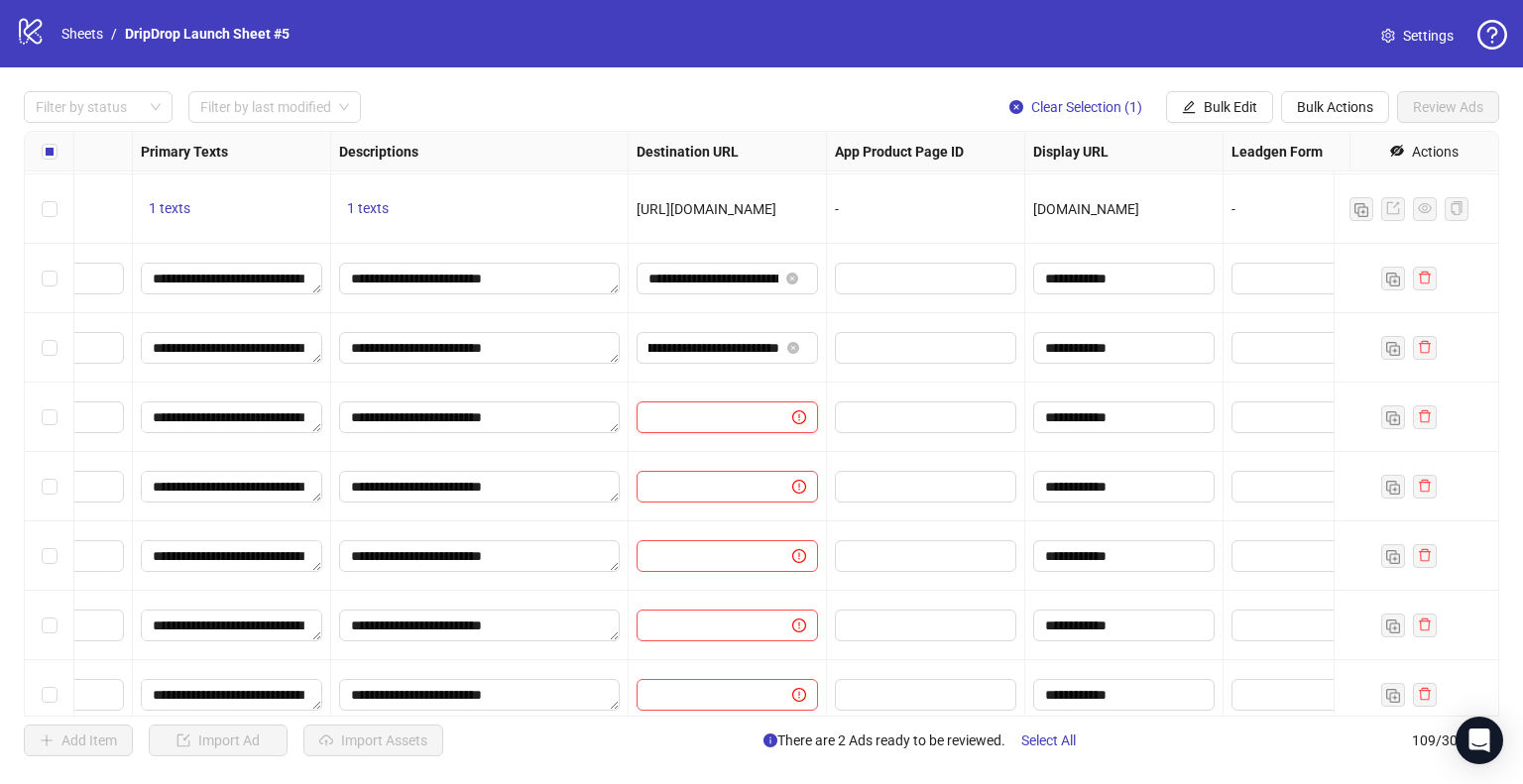 click at bounding box center (706, 417) 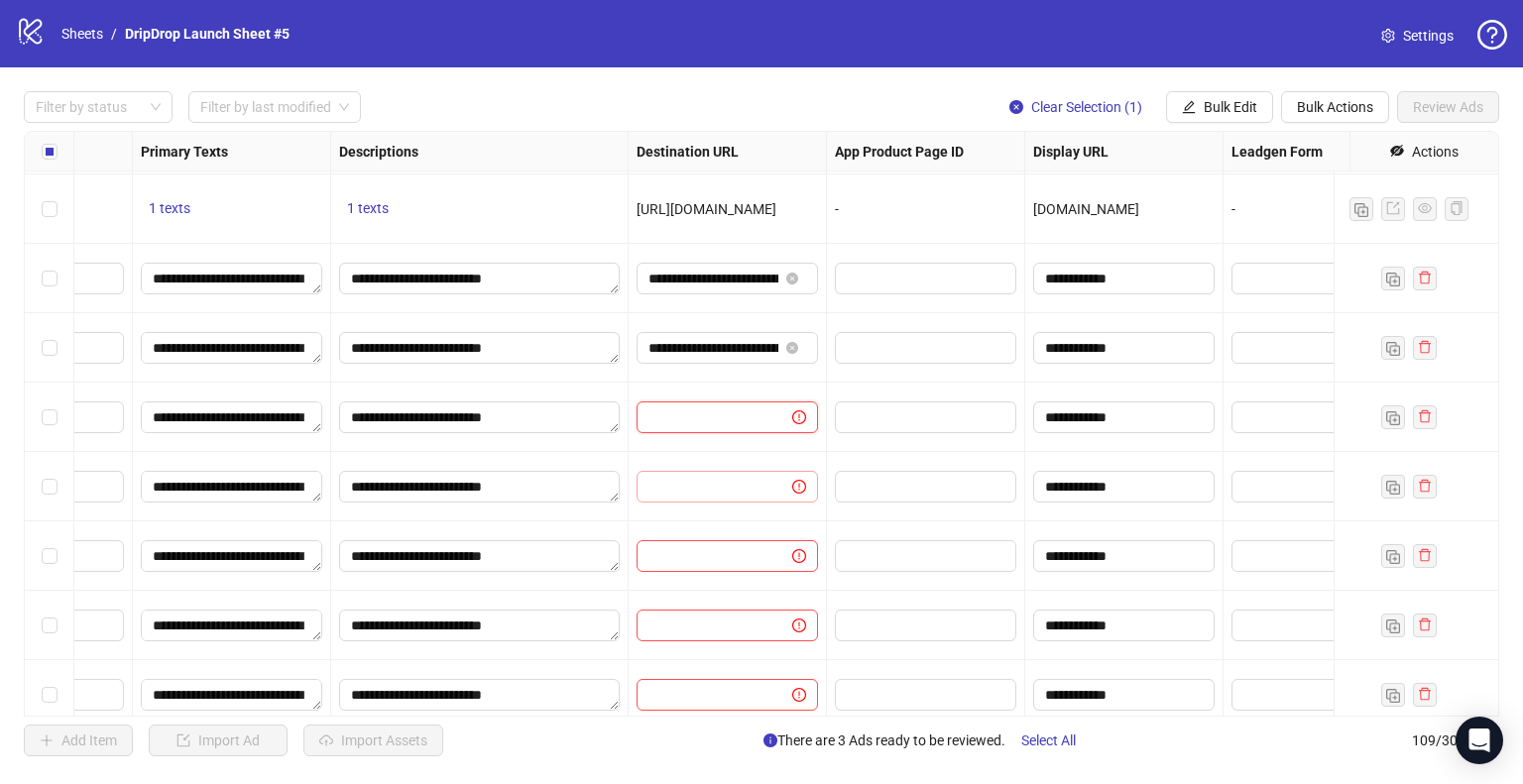 paste on "**********" 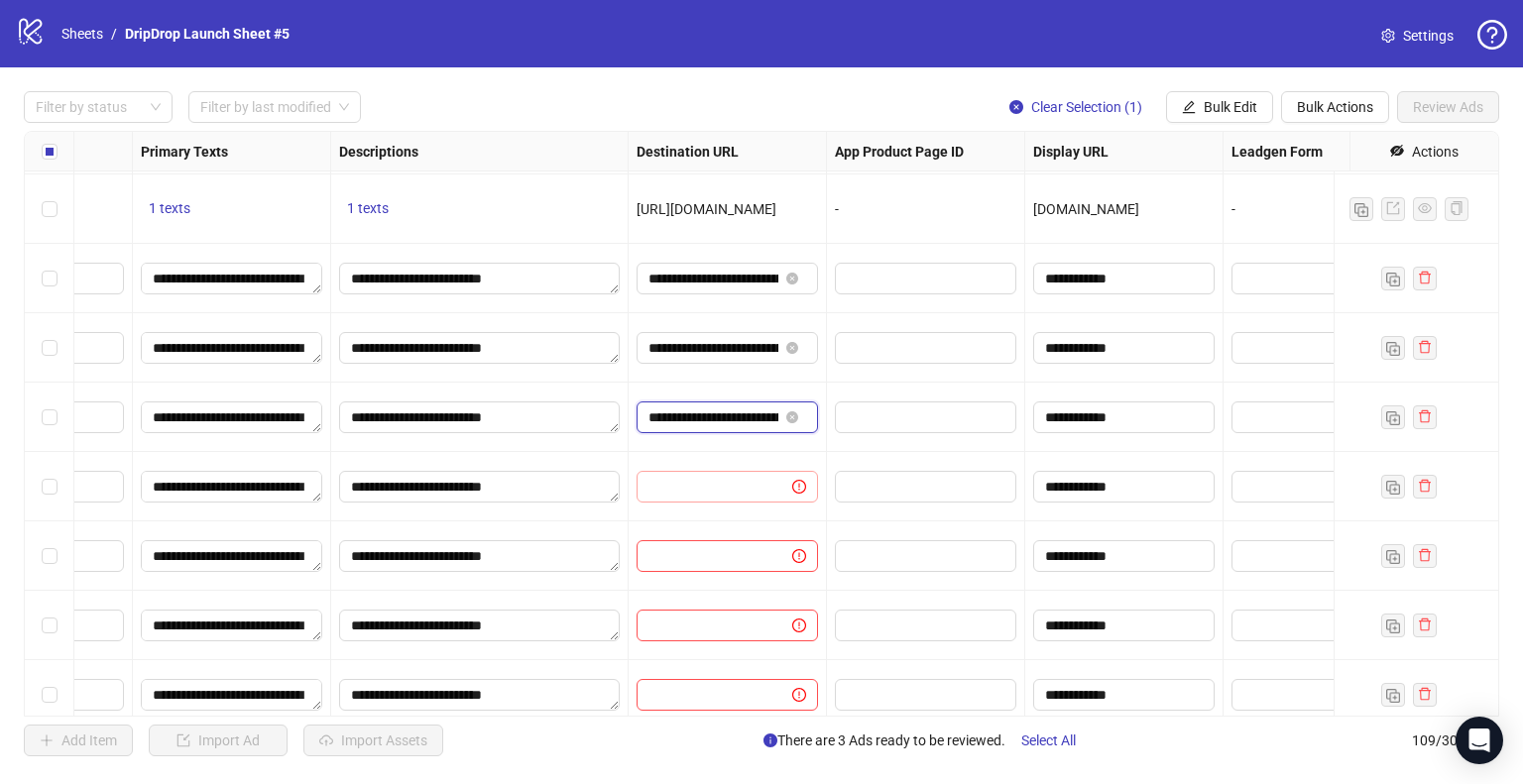 scroll, scrollTop: 0, scrollLeft: 569, axis: horizontal 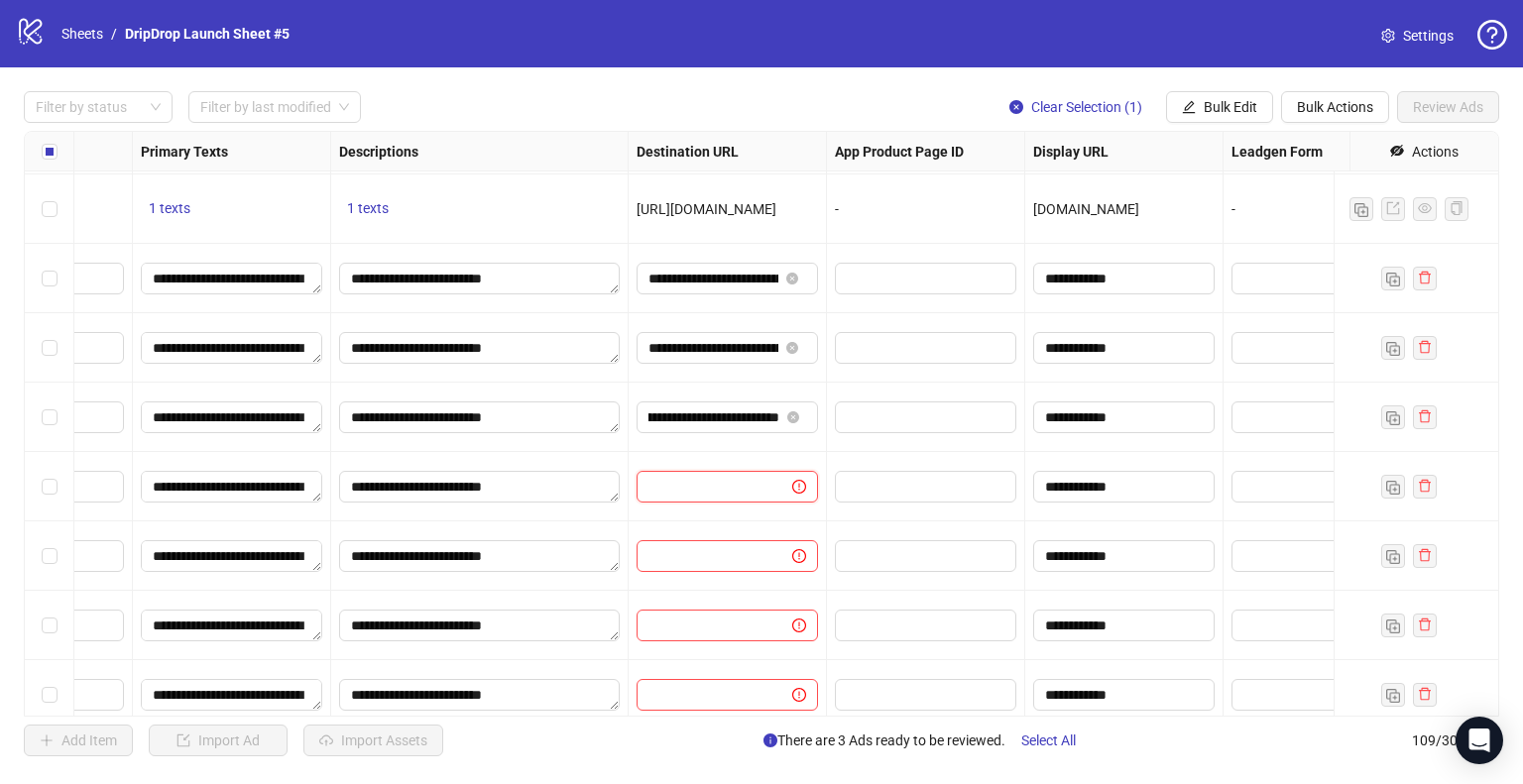 click at bounding box center [706, 487] 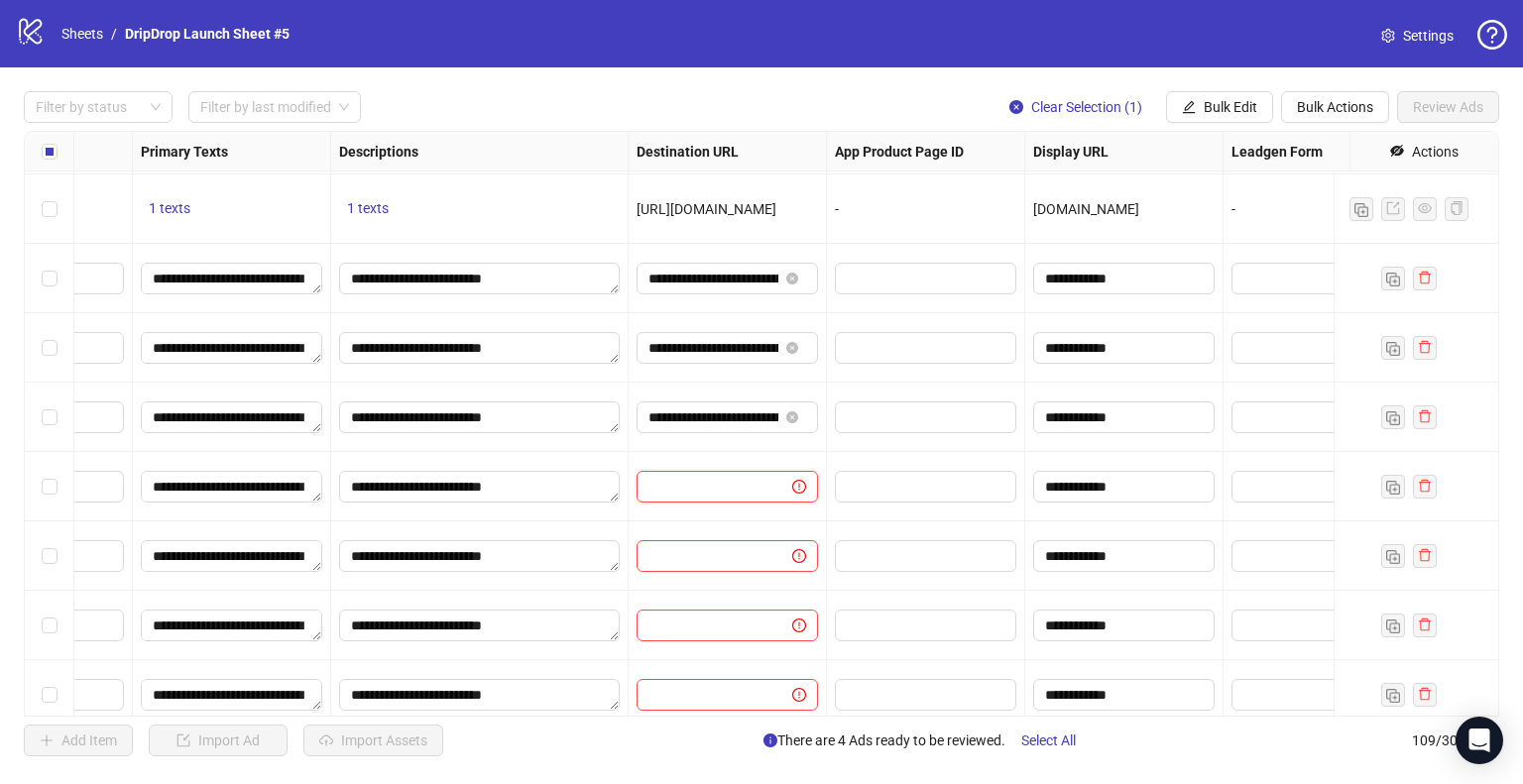 paste on "**********" 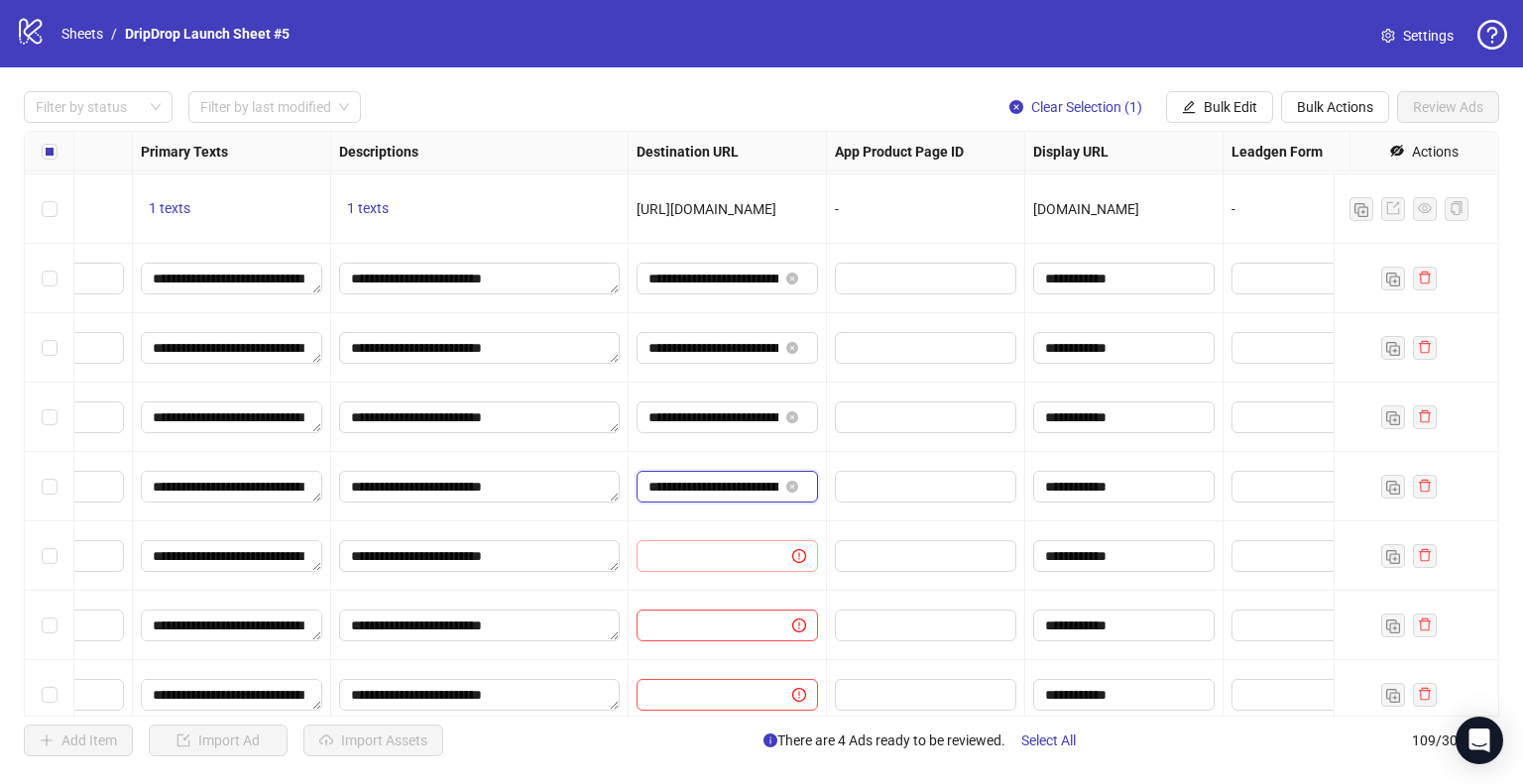scroll, scrollTop: 0, scrollLeft: 575, axis: horizontal 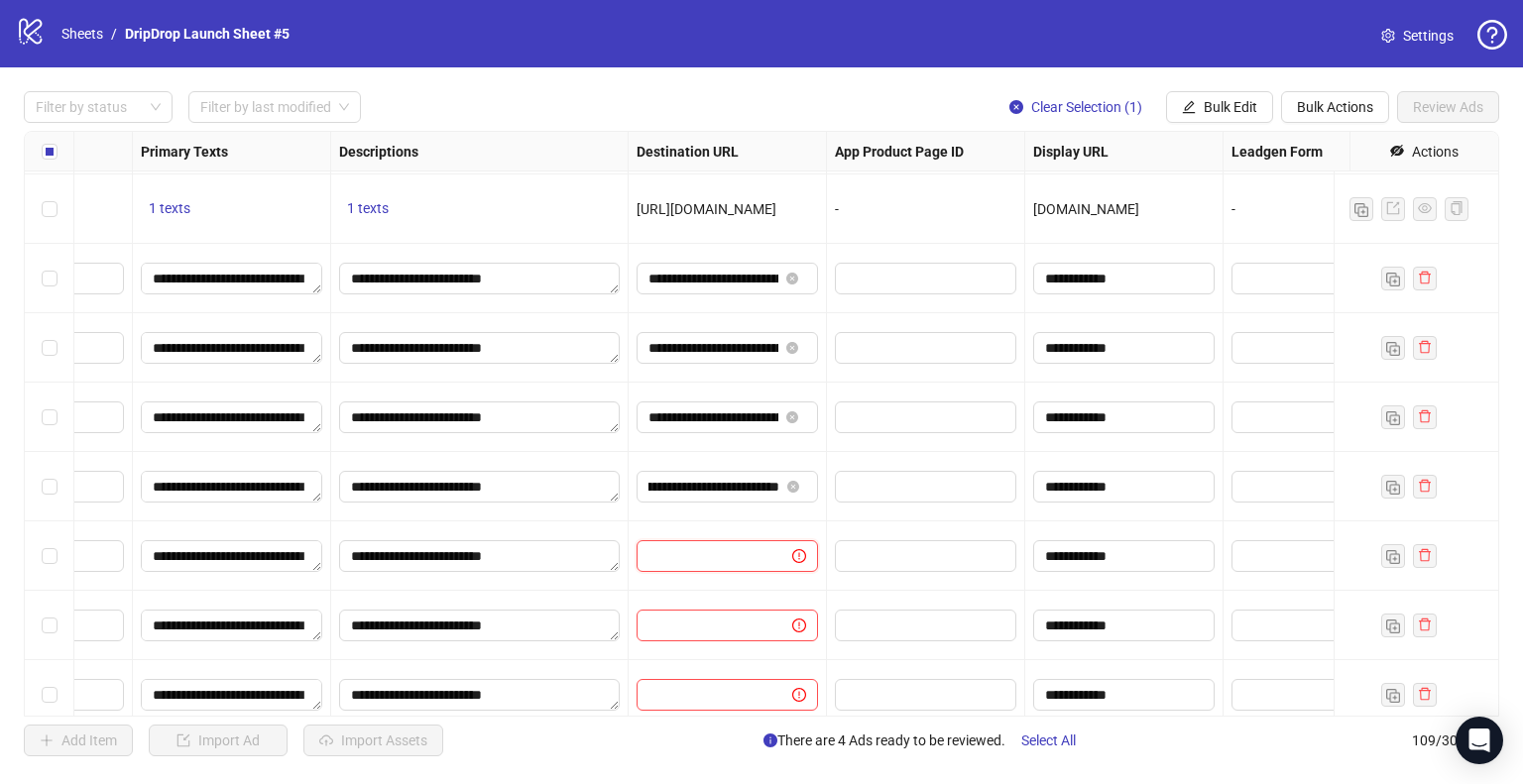 click at bounding box center [706, 556] 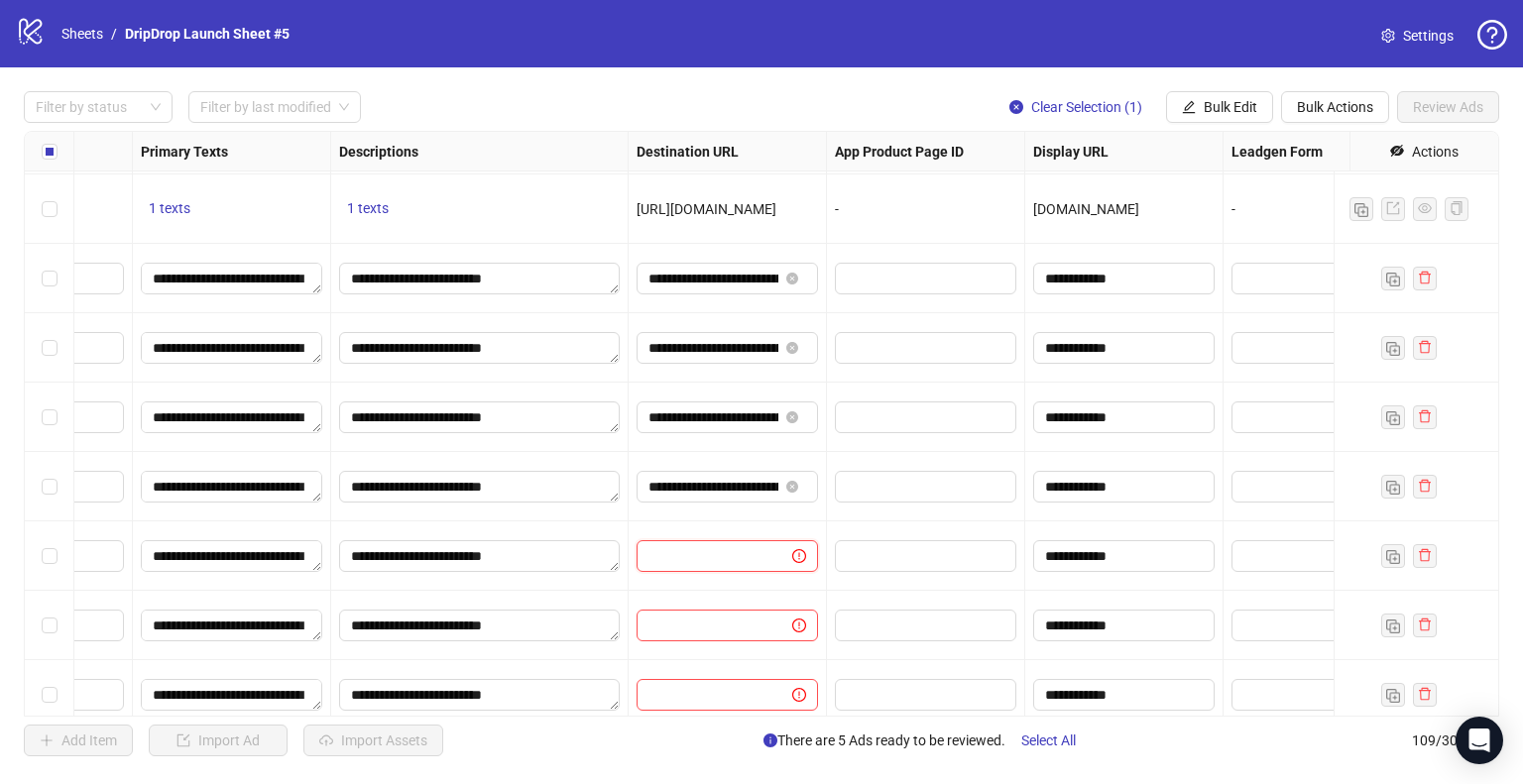 paste on "**********" 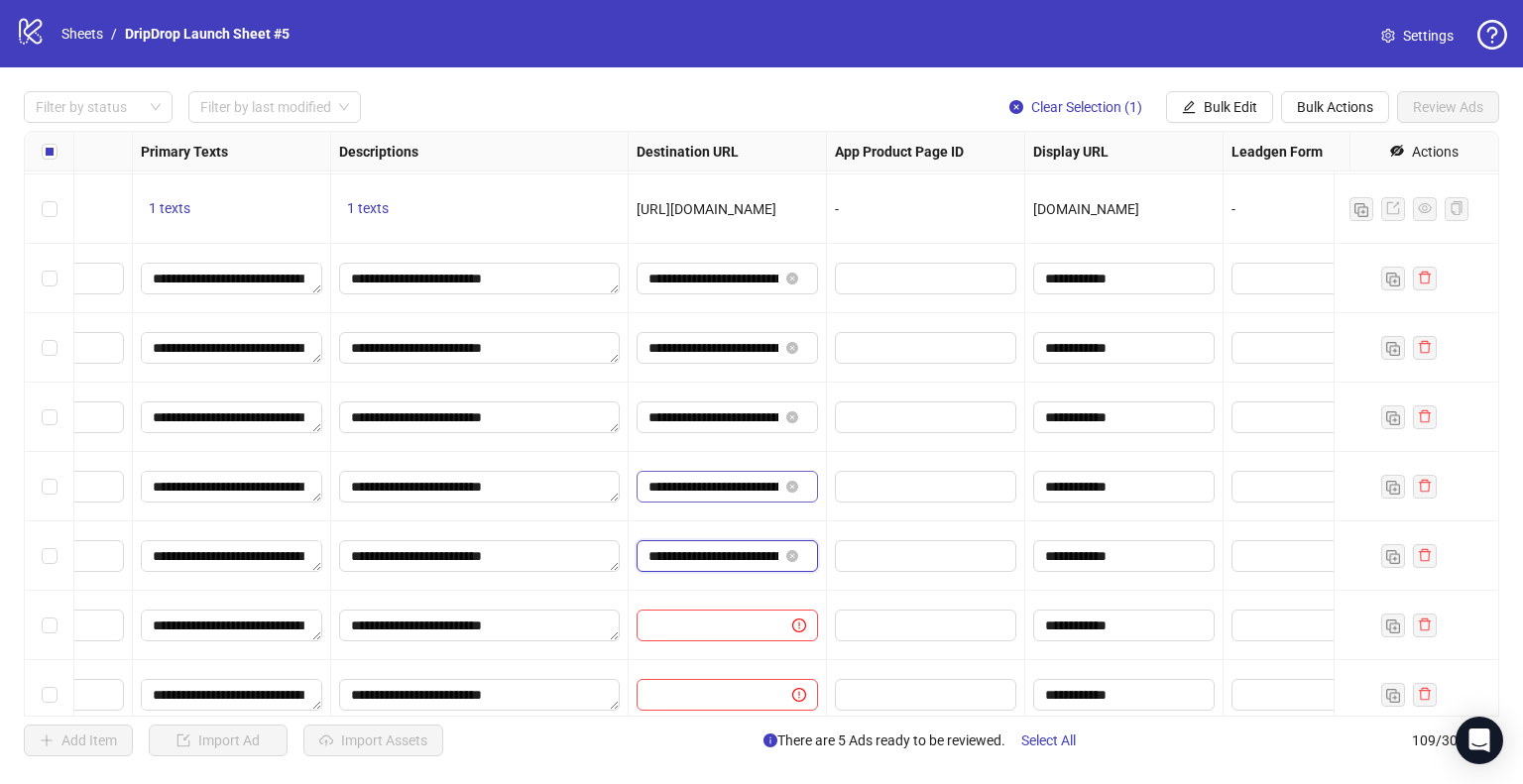 scroll, scrollTop: 0, scrollLeft: 575, axis: horizontal 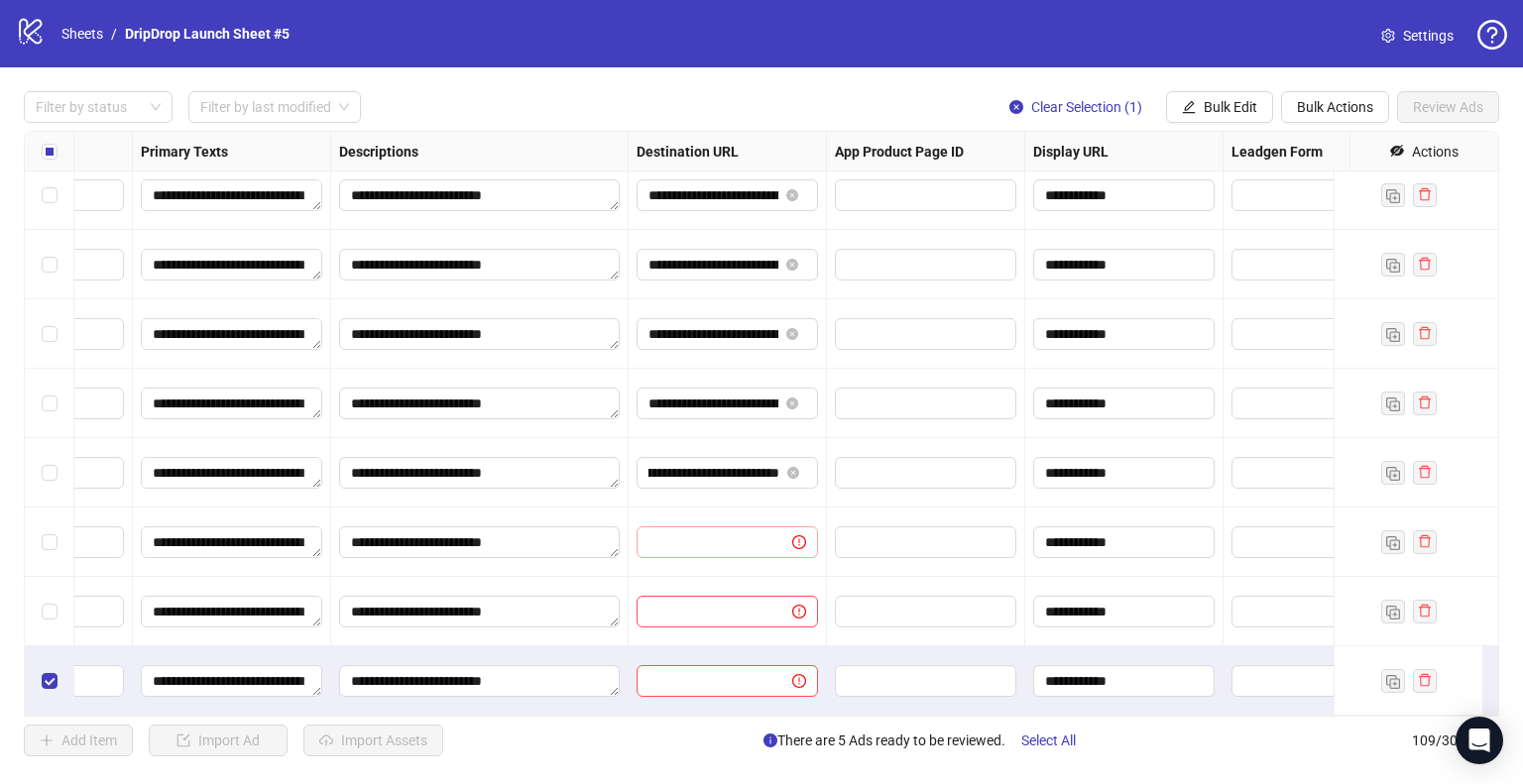 click at bounding box center [728, 542] 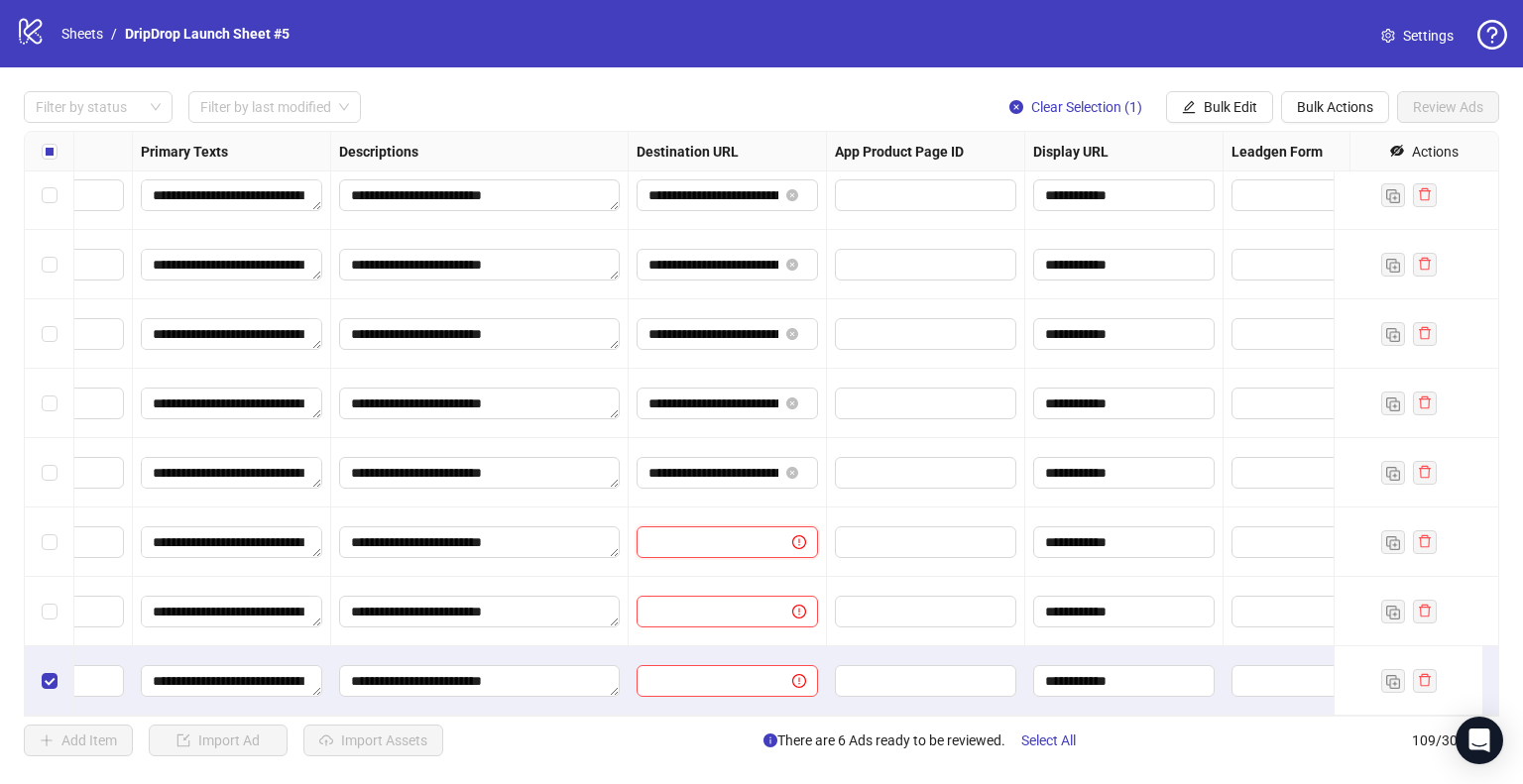 click at bounding box center [706, 542] 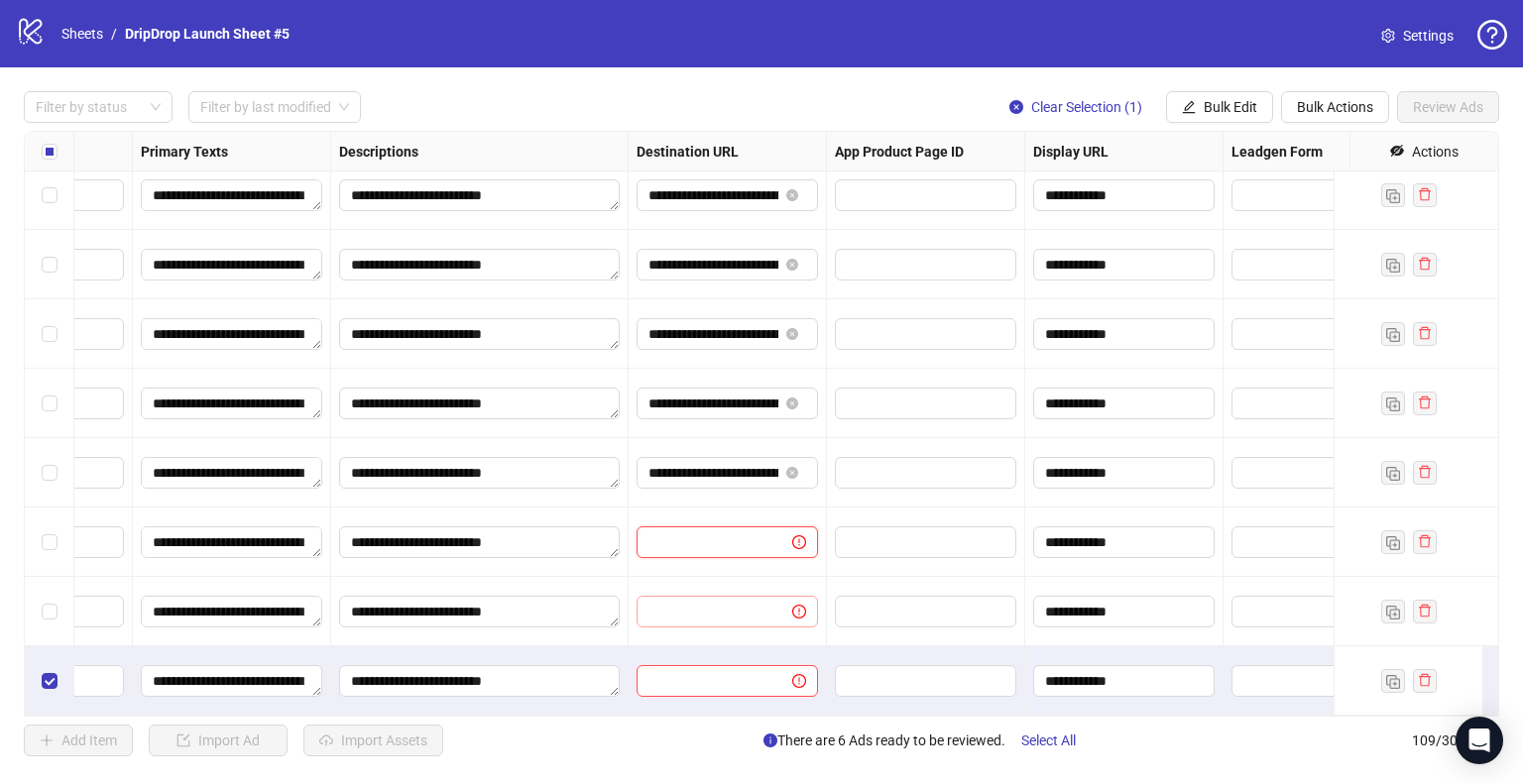 paste on "**********" 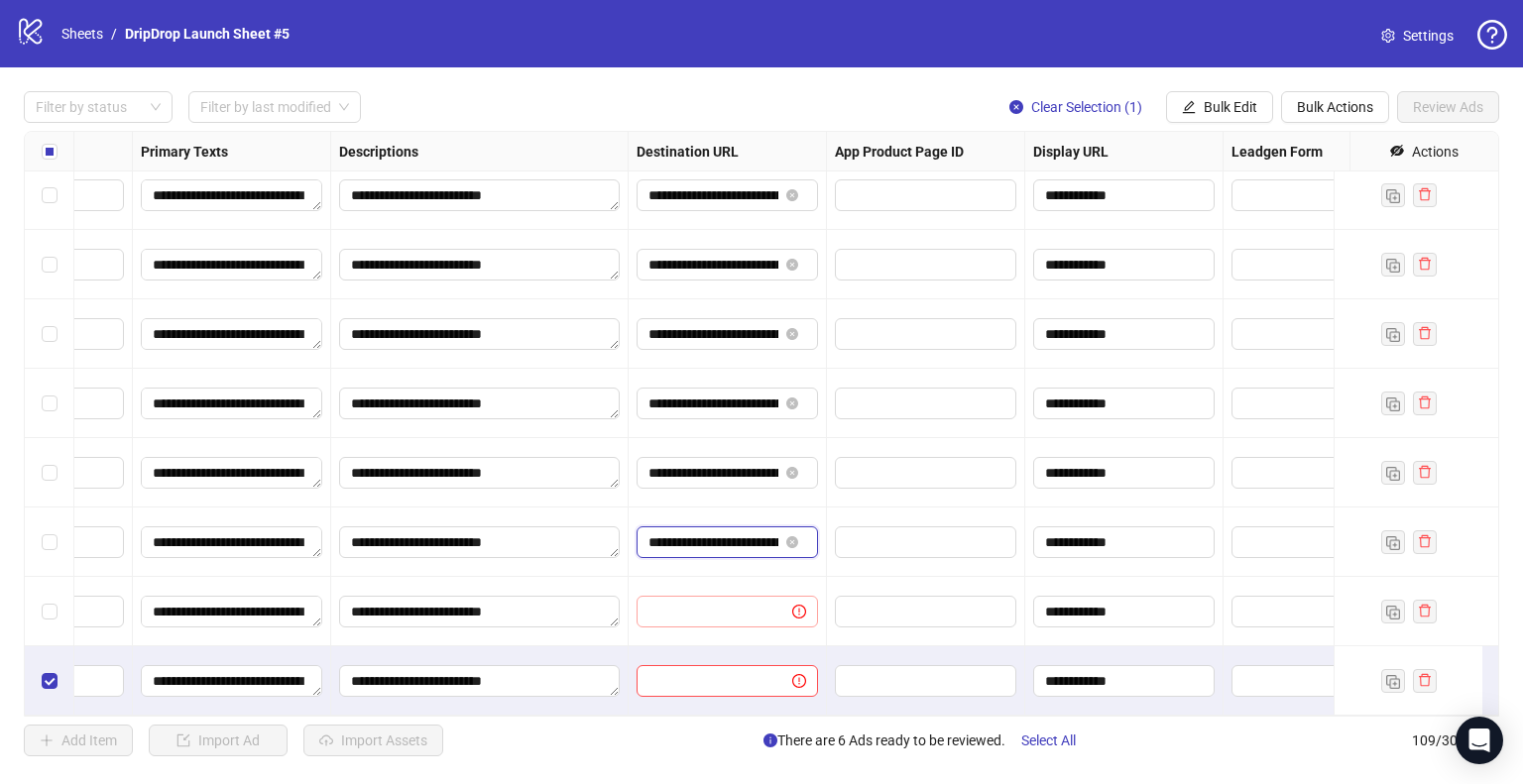 scroll, scrollTop: 0, scrollLeft: 574, axis: horizontal 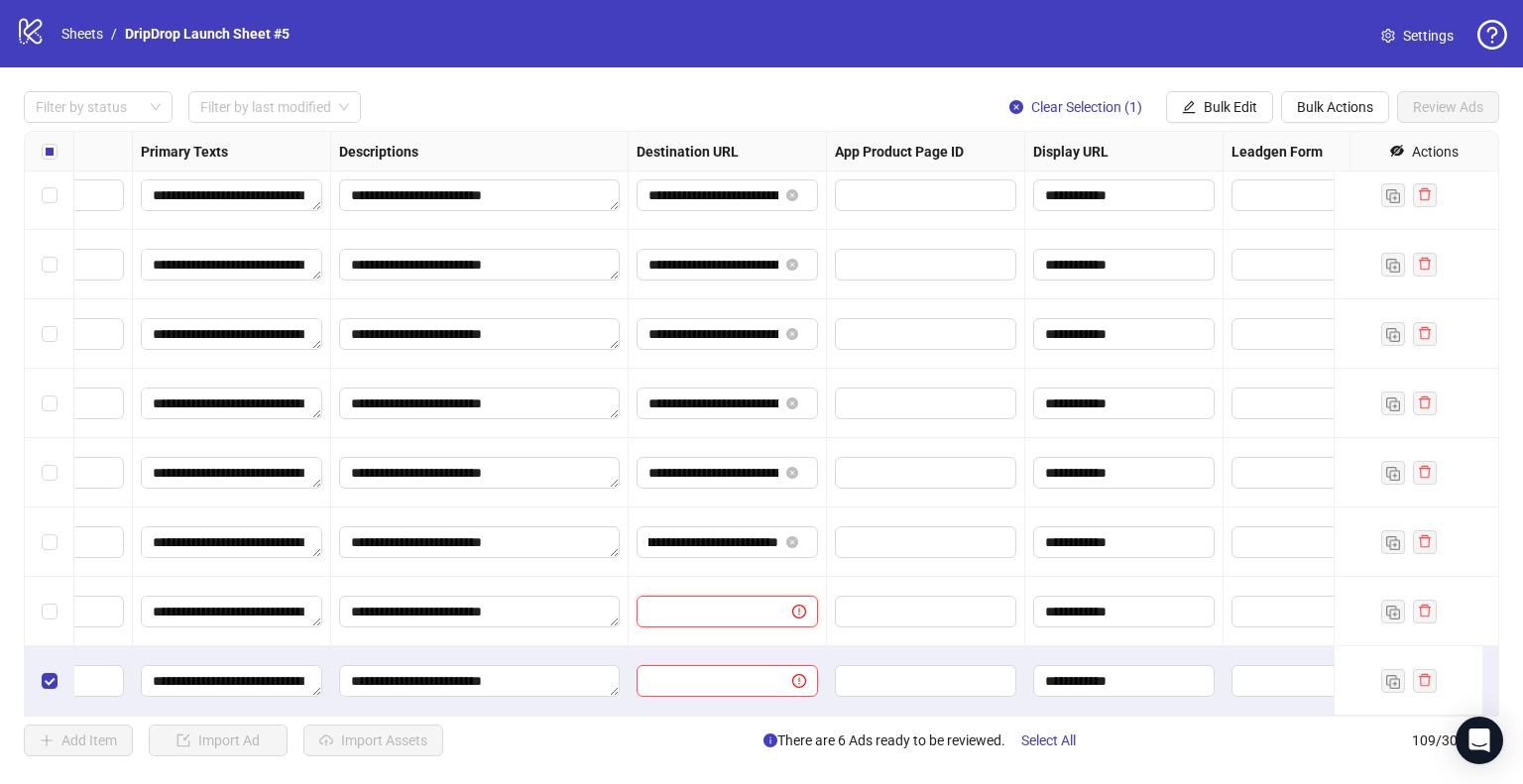 click at bounding box center [706, 612] 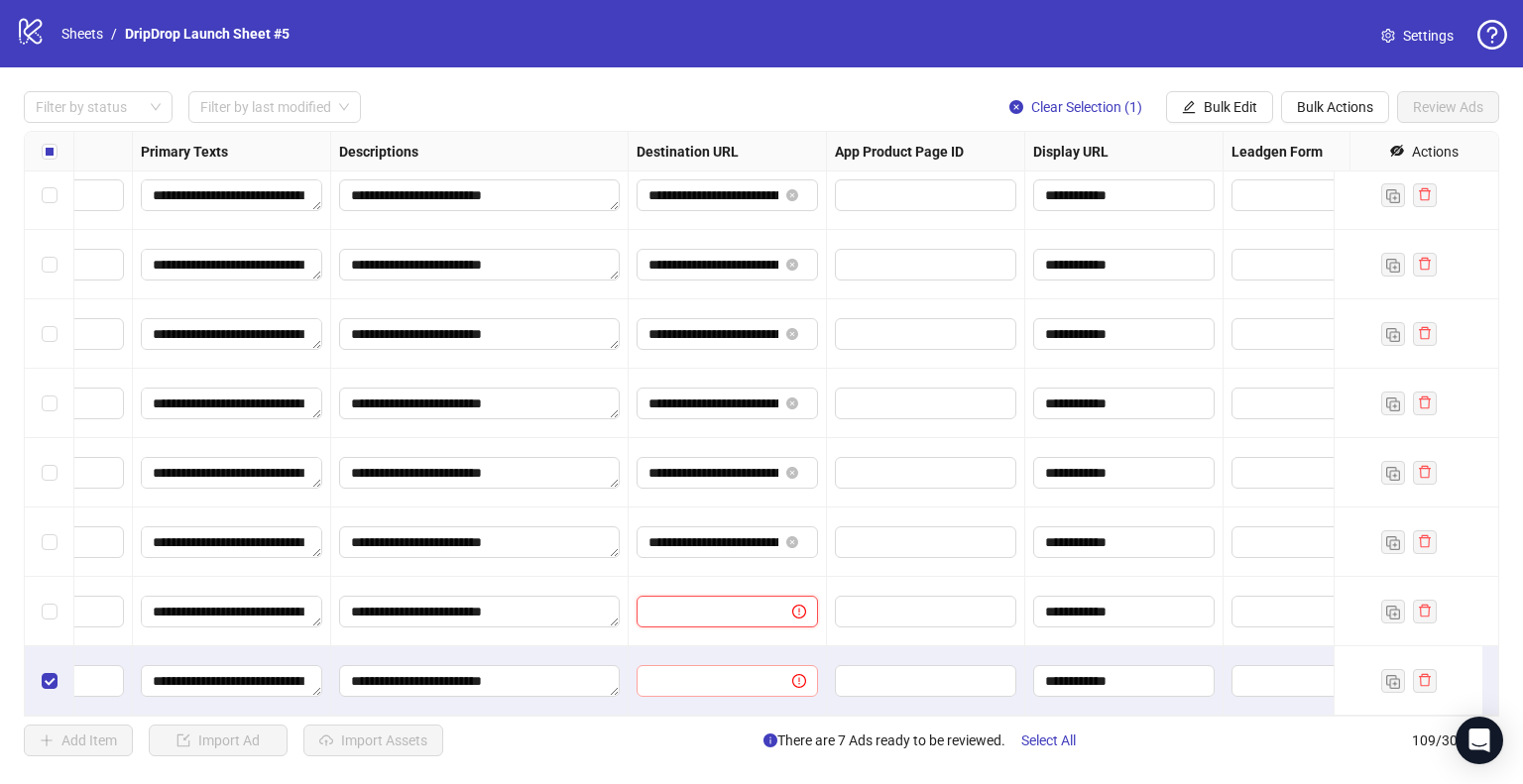 paste on "**********" 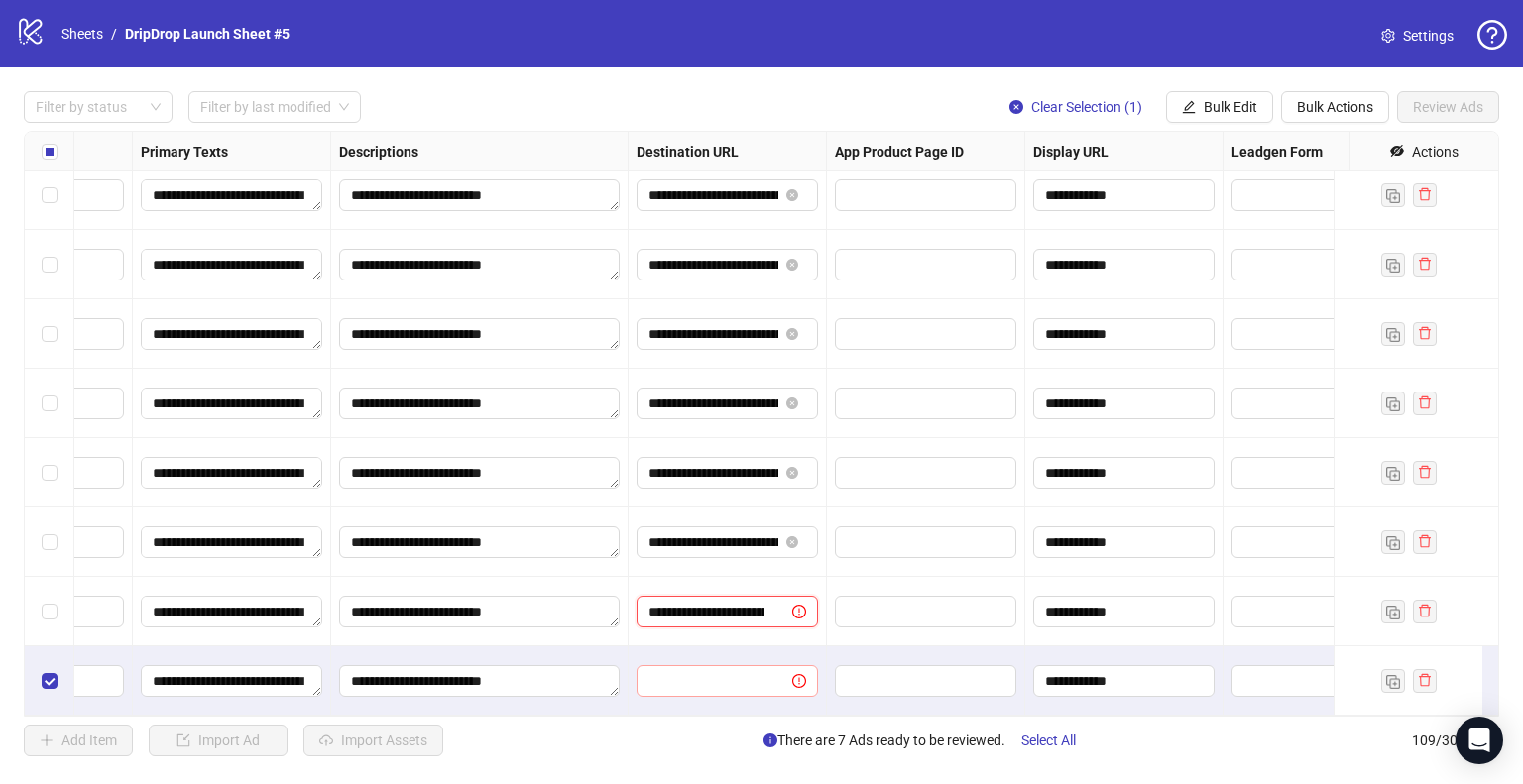 scroll, scrollTop: 0, scrollLeft: 581, axis: horizontal 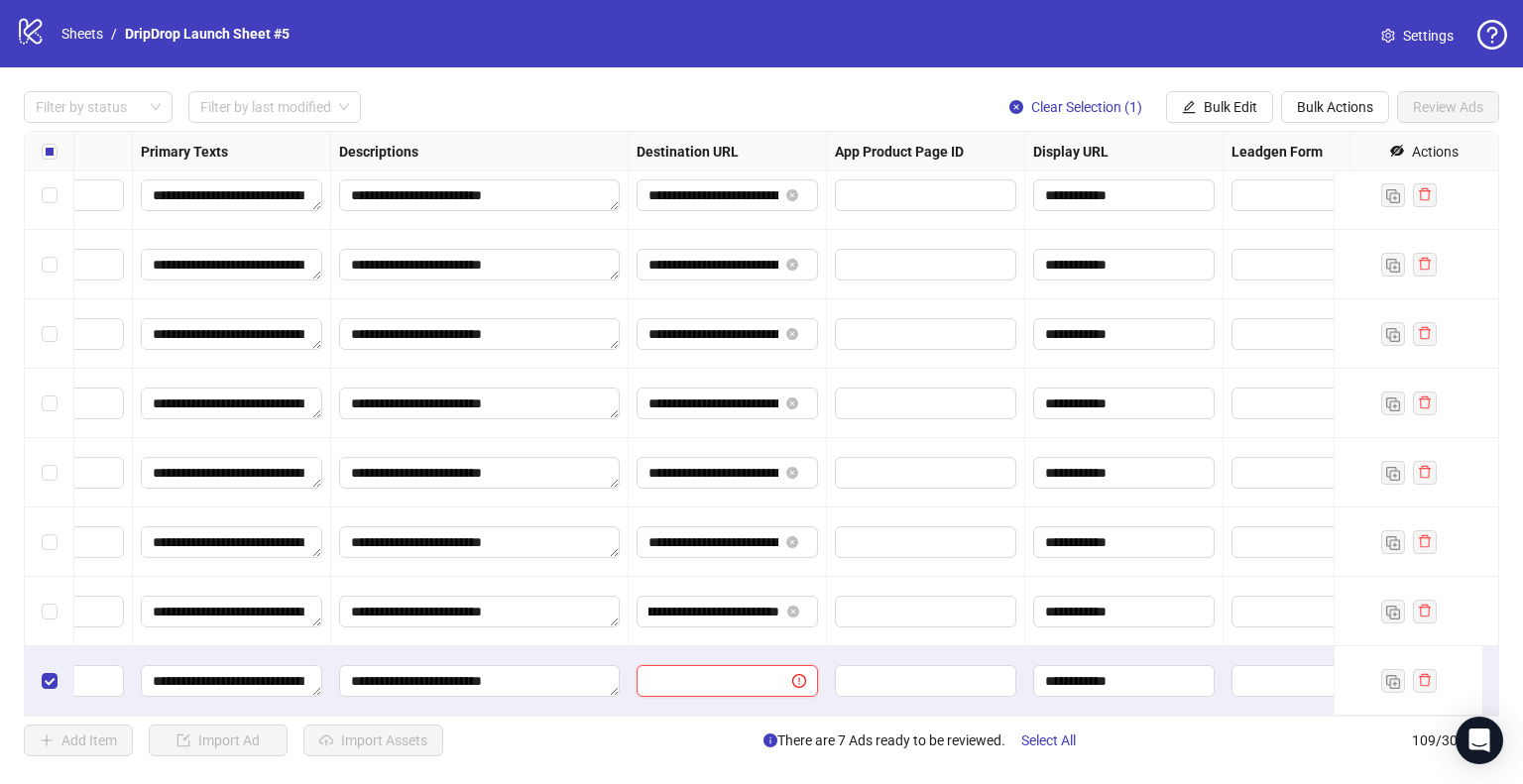 click at bounding box center [706, 681] 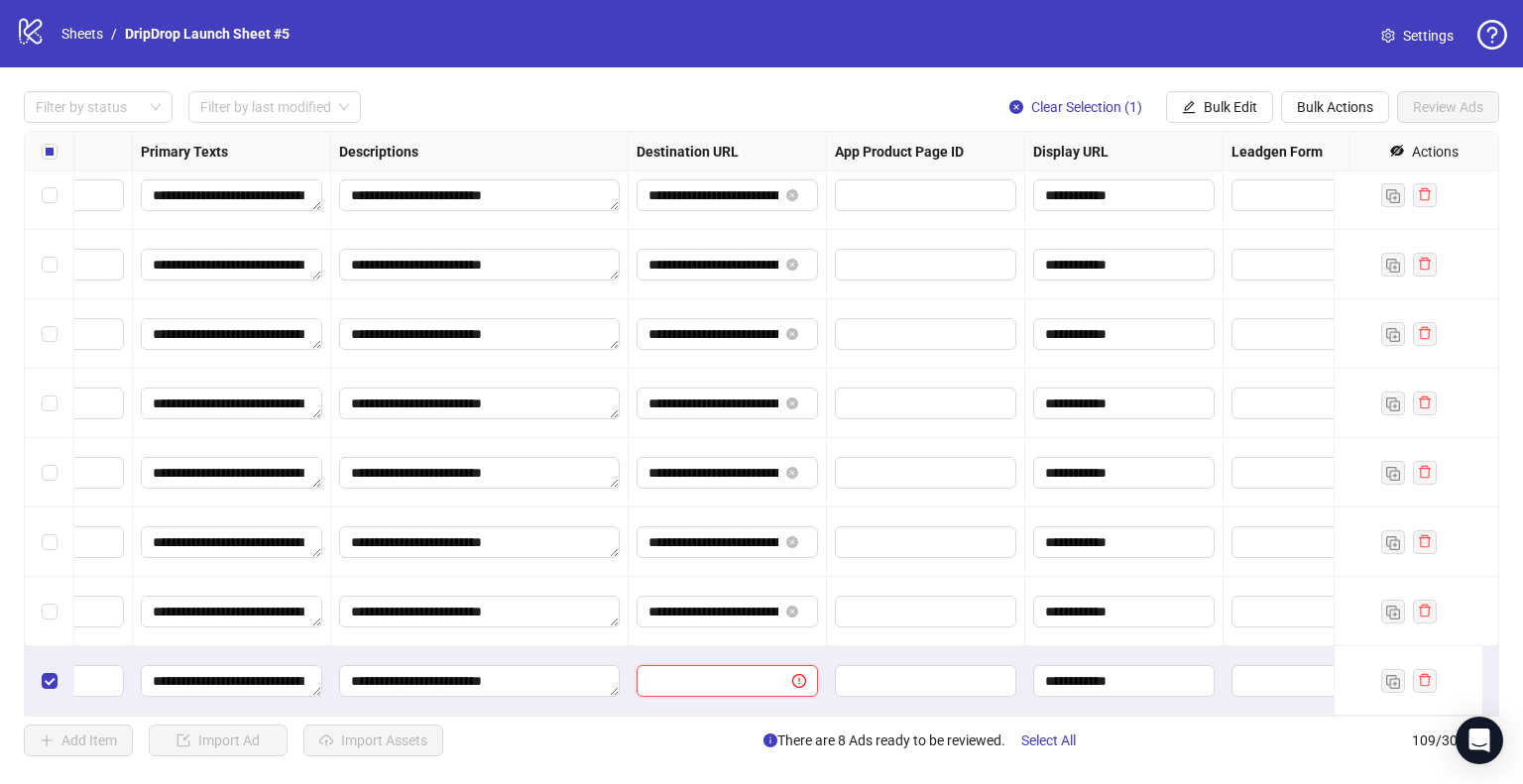 paste on "**********" 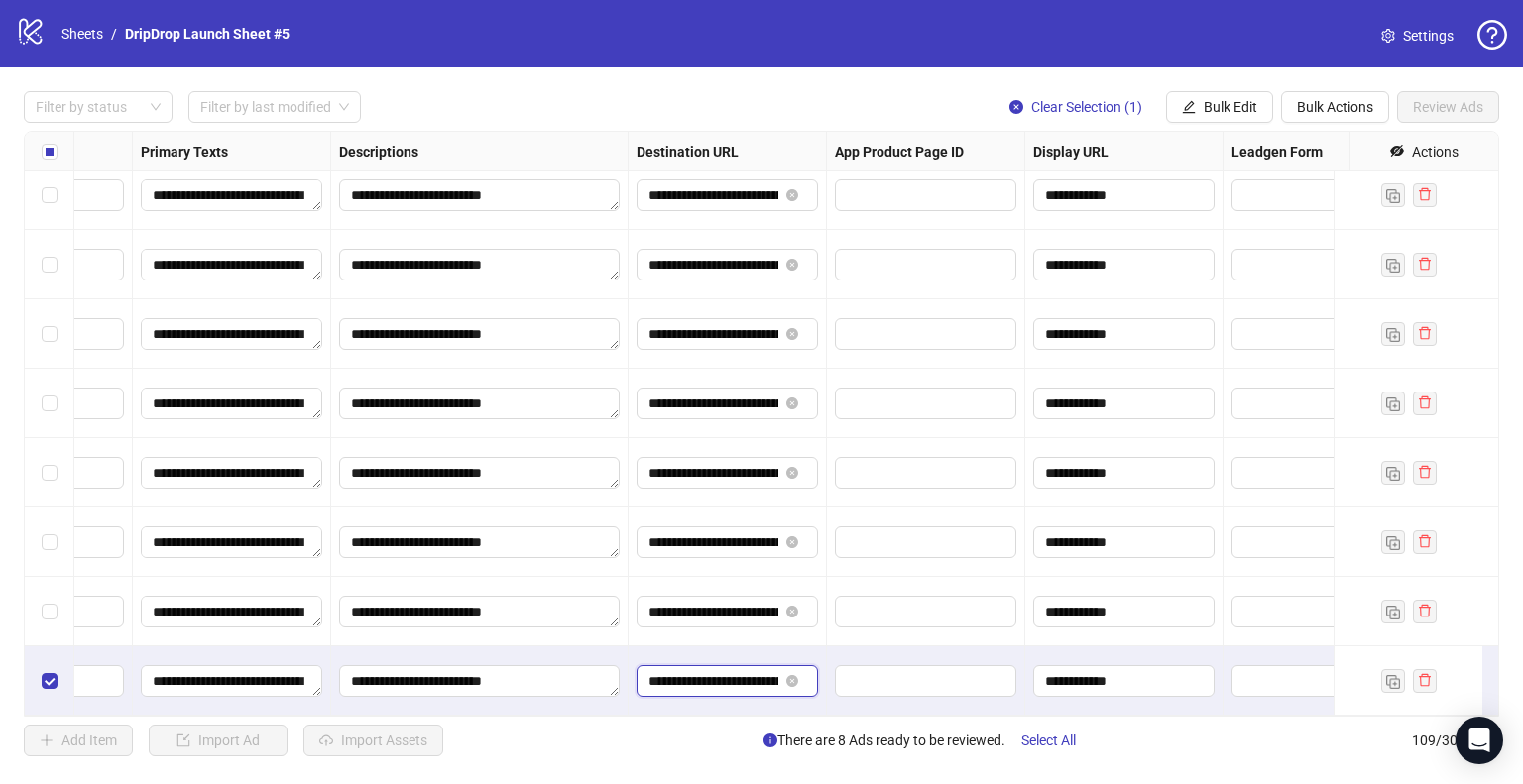 scroll, scrollTop: 0, scrollLeft: 567, axis: horizontal 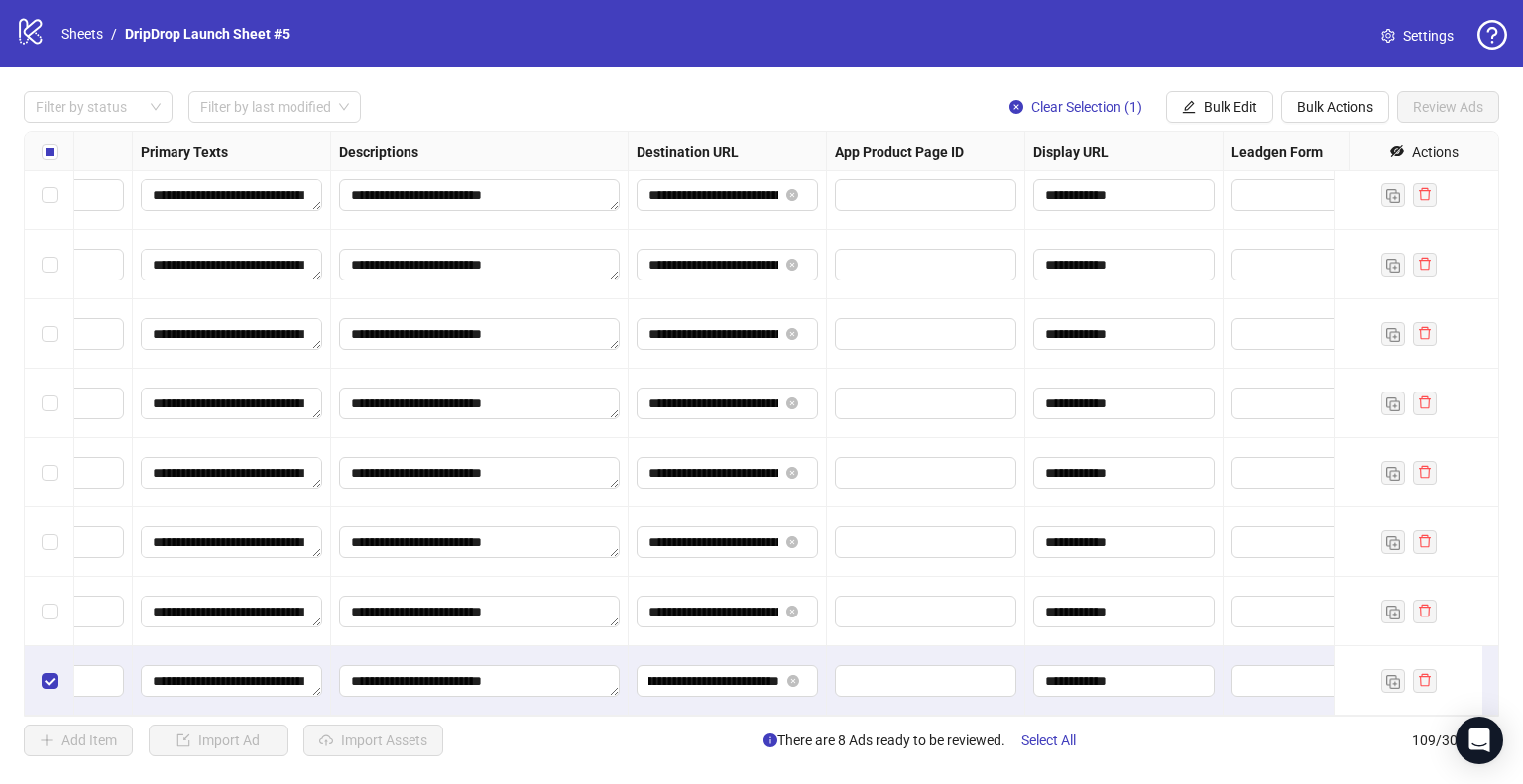 click on "**********" at bounding box center [728, 612] 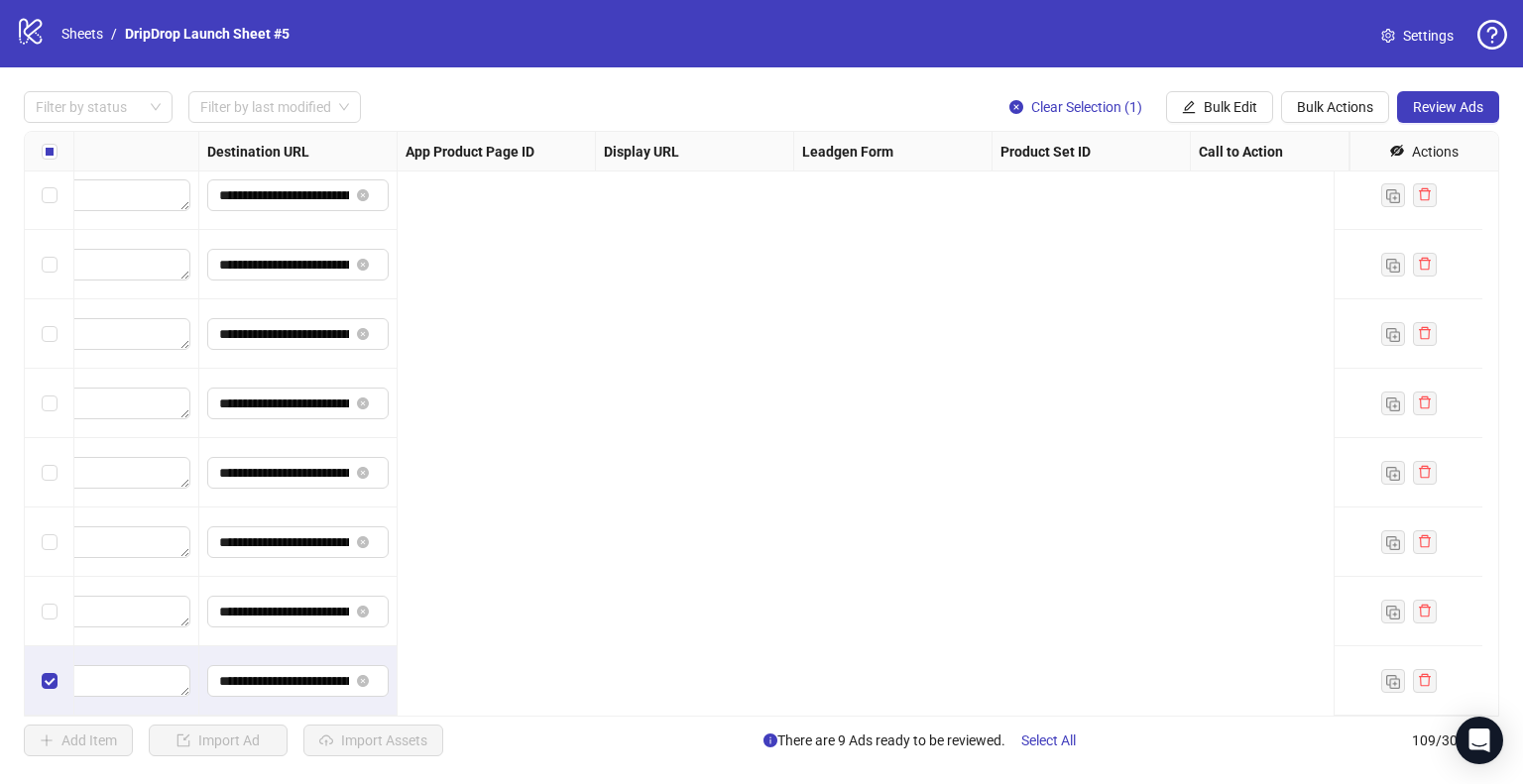 scroll, scrollTop: 7034, scrollLeft: 0, axis: vertical 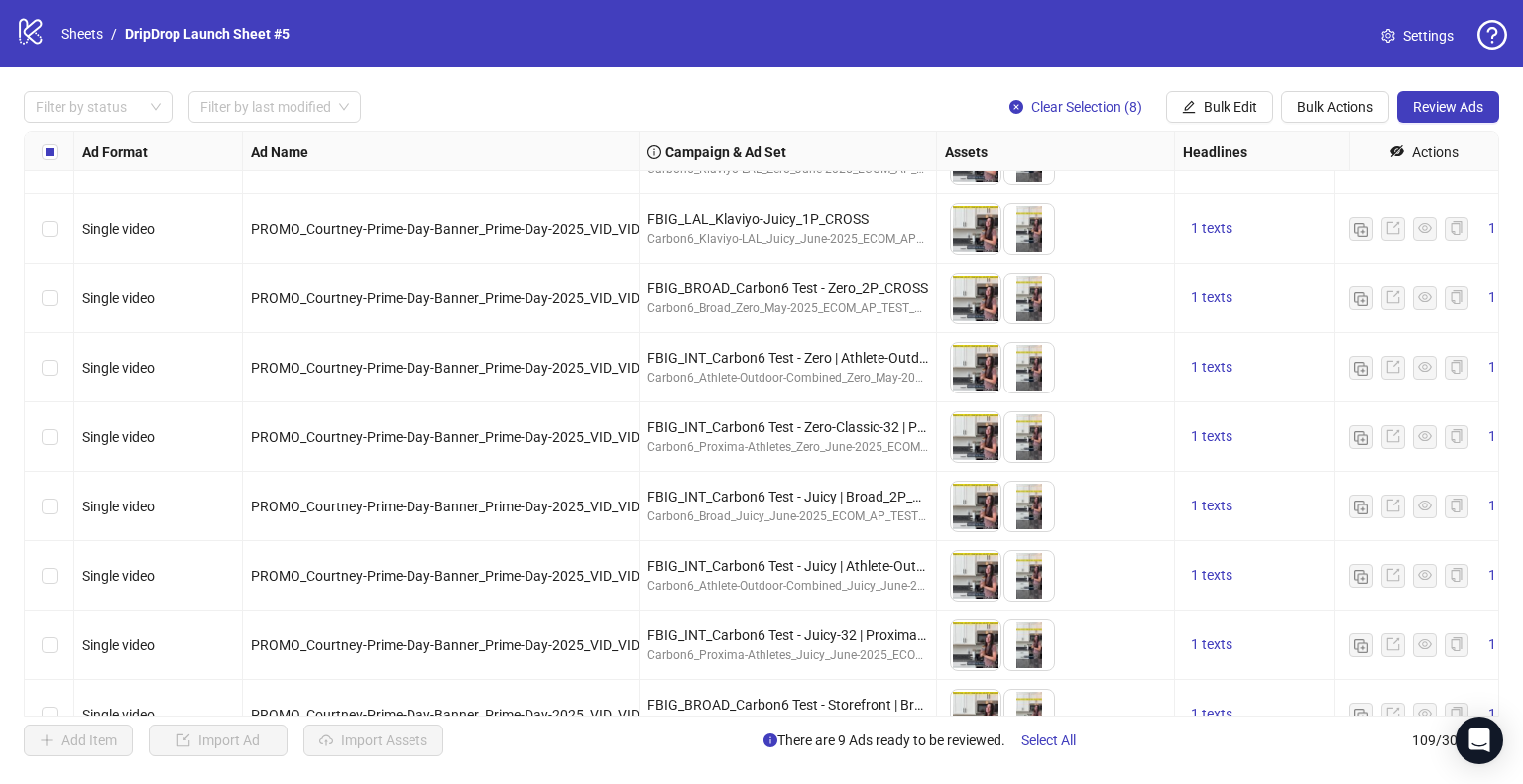click on "Ad Format Ad Name Campaign & Ad Set Assets Headlines Primary Texts Descriptions Destination URL App Product Page ID Display URL Leadgen Form Product Set ID Call to Action Actions Single video PROMO_Courtney-Prime-Day-Banner_Prime-Day-2025_VID_VID30_N/A_[DOMAIN_NAME]_ENG FBIG_LAL_Shopify-Juicy_1P_CROSS Carbon6_Shopify-LAL_Juicy_June-2025_ECOM_AP_TEST_UF_PUR_META_FBIG
To pick up a draggable item, press the space bar.
While dragging, use the arrow keys to move the item.
Press space again to drop the item in its new position, or press escape to cancel.
1 texts 1 texts 1 texts Single video PROMO_Courtney-Prime-Day-Banner_Prime-Day-2025_VID_VID30_N/A_[DOMAIN_NAME]_ENG FBIG_LAL_Klaviyo-Zero_1P_CROSS Carbon6_Klaviyo-LAL_Zero_June-2025_ECOM_AP_TEST_UF_PUR_META_FBIG
To pick up a draggable item, press the space bar.
While dragging, use the arrow keys to move the item.
Press space again to drop the item in its new position, or press escape to cancel.
1 texts 1 texts 1 texts Single video 1 texts" at bounding box center (1646, -2011) 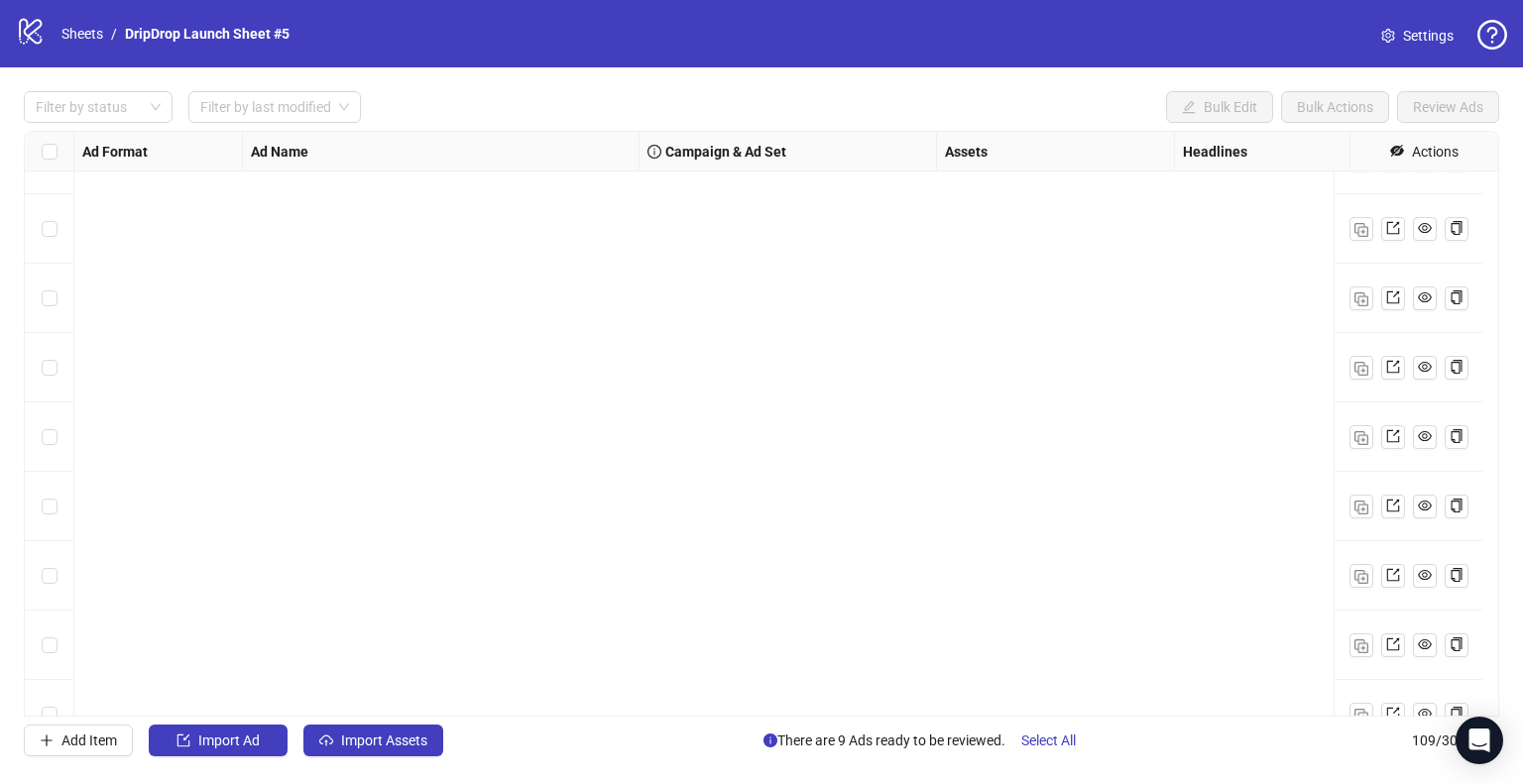 scroll, scrollTop: 7034, scrollLeft: 0, axis: vertical 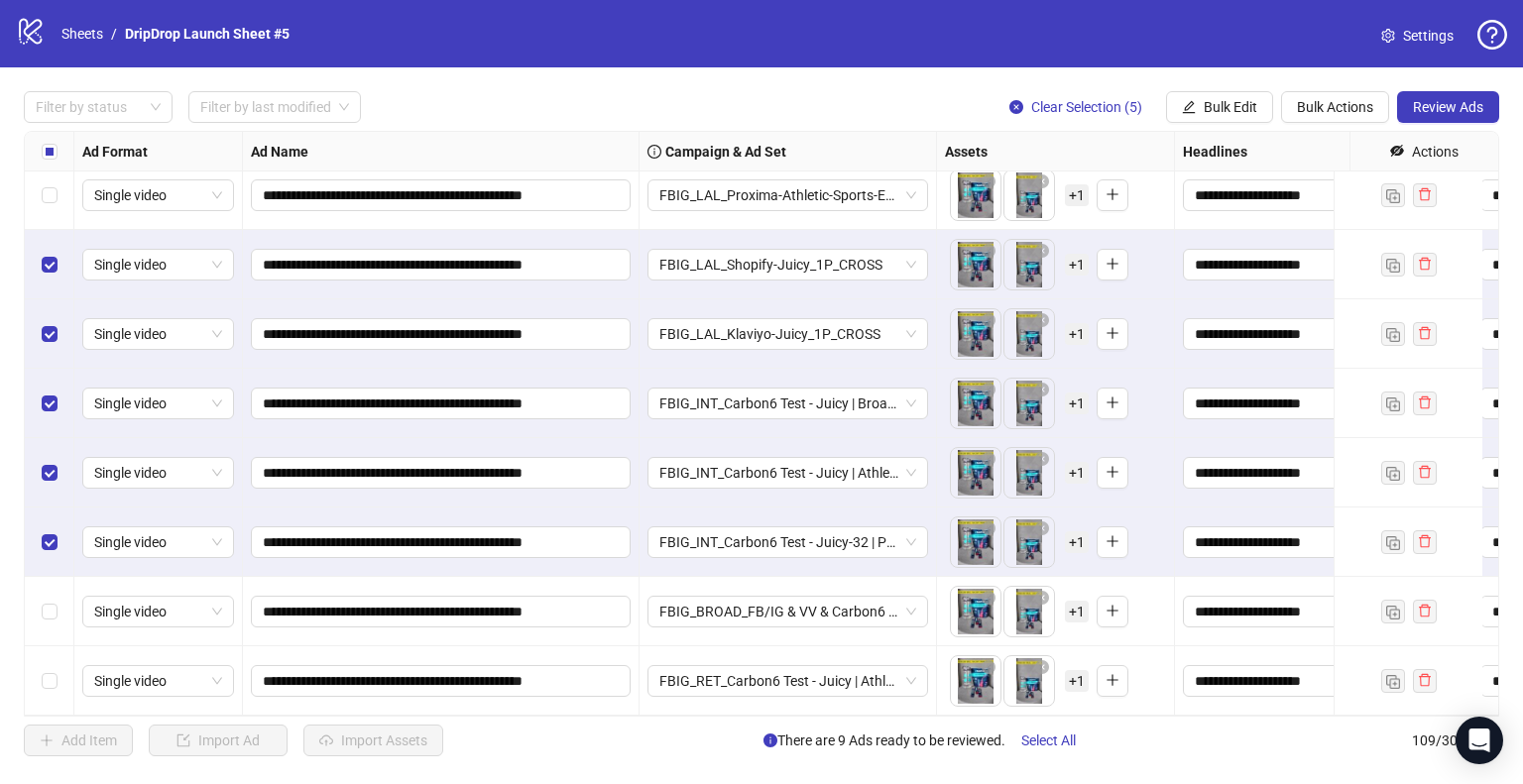 click at bounding box center [50, 612] 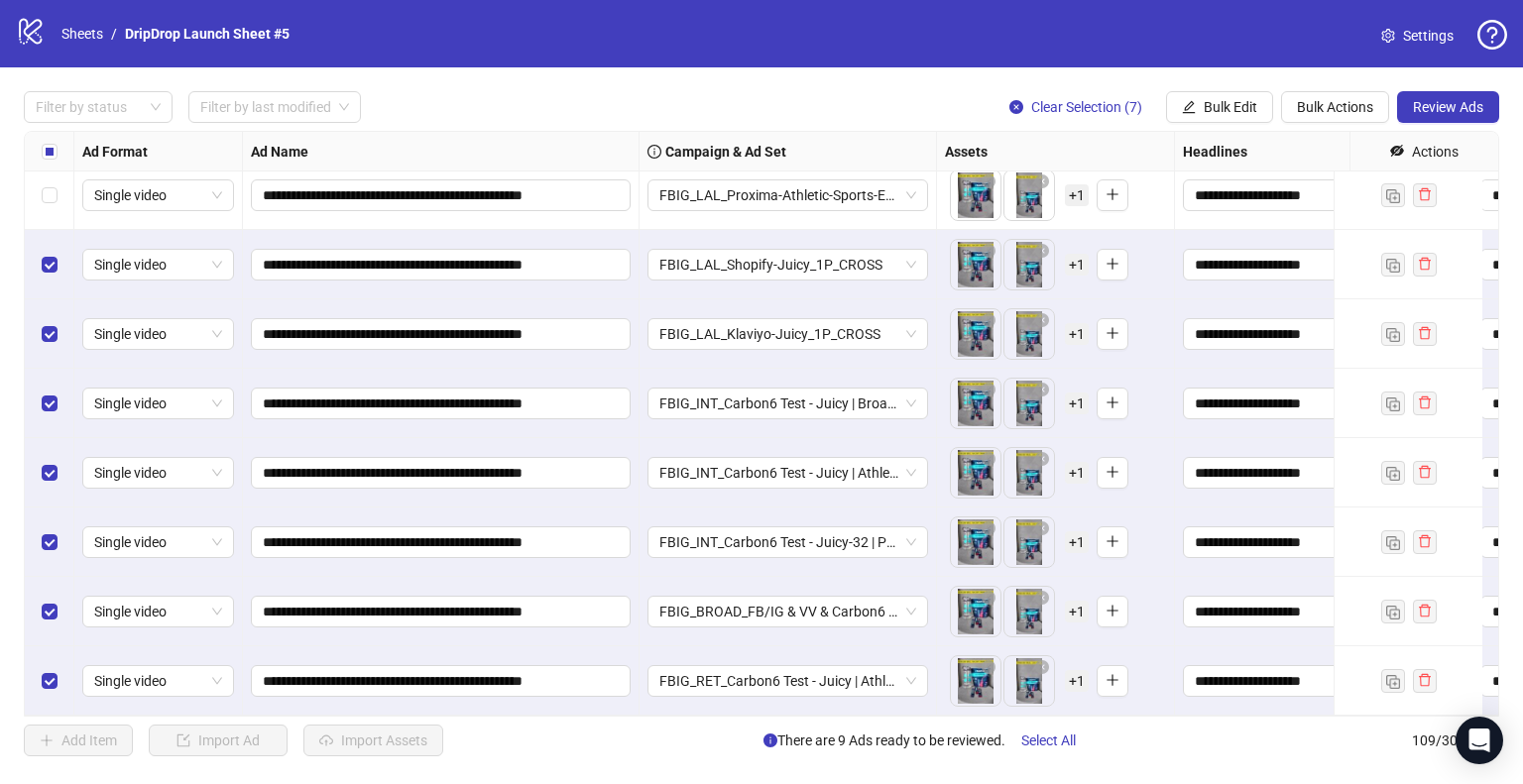 scroll, scrollTop: 6935, scrollLeft: 0, axis: vertical 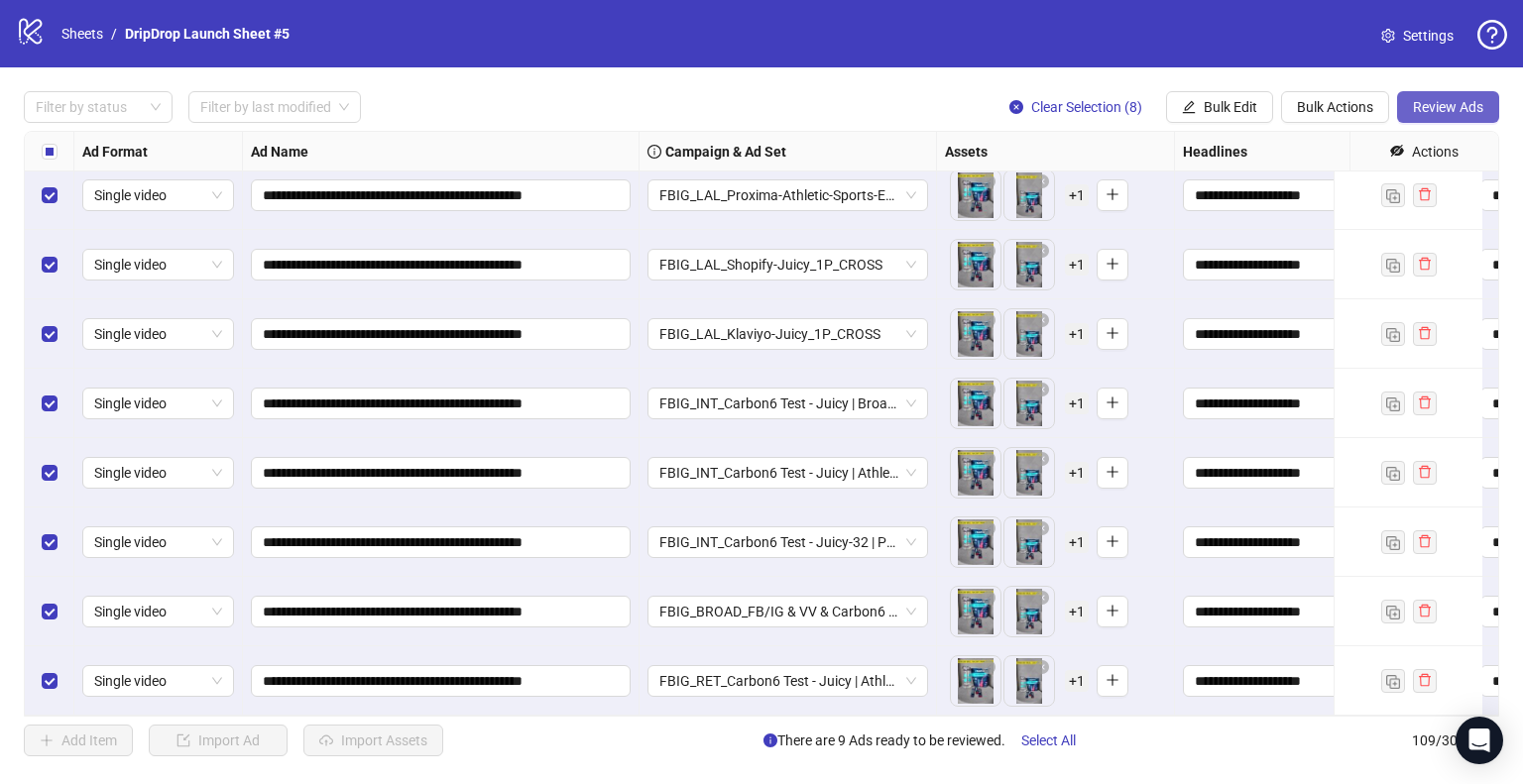 click on "Review Ads" at bounding box center (1448, 107) 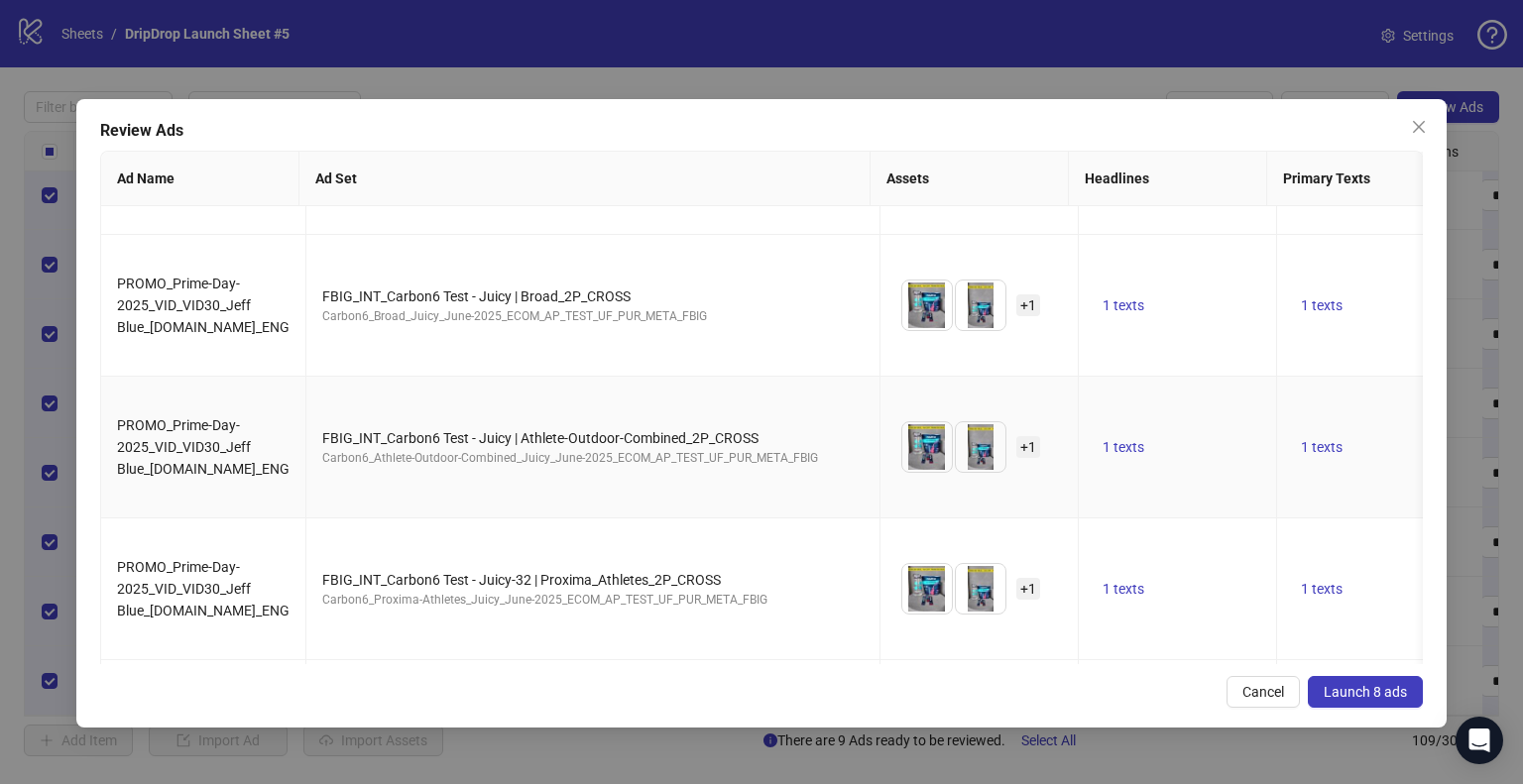 scroll, scrollTop: 690, scrollLeft: 0, axis: vertical 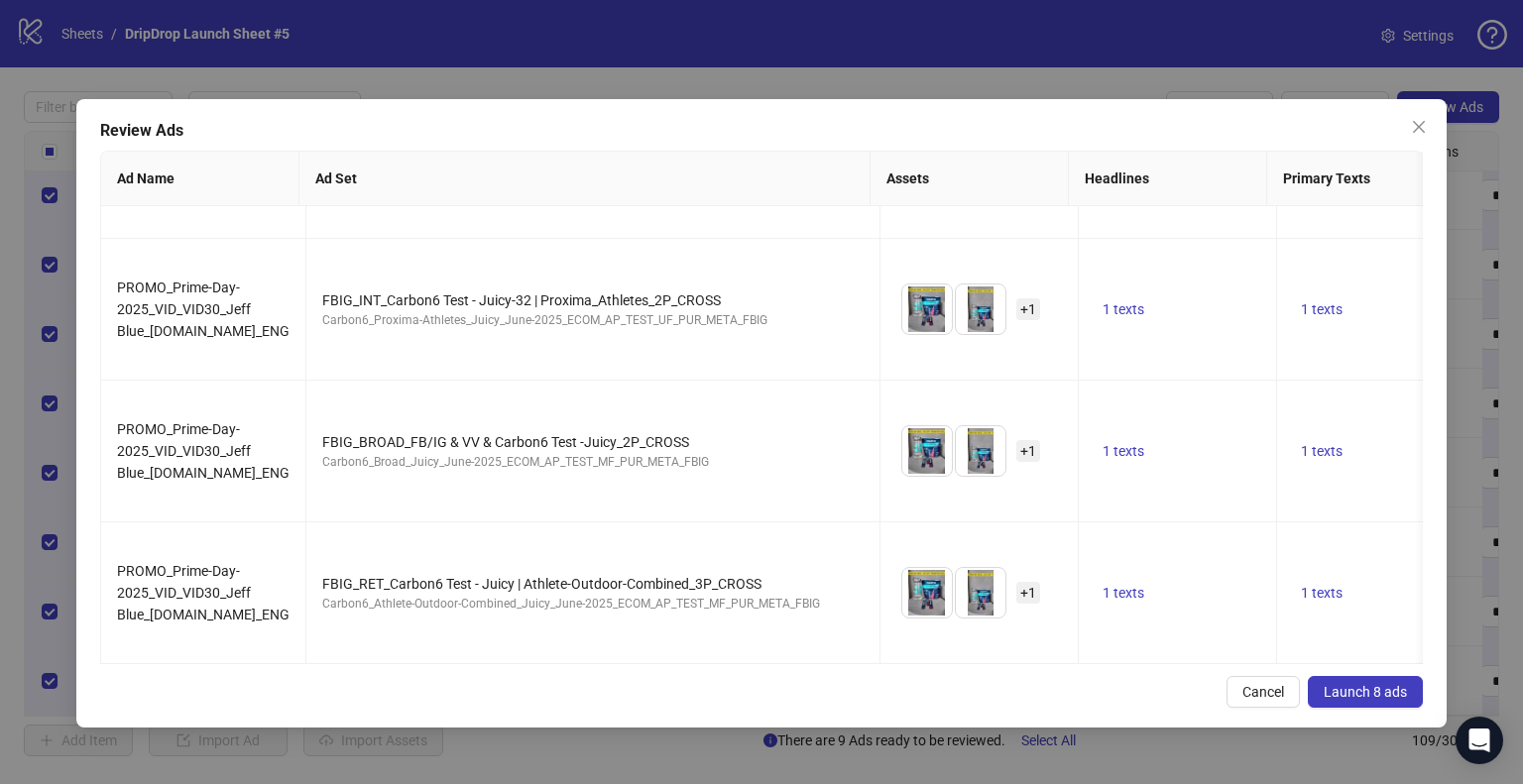 click on "Launch 8 ads" at bounding box center (1365, 692) 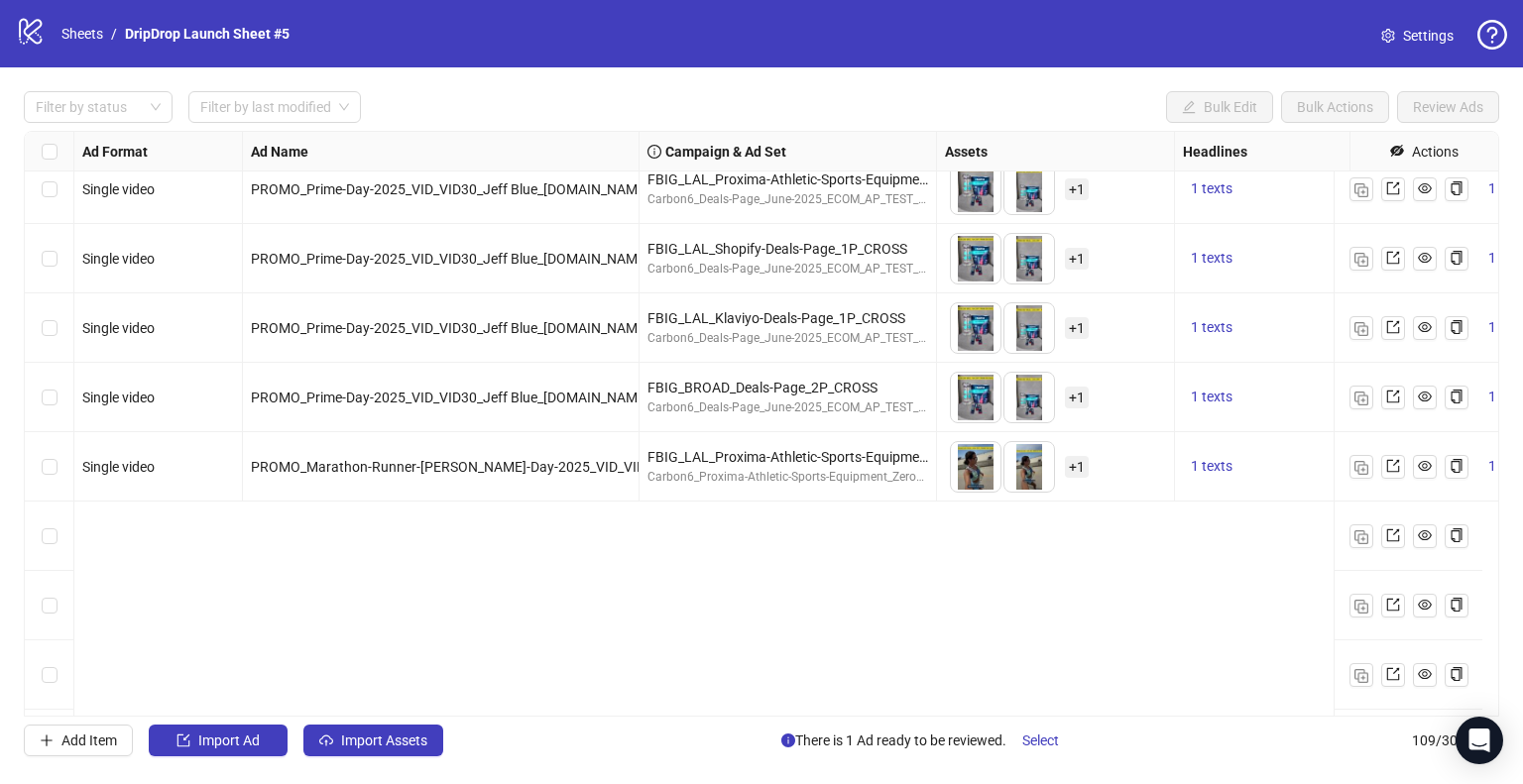 scroll, scrollTop: 3467, scrollLeft: 0, axis: vertical 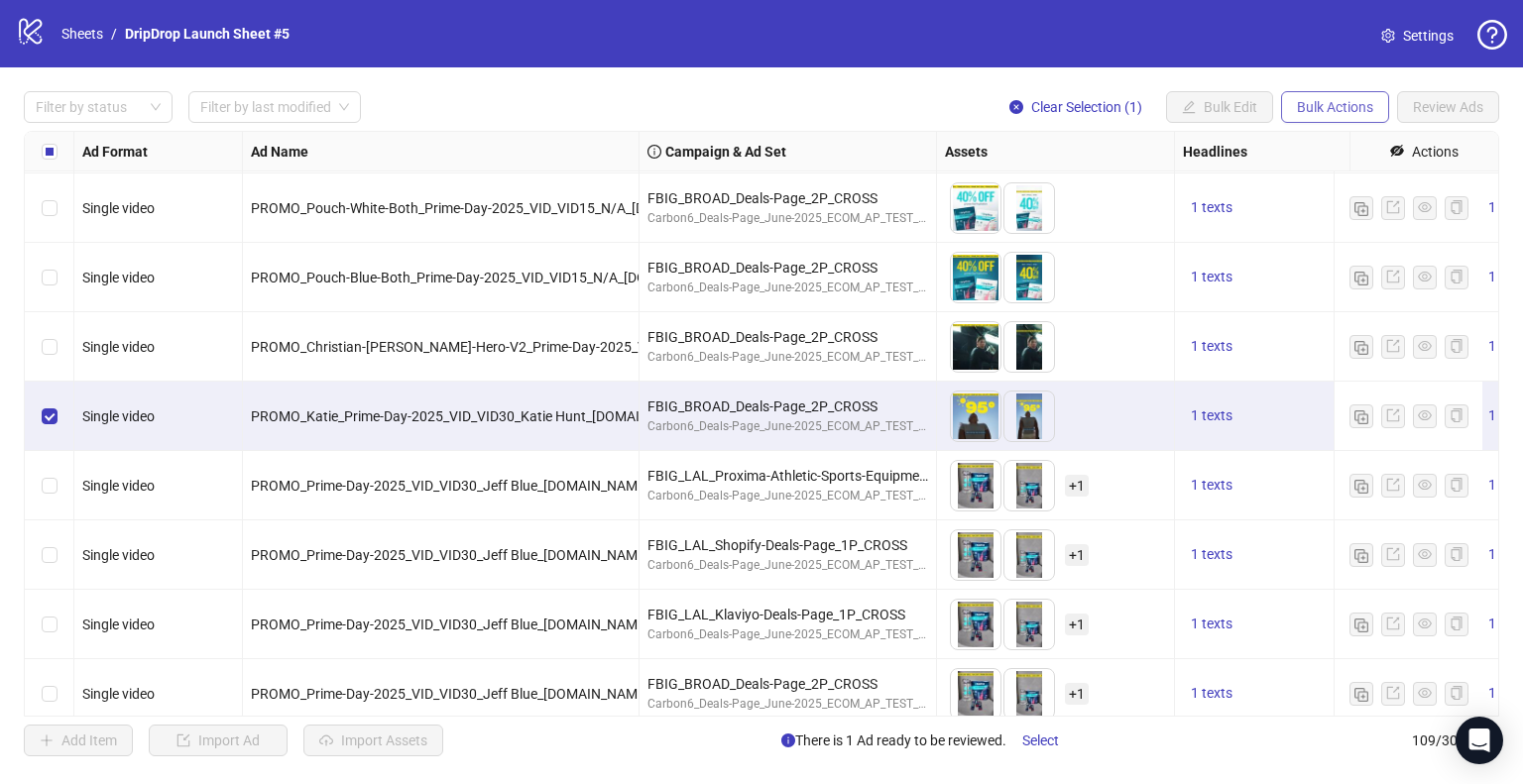 click on "Bulk Actions" at bounding box center [1335, 107] 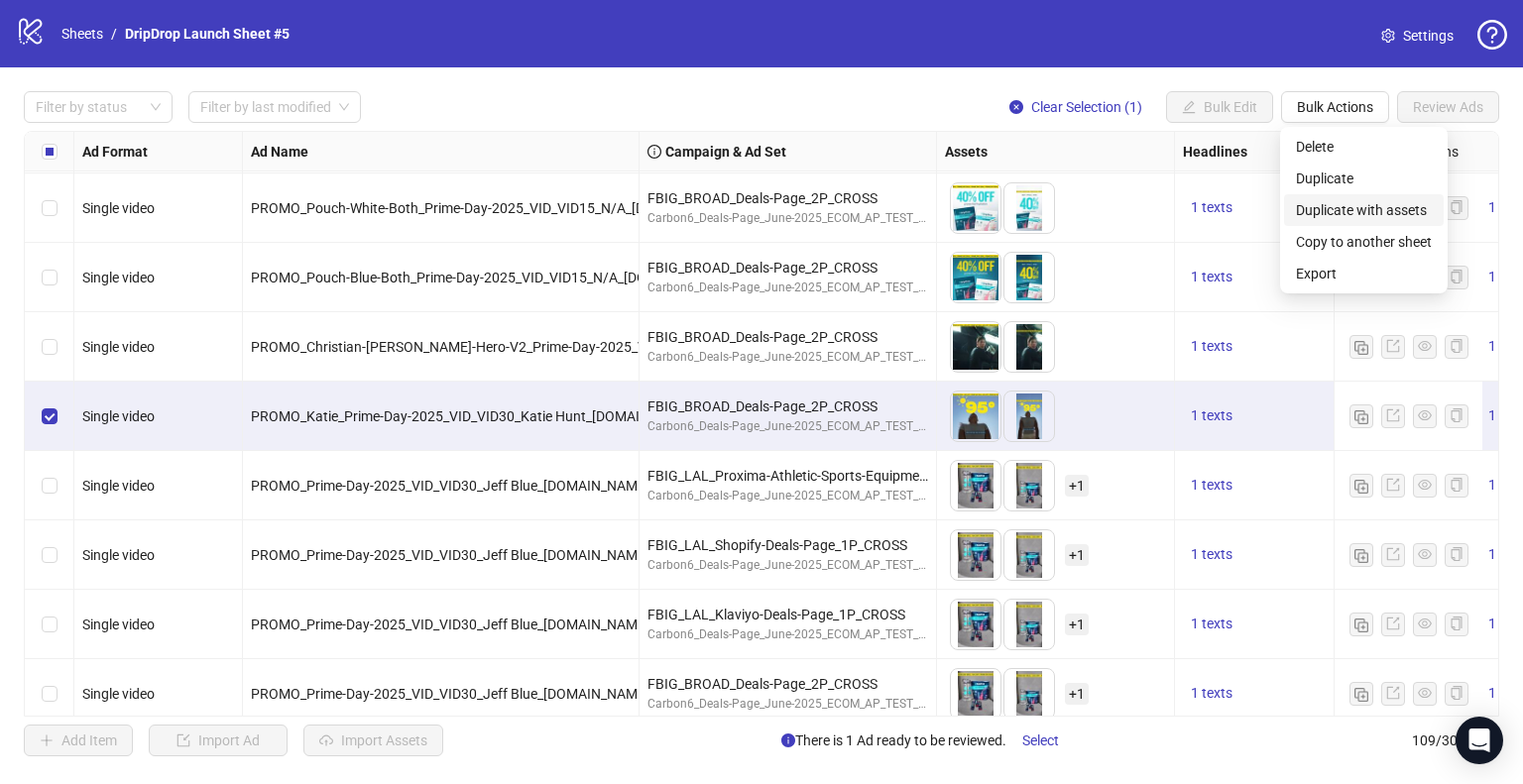 click on "Duplicate with assets" at bounding box center (1363, 210) 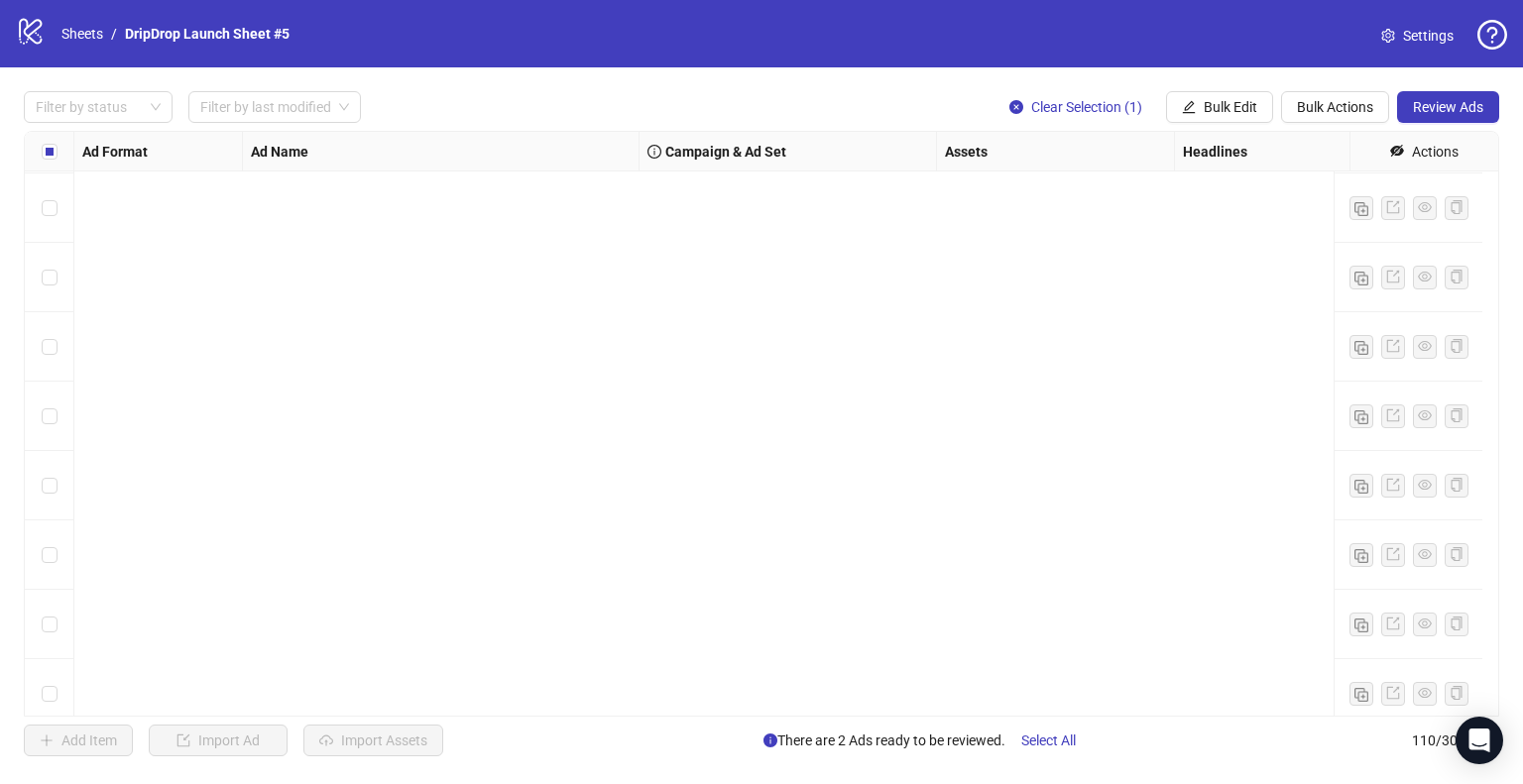 scroll, scrollTop: 7104, scrollLeft: 0, axis: vertical 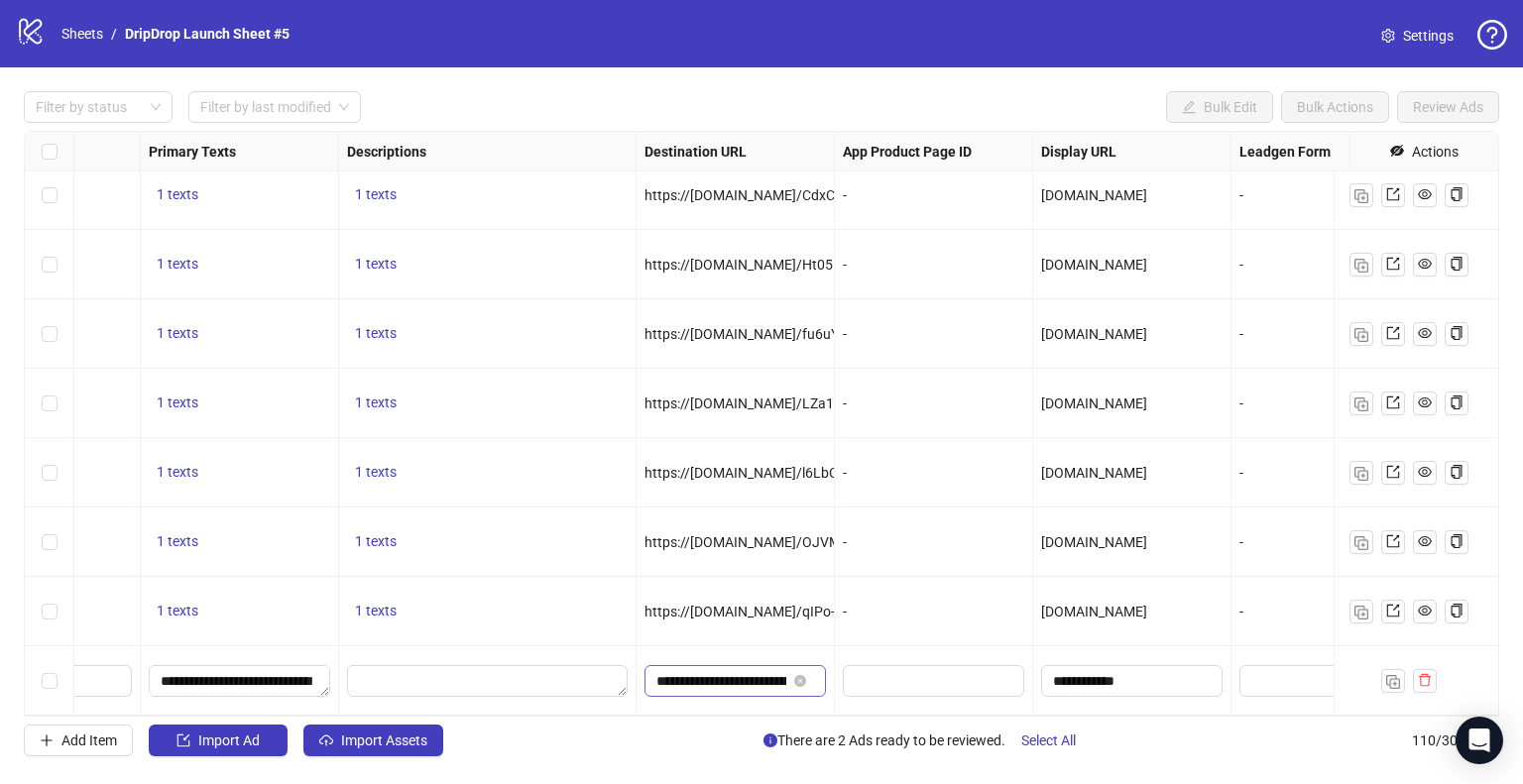 click on "**********" at bounding box center [735, 681] 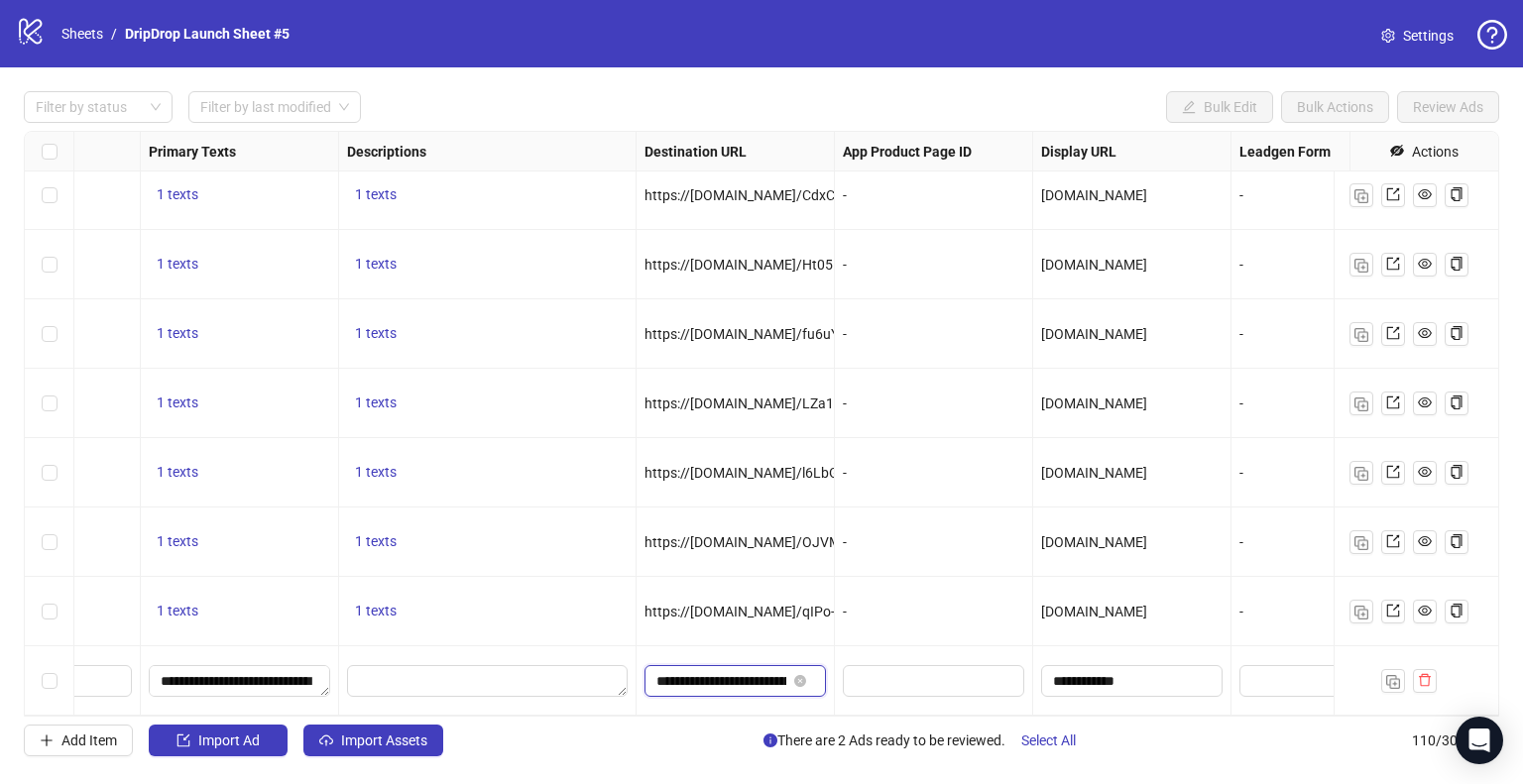 scroll, scrollTop: 0, scrollLeft: 581, axis: horizontal 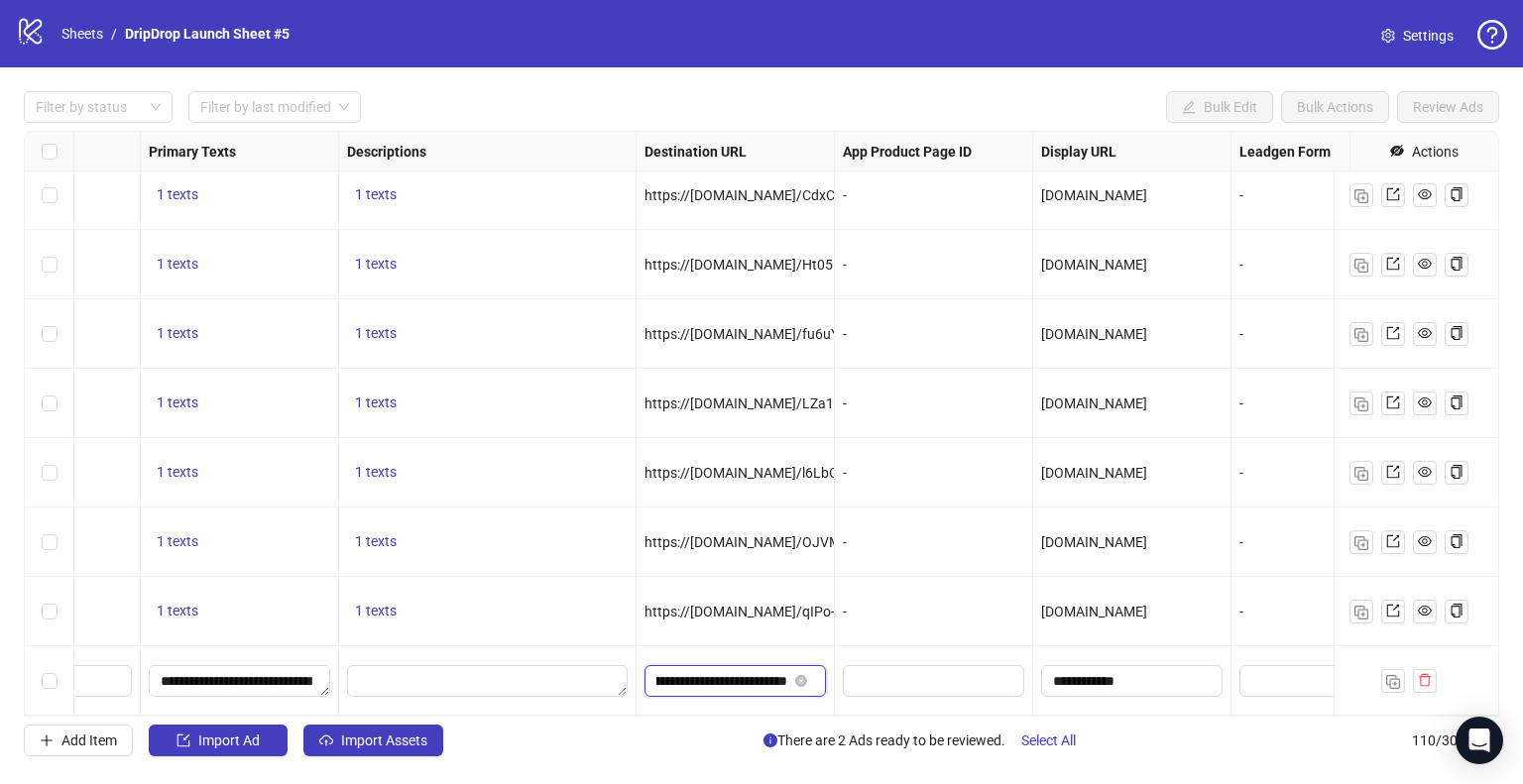 click on "**********" at bounding box center [722, 681] 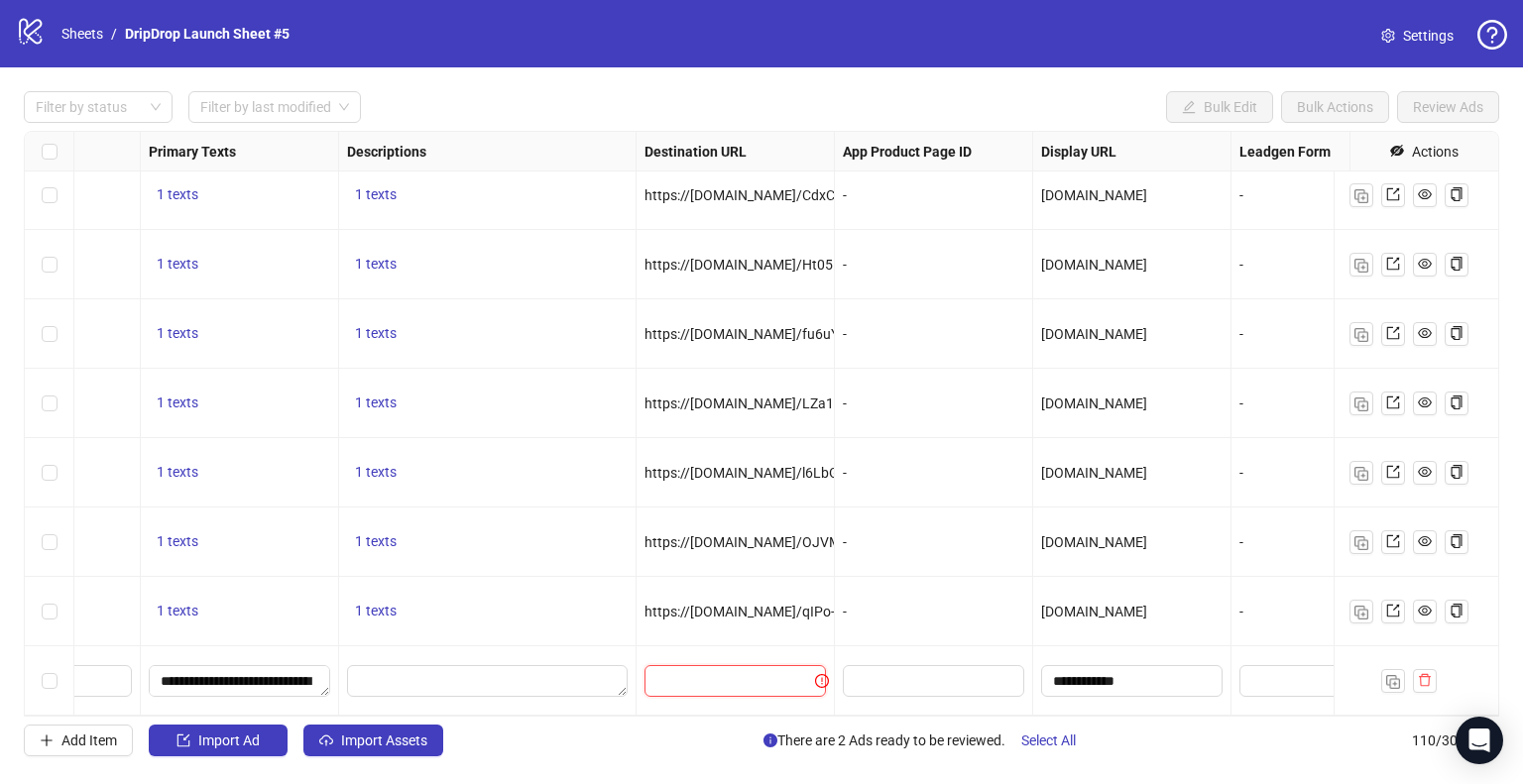 scroll, scrollTop: 0, scrollLeft: 0, axis: both 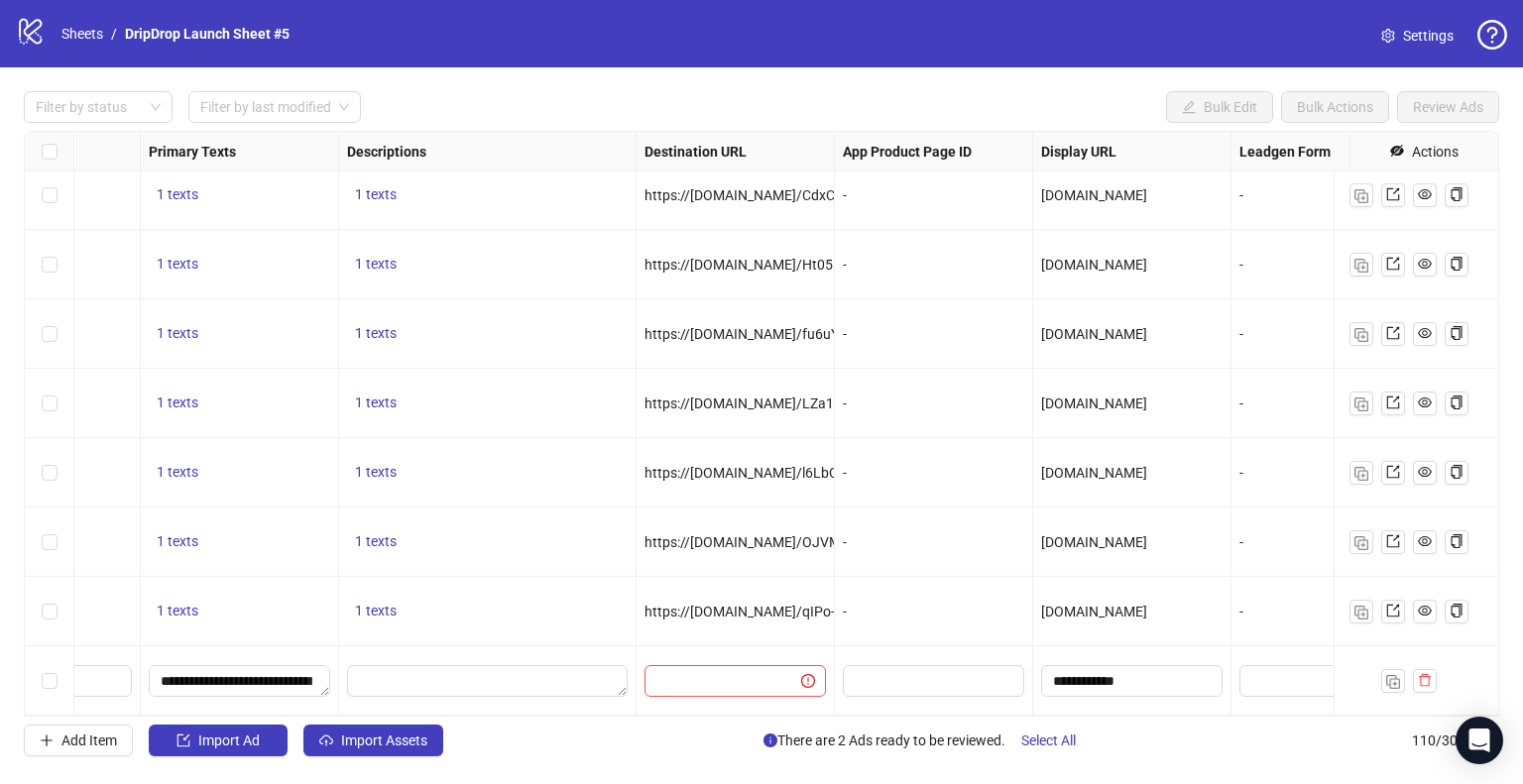 click at bounding box center [736, 681] 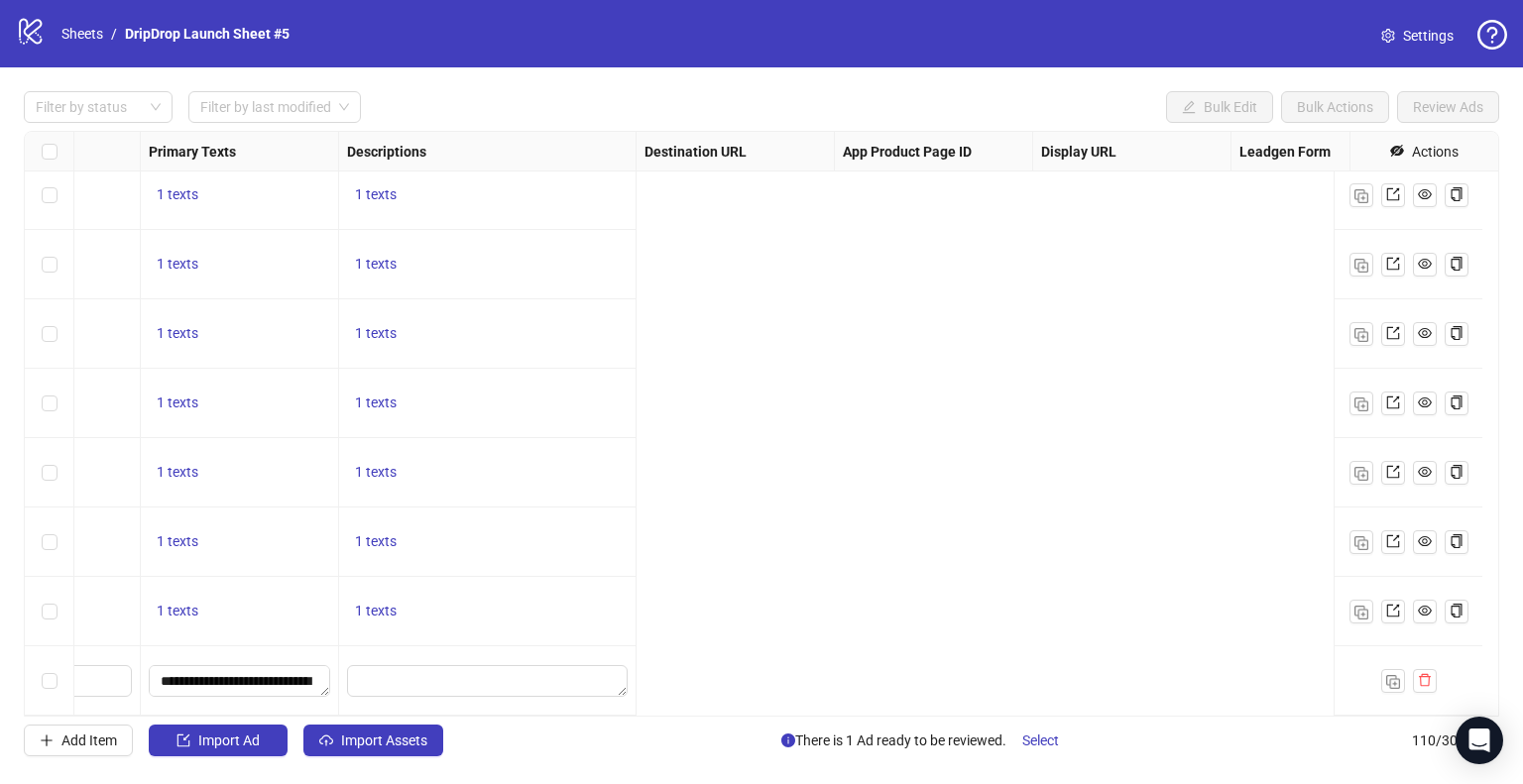 scroll, scrollTop: 7104, scrollLeft: 0, axis: vertical 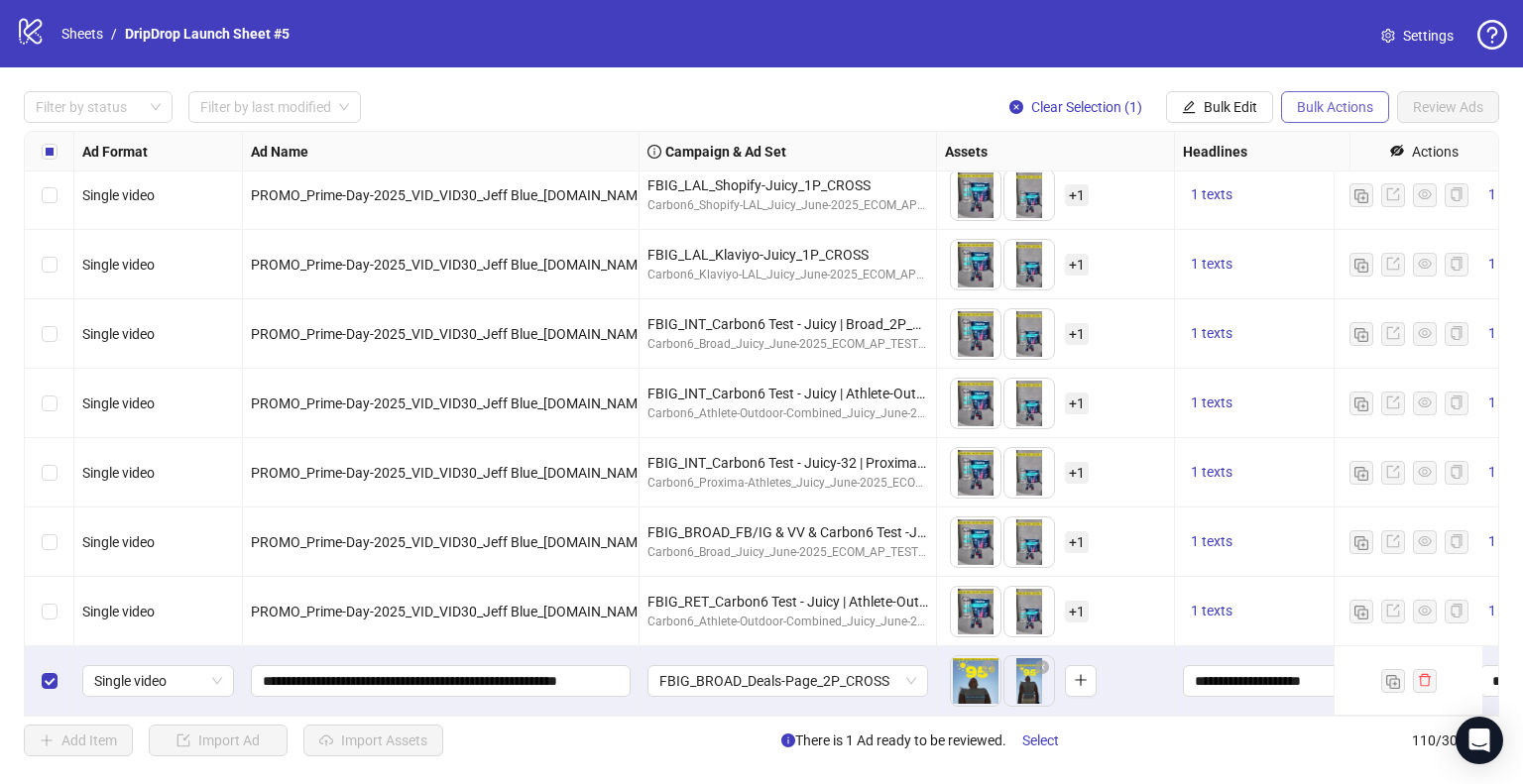 click on "Bulk Actions" at bounding box center (1335, 107) 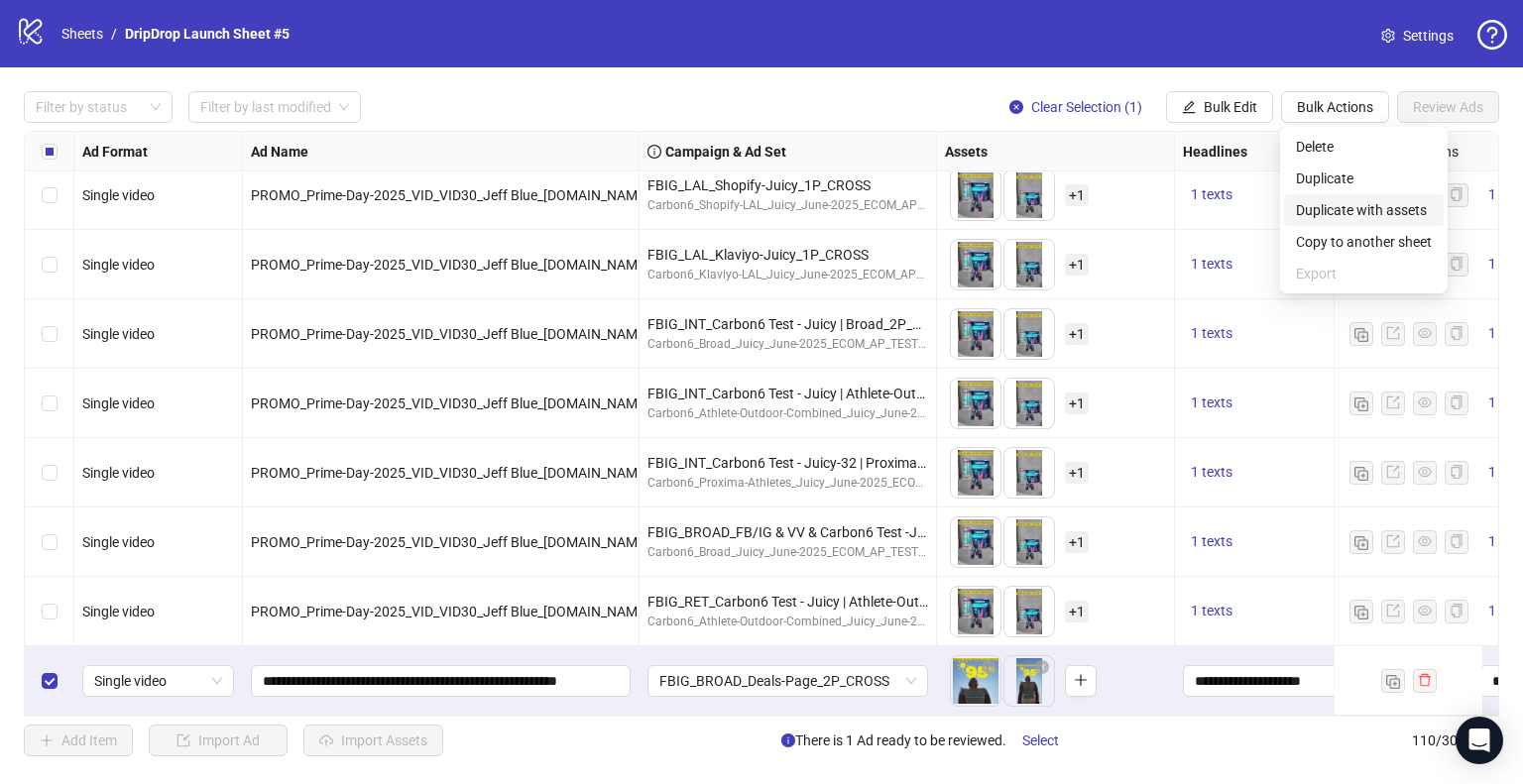 click on "Duplicate with assets" at bounding box center (1363, 210) 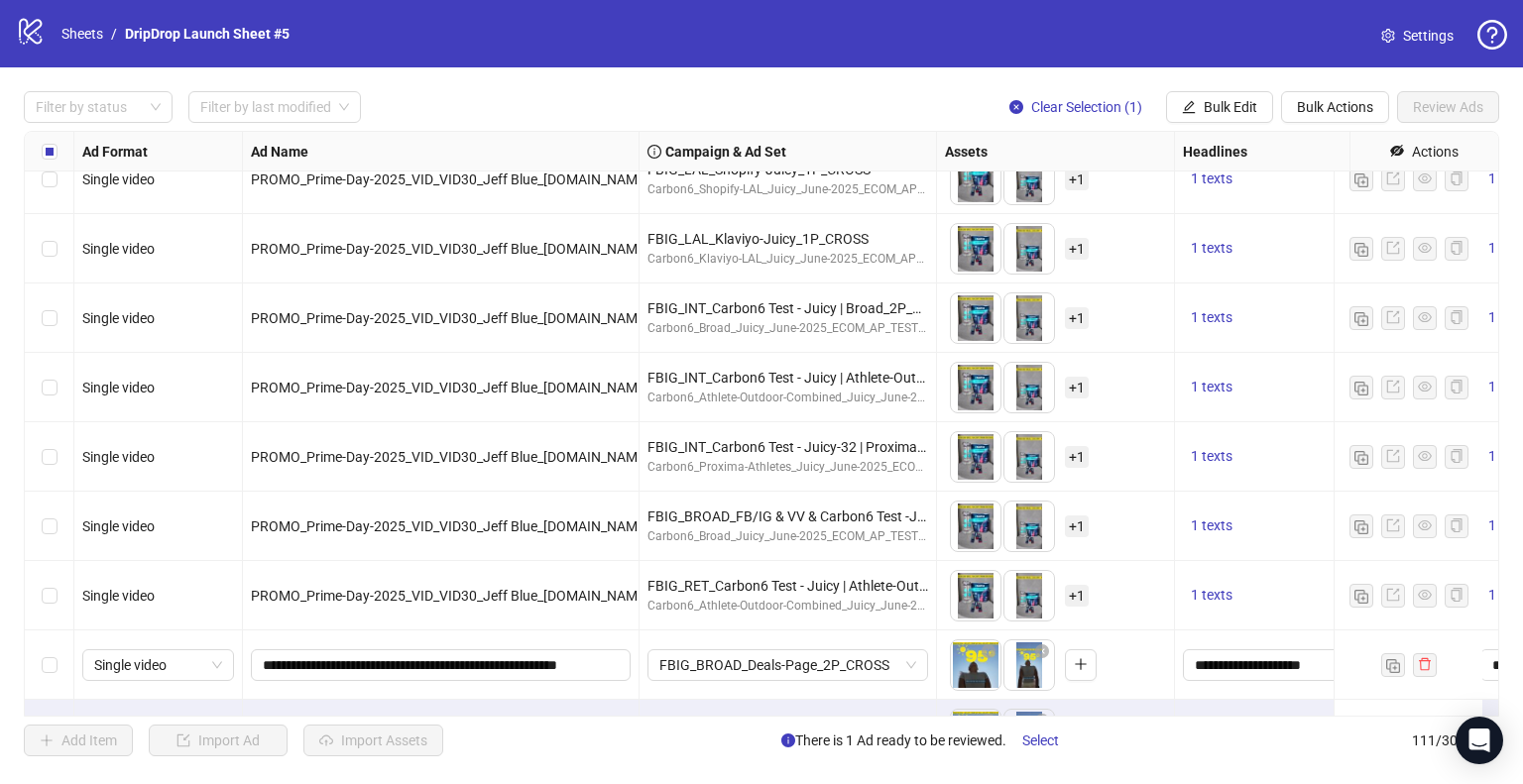 scroll, scrollTop: 7173, scrollLeft: 0, axis: vertical 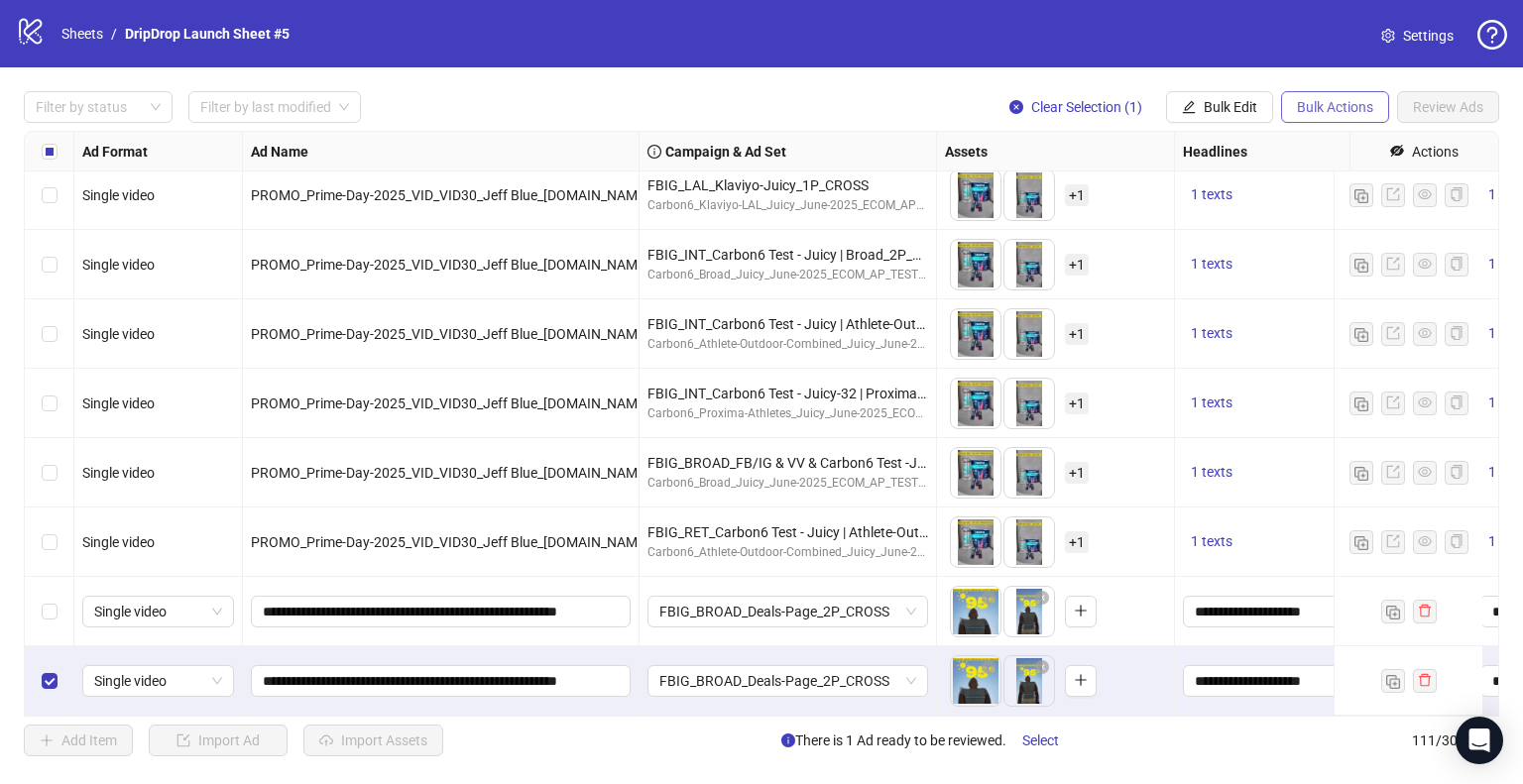 click on "Bulk Actions" at bounding box center [1335, 107] 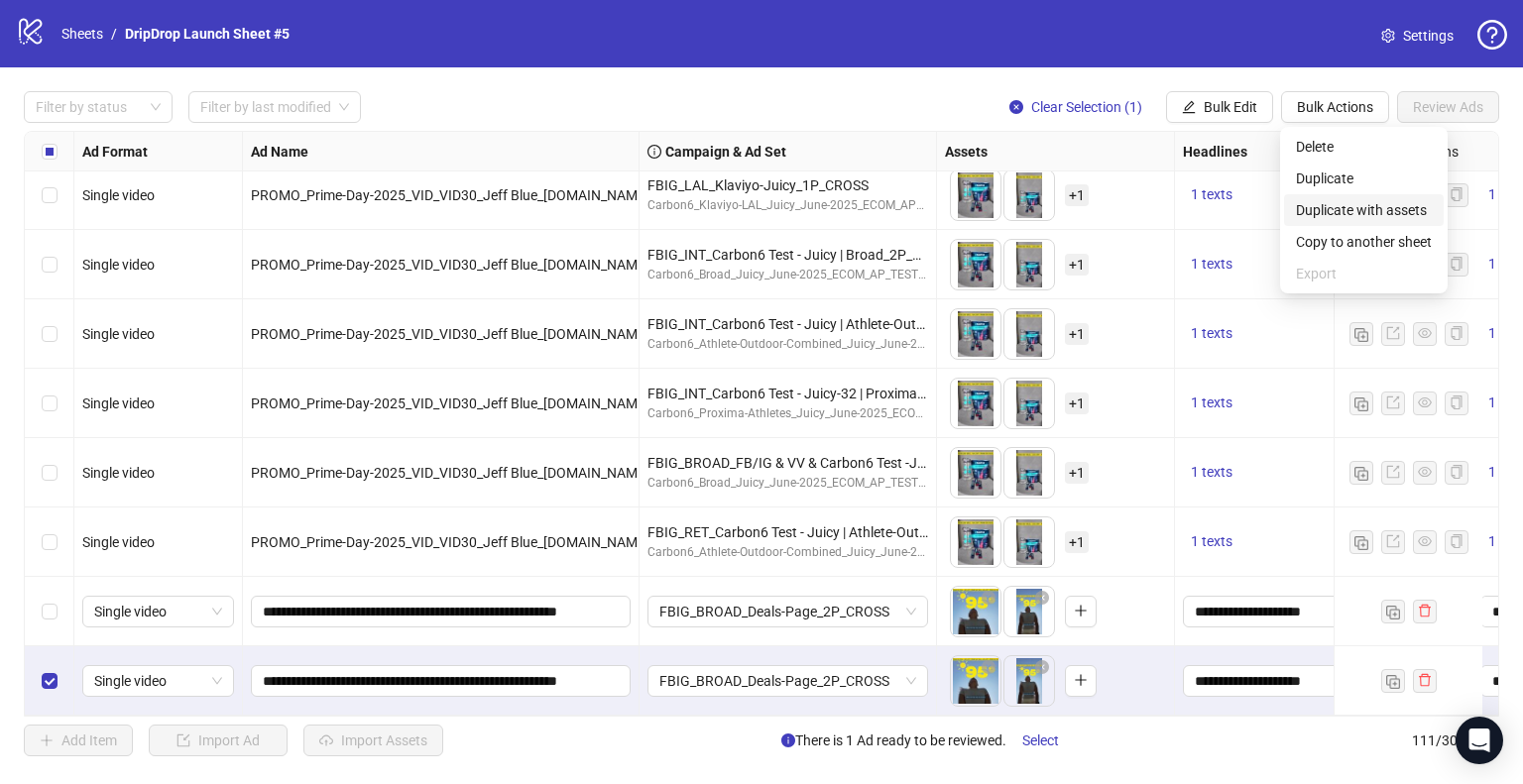 click on "Duplicate with assets" at bounding box center (1363, 210) 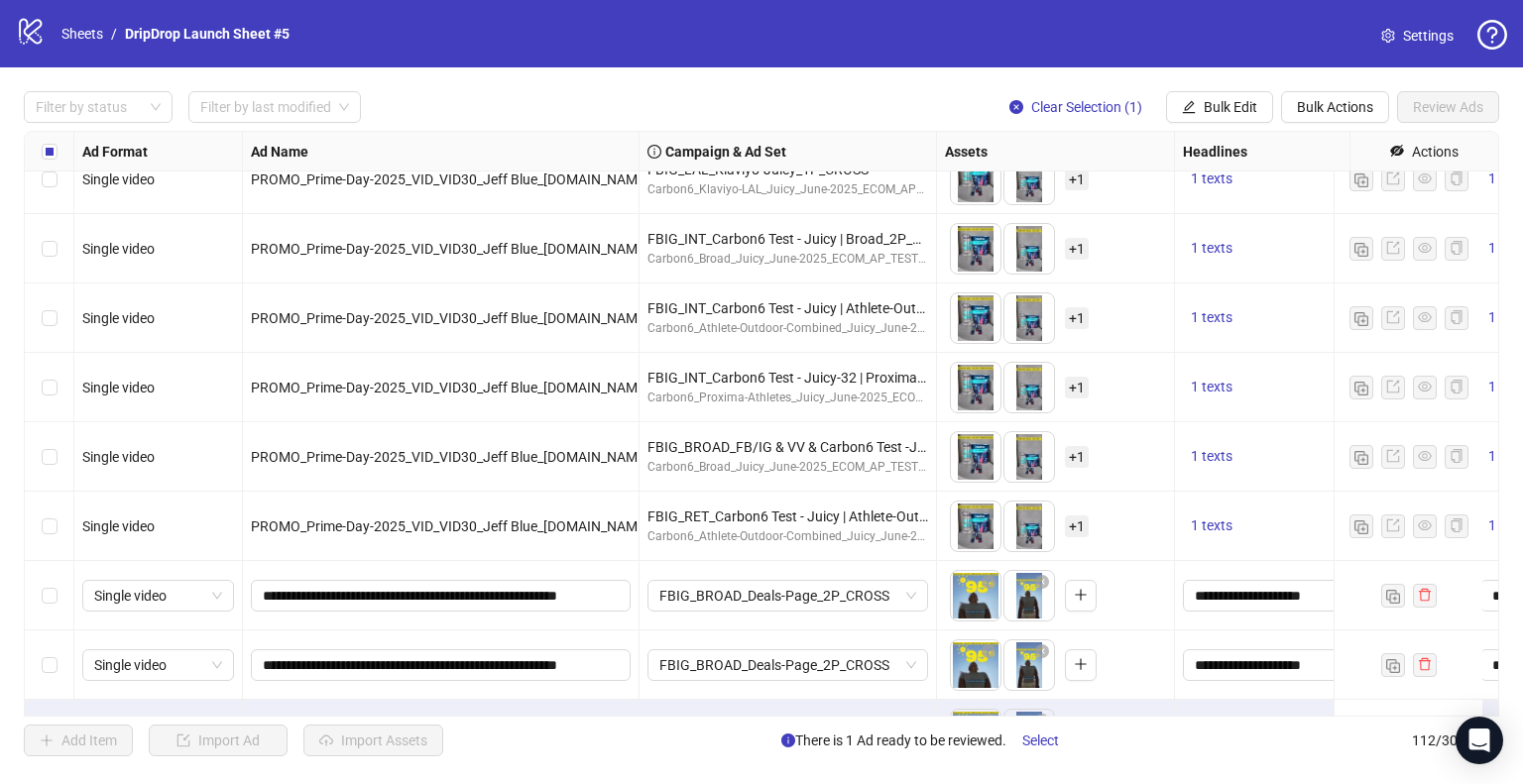 scroll, scrollTop: 7242, scrollLeft: 0, axis: vertical 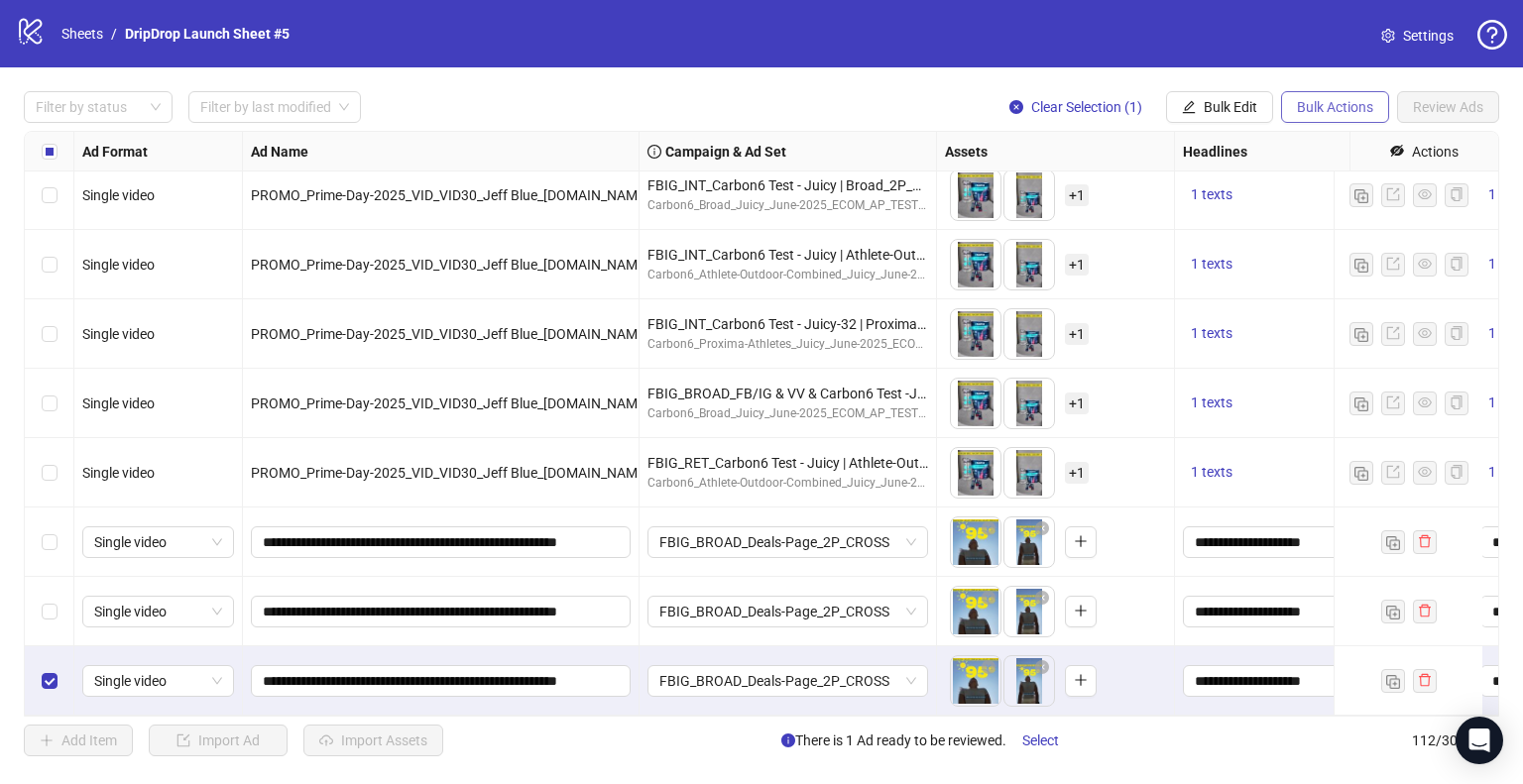 click on "Bulk Actions" at bounding box center [1335, 107] 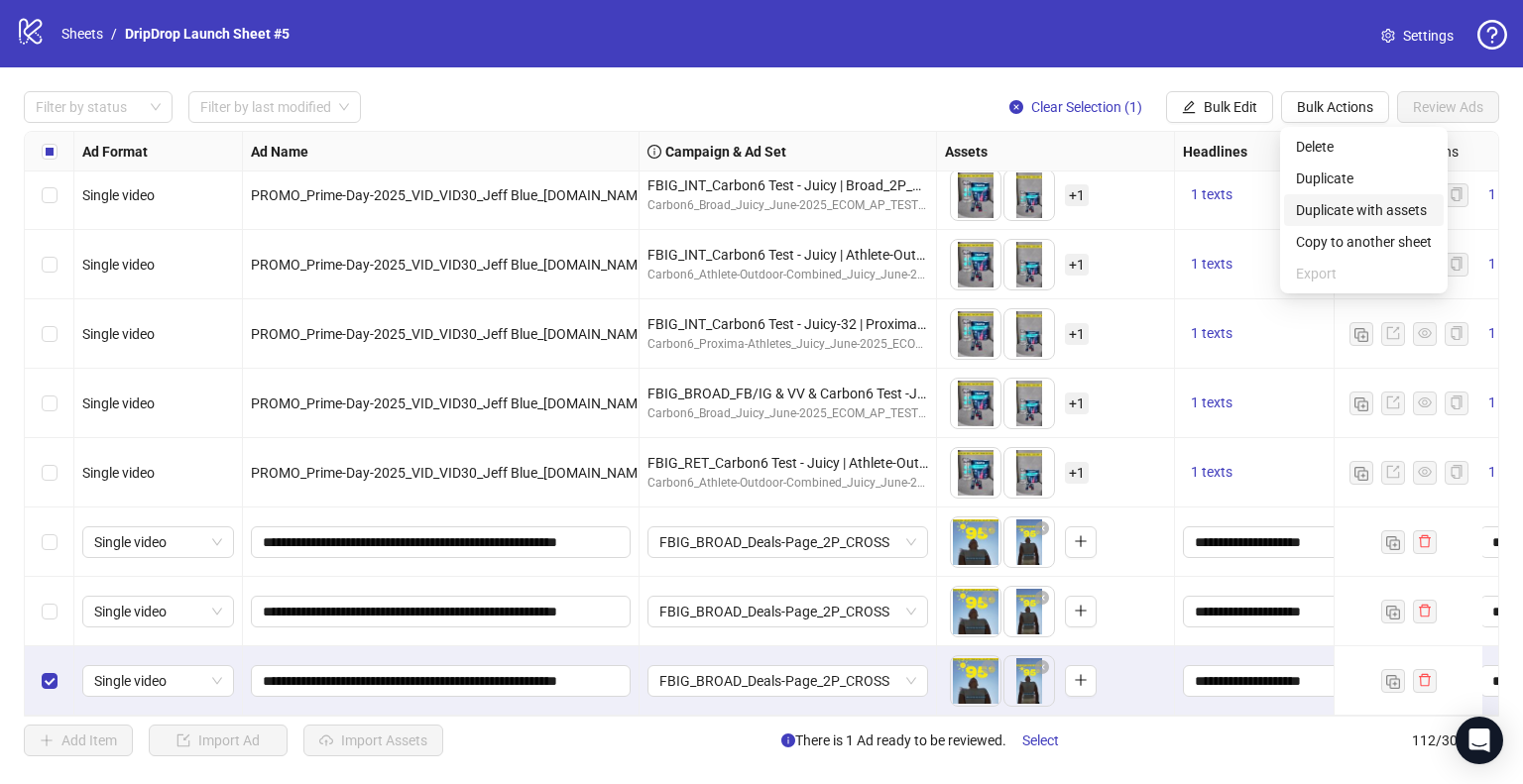 click on "Duplicate with assets" at bounding box center [1363, 210] 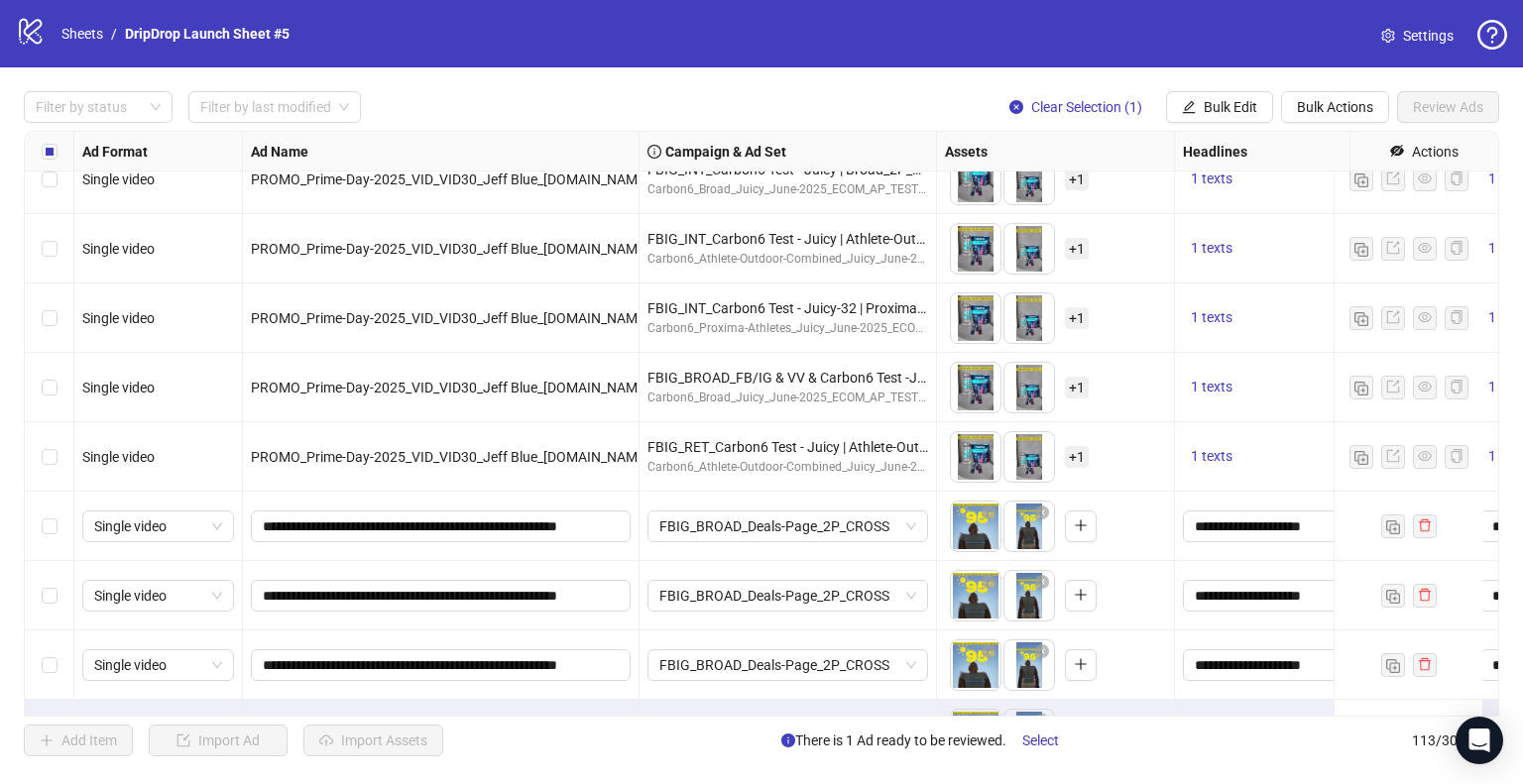 scroll, scrollTop: 7312, scrollLeft: 0, axis: vertical 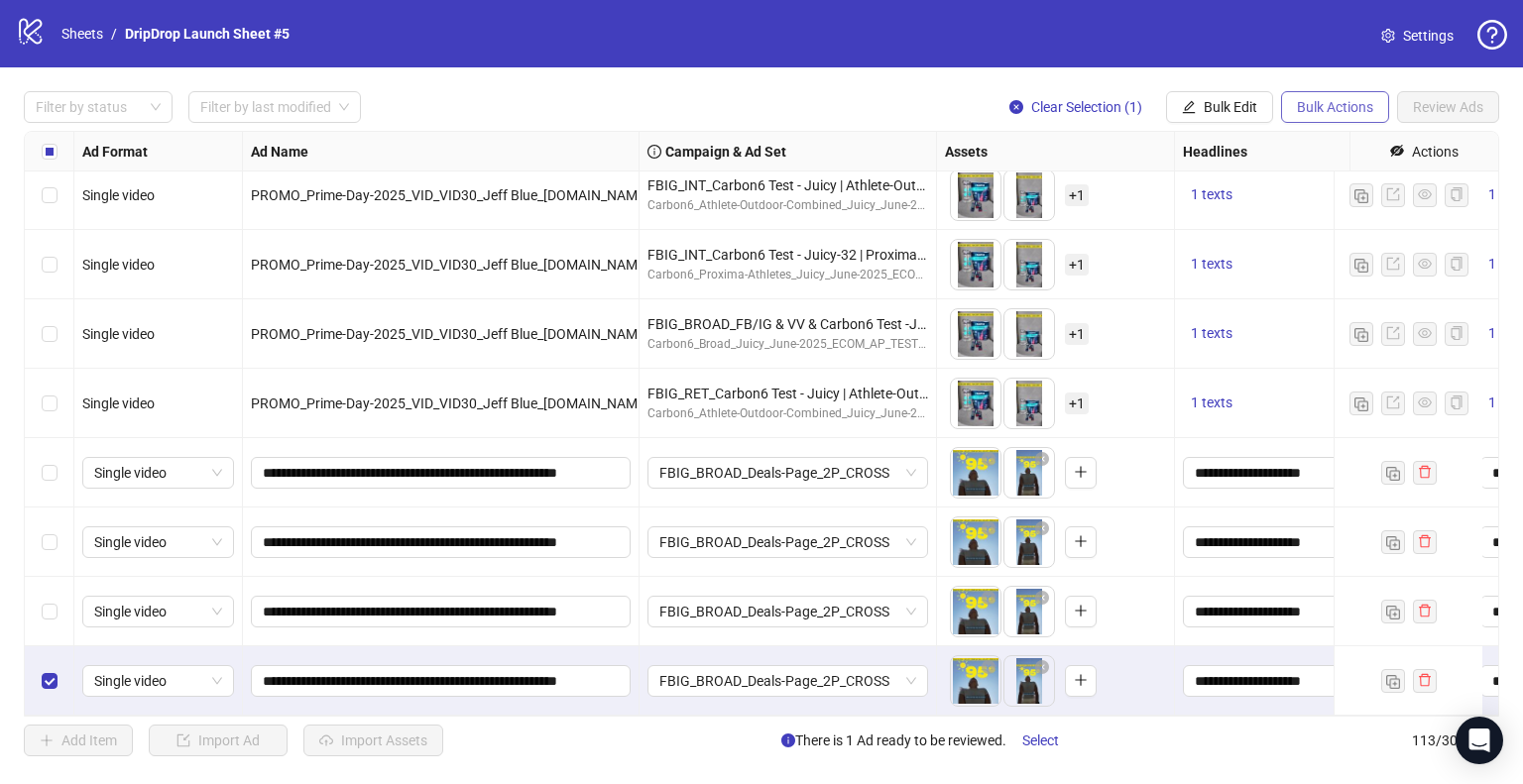 click on "Bulk Actions" at bounding box center [1335, 107] 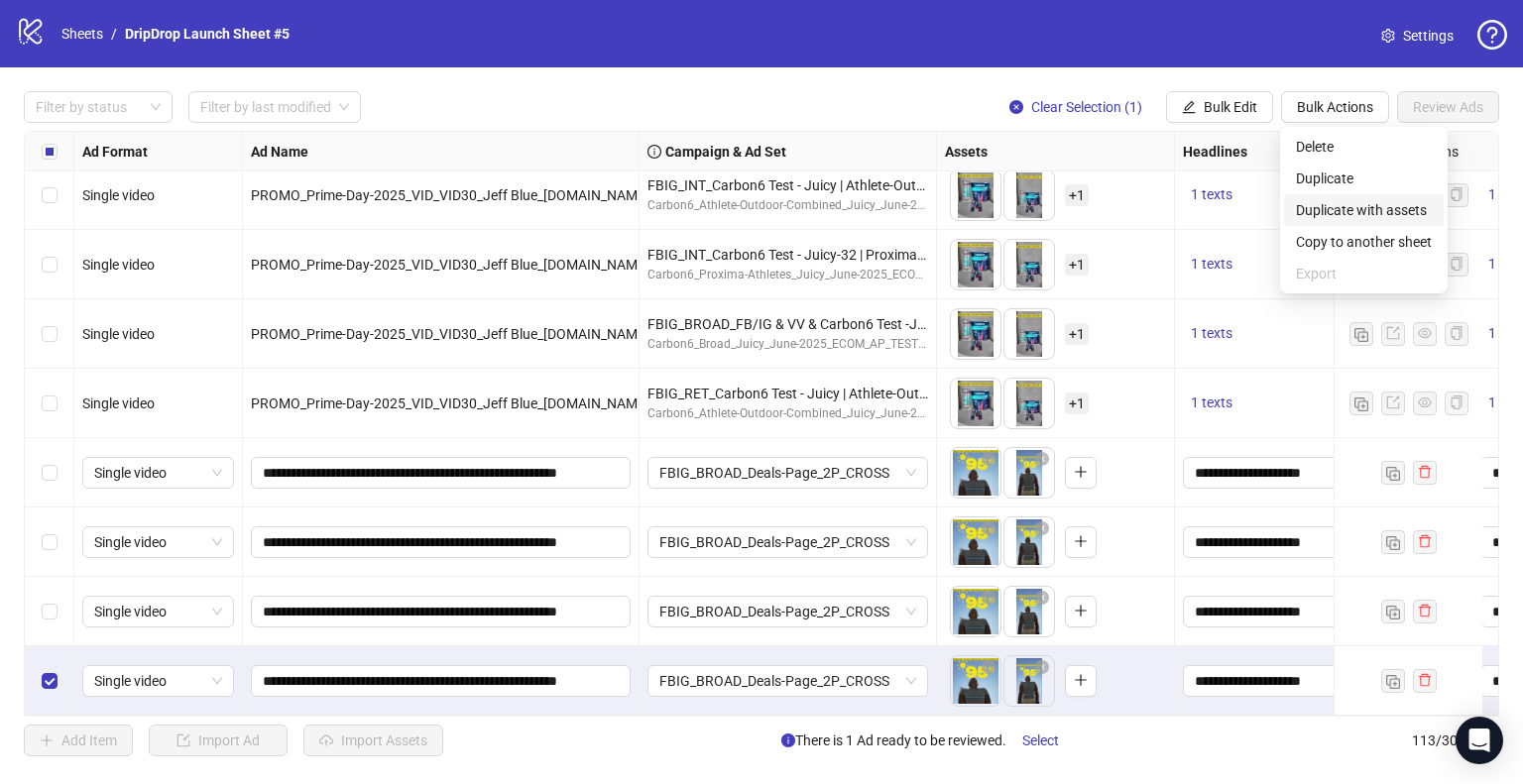 click on "Duplicate with assets" at bounding box center [1363, 210] 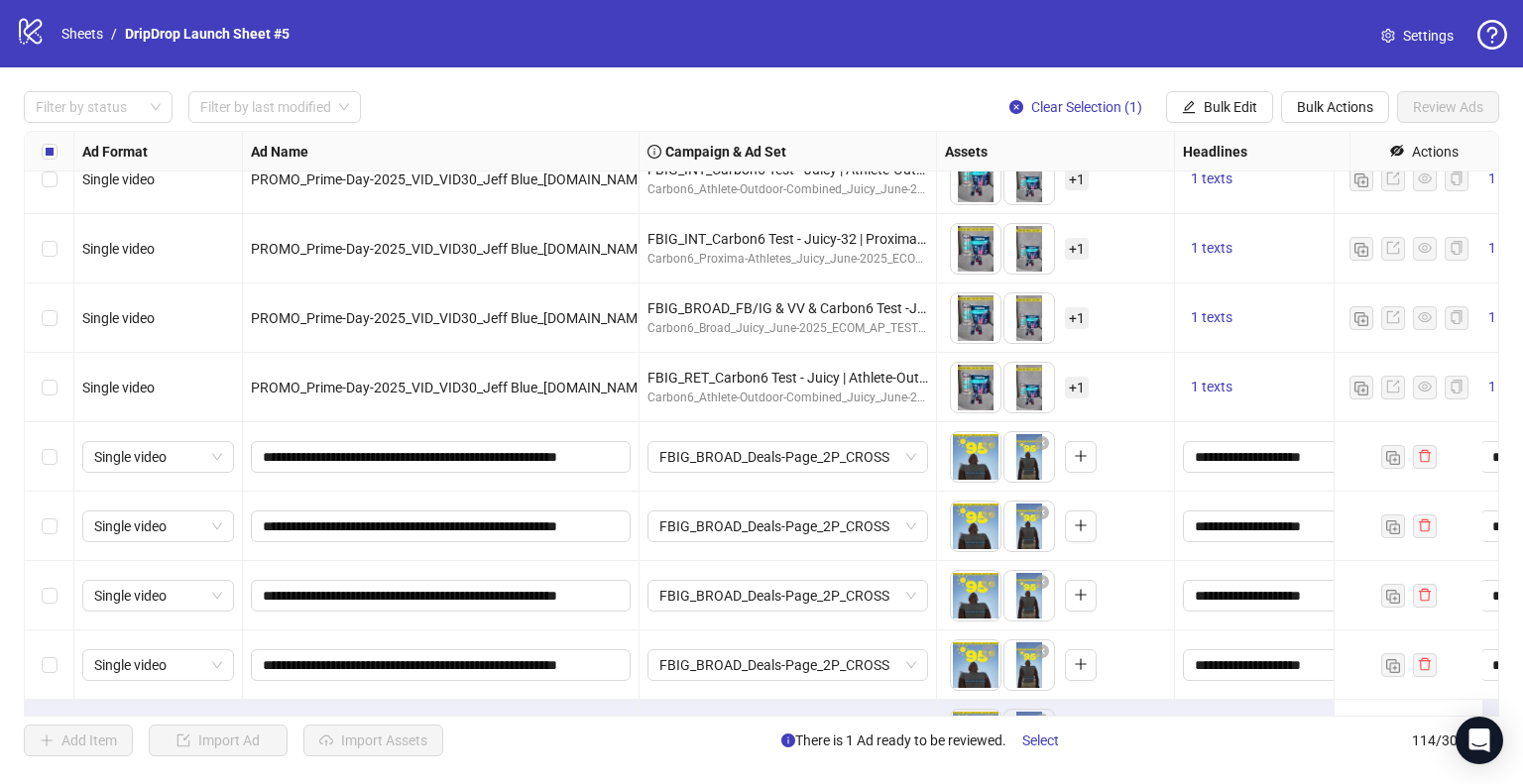 scroll, scrollTop: 7381, scrollLeft: 0, axis: vertical 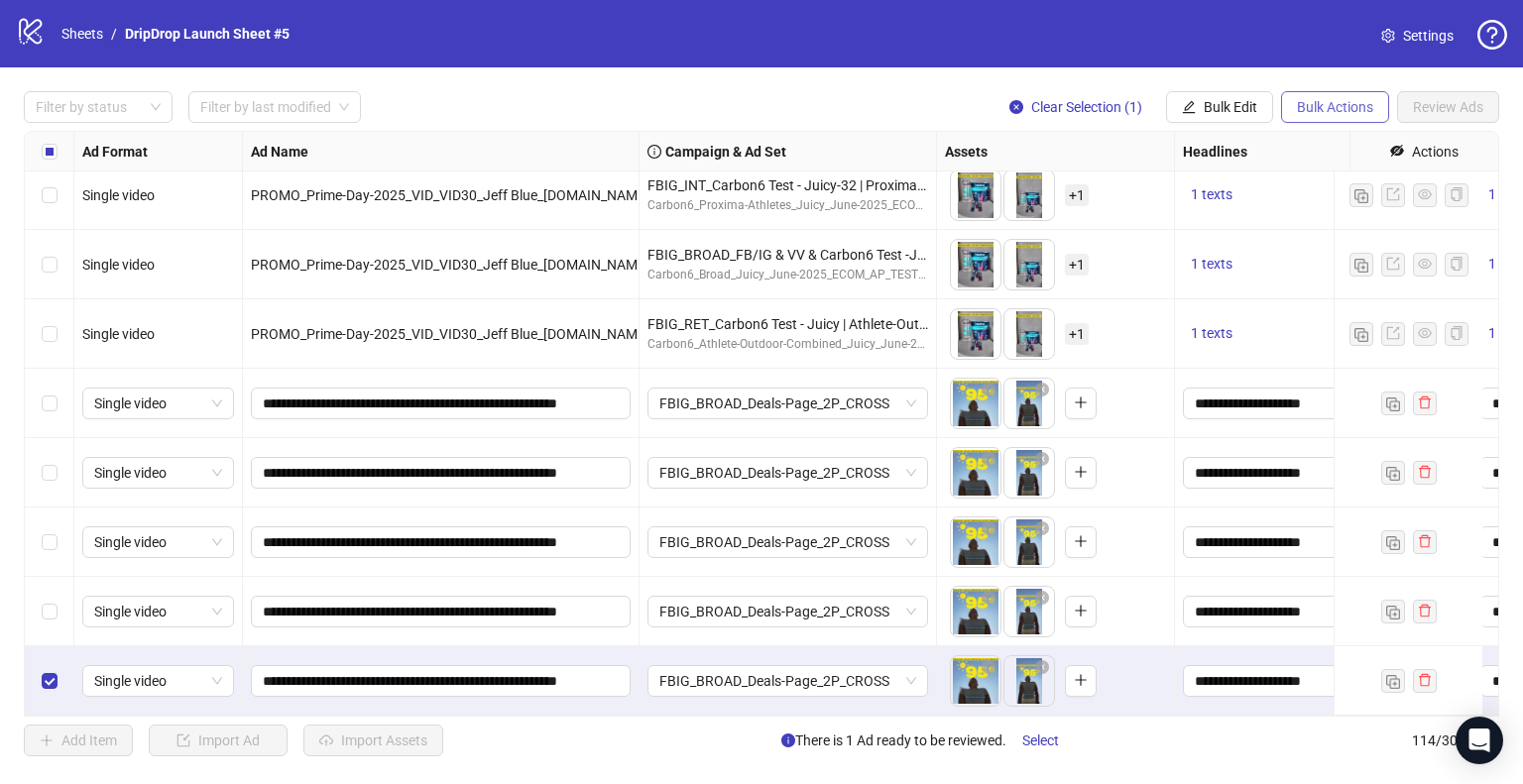 click on "Bulk Actions" at bounding box center [1335, 107] 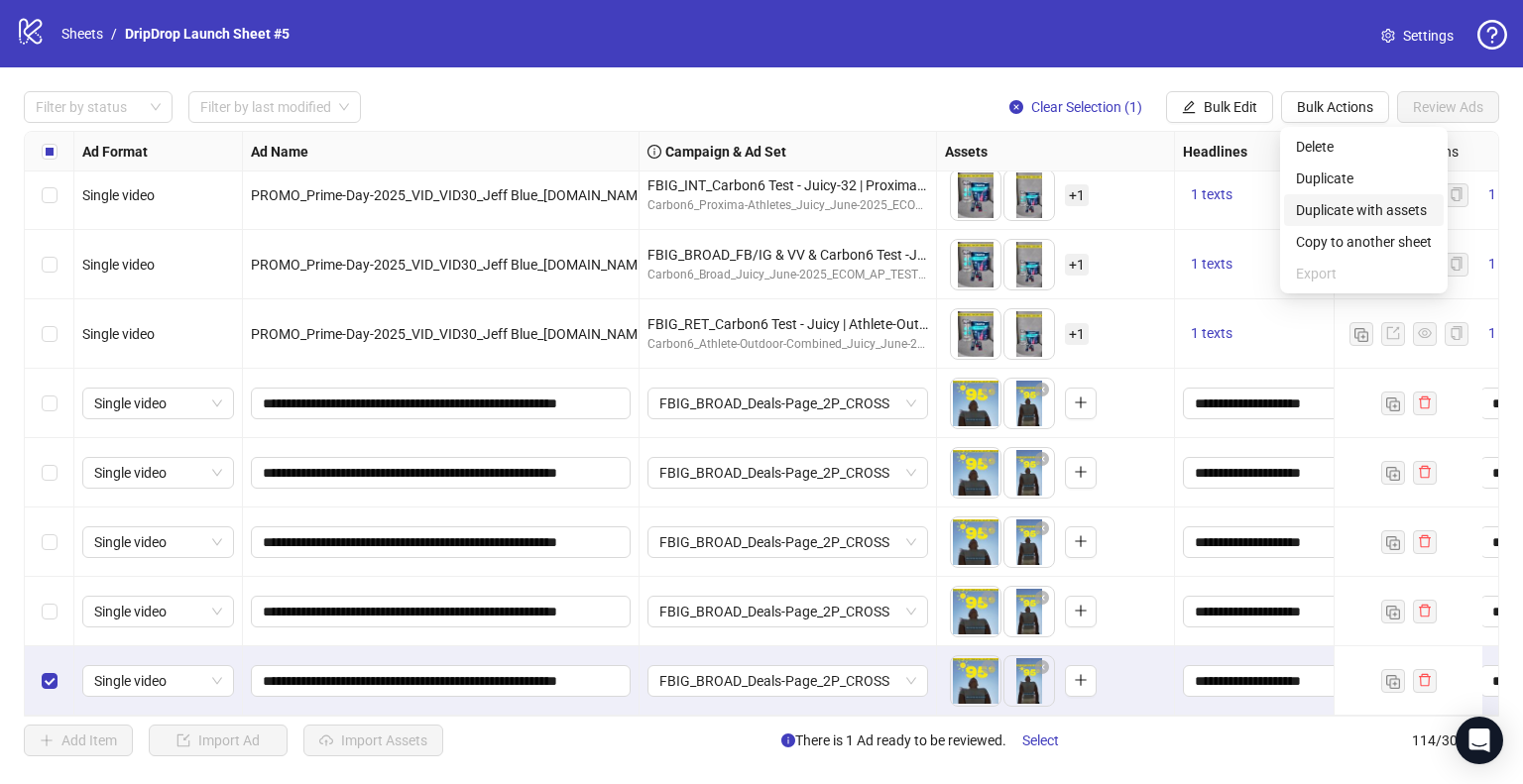 click on "Duplicate with assets" at bounding box center (1363, 210) 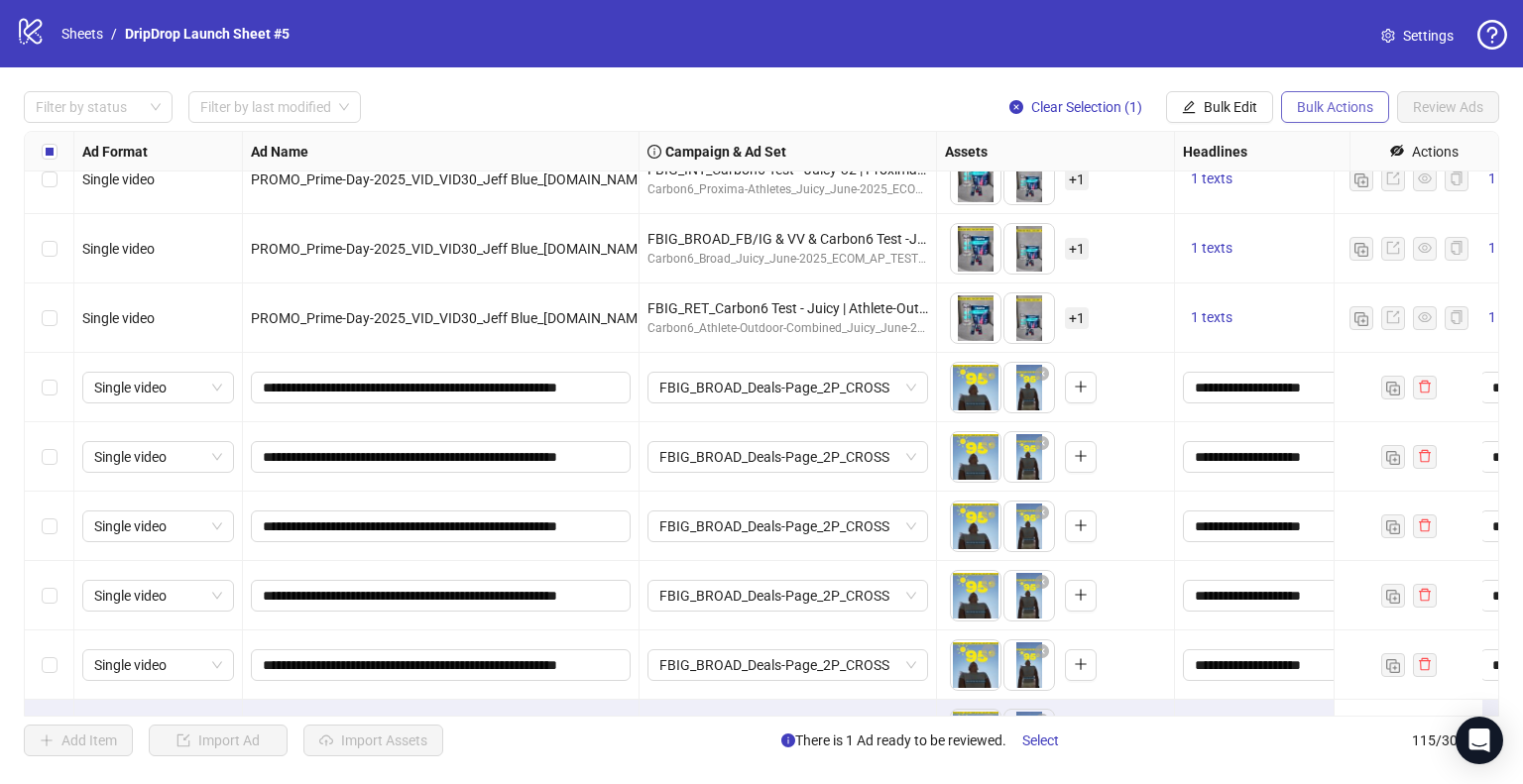 scroll, scrollTop: 7450, scrollLeft: 0, axis: vertical 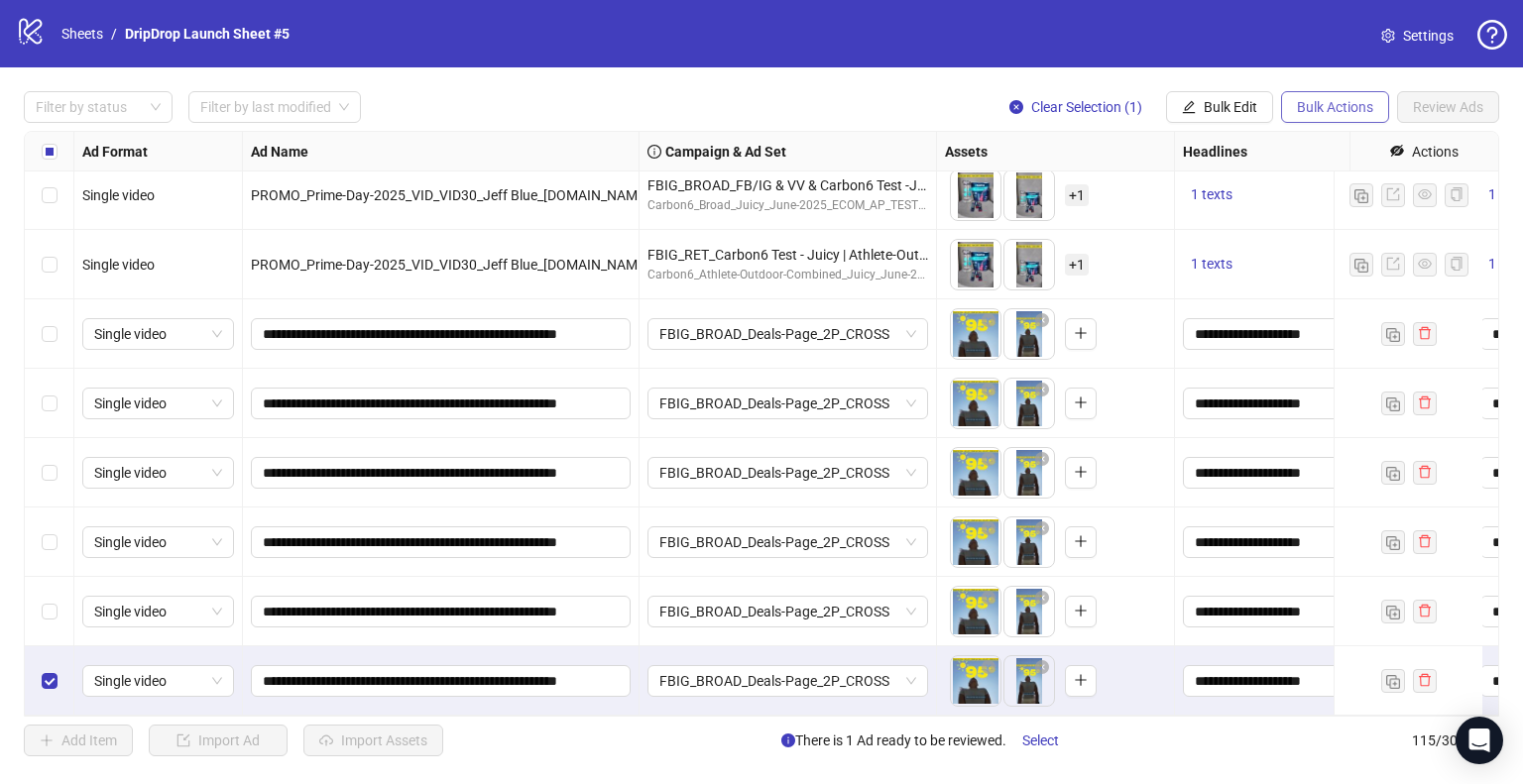 click on "Bulk Actions" at bounding box center [1335, 107] 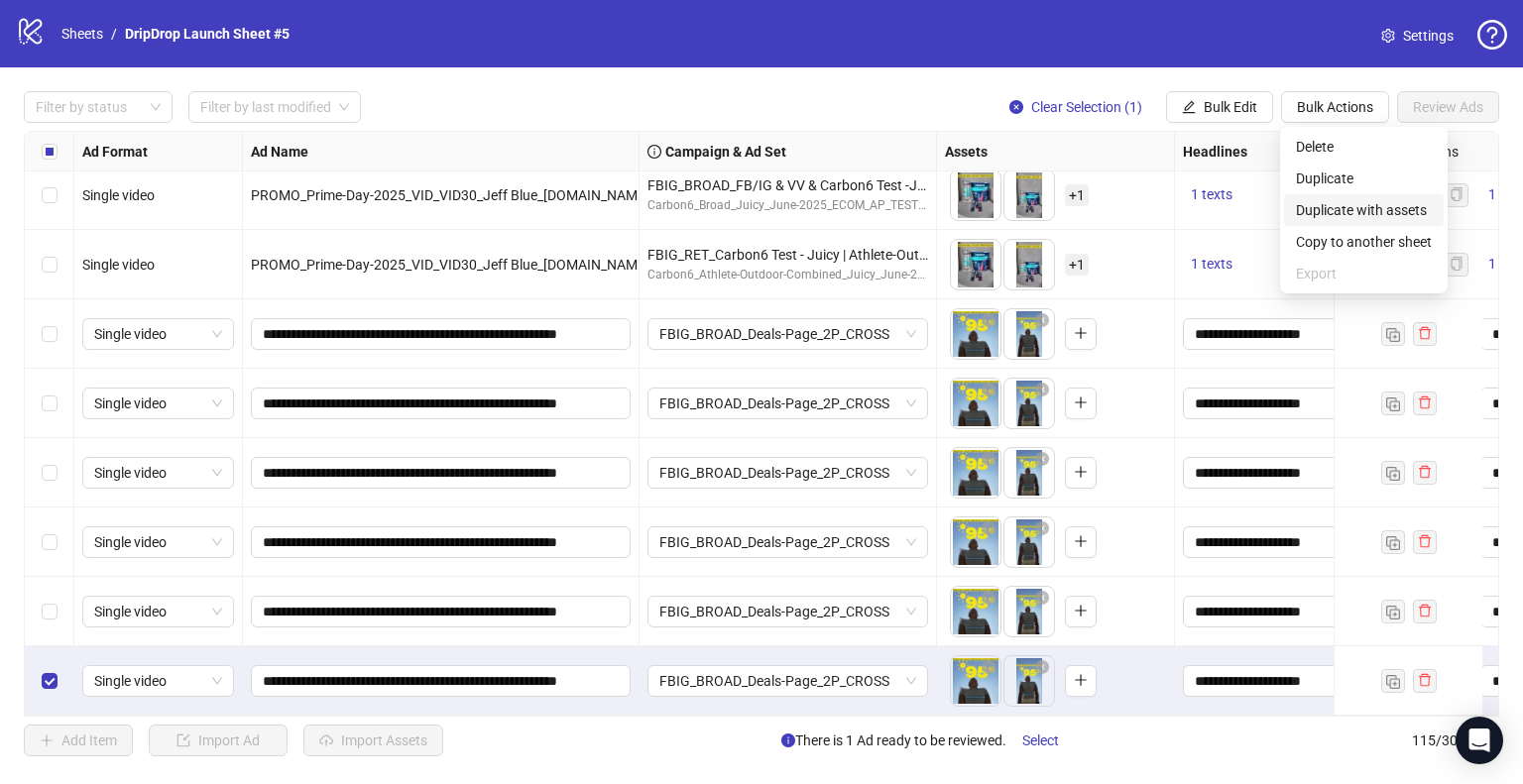 click on "Duplicate with assets" at bounding box center [1363, 210] 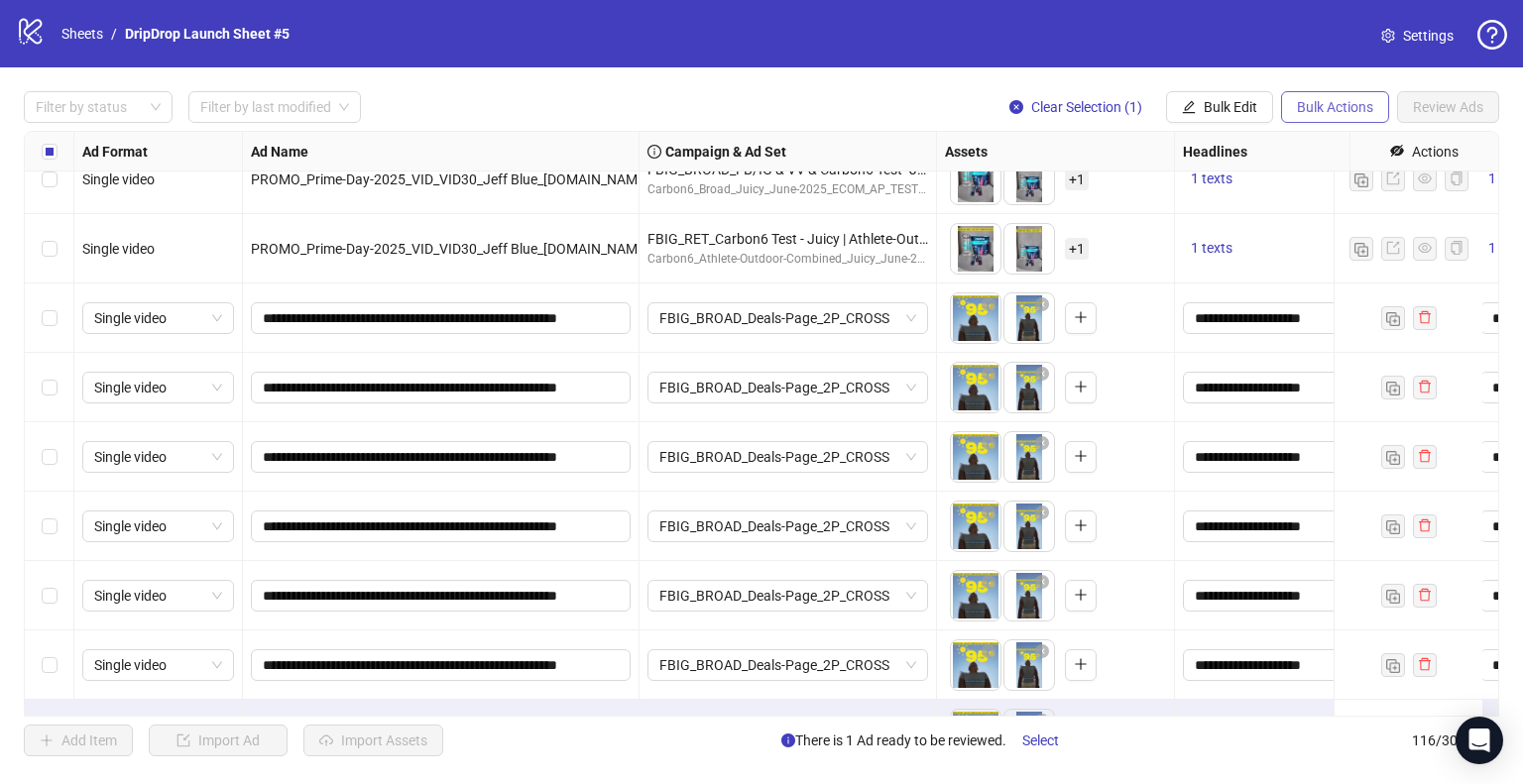 click on "Bulk Actions" at bounding box center [1335, 107] 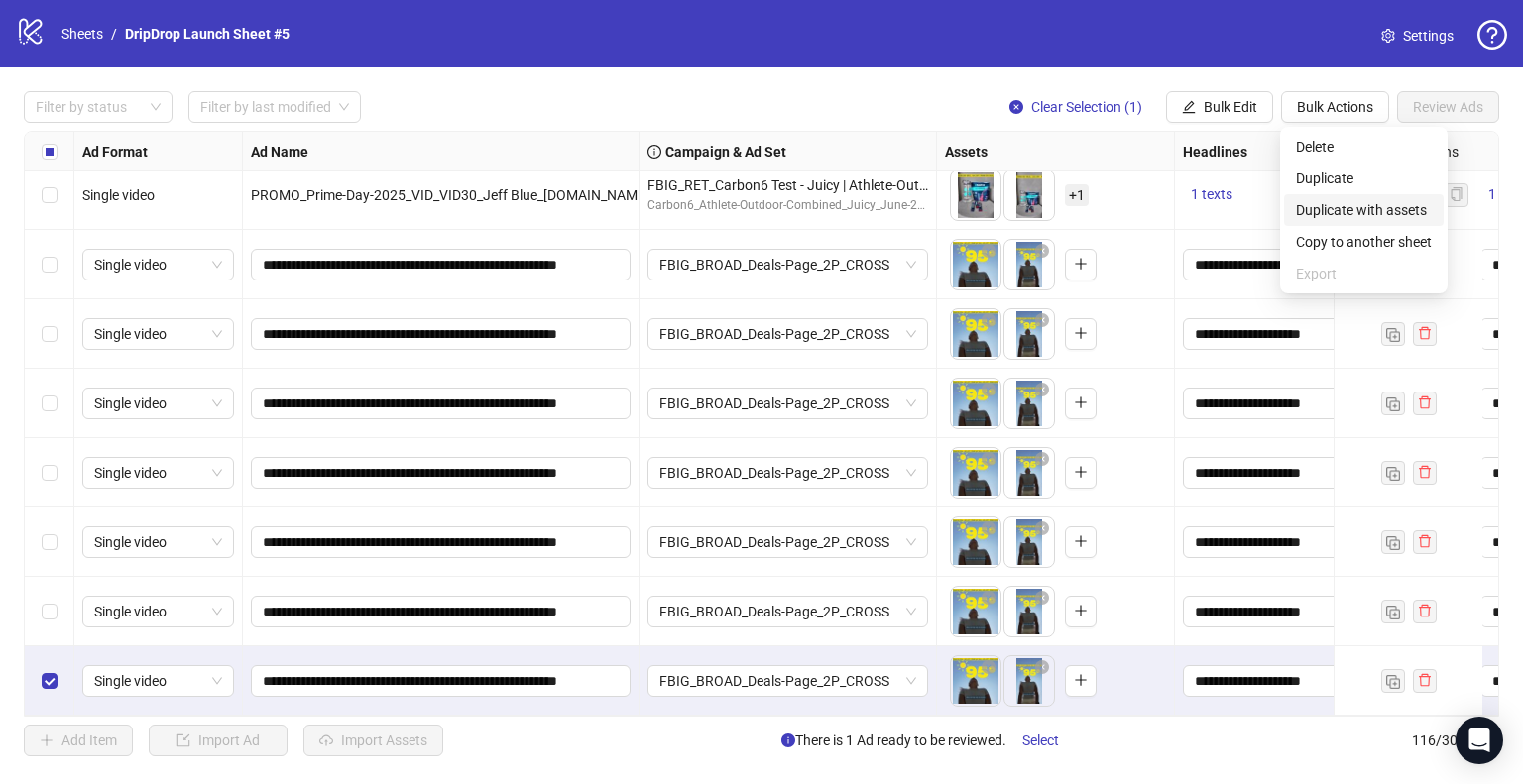click on "Duplicate with assets" at bounding box center (1363, 210) 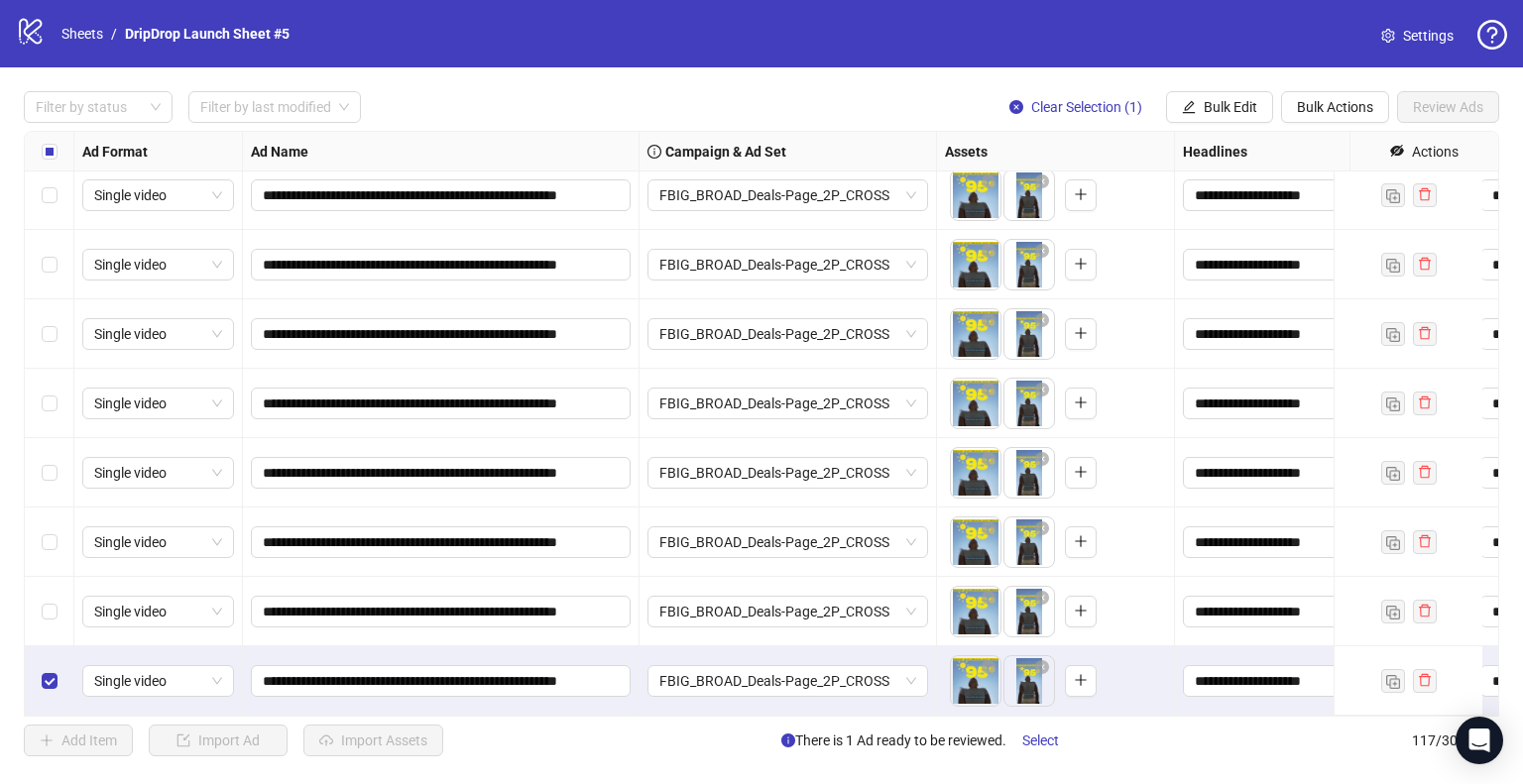 scroll, scrollTop: 7490, scrollLeft: 0, axis: vertical 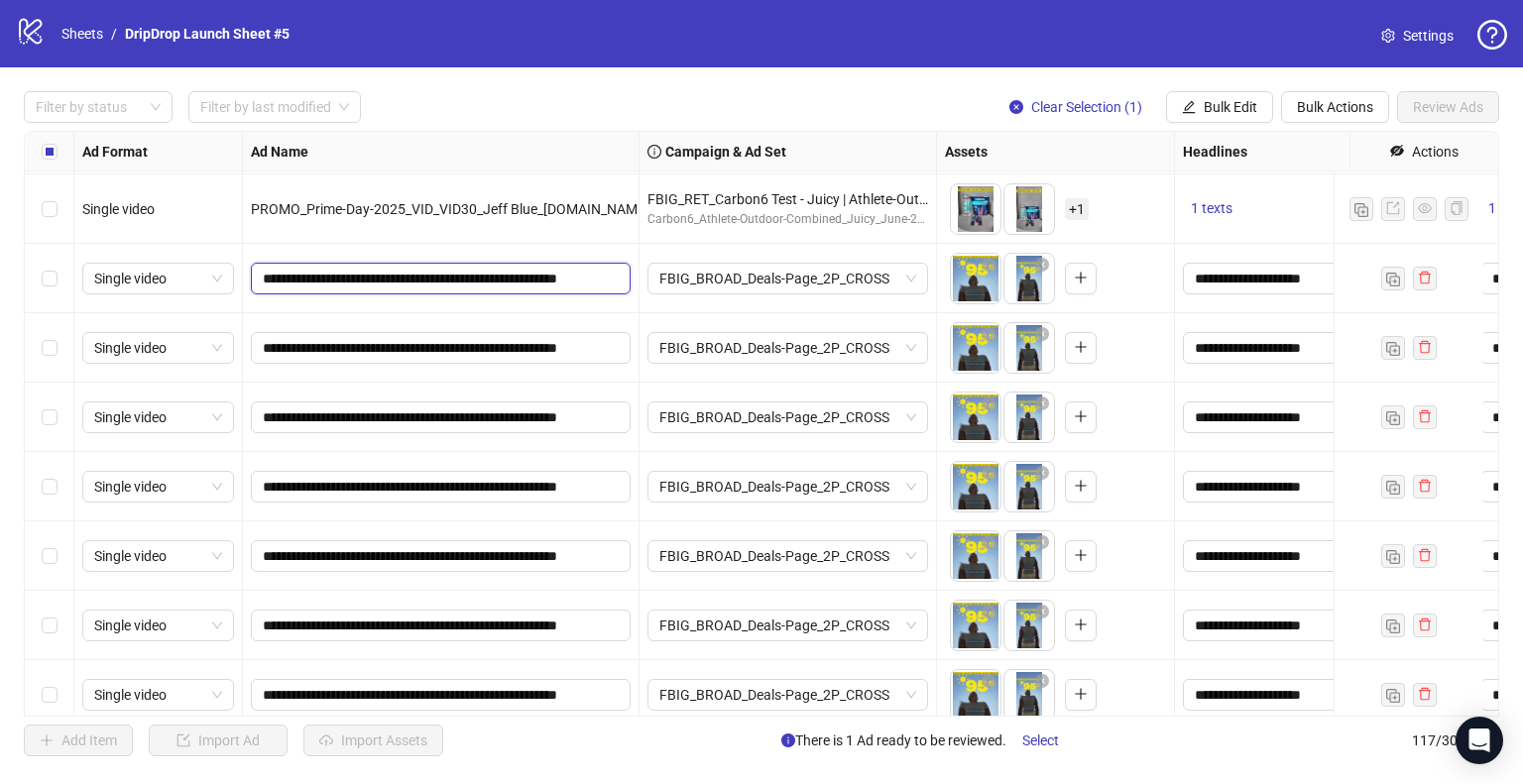 click on "**********" at bounding box center (438, 279) 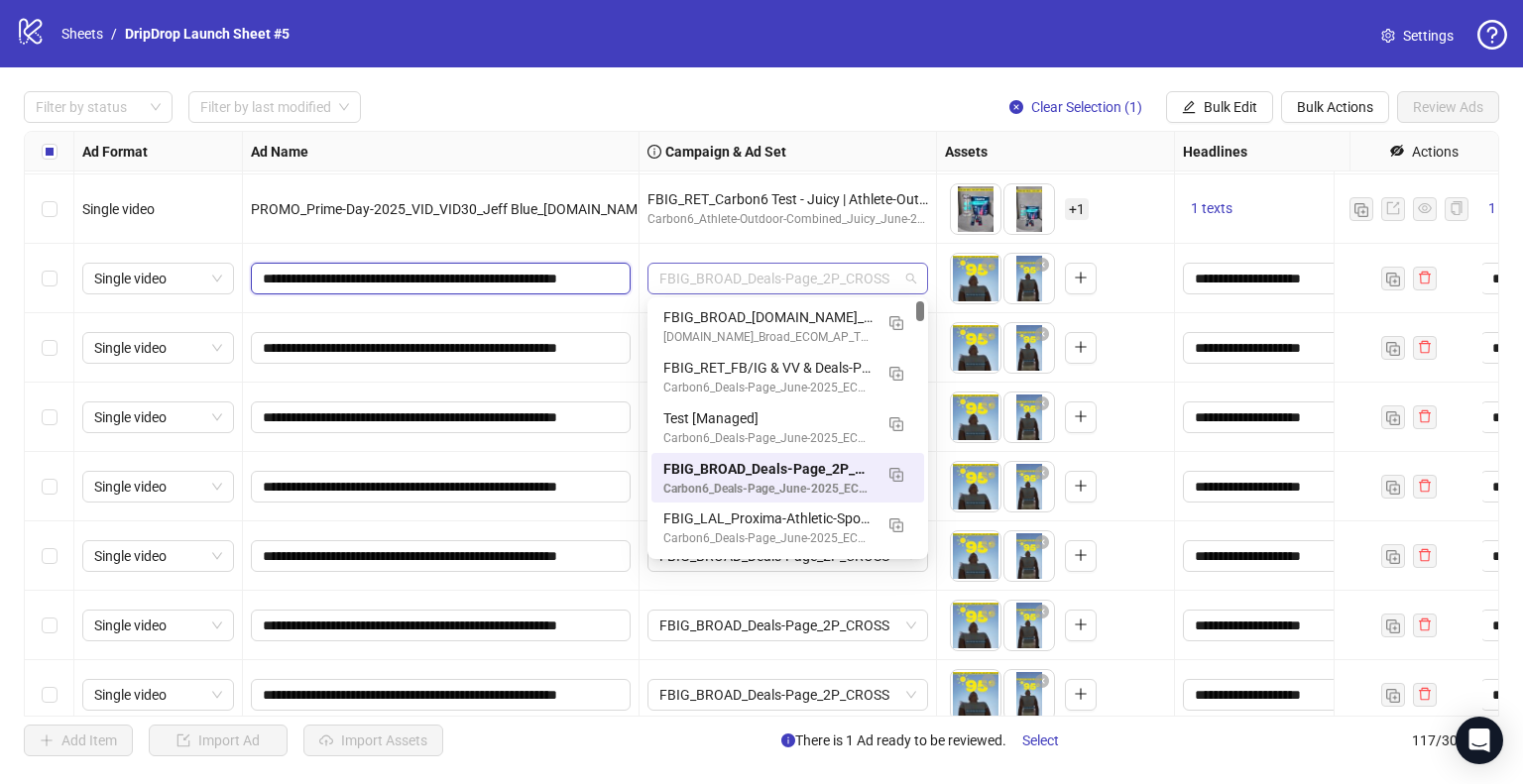 click on "FBIG_BROAD_Deals-Page_2P_CROSS" at bounding box center (787, 279) 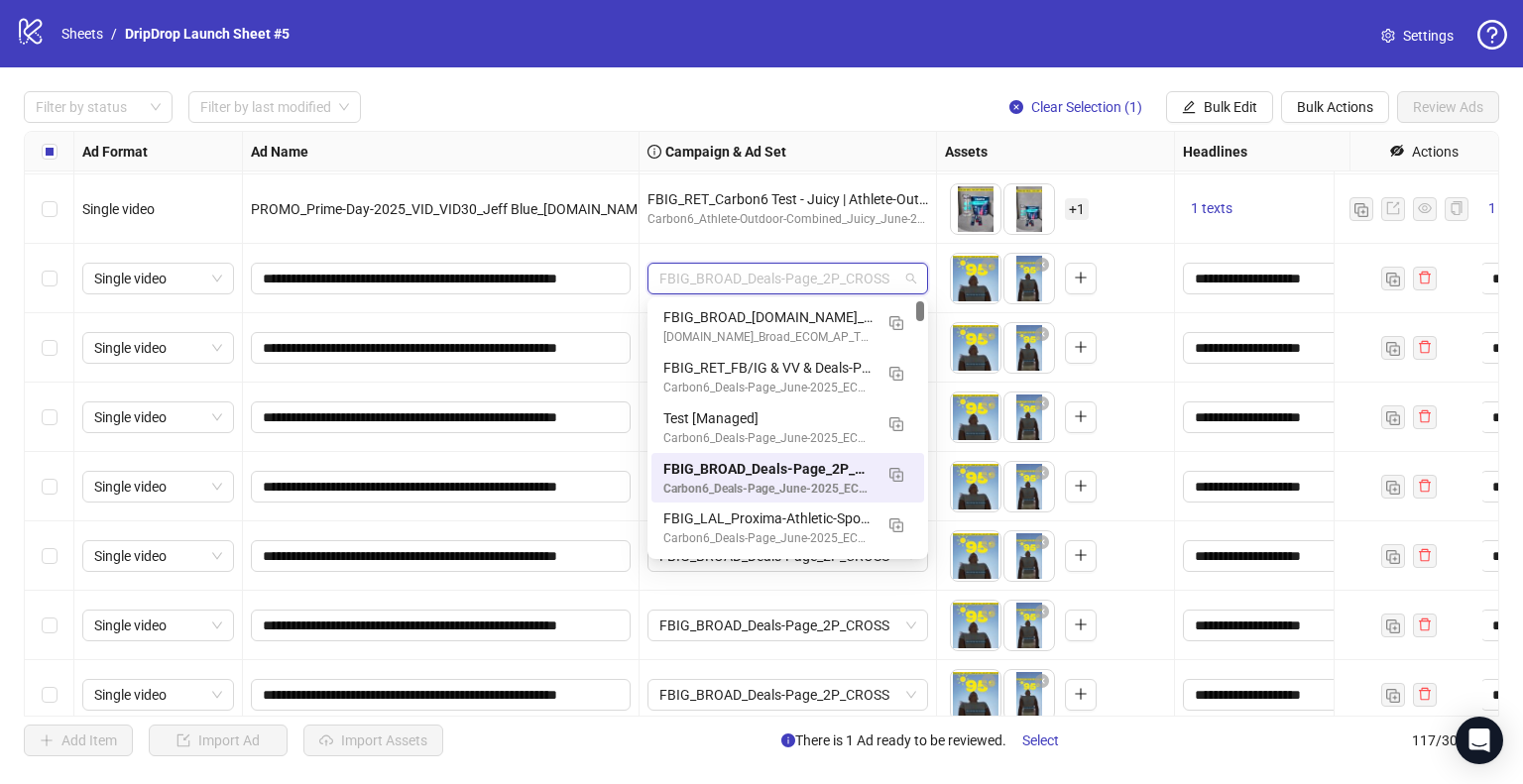 paste on "**********" 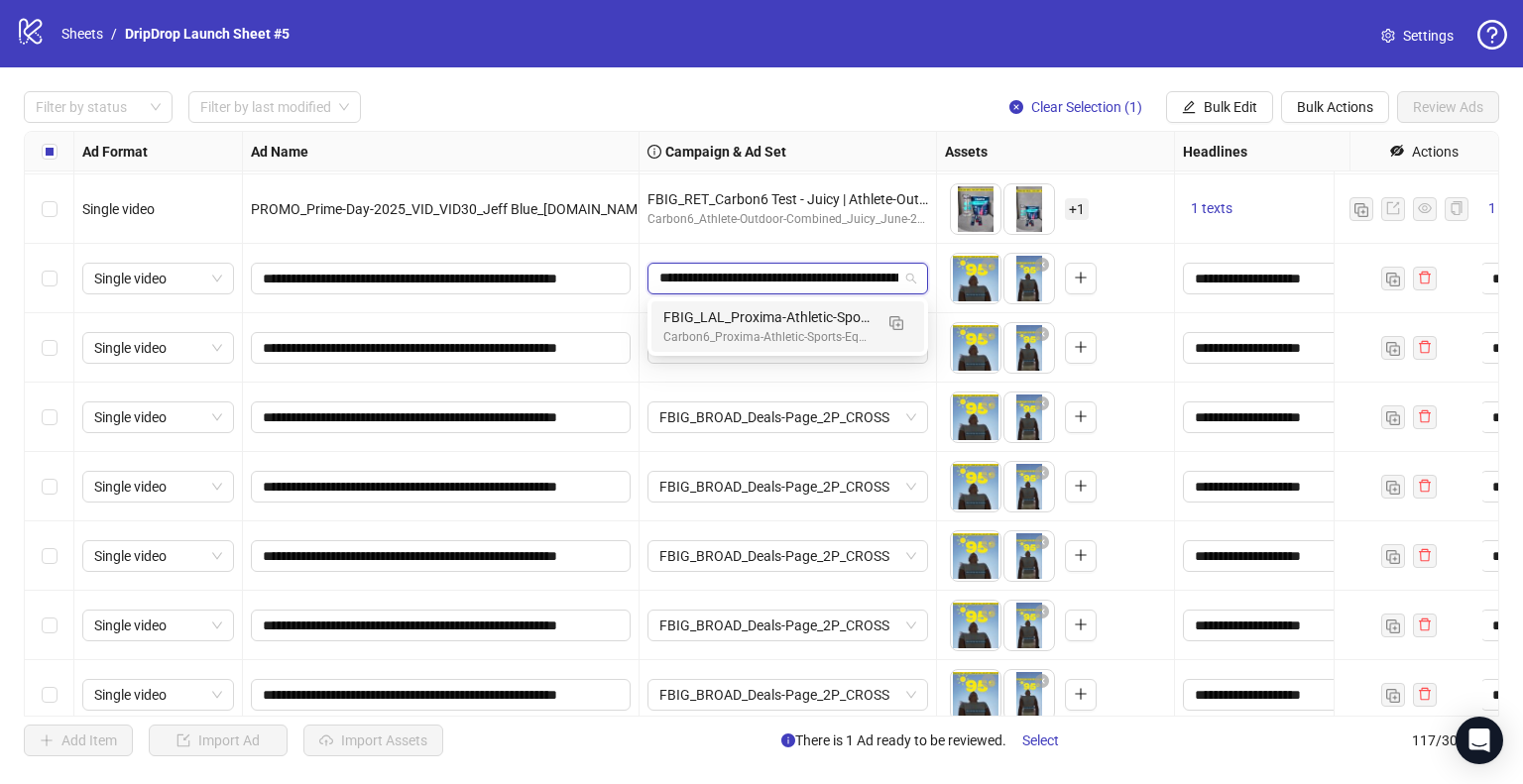 scroll, scrollTop: 0, scrollLeft: 151, axis: horizontal 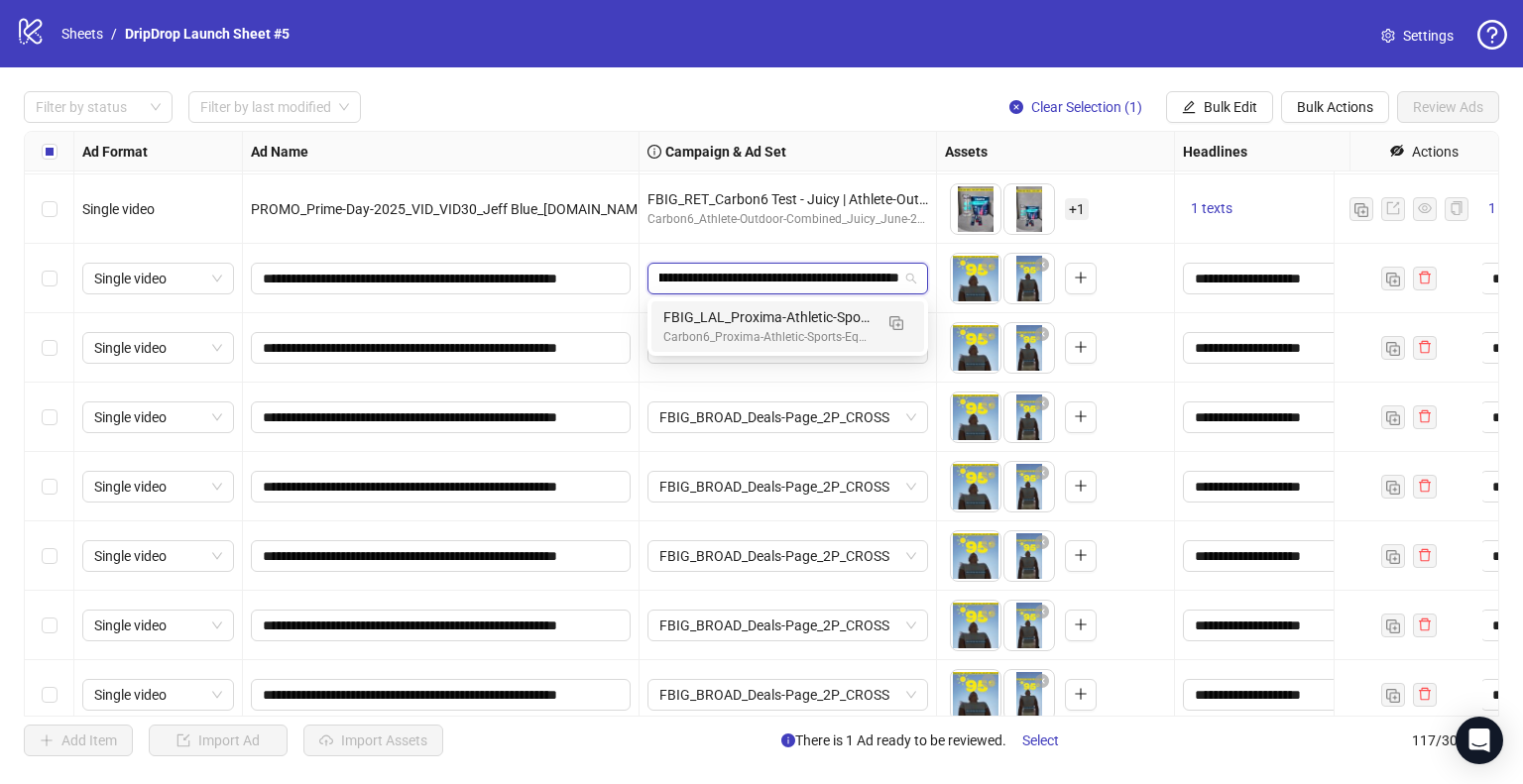 click on "FBIG_LAL_Proxima-Athletic-Sports-Equipment-Juicy_2P_CROSS" at bounding box center (767, 317) 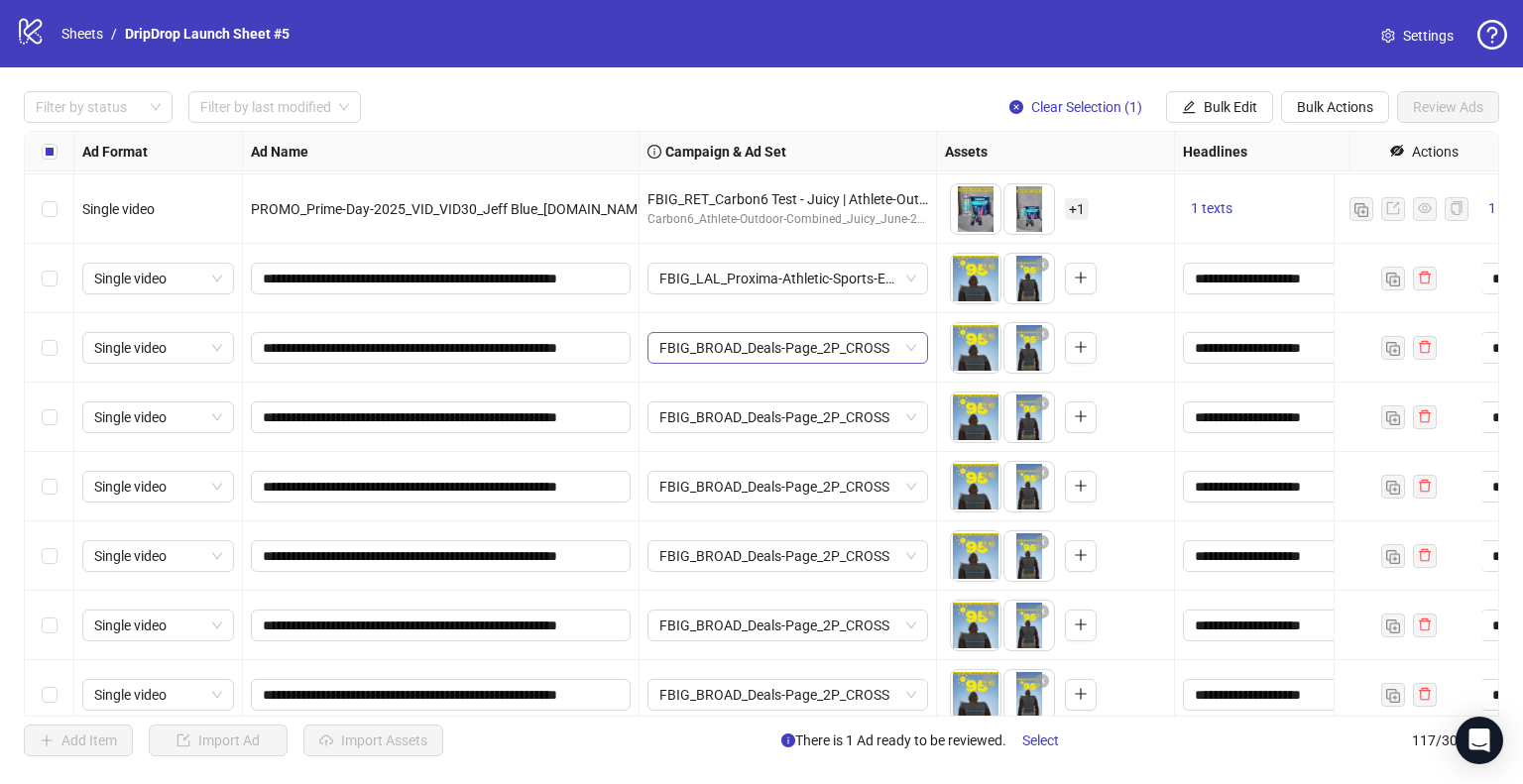 click on "FBIG_BROAD_Deals-Page_2P_CROSS" at bounding box center (787, 348) 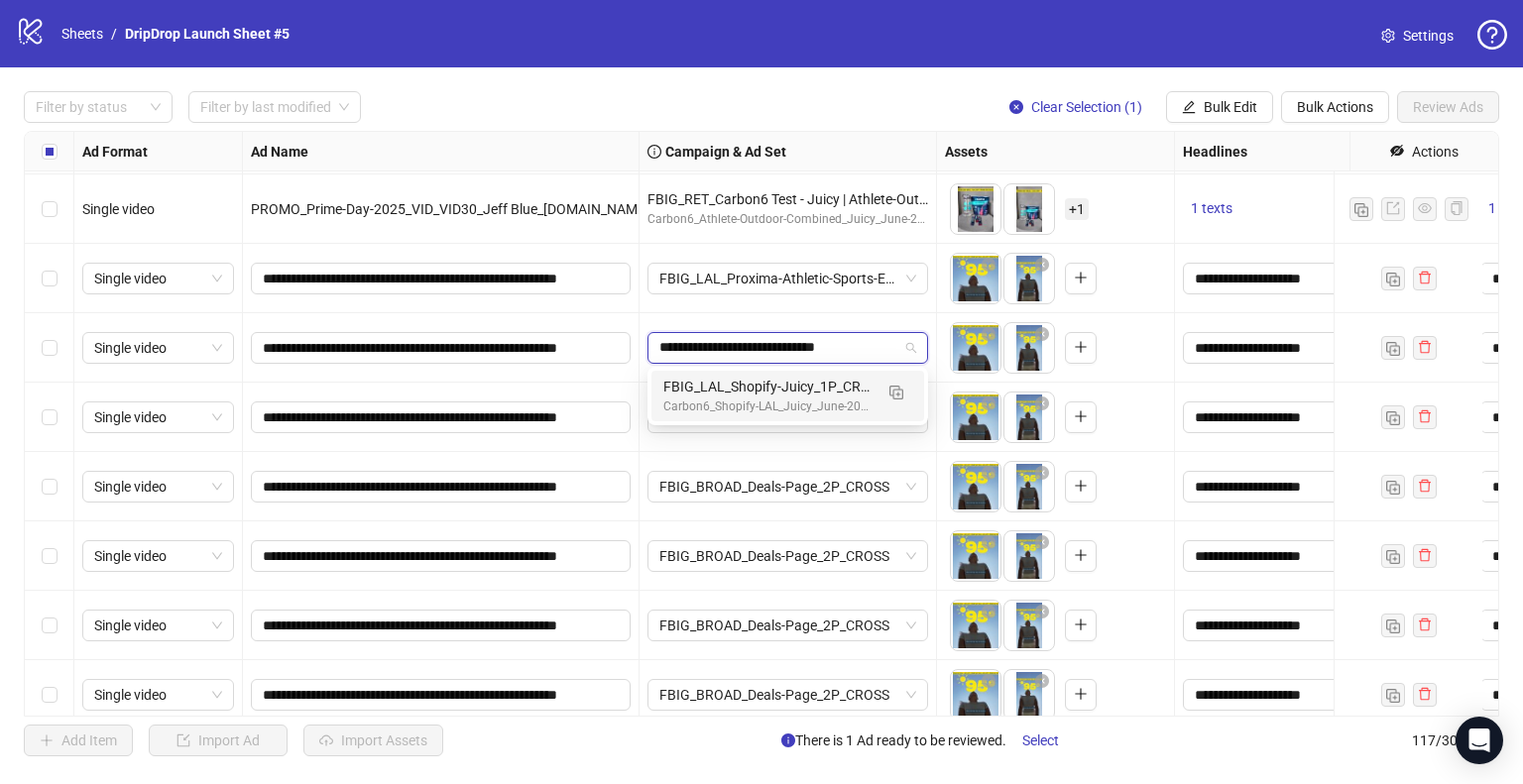 type on "**********" 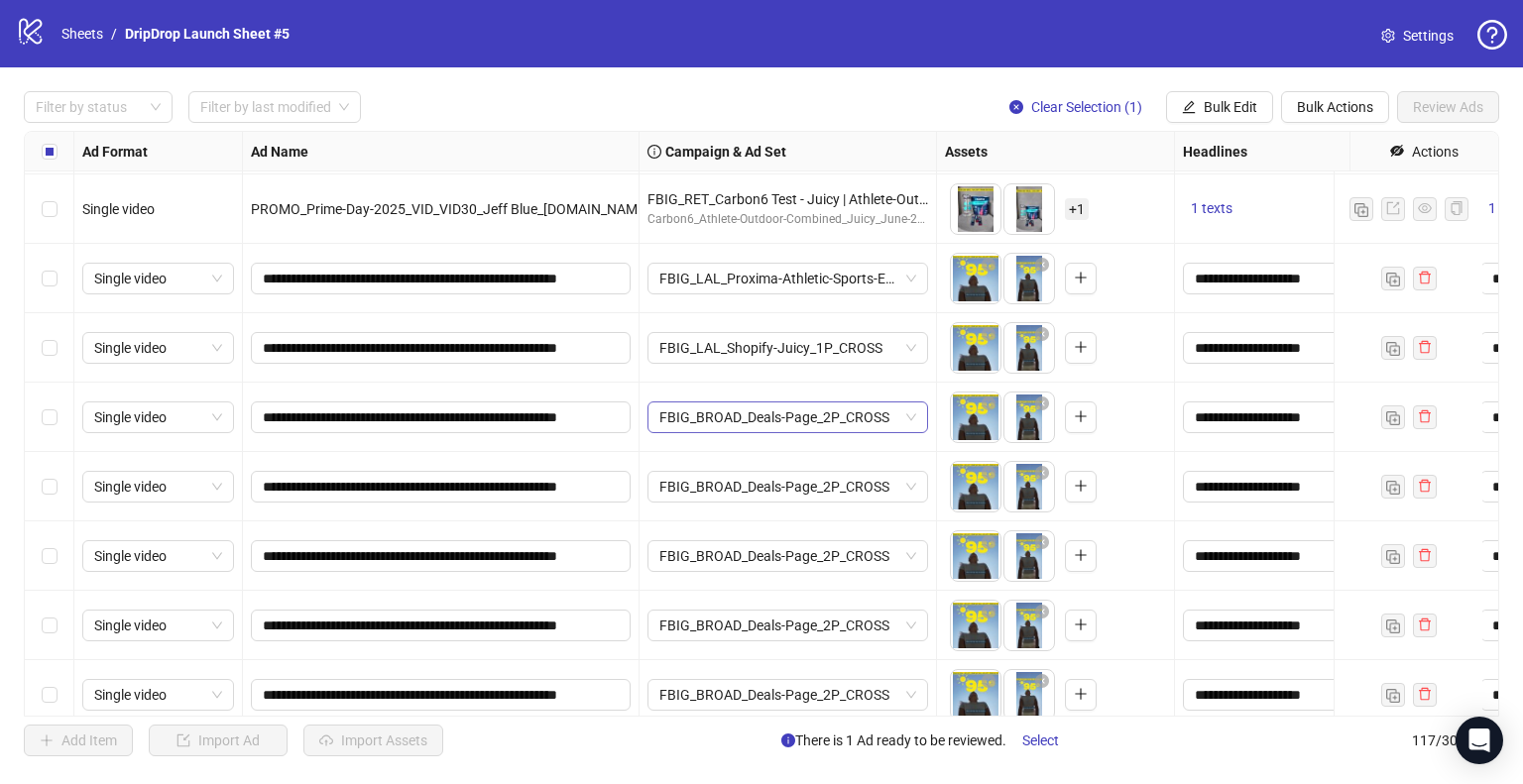 click on "FBIG_BROAD_Deals-Page_2P_CROSS" at bounding box center (787, 417) 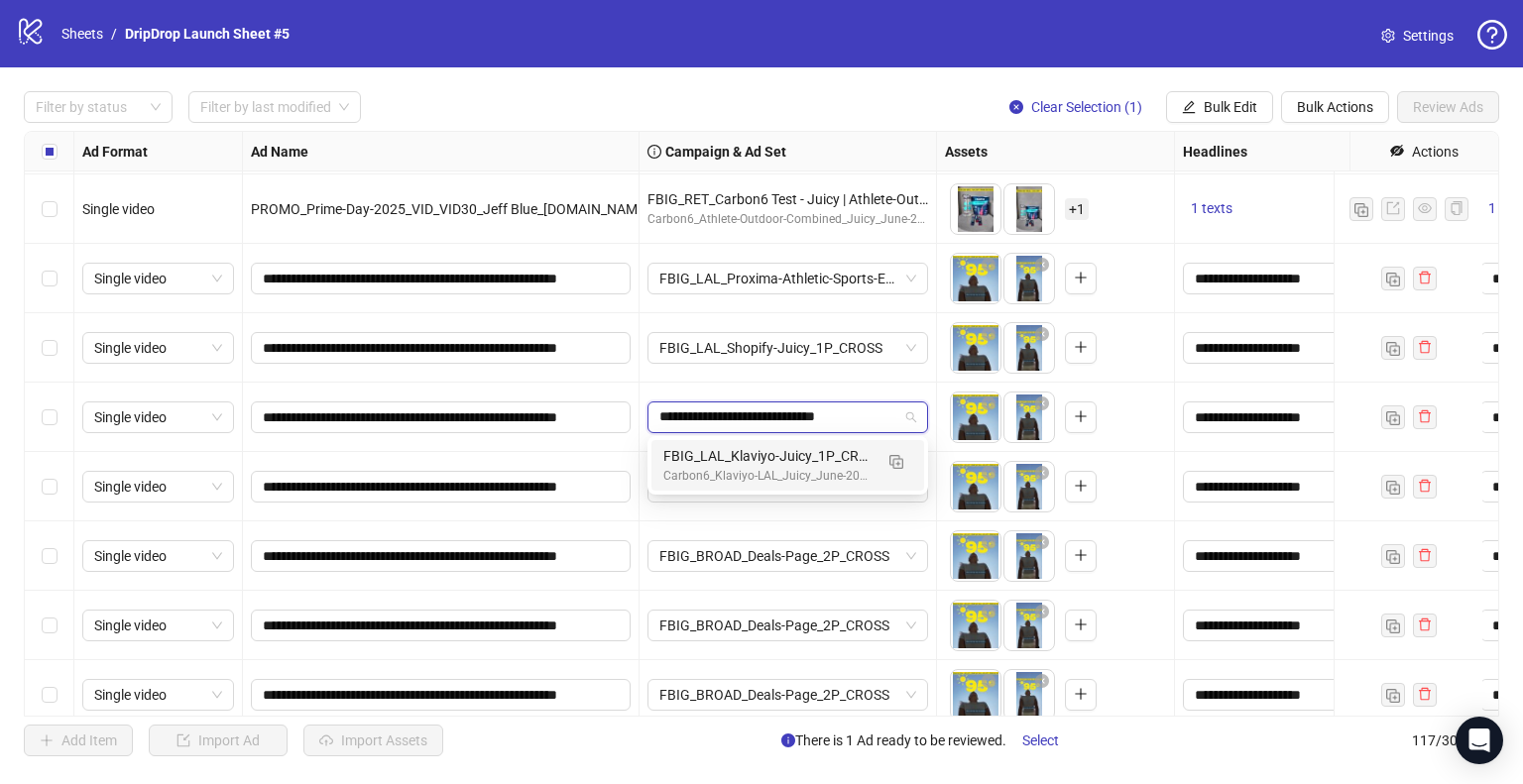 type on "**********" 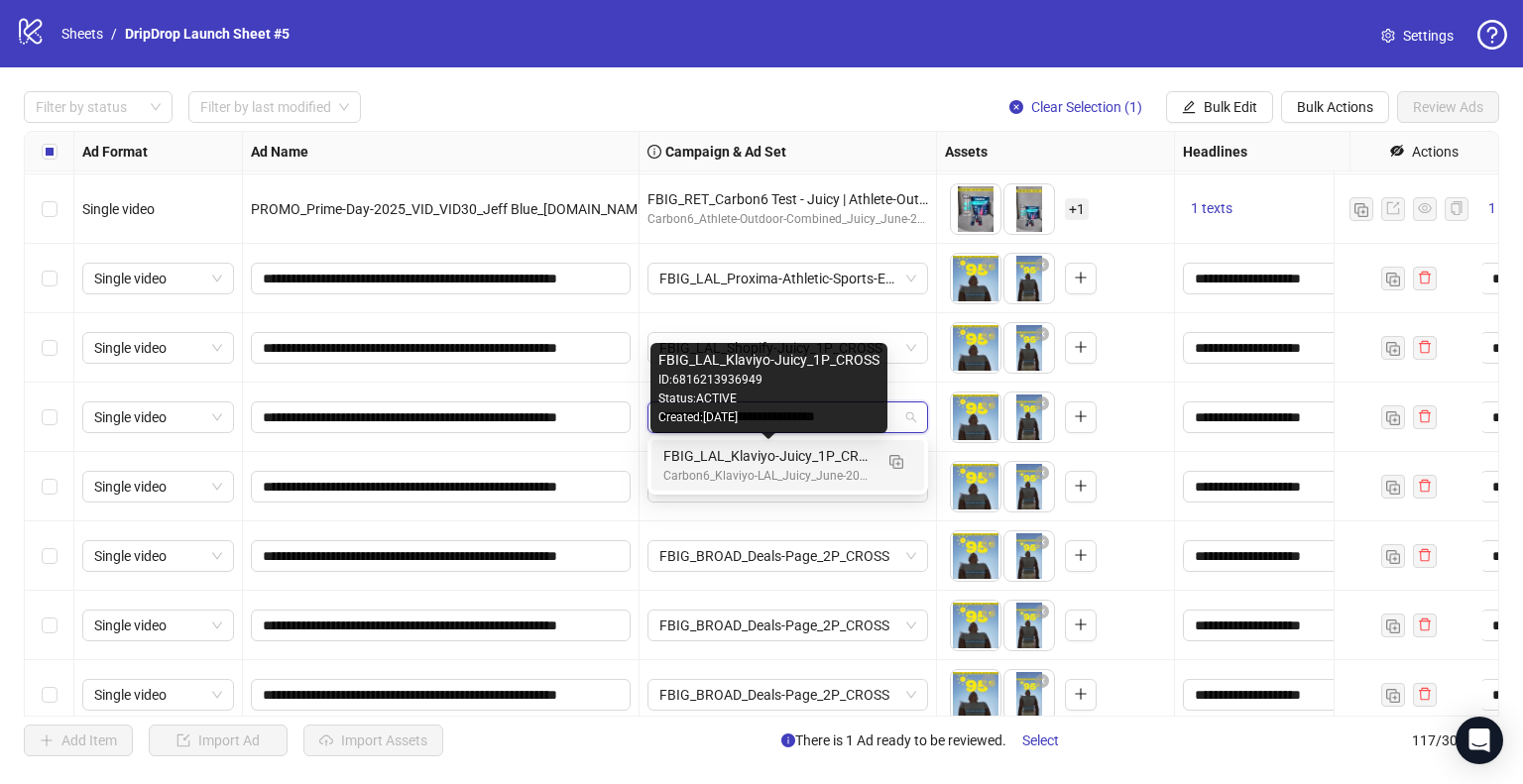 click on "FBIG_LAL_Klaviyo-Juicy_1P_CROSS" at bounding box center [767, 456] 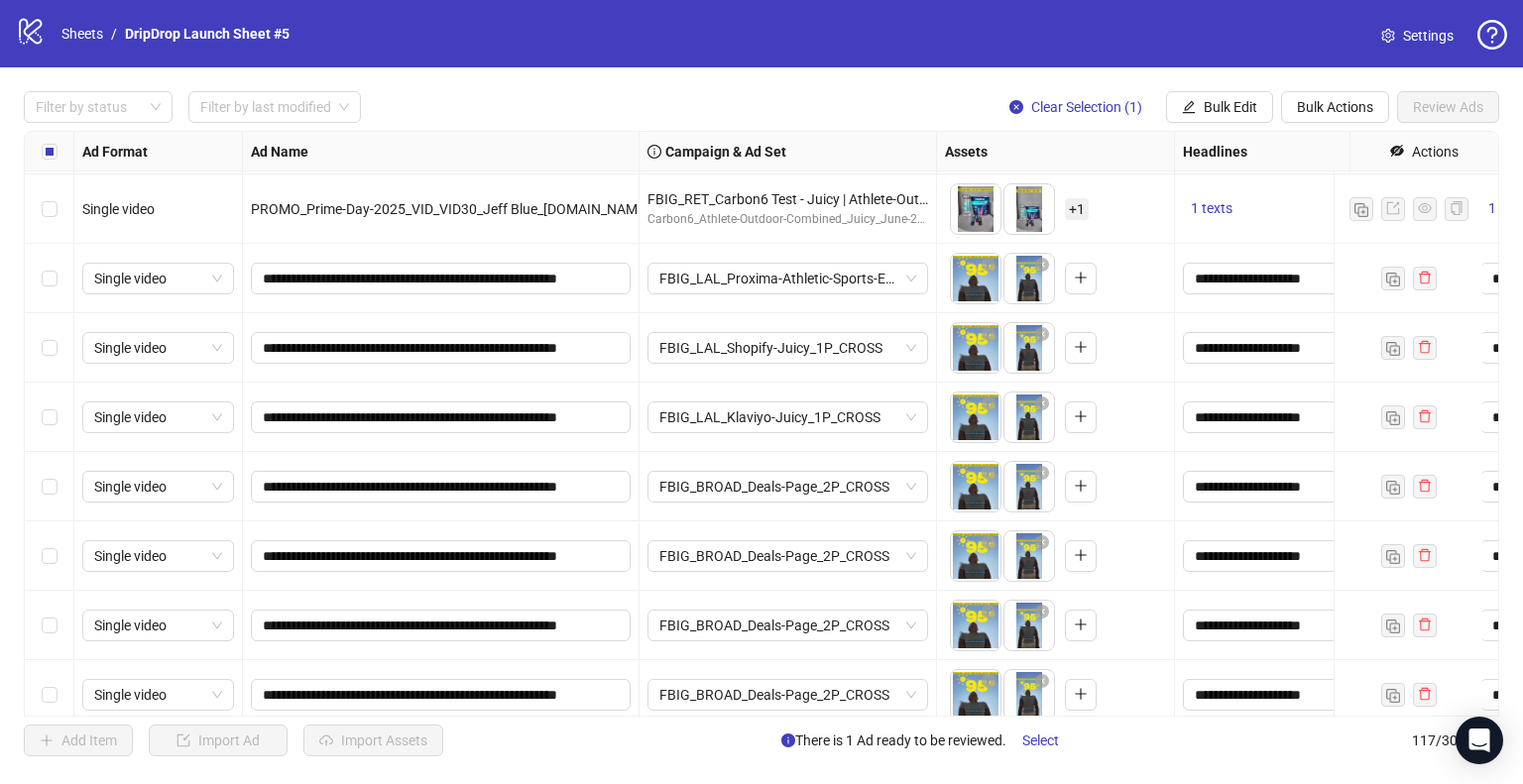 scroll, scrollTop: 7589, scrollLeft: 0, axis: vertical 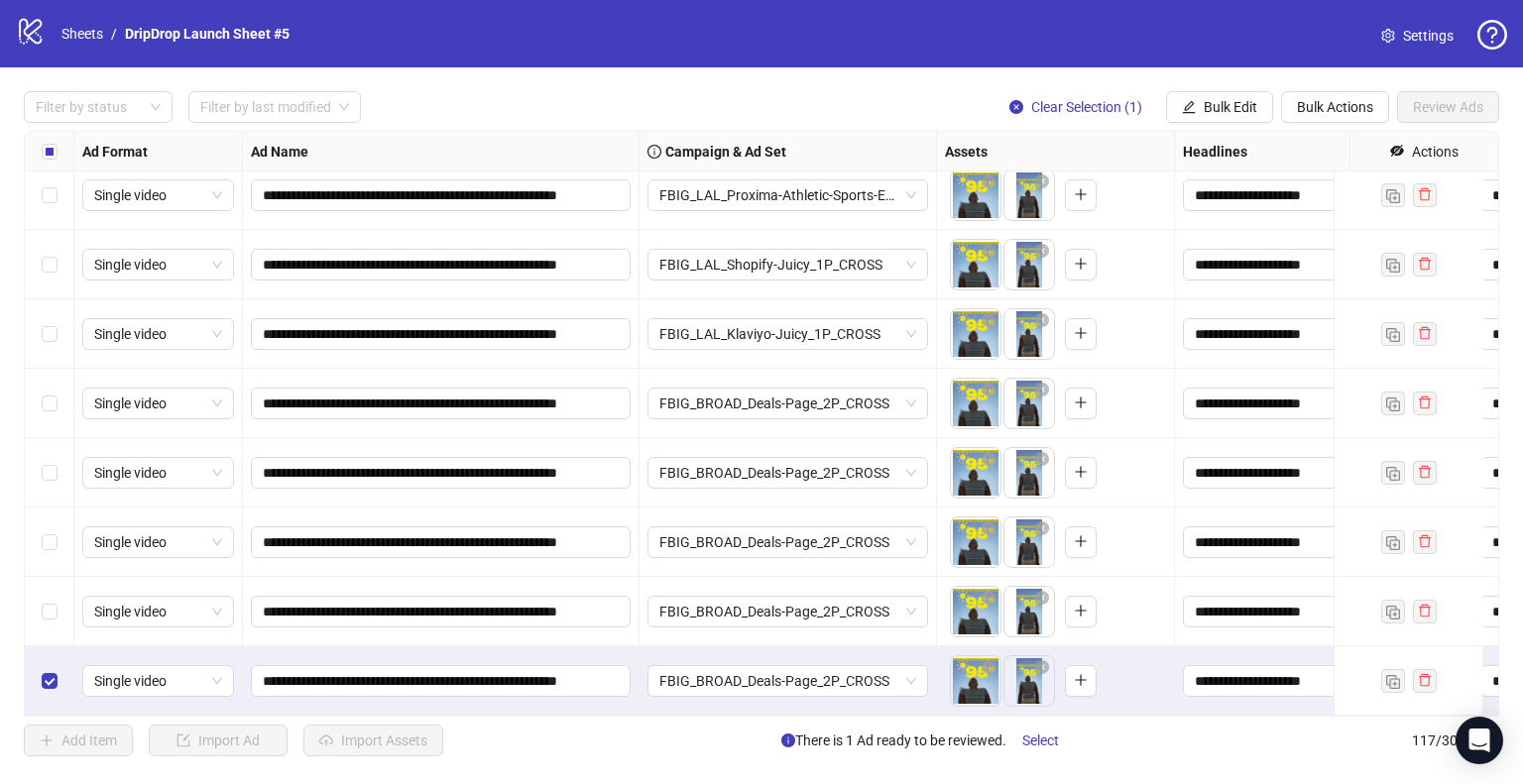 click on "Ad Format Ad Name Campaign & Ad Set Assets Headlines Primary Texts Descriptions Destination URL App Product Page ID Display URL Leadgen Form Product Set ID Call to Action Actions Single video PROMO_Prime-Day-2025_VID_VID30_Jeff Blue_[DOMAIN_NAME]_ENG FBIG_BROAD_FB/IG & VV & Carbon6 Test -Juicy_2P_CROSS Carbon6_Broad_Juicy_June-2025_ECOM_AP_TEST_MF_PUR_META_FBIG
To pick up a draggable item, press the space bar.
While dragging, use the arrow keys to move the item.
Press space again to drop the item in its new position, or press escape to cancel.
+ 1 1 texts 1 texts 1 texts Single video PROMO_Prime-Day-2025_VID_VID30_Jeff Blue_[DOMAIN_NAME]_ENG FBIG_RET_Carbon6 Test - Juicy | Athlete-Outdoor-Combined_3P_CROSS Carbon6_Athlete-Outdoor-Combined_Juicy_June-2025_ECOM_AP_TEST_MF_PUR_META_FBIG
To pick up a draggable item, press the space bar.
While dragging, use the arrow keys to move the item.
Press space again to drop the item in its new position, or press escape to cancel.
+ 1 1 texts 1 texts" at bounding box center [762, 423] 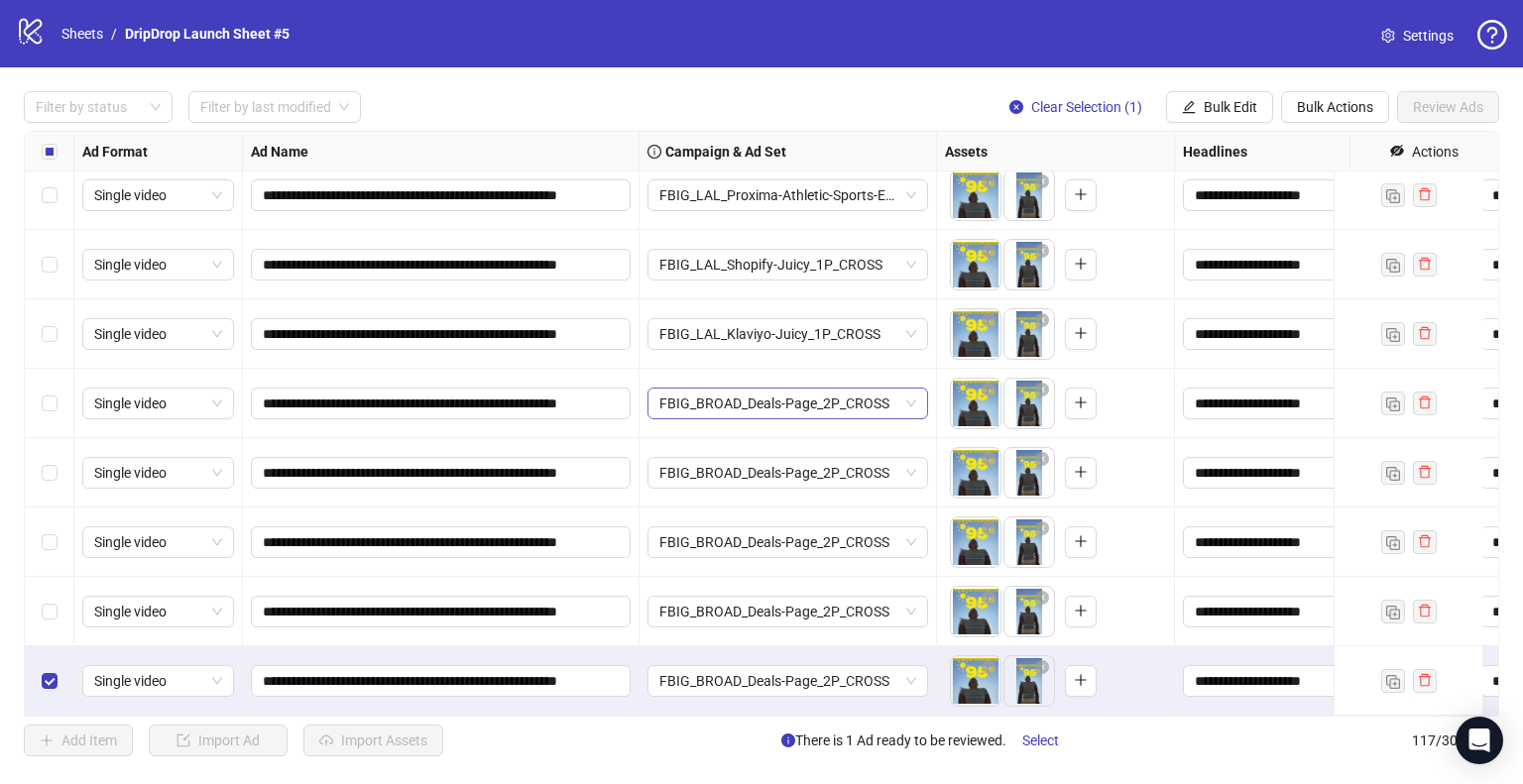 click on "FBIG_BROAD_Deals-Page_2P_CROSS" at bounding box center [787, 403] 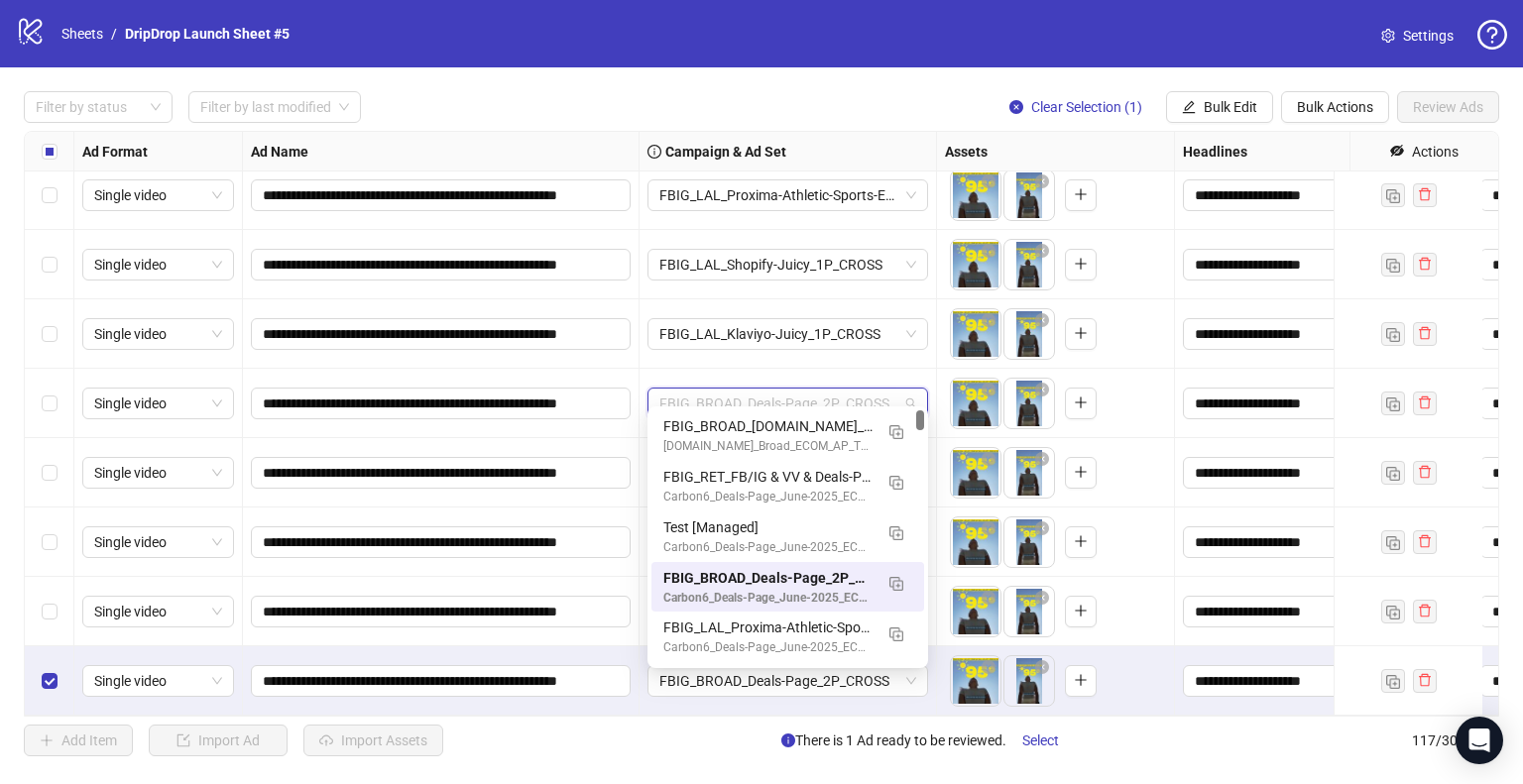 paste on "**********" 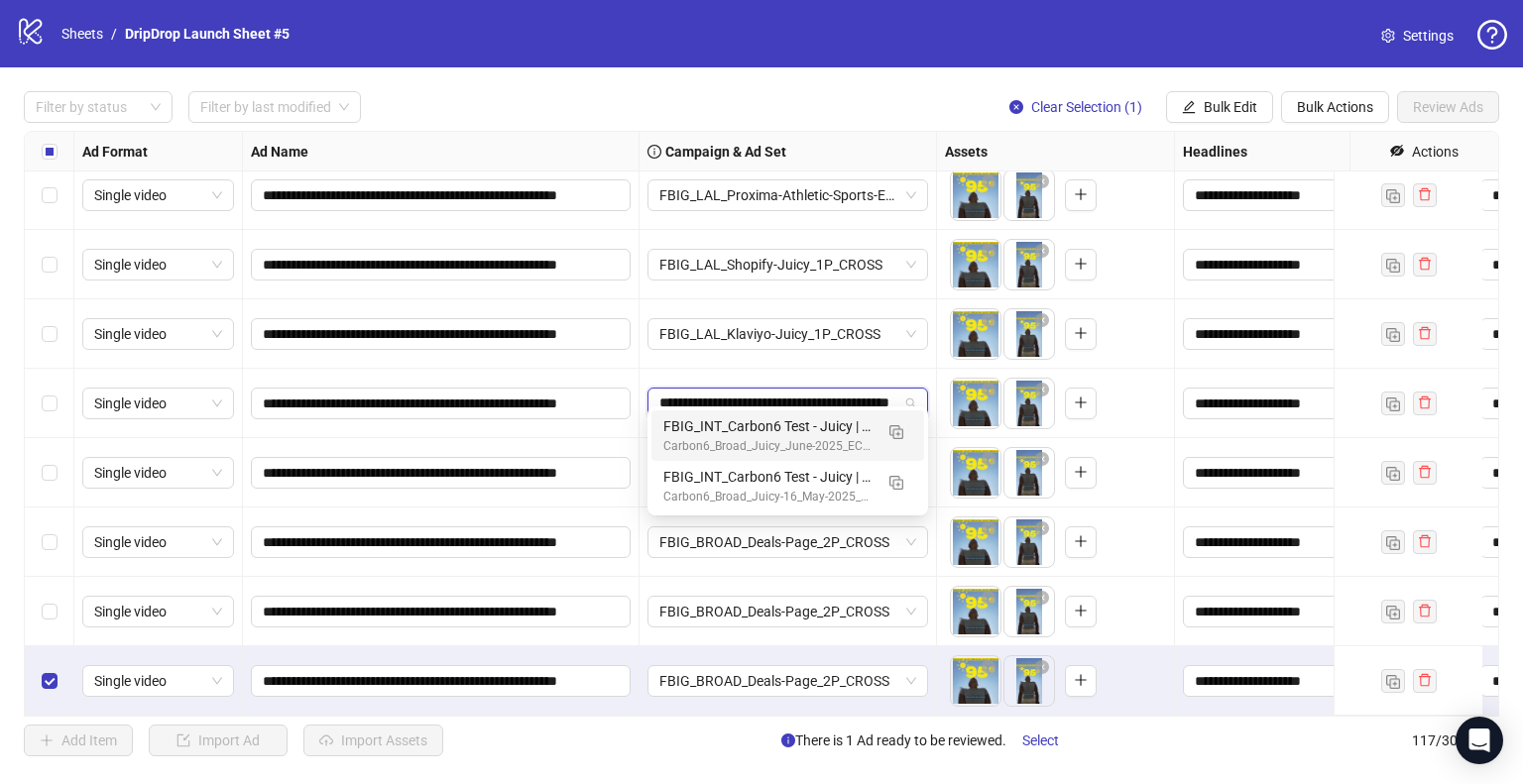 scroll, scrollTop: 0, scrollLeft: 68, axis: horizontal 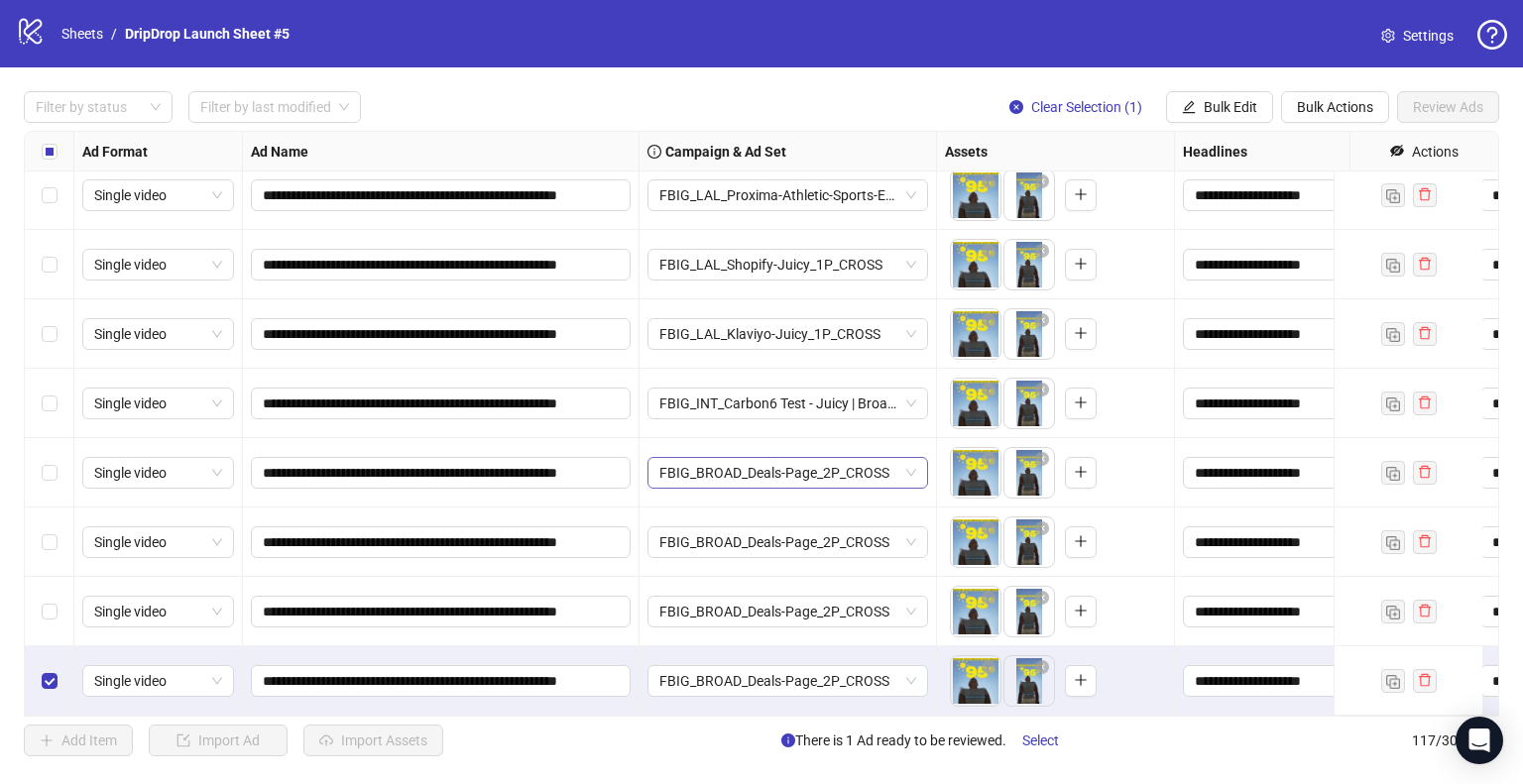 click on "FBIG_BROAD_Deals-Page_2P_CROSS" at bounding box center [787, 473] 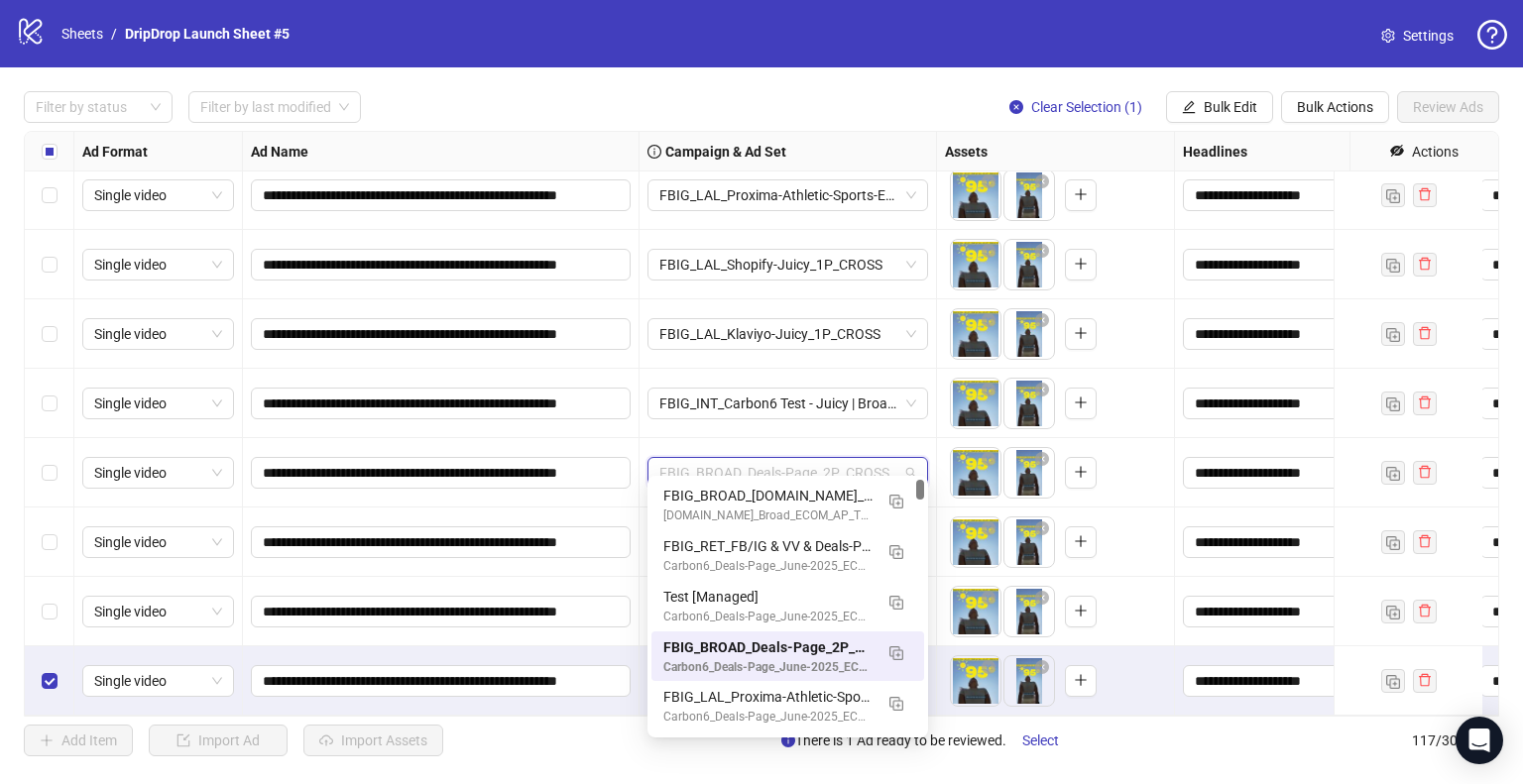 paste on "**********" 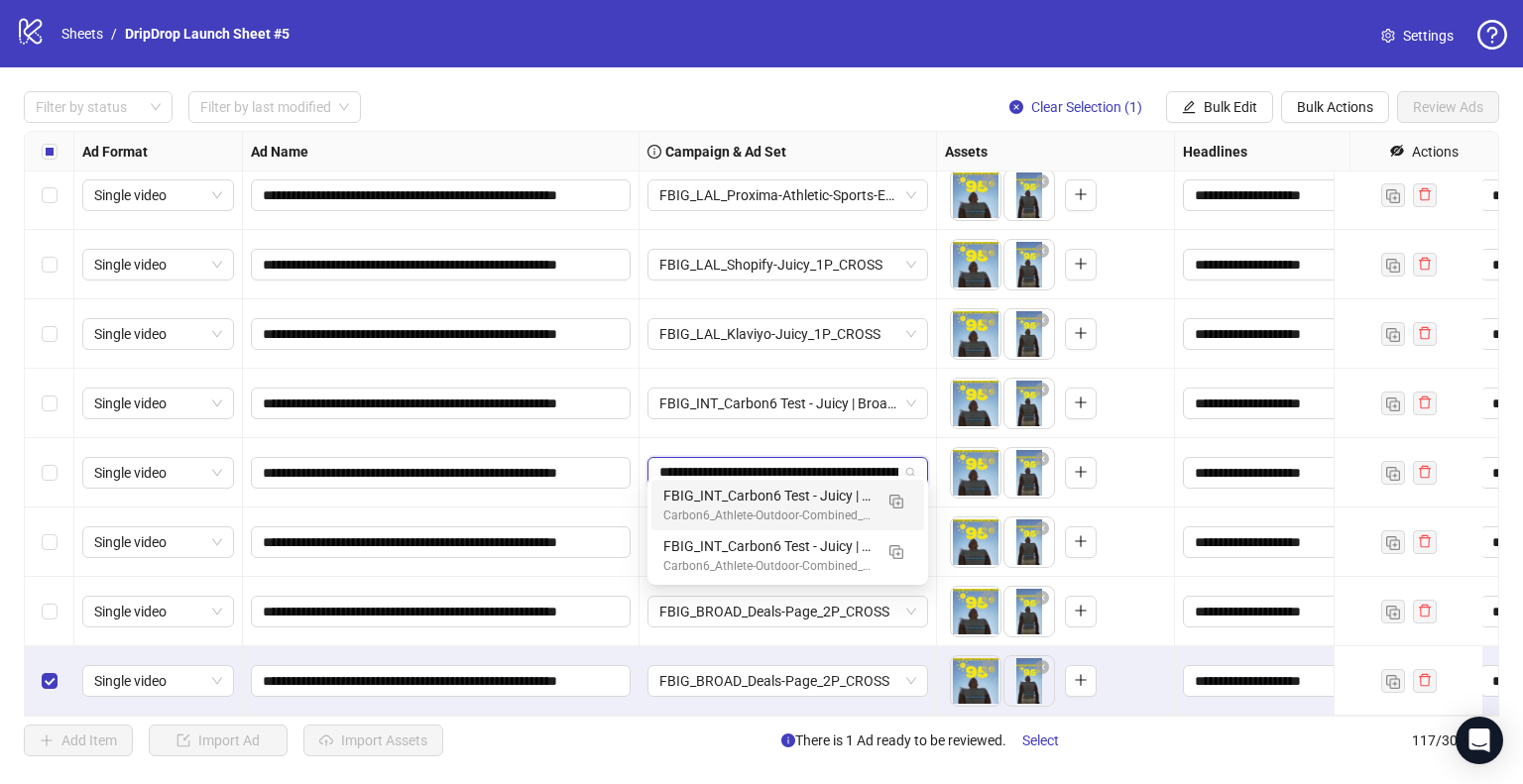 scroll, scrollTop: 0, scrollLeft: 196, axis: horizontal 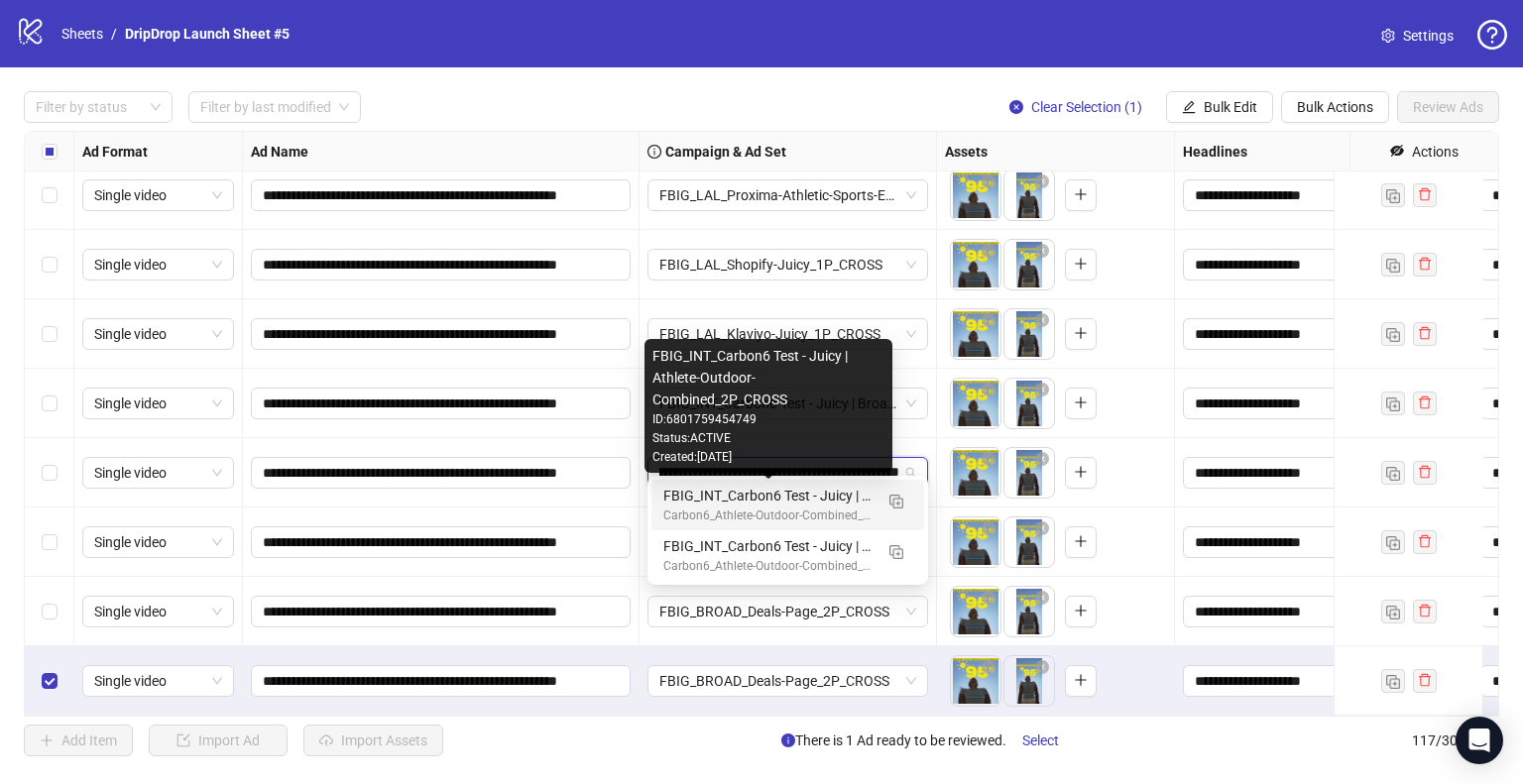 click on "FBIG_INT_Carbon6 Test - Juicy | Athlete-Outdoor-Combined_2P_CROSS" at bounding box center [767, 496] 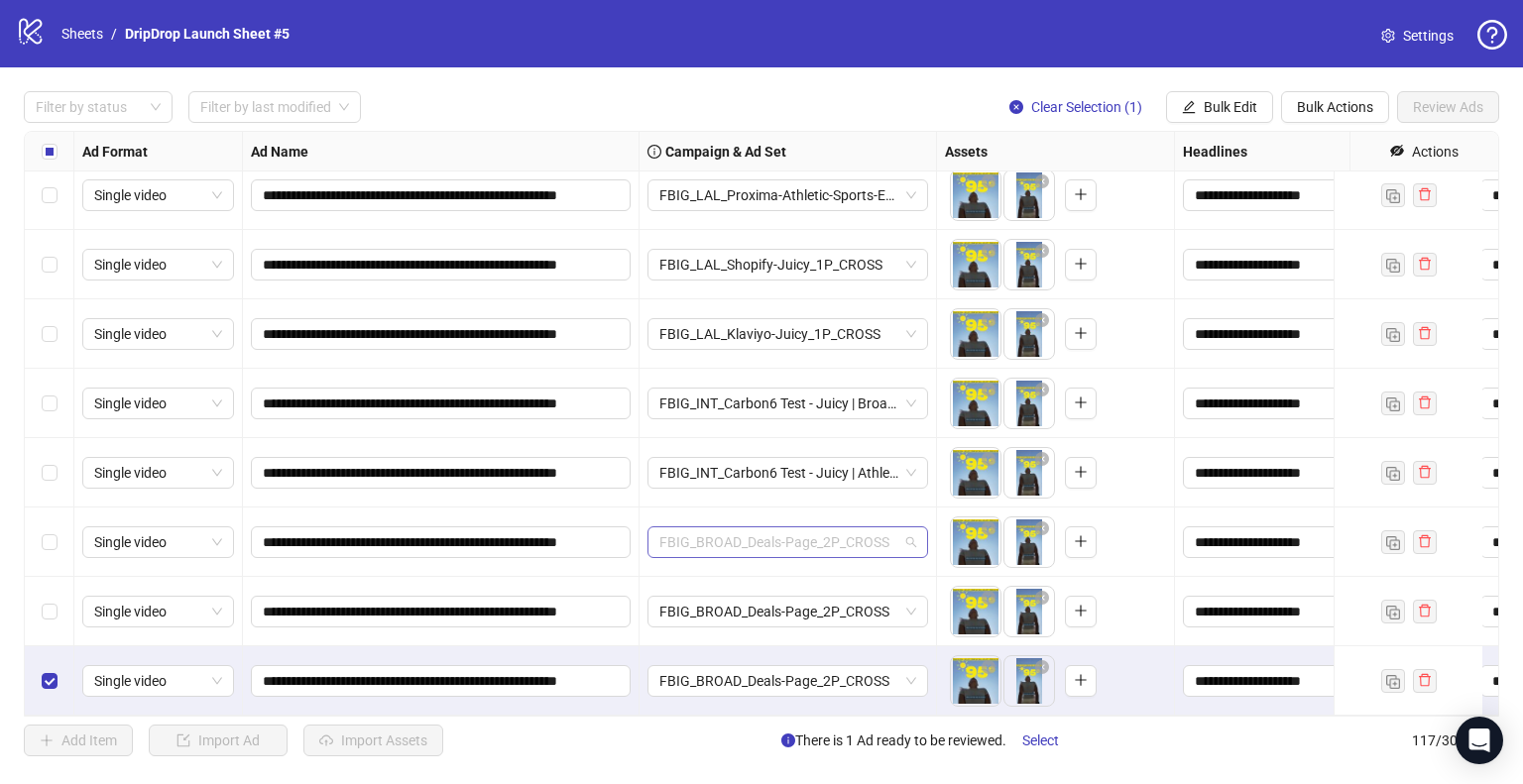 click on "FBIG_BROAD_Deals-Page_2P_CROSS" at bounding box center (787, 542) 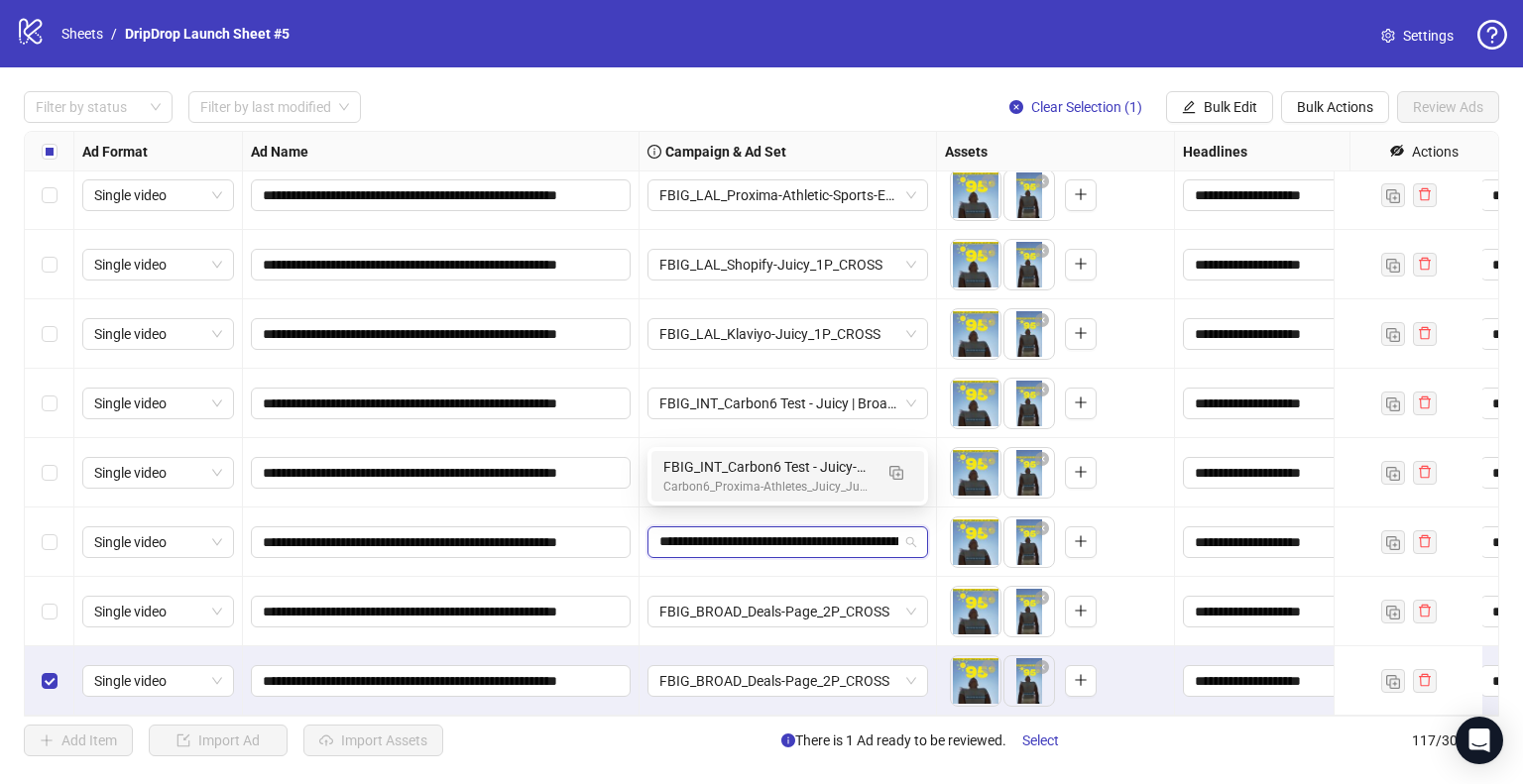 scroll, scrollTop: 0, scrollLeft: 160, axis: horizontal 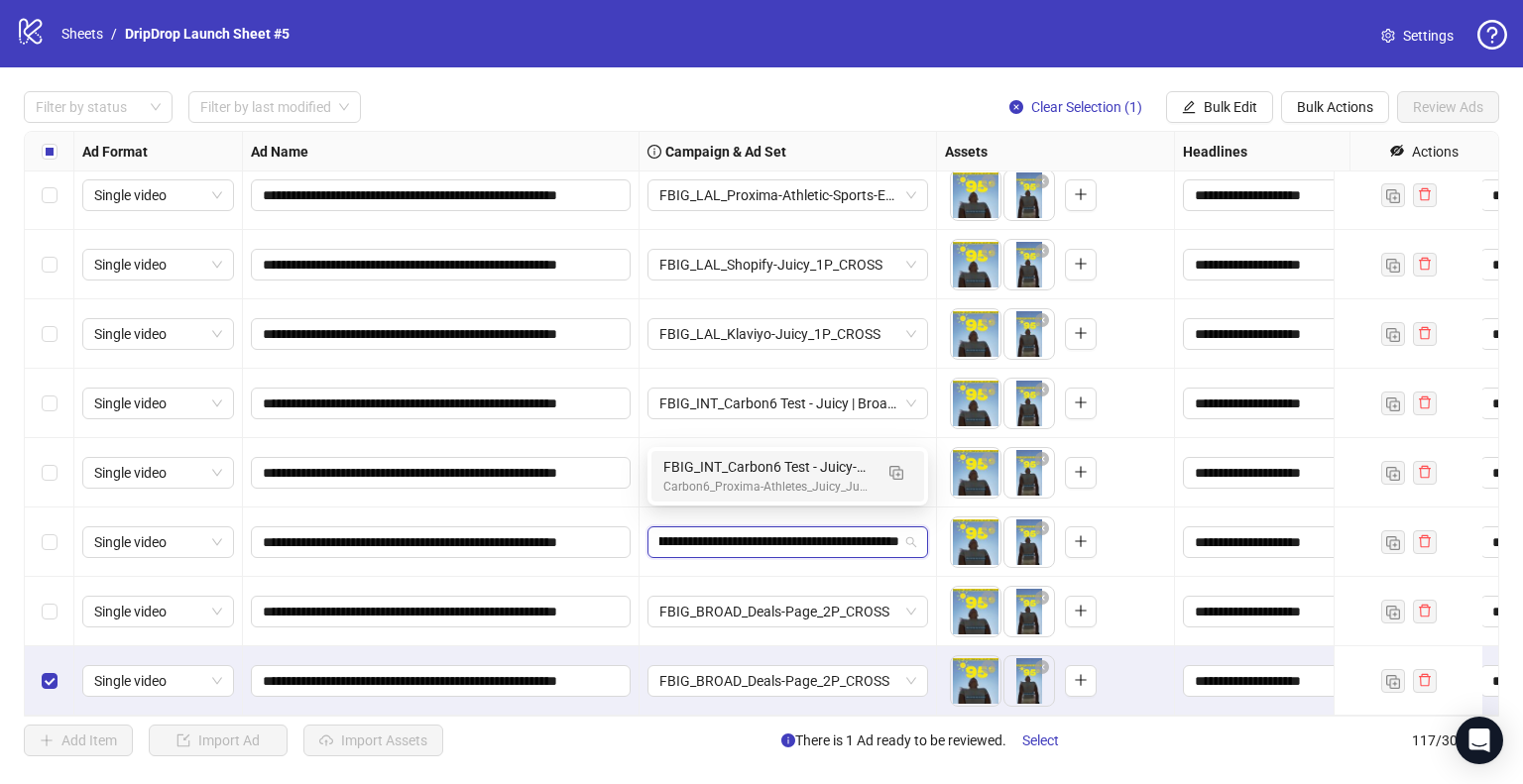 click on "Carbon6_Proxima-Athletes_Juicy_June-2025_ECOM_AP_TEST_UF_PUR_META_FBIG" at bounding box center [767, 487] 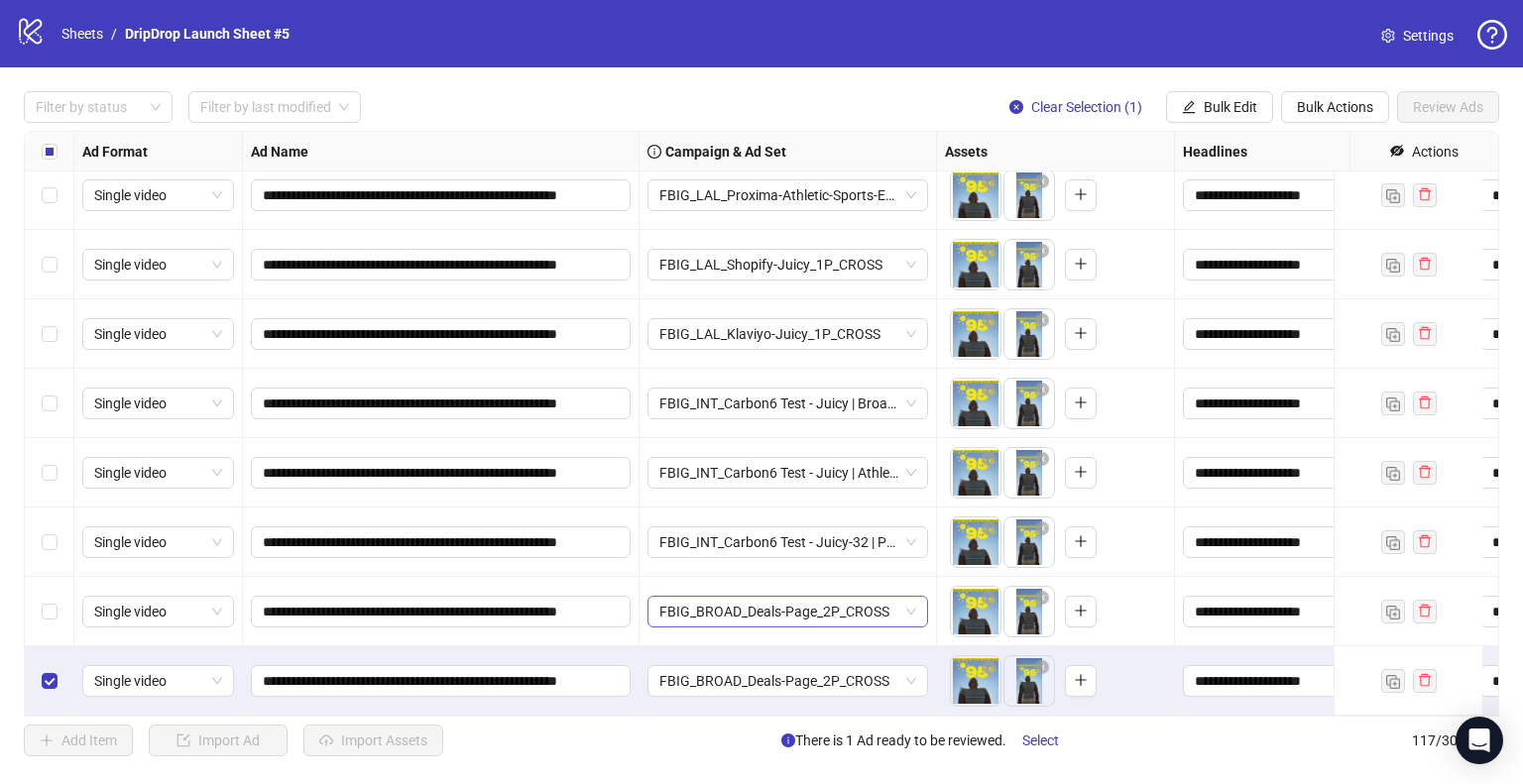 click on "FBIG_BROAD_Deals-Page_2P_CROSS" at bounding box center [787, 612] 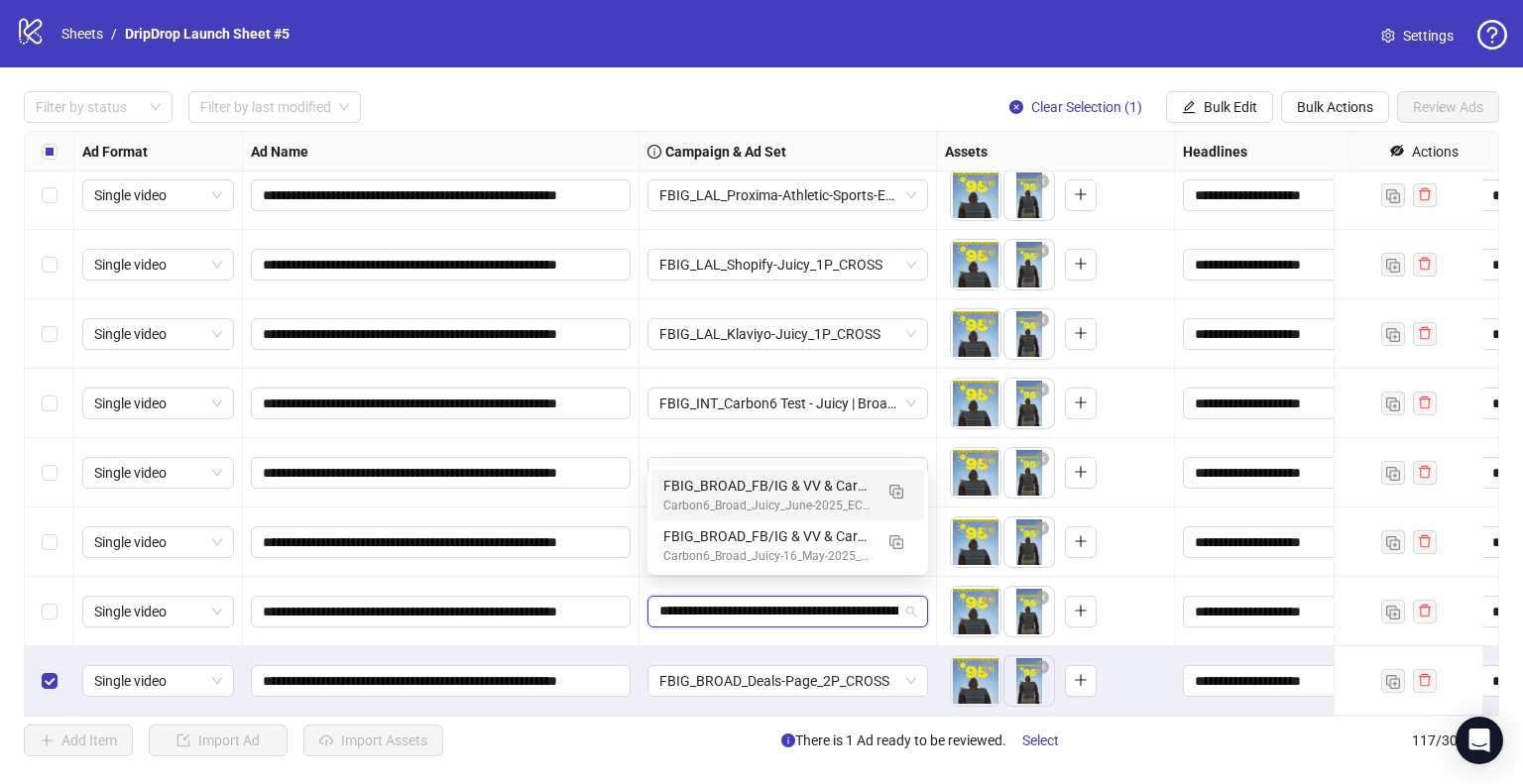 scroll, scrollTop: 0, scrollLeft: 125, axis: horizontal 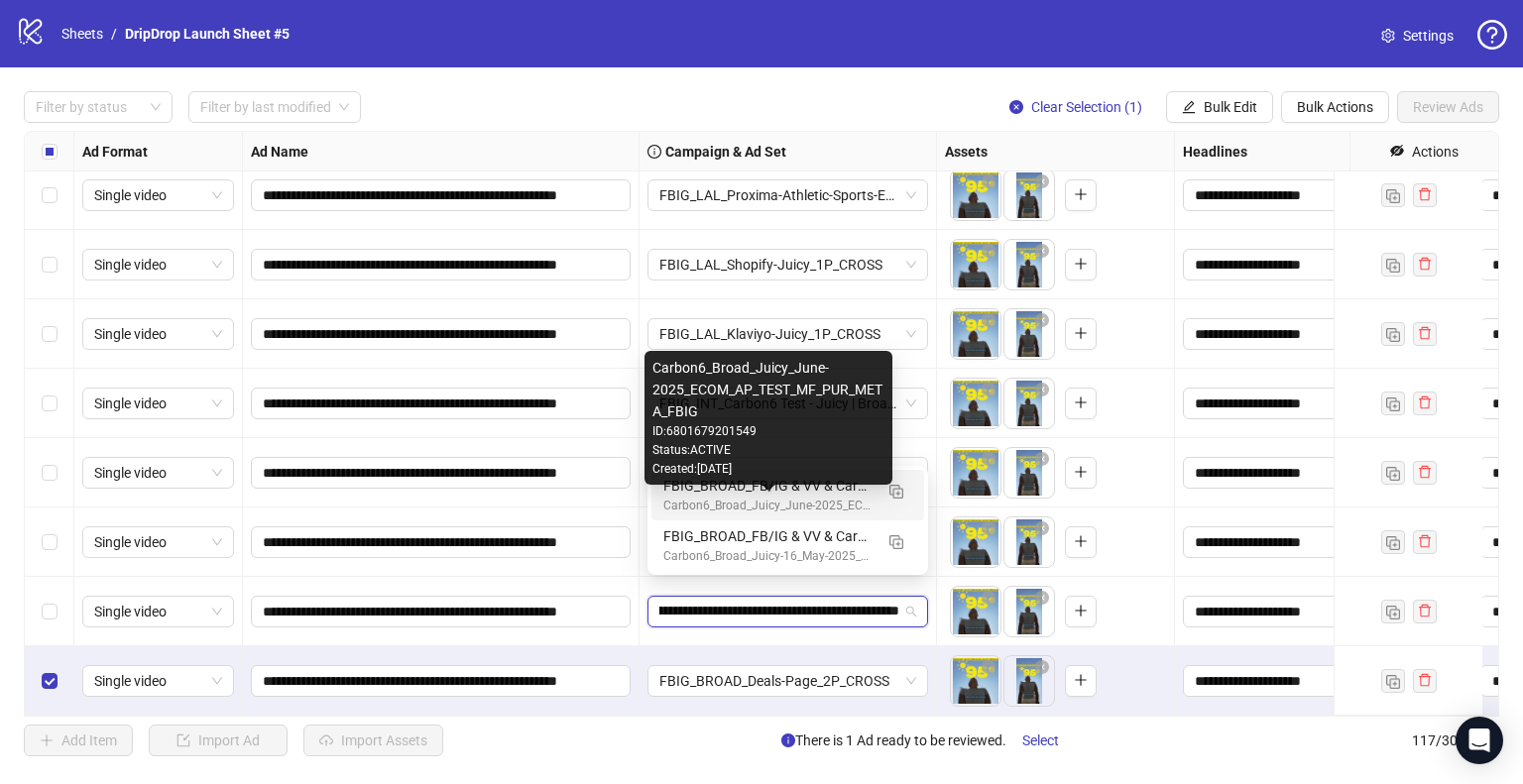 click on "Carbon6_Broad_Juicy_June-2025_ECOM_AP_TEST_MF_PUR_META_FBIG" at bounding box center [767, 505] 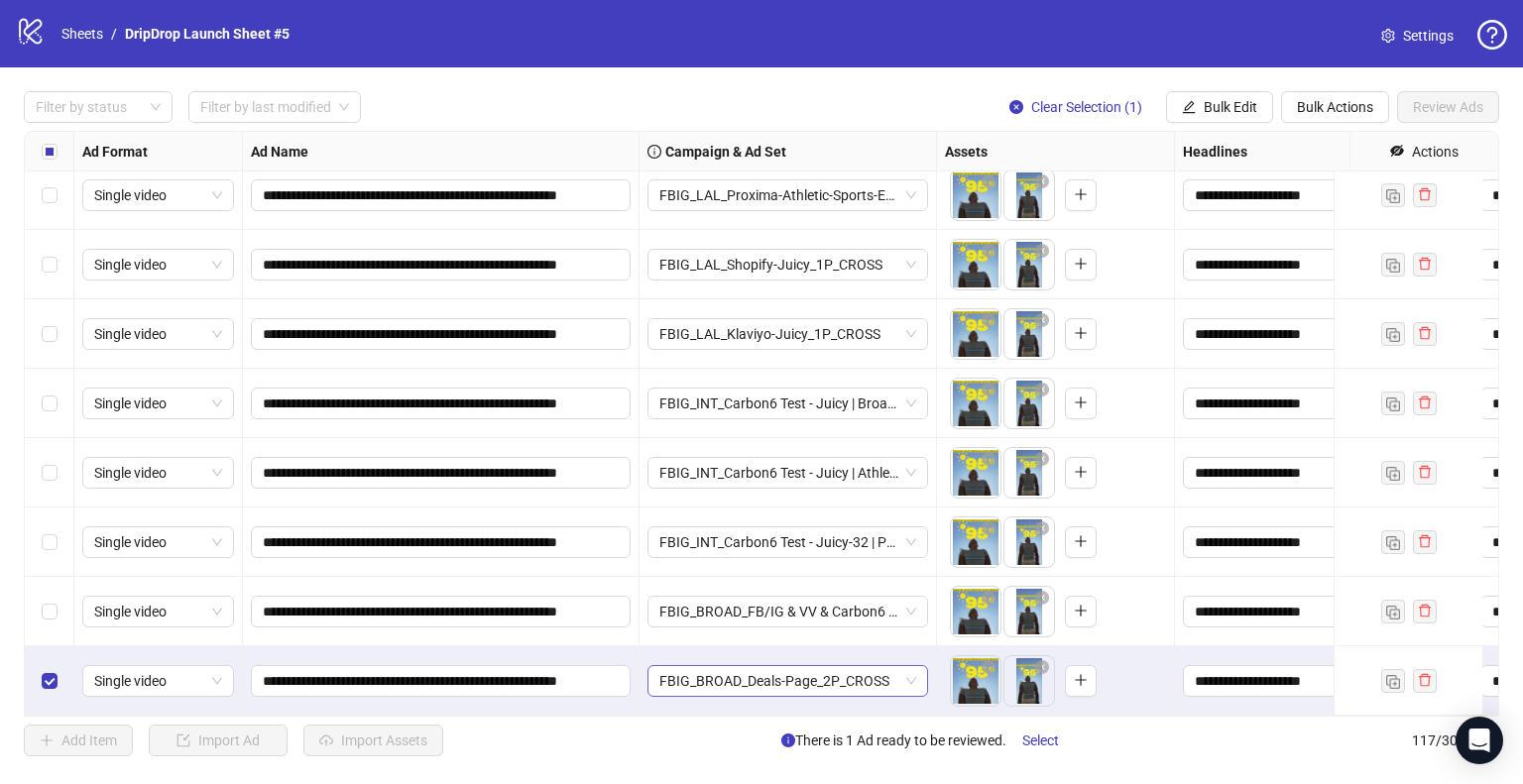 click on "FBIG_BROAD_Deals-Page_2P_CROSS" at bounding box center [787, 681] 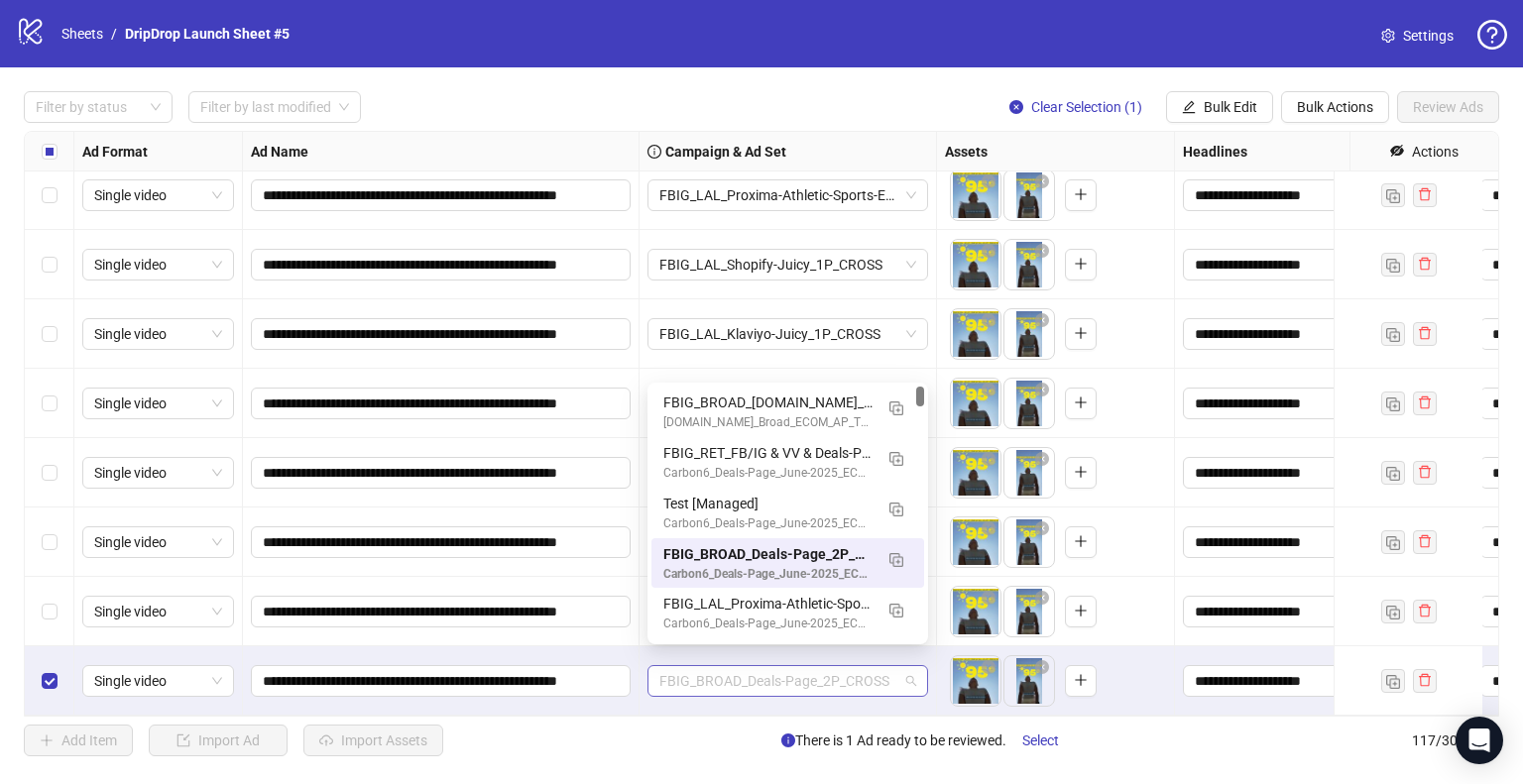 paste on "**********" 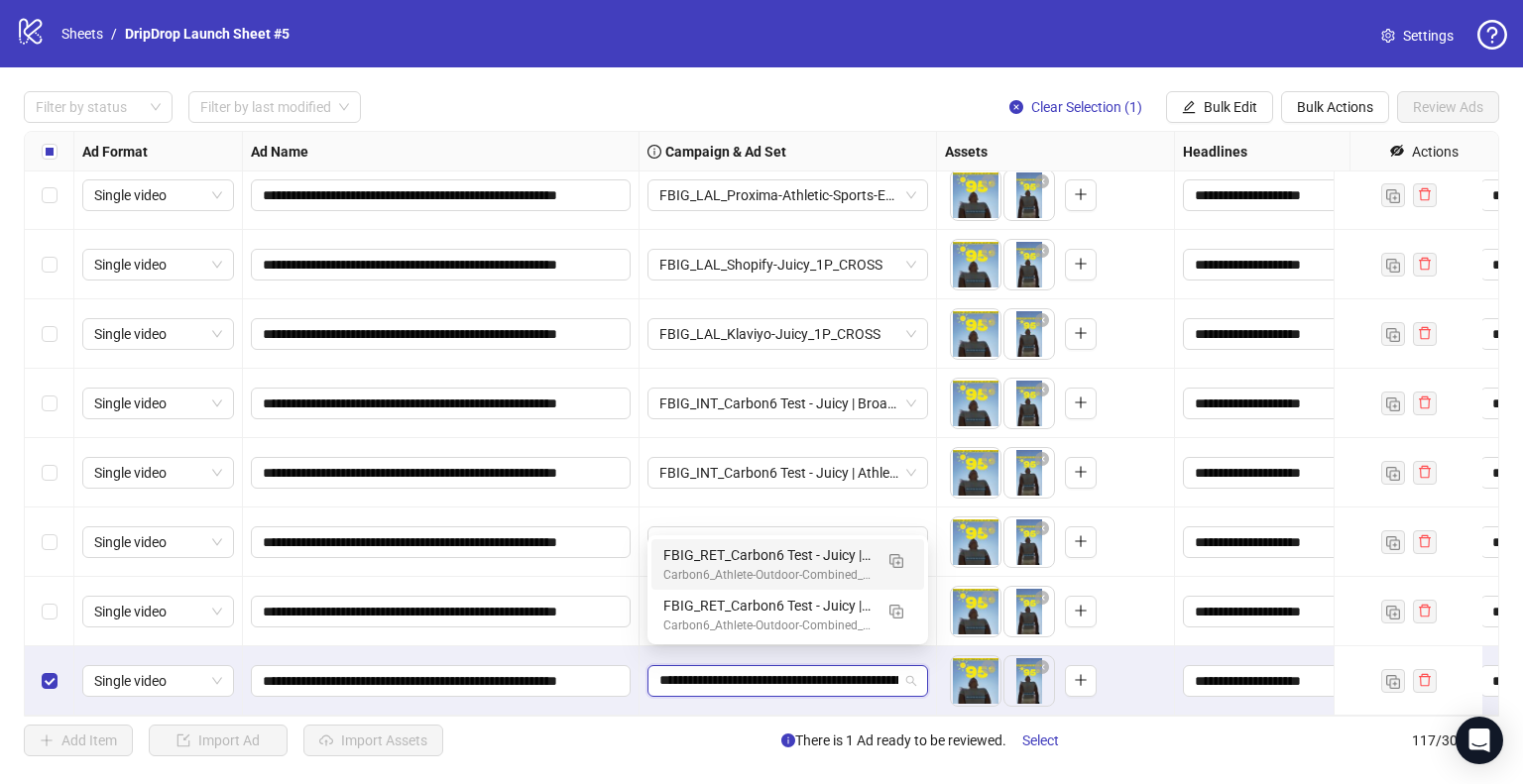 scroll, scrollTop: 0, scrollLeft: 199, axis: horizontal 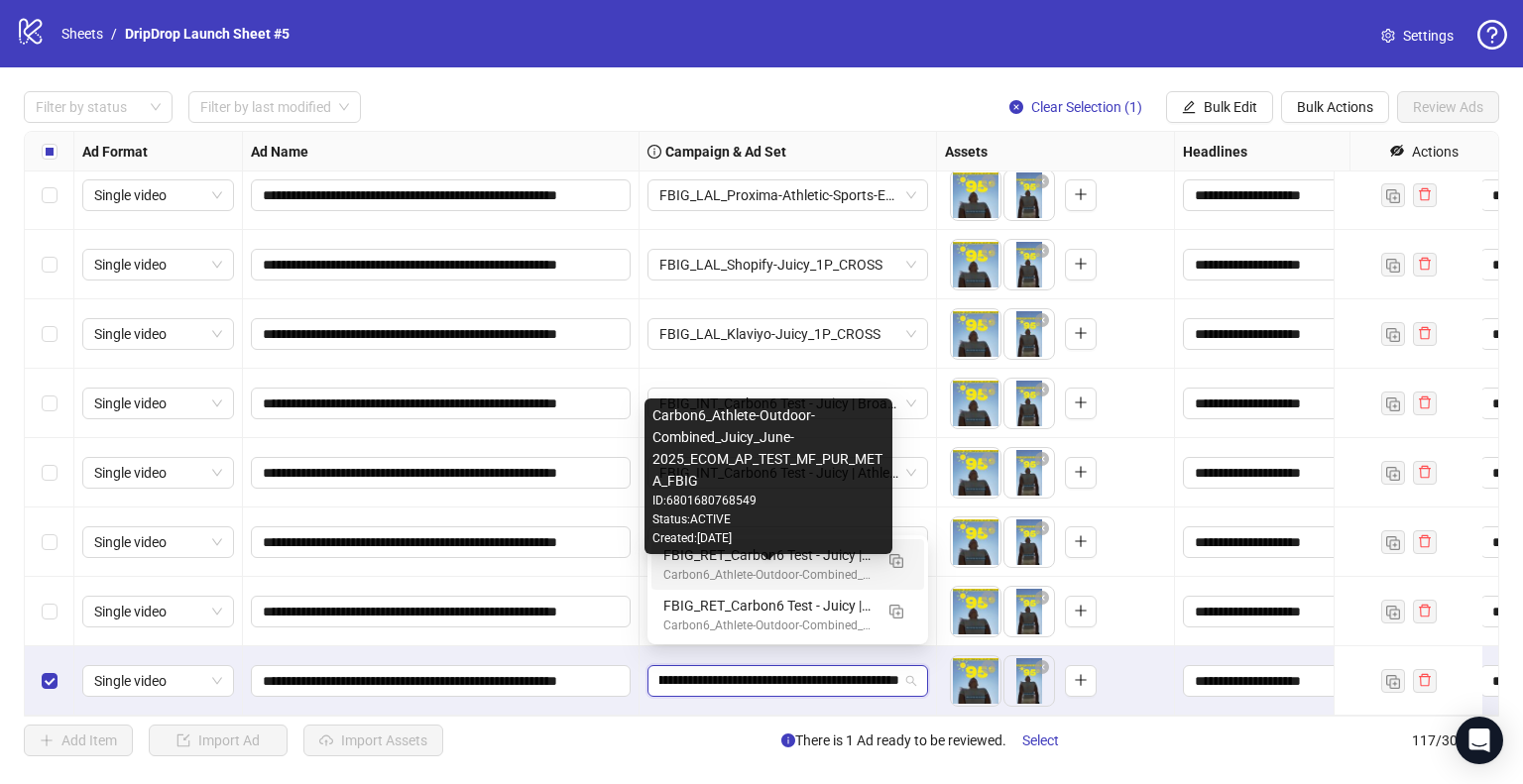 click on "FBIG_RET_Carbon6 Test - Juicy | Athlete-Outdoor-Combined_3P_CROSS" at bounding box center [767, 555] 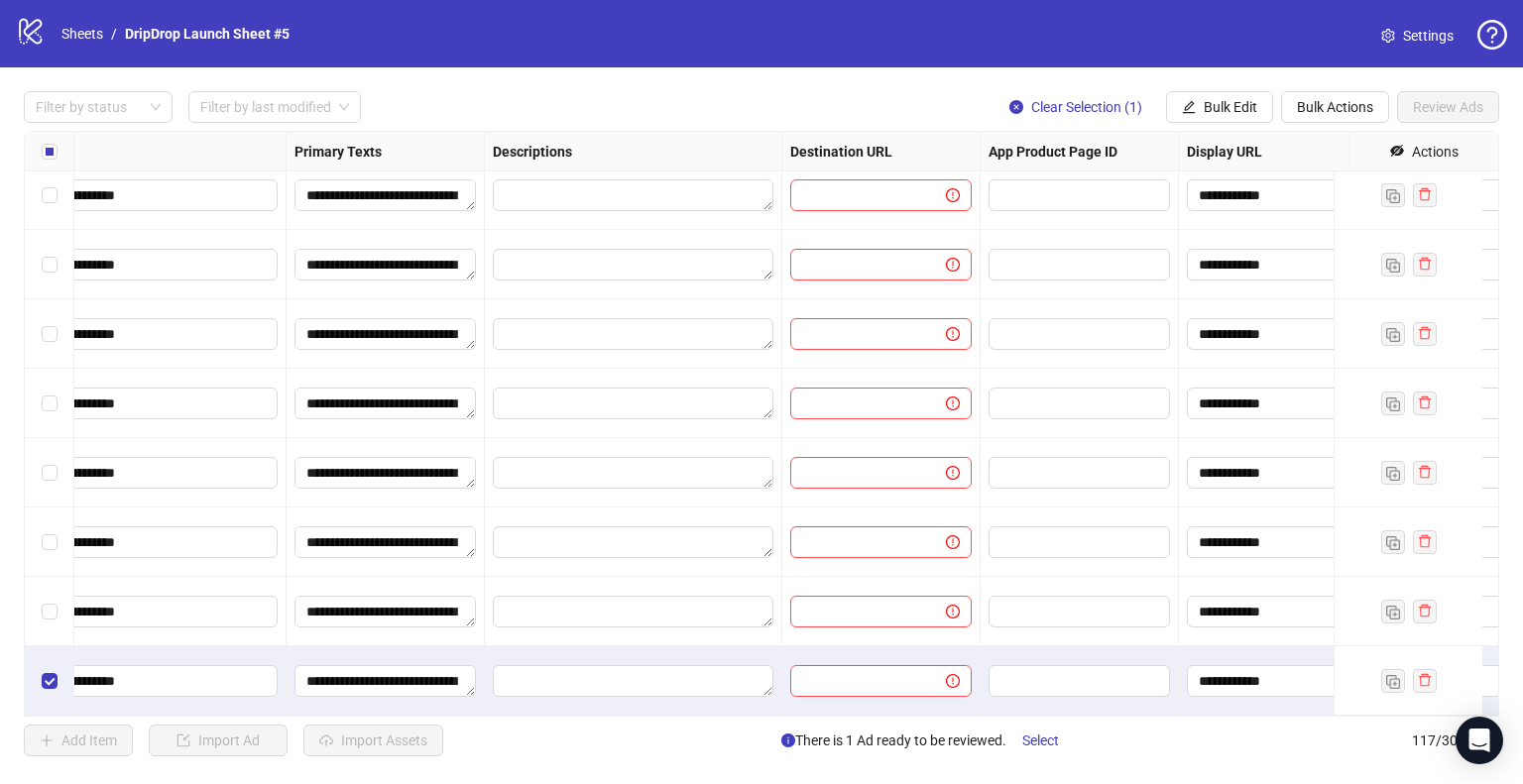 scroll, scrollTop: 7490, scrollLeft: 1186, axis: both 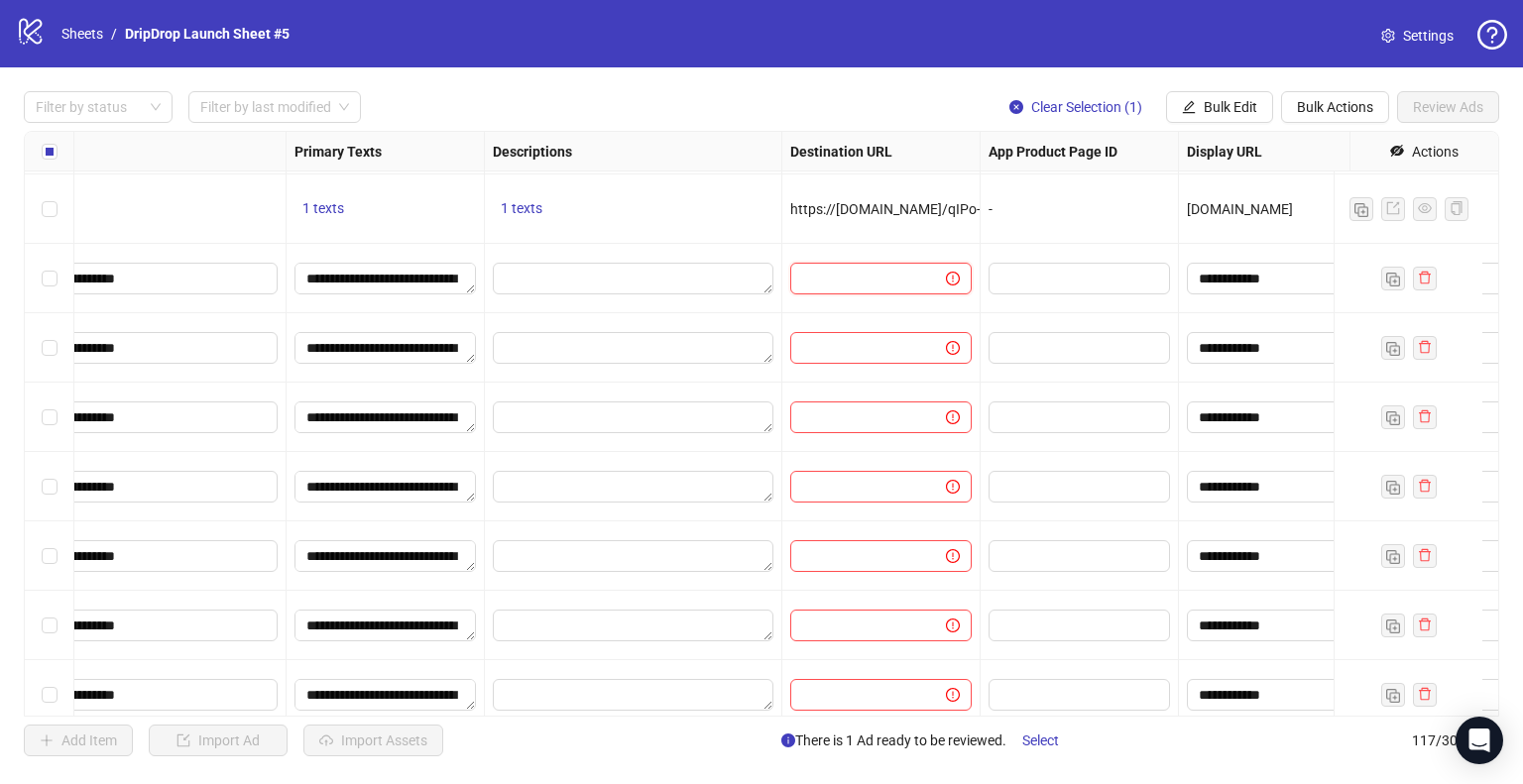 click at bounding box center (860, 279) 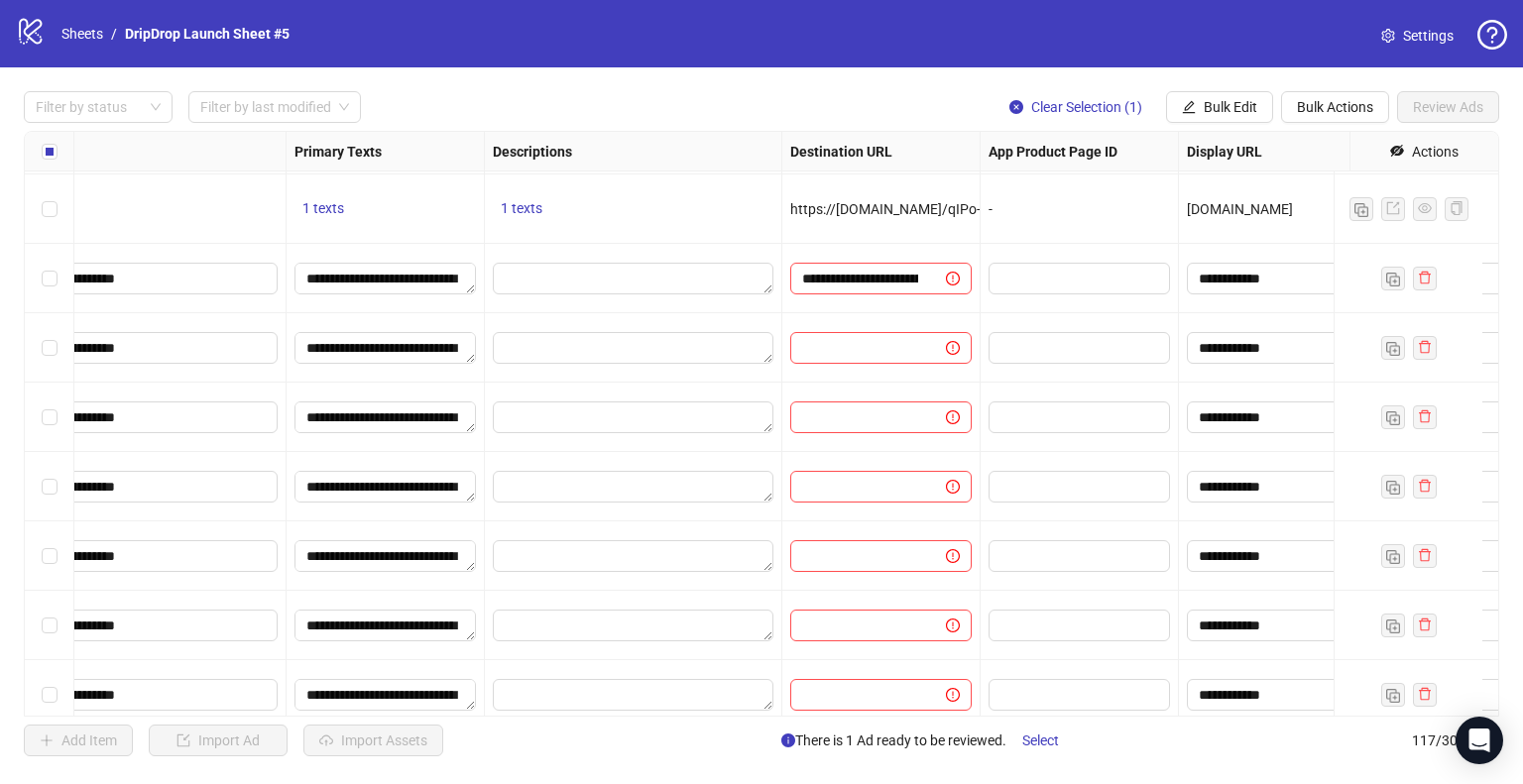click at bounding box center (881, 348) 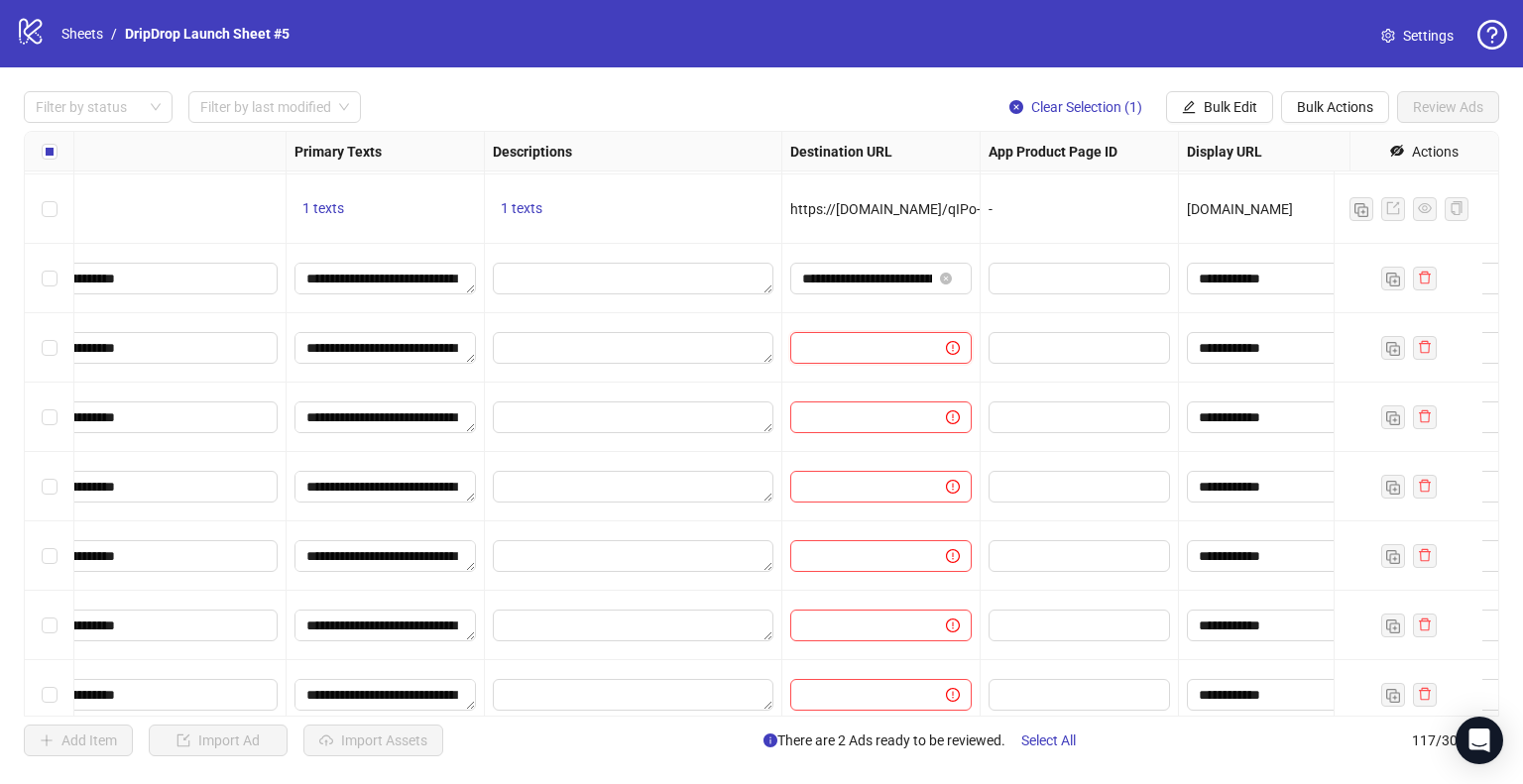 click at bounding box center [860, 348] 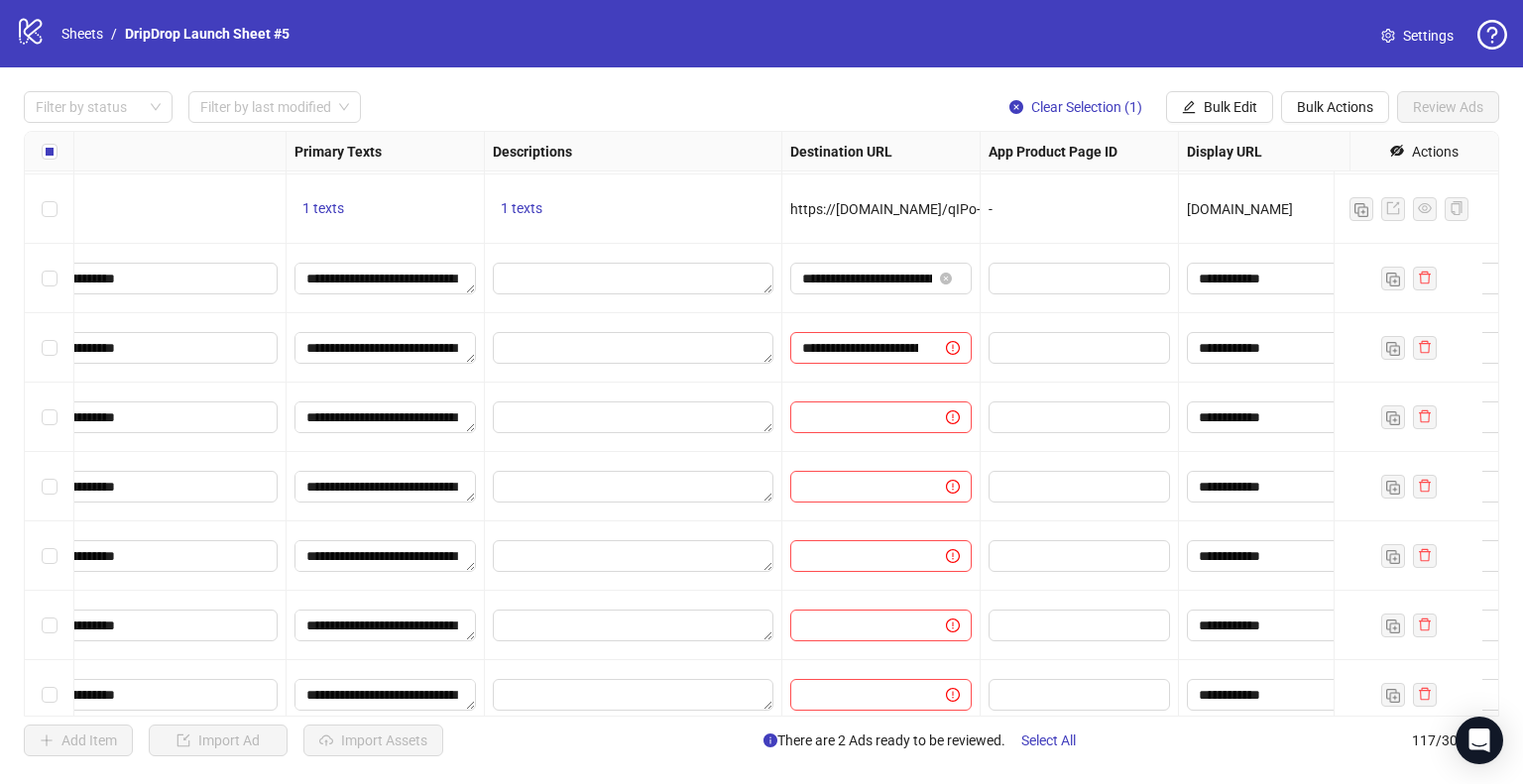 click on "**********" at bounding box center (881, 348) 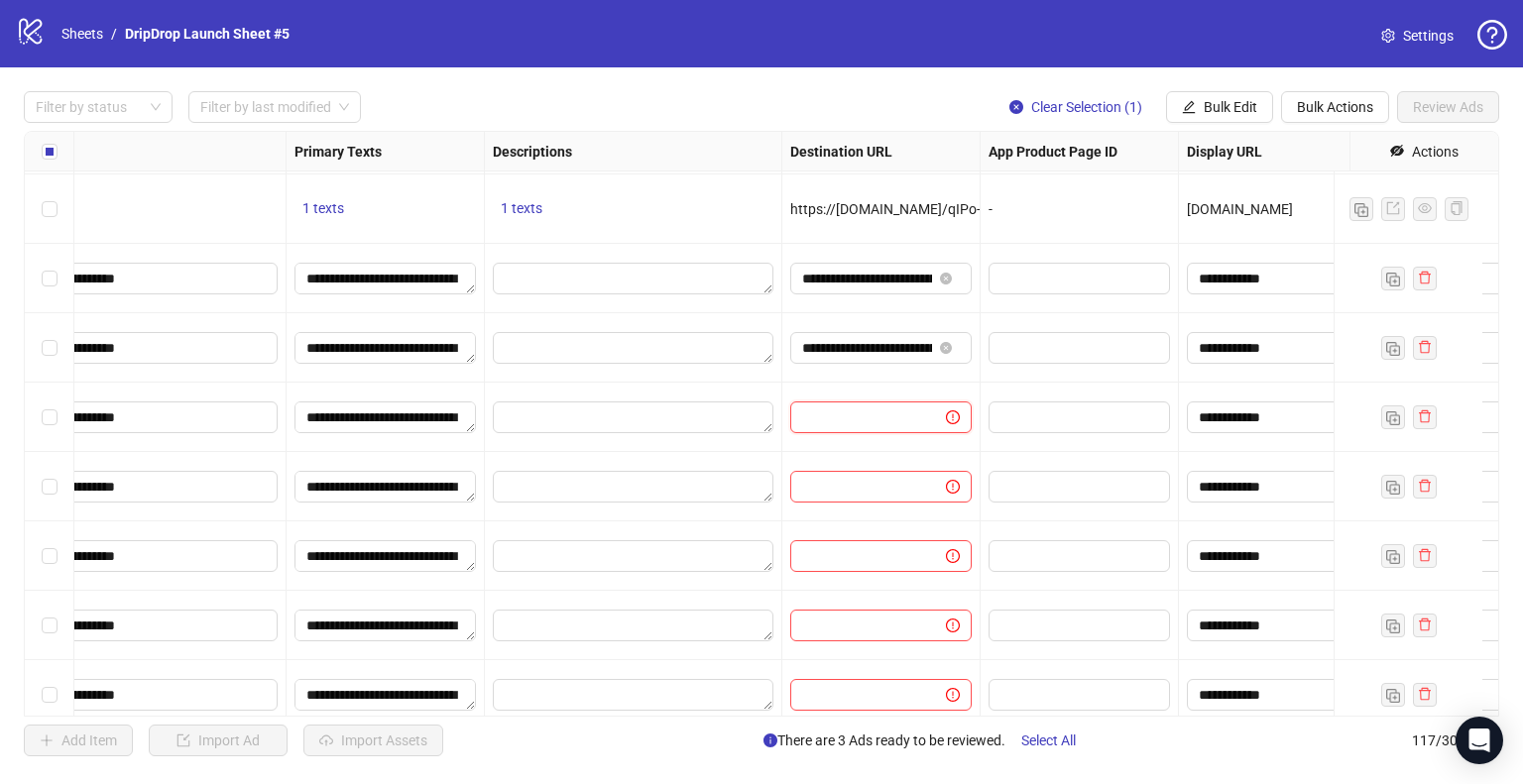 click at bounding box center (860, 417) 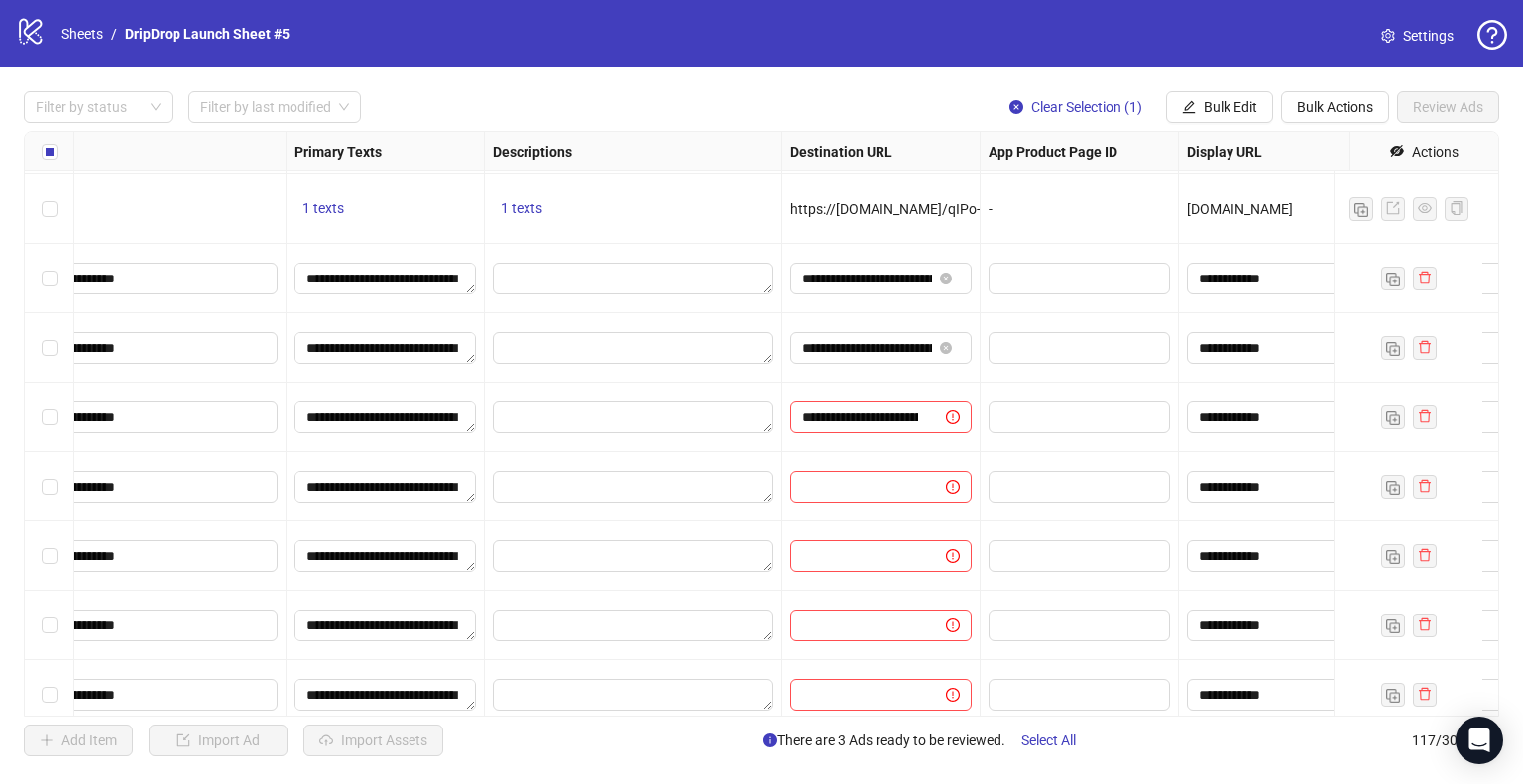 click on "**********" at bounding box center [881, 348] 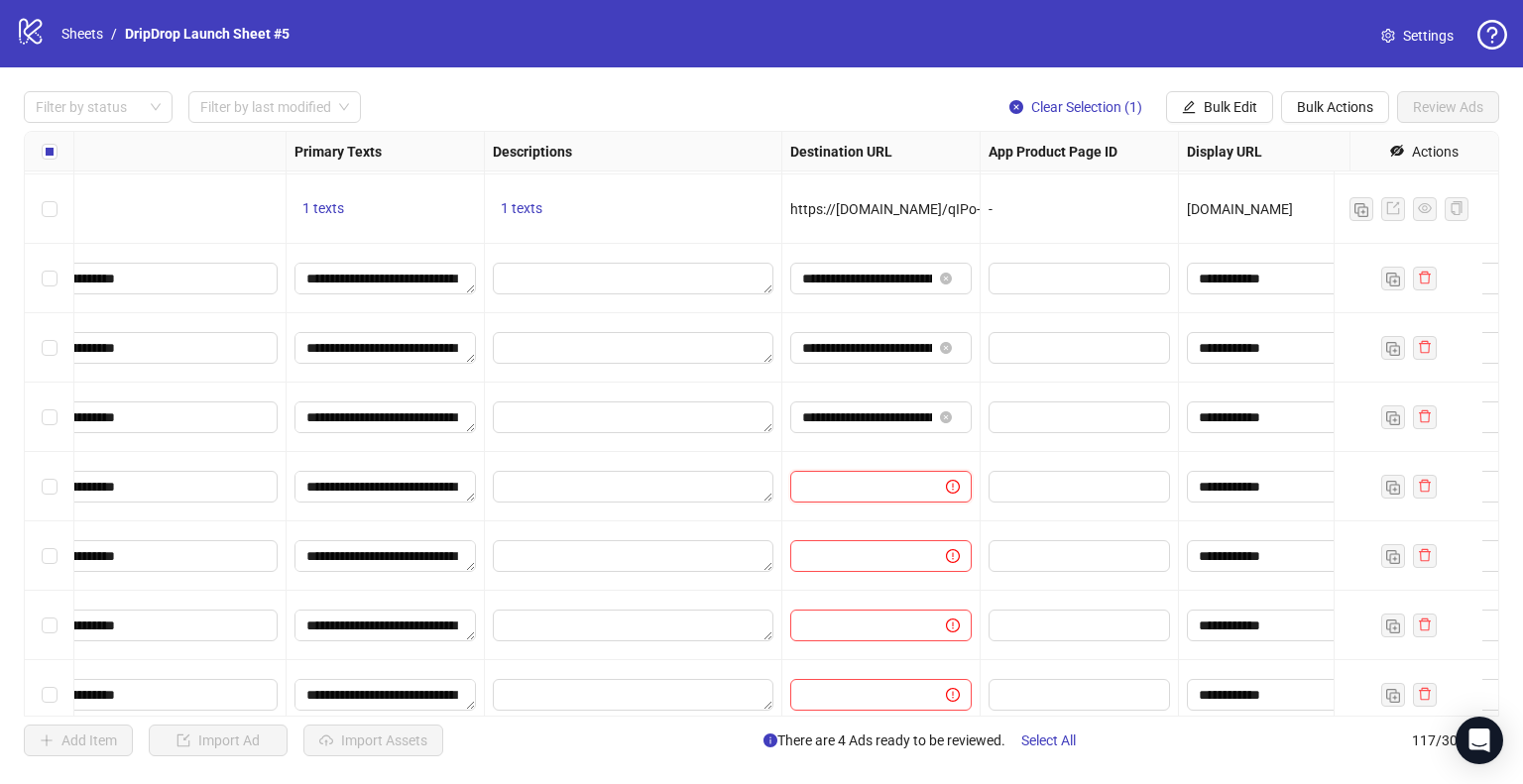 click at bounding box center [860, 487] 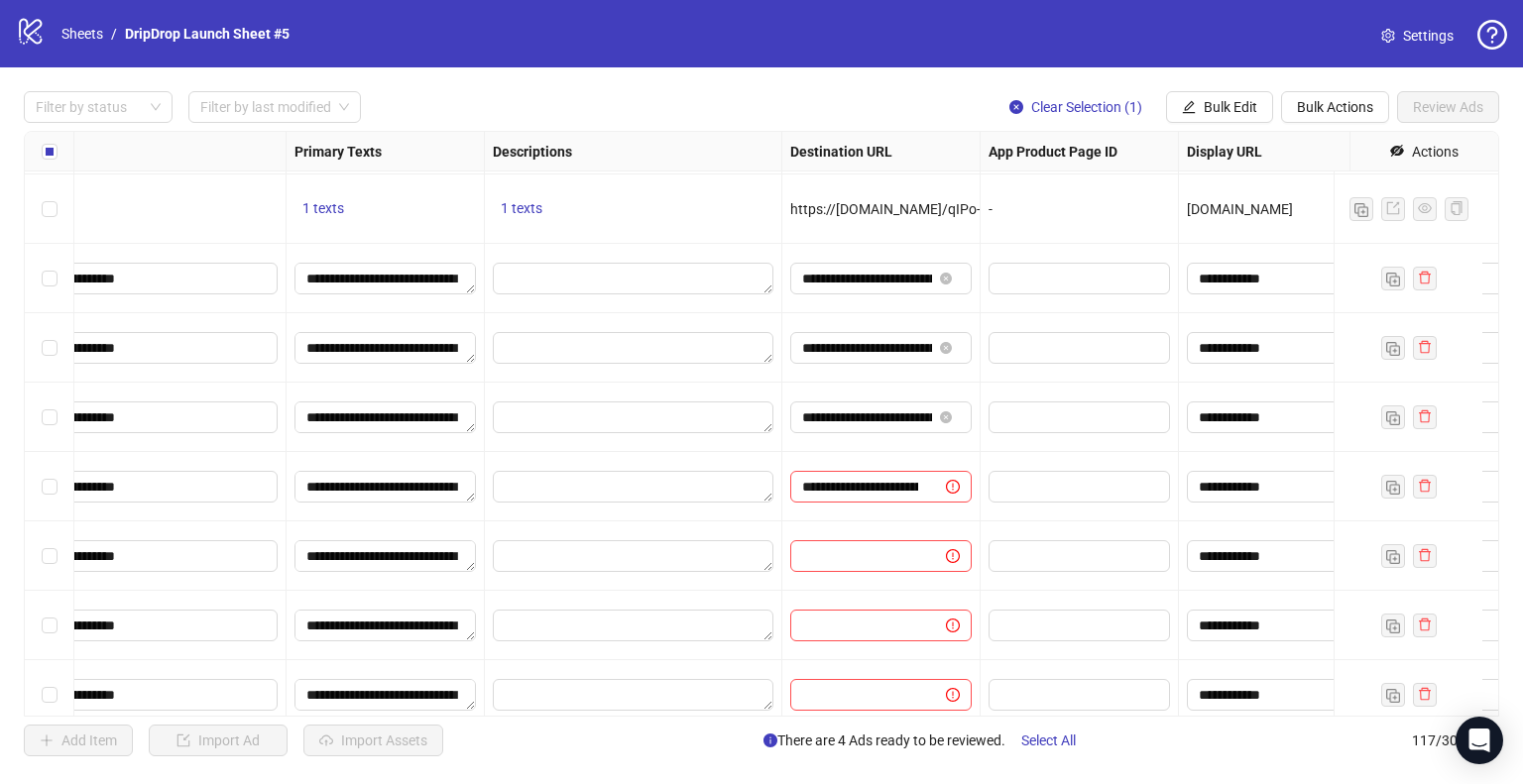 click on "**********" at bounding box center (881, 487) 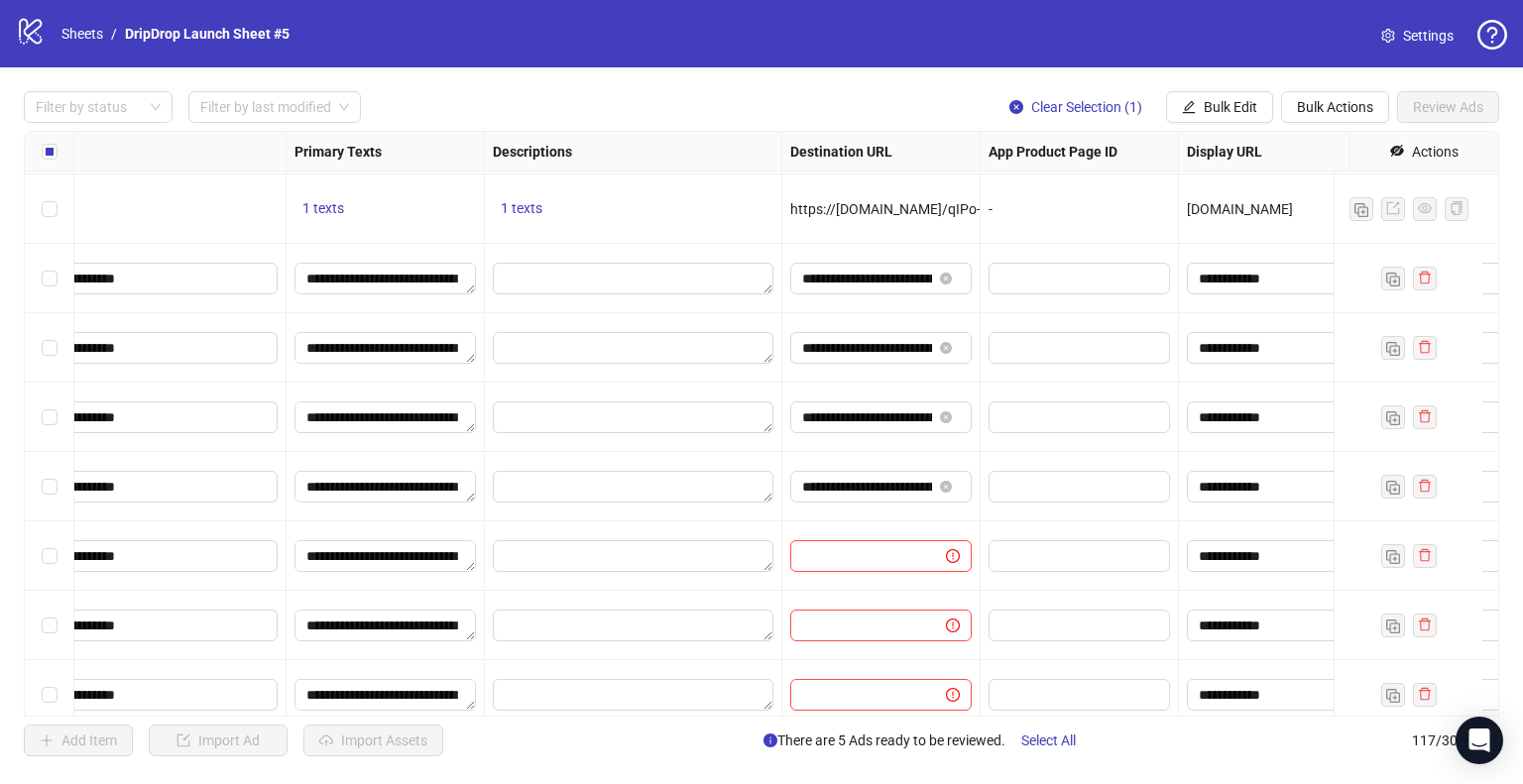 click at bounding box center (860, 556) 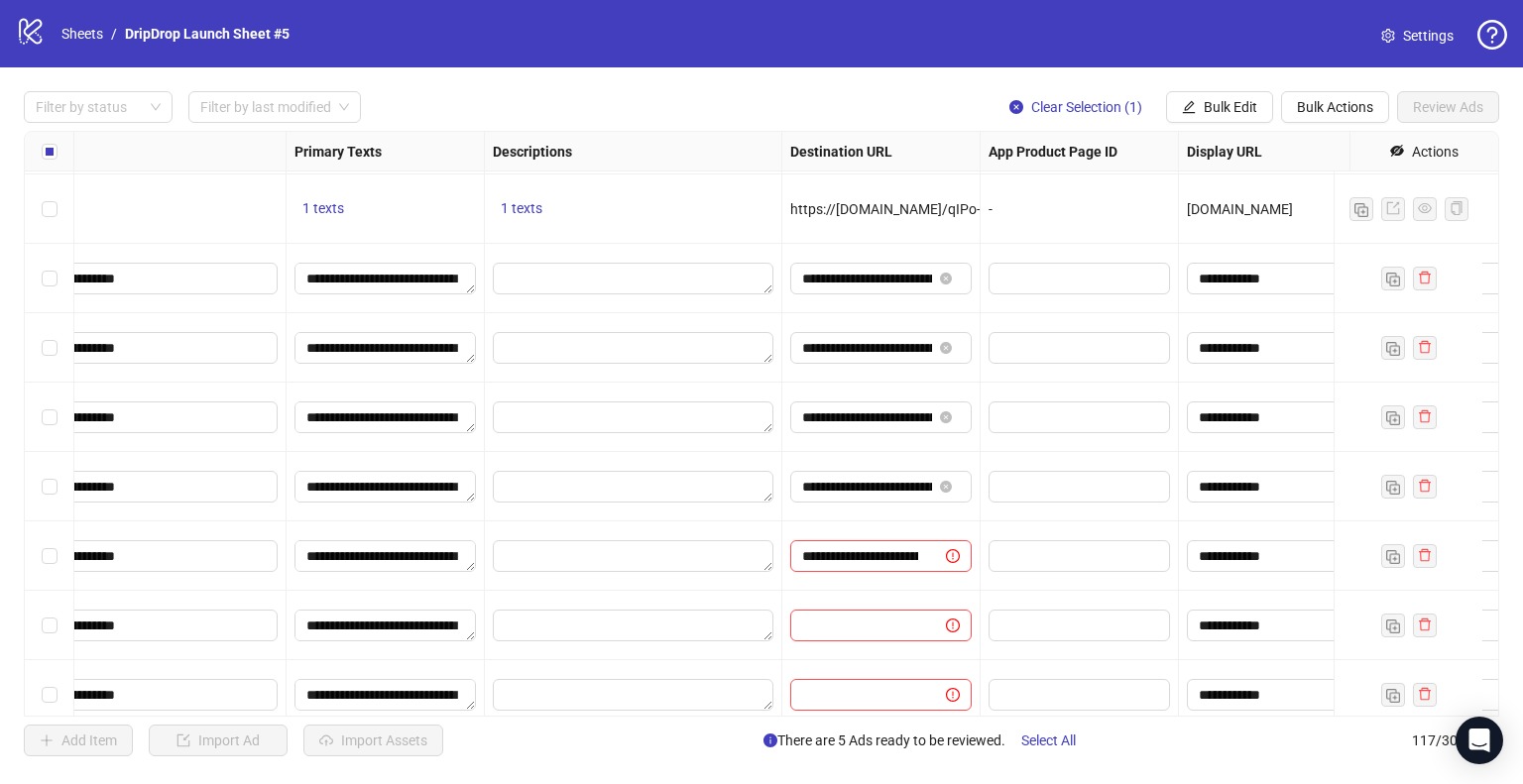click on "**********" at bounding box center (881, 556) 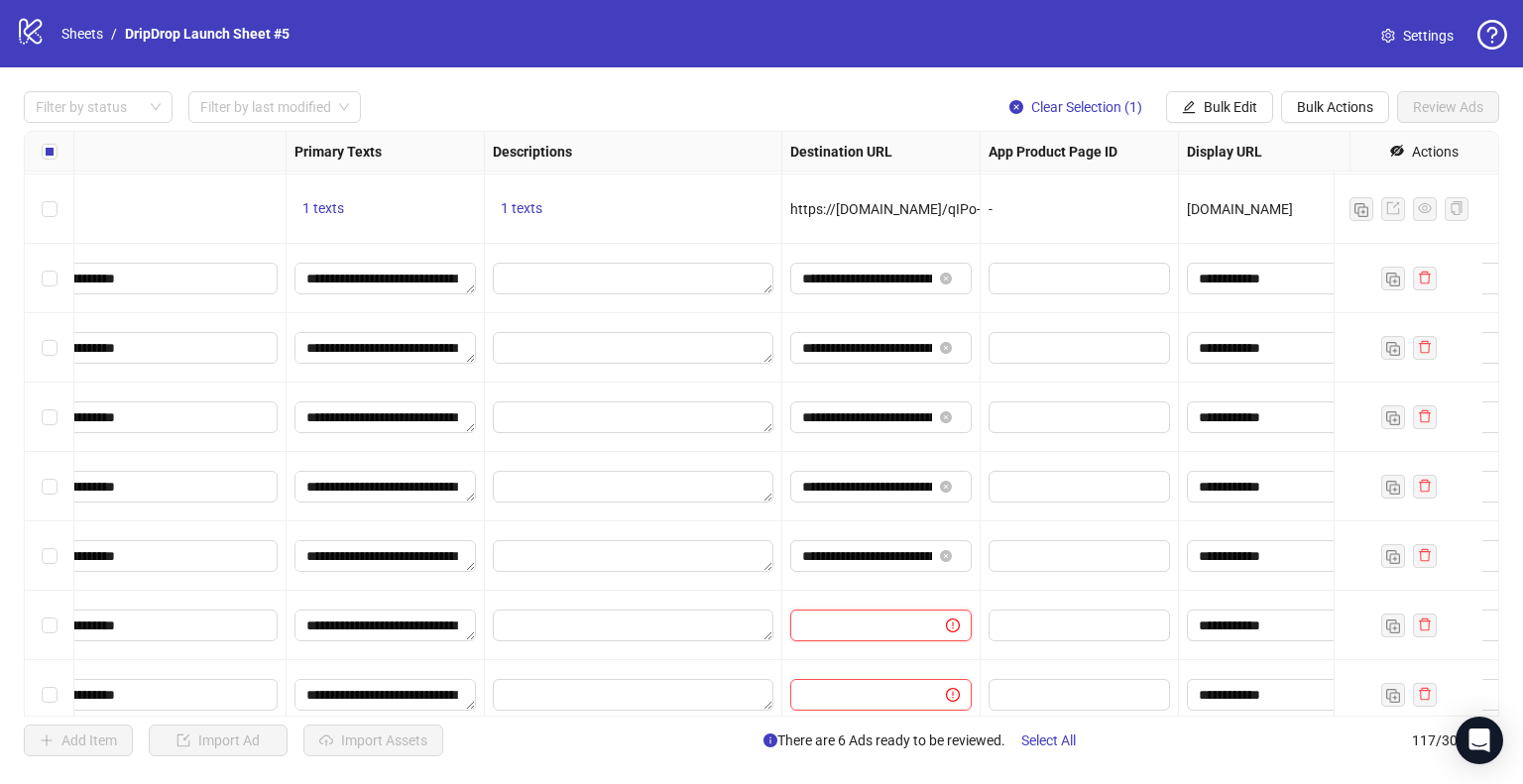 click at bounding box center (860, 625) 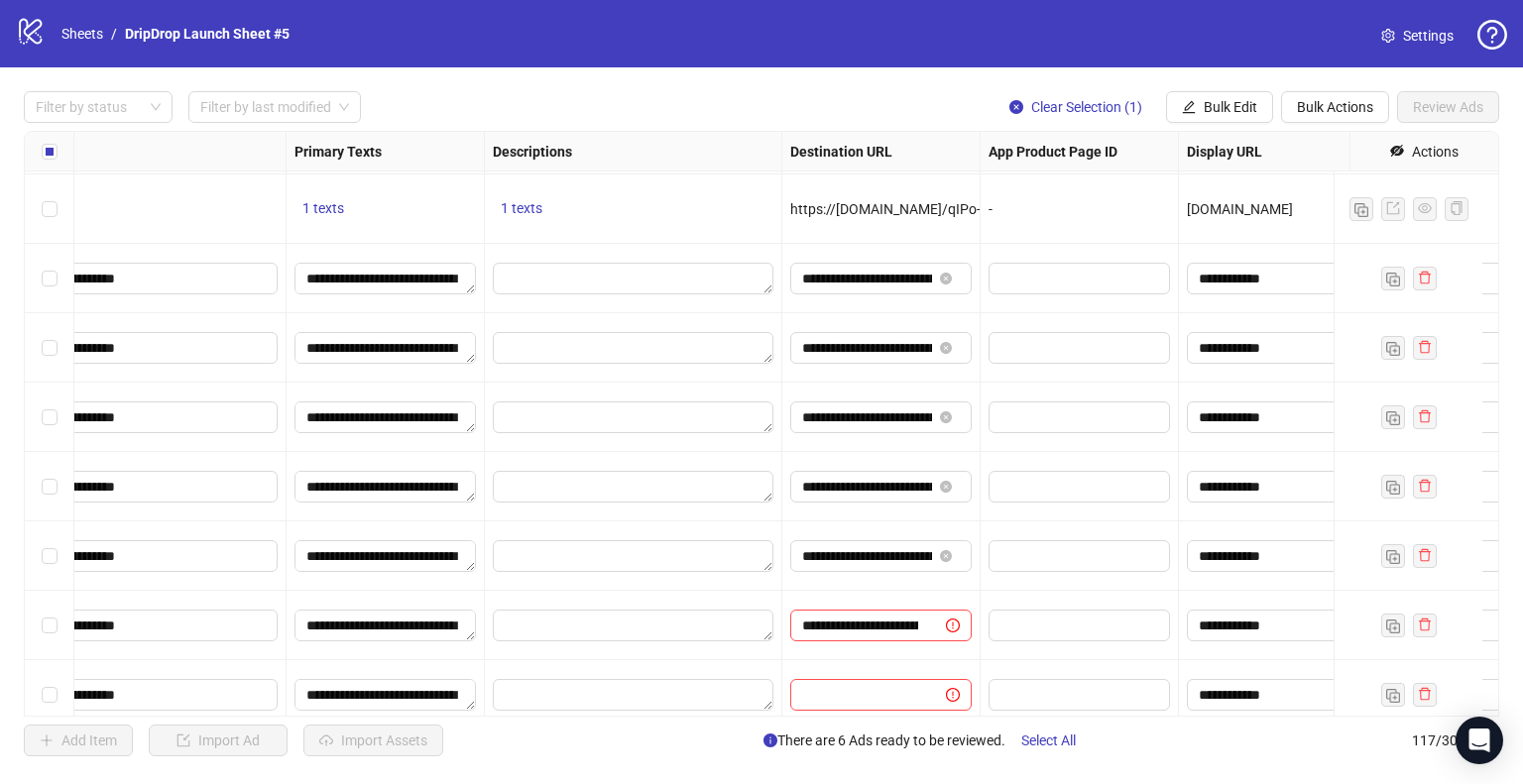 click on "**********" at bounding box center (881, 625) 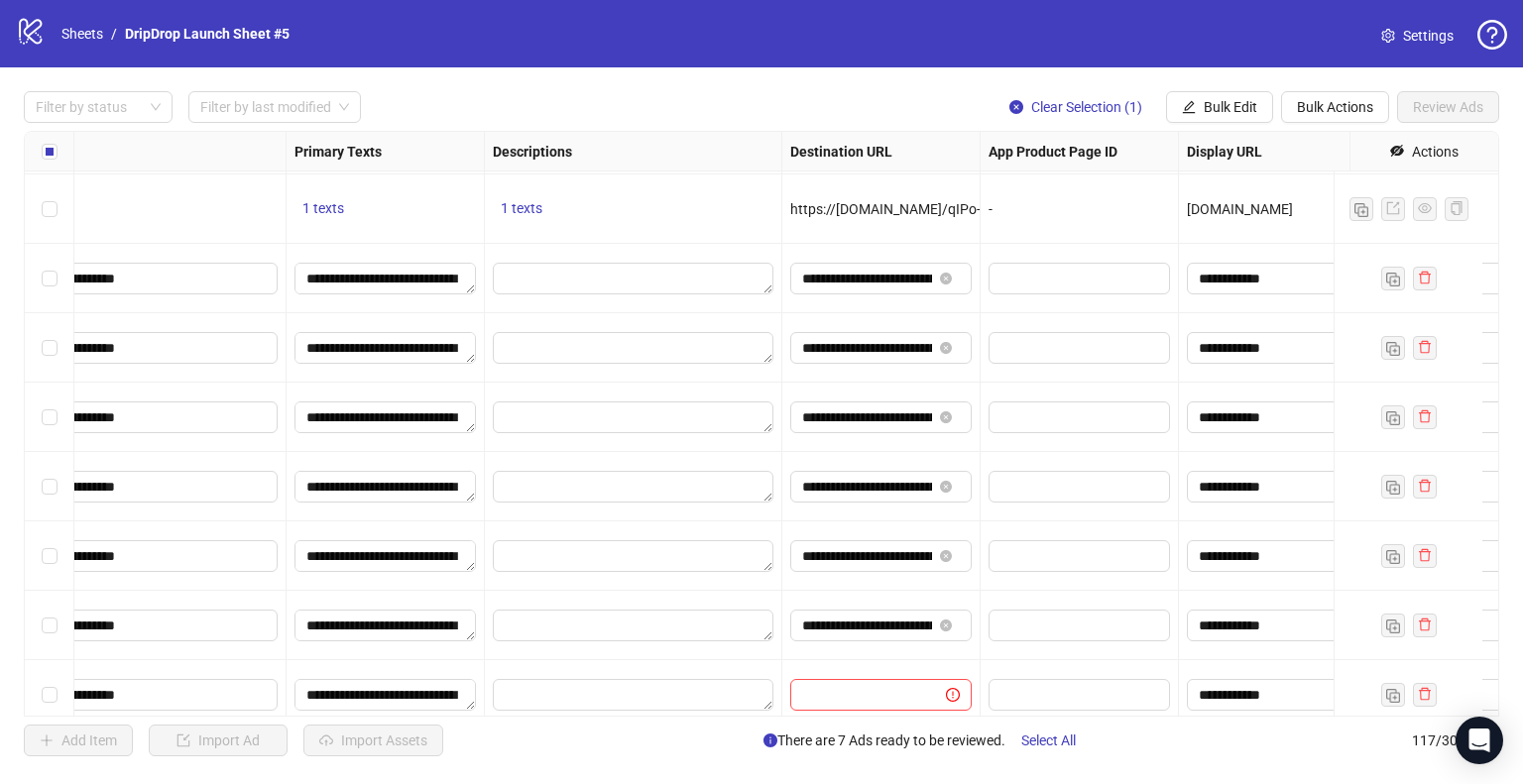 scroll, scrollTop: 7589, scrollLeft: 1186, axis: both 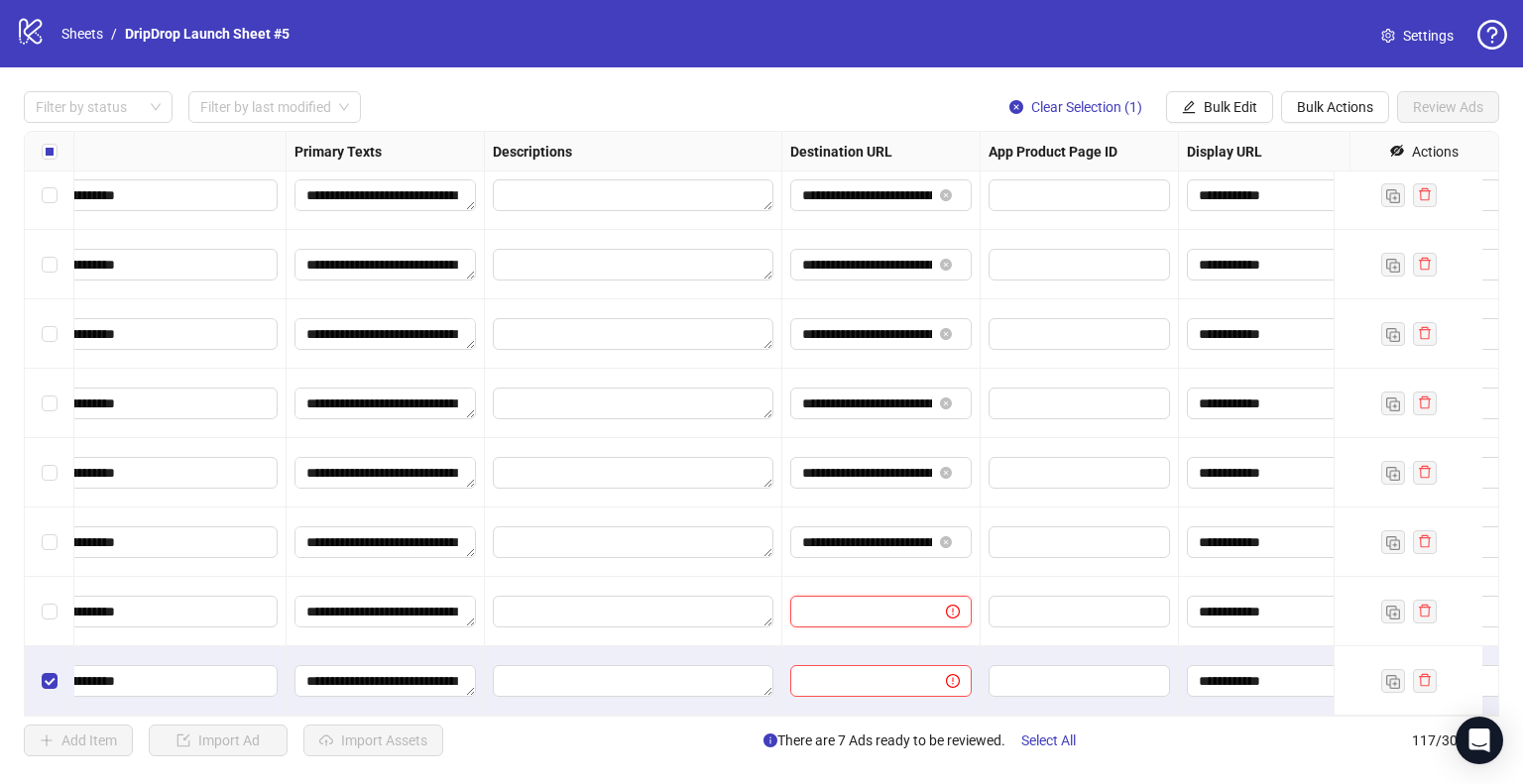 click at bounding box center [860, 612] 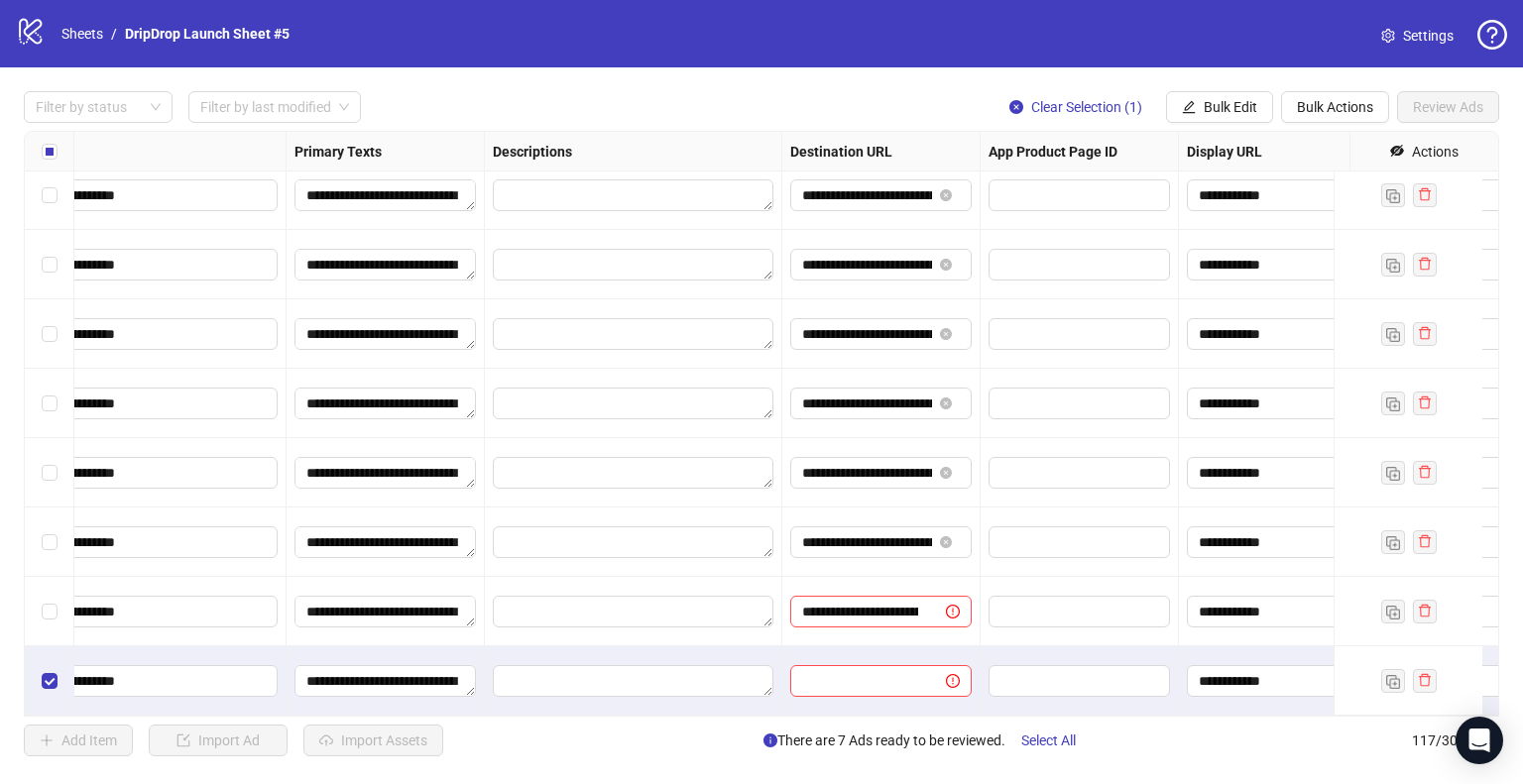 click on "**********" at bounding box center (881, 612) 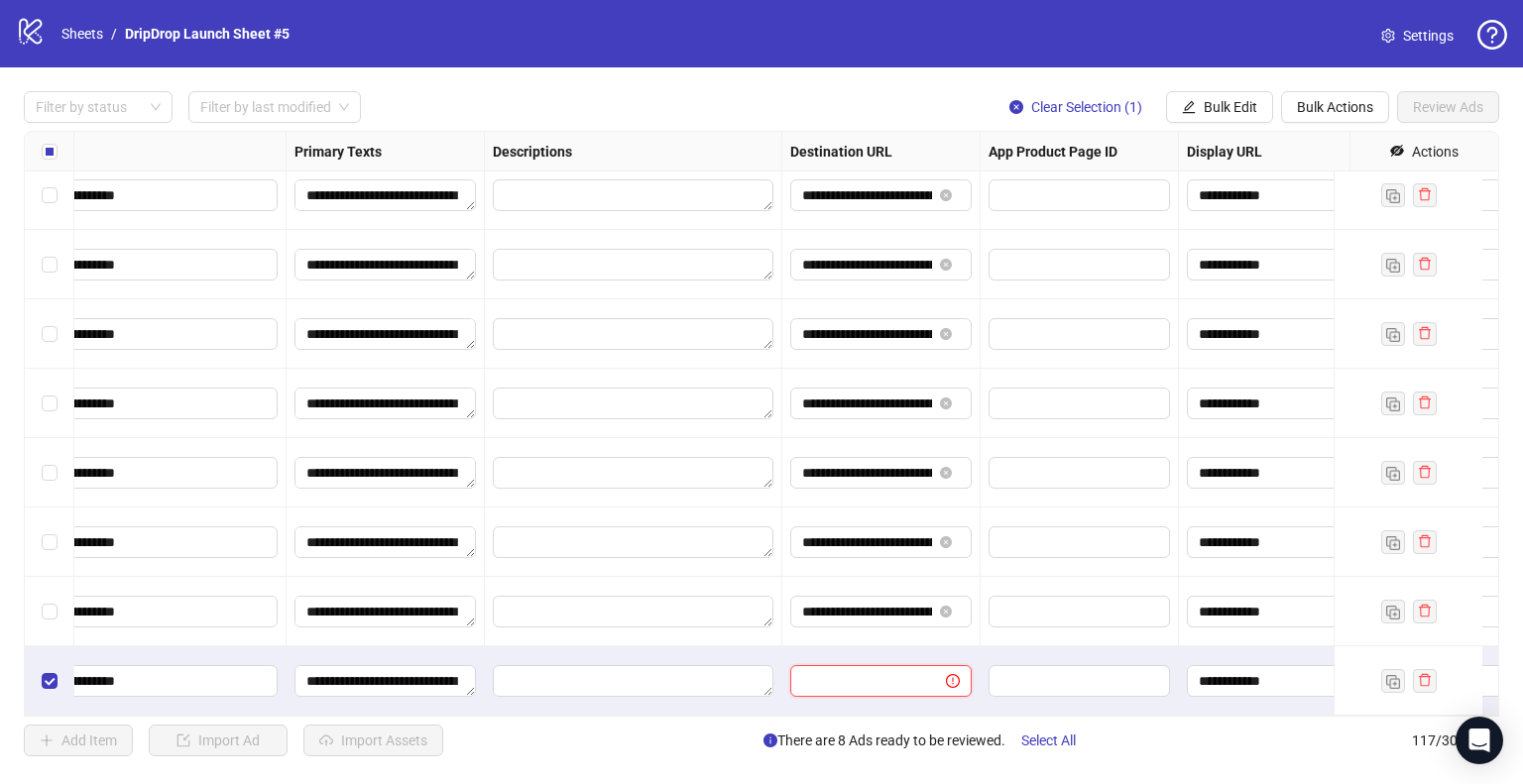 click at bounding box center [860, 681] 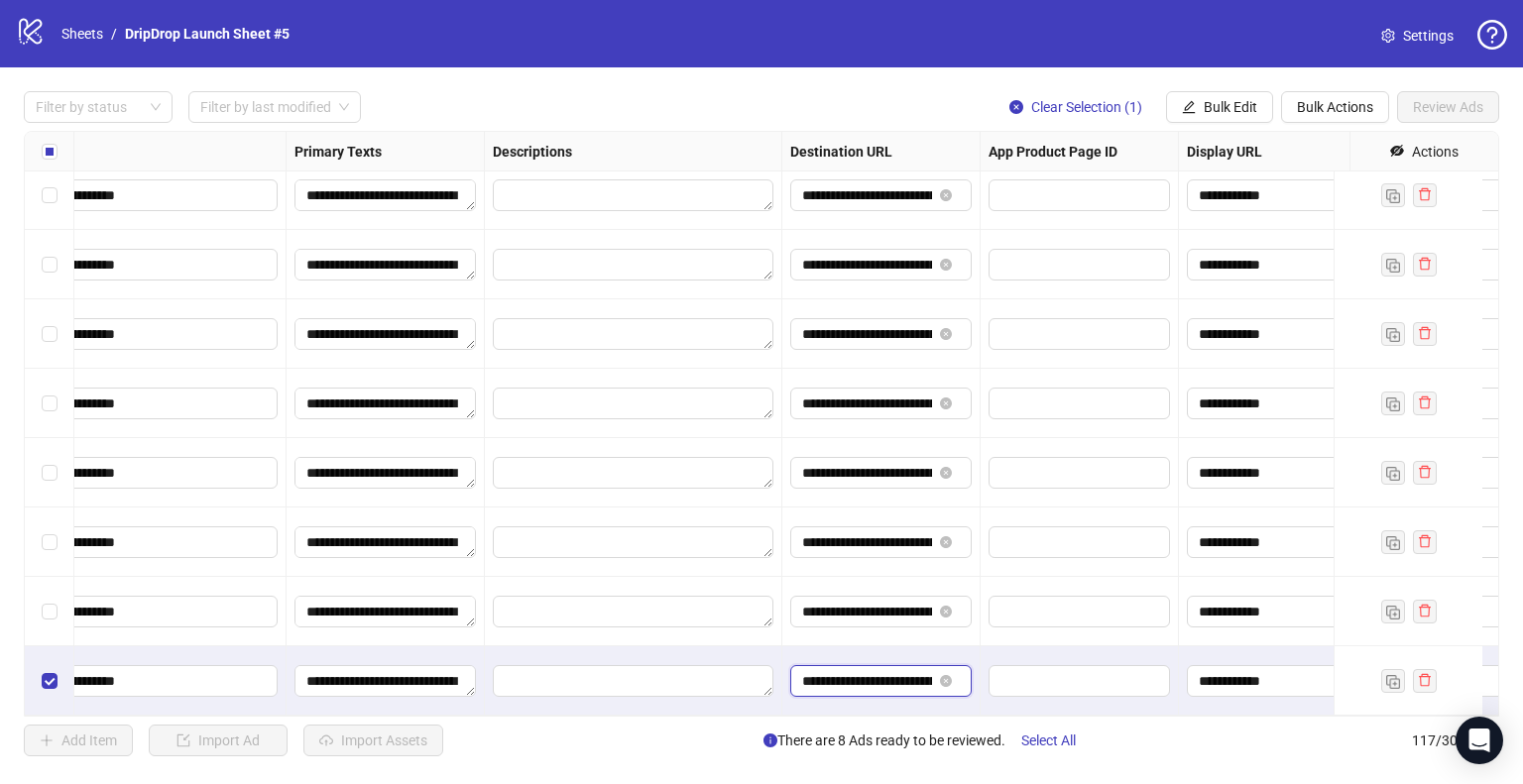 scroll, scrollTop: 0, scrollLeft: 567, axis: horizontal 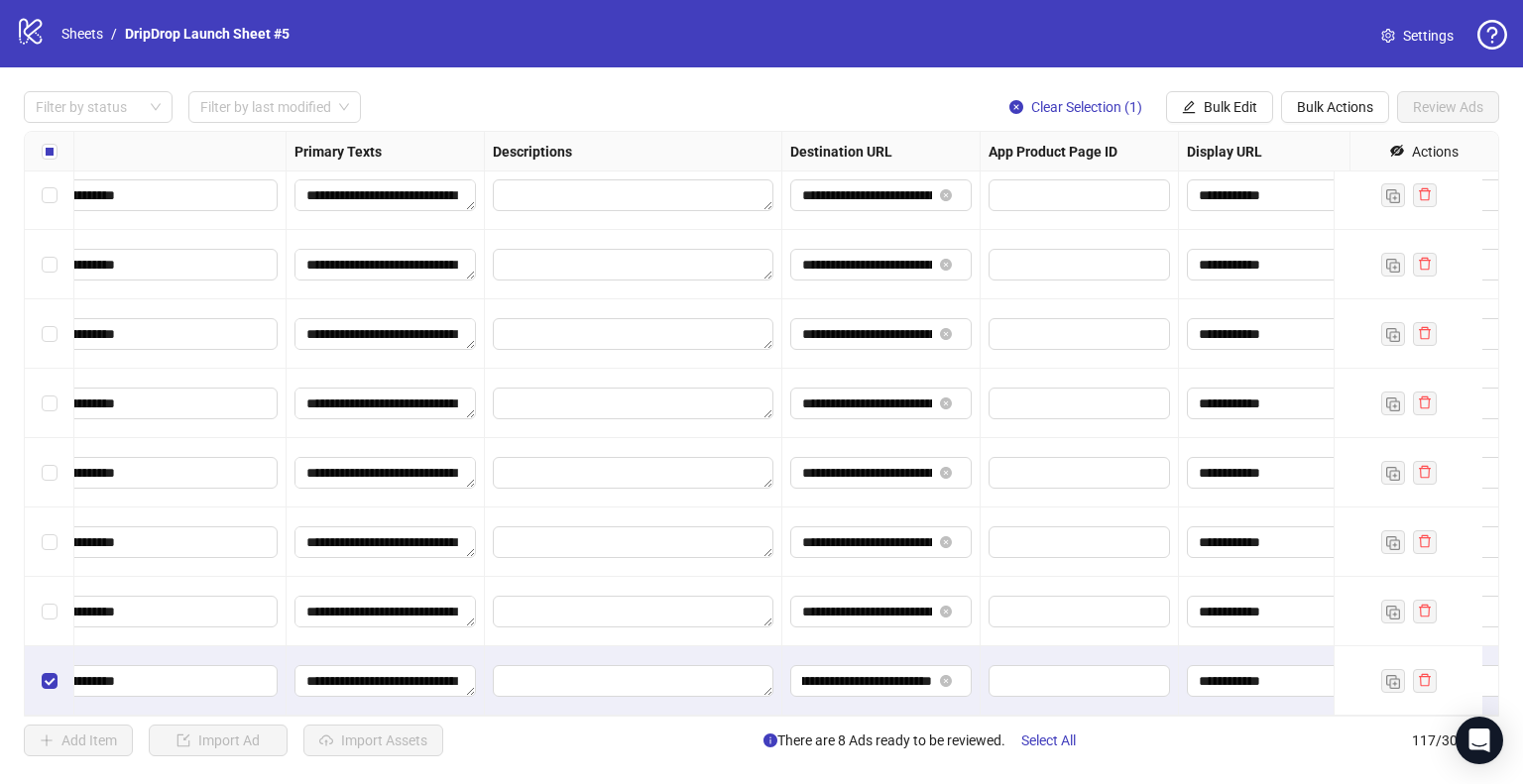 click on "**********" at bounding box center [881, 681] 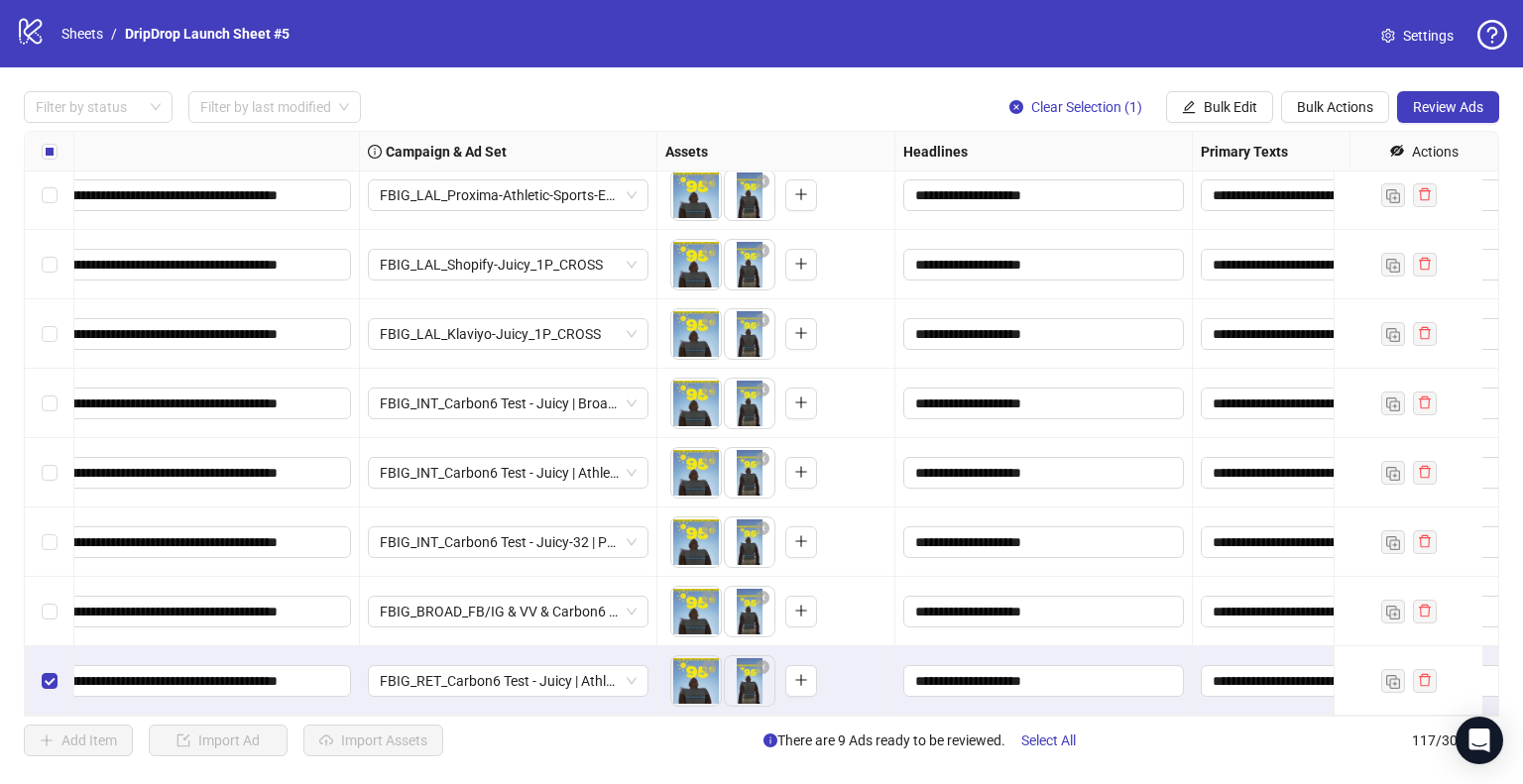 scroll, scrollTop: 7589, scrollLeft: 0, axis: vertical 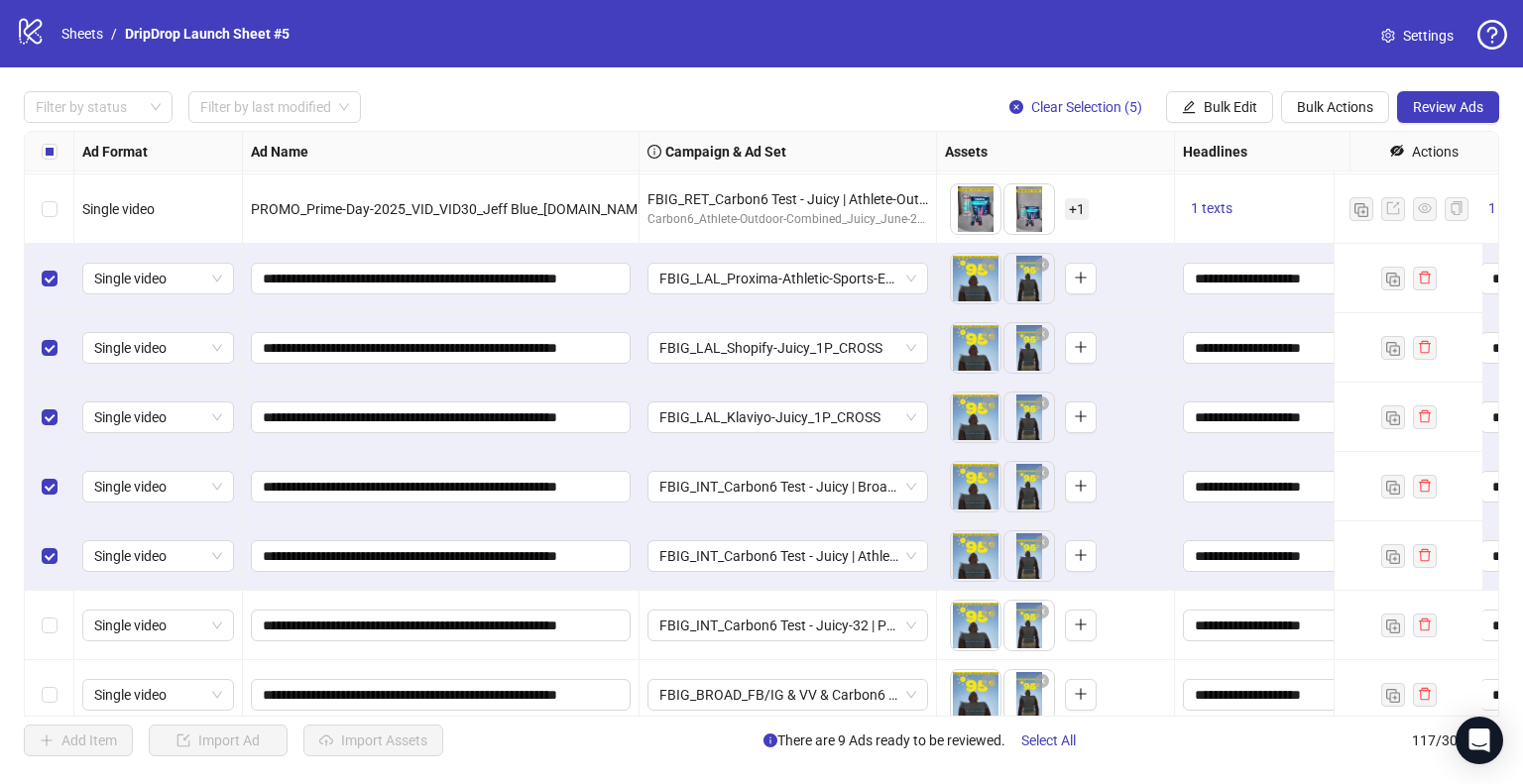 click at bounding box center (50, 625) 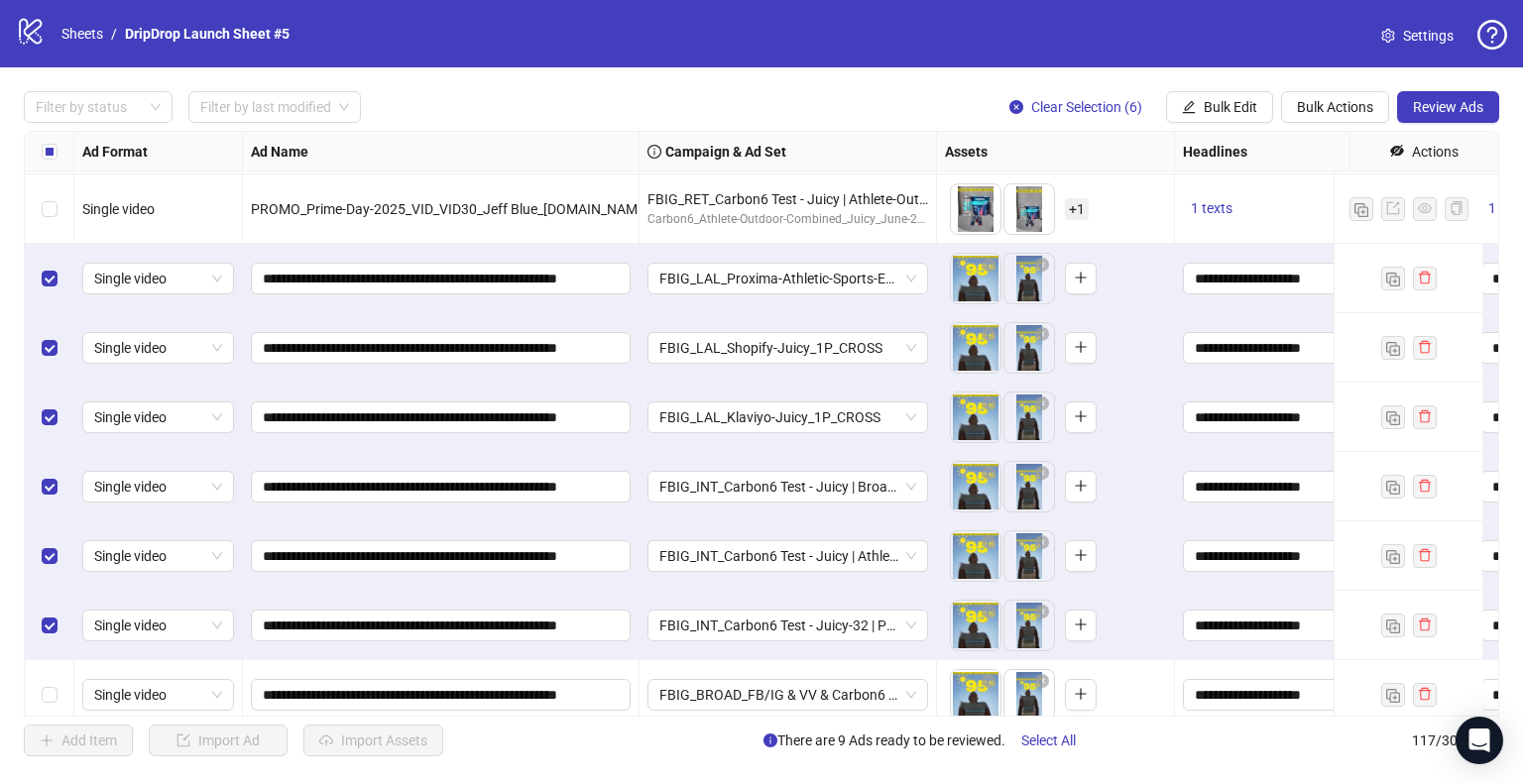 scroll, scrollTop: 7589, scrollLeft: 0, axis: vertical 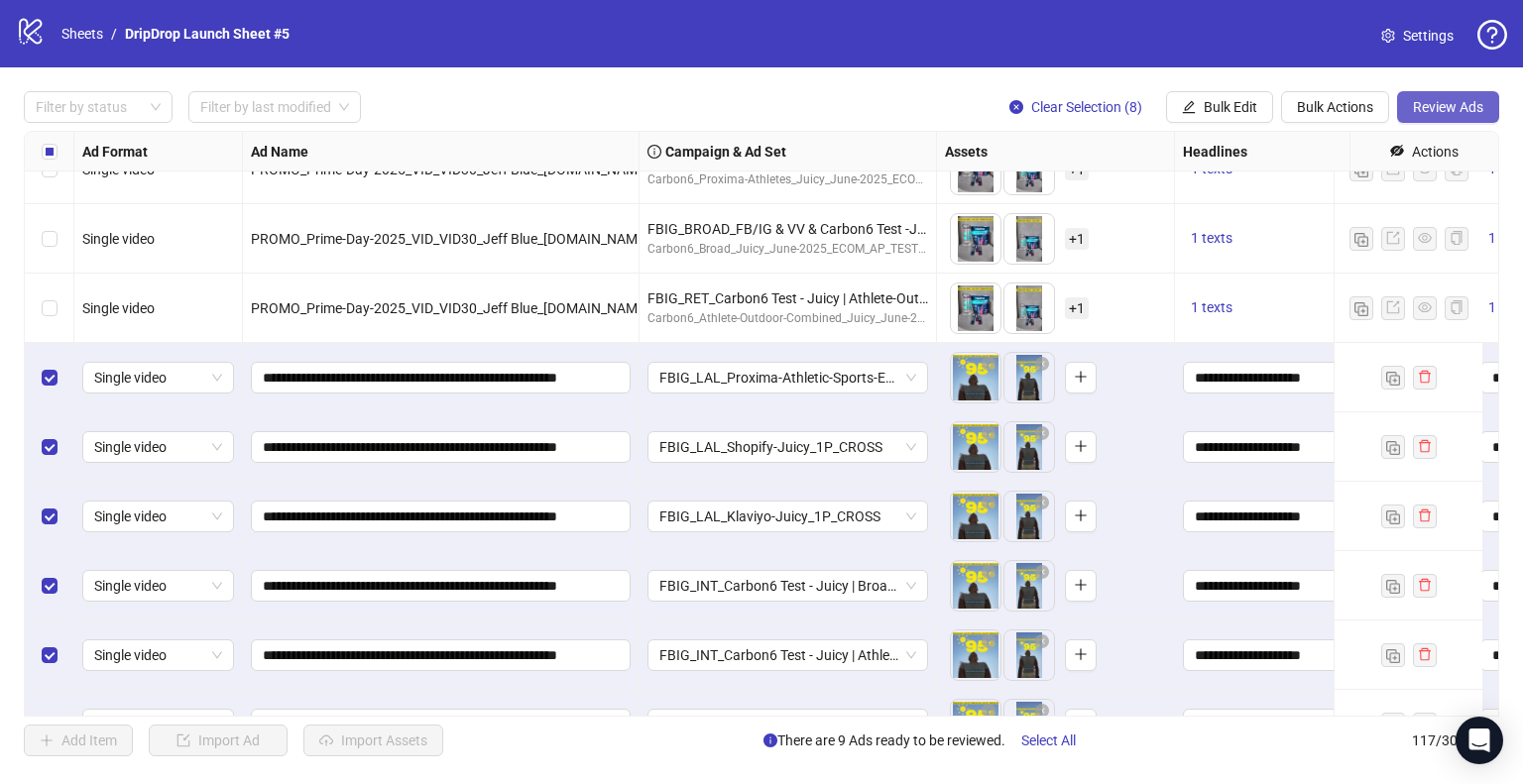 click on "Review Ads" at bounding box center (1448, 107) 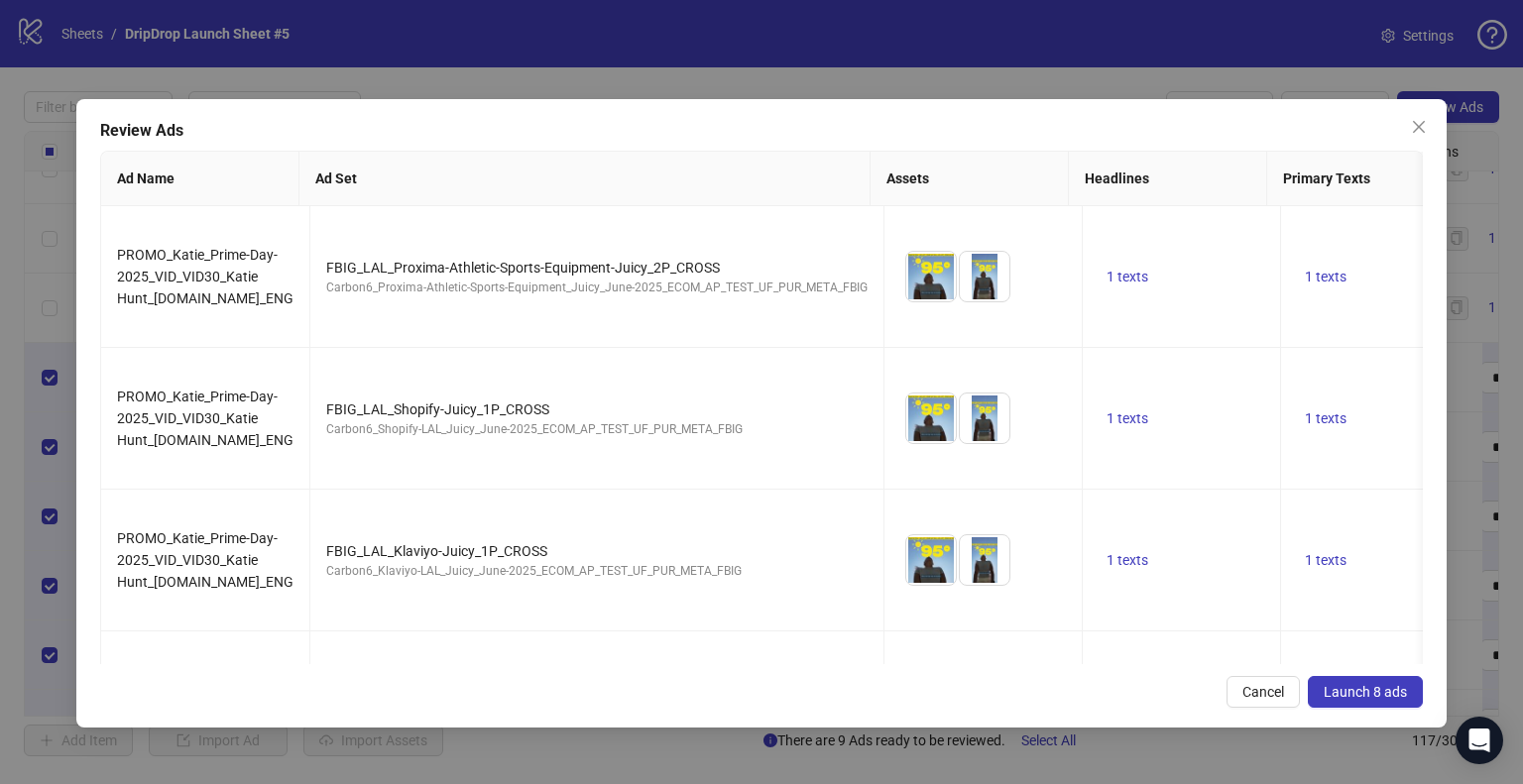 click on "Launch 8 ads" at bounding box center [1365, 692] 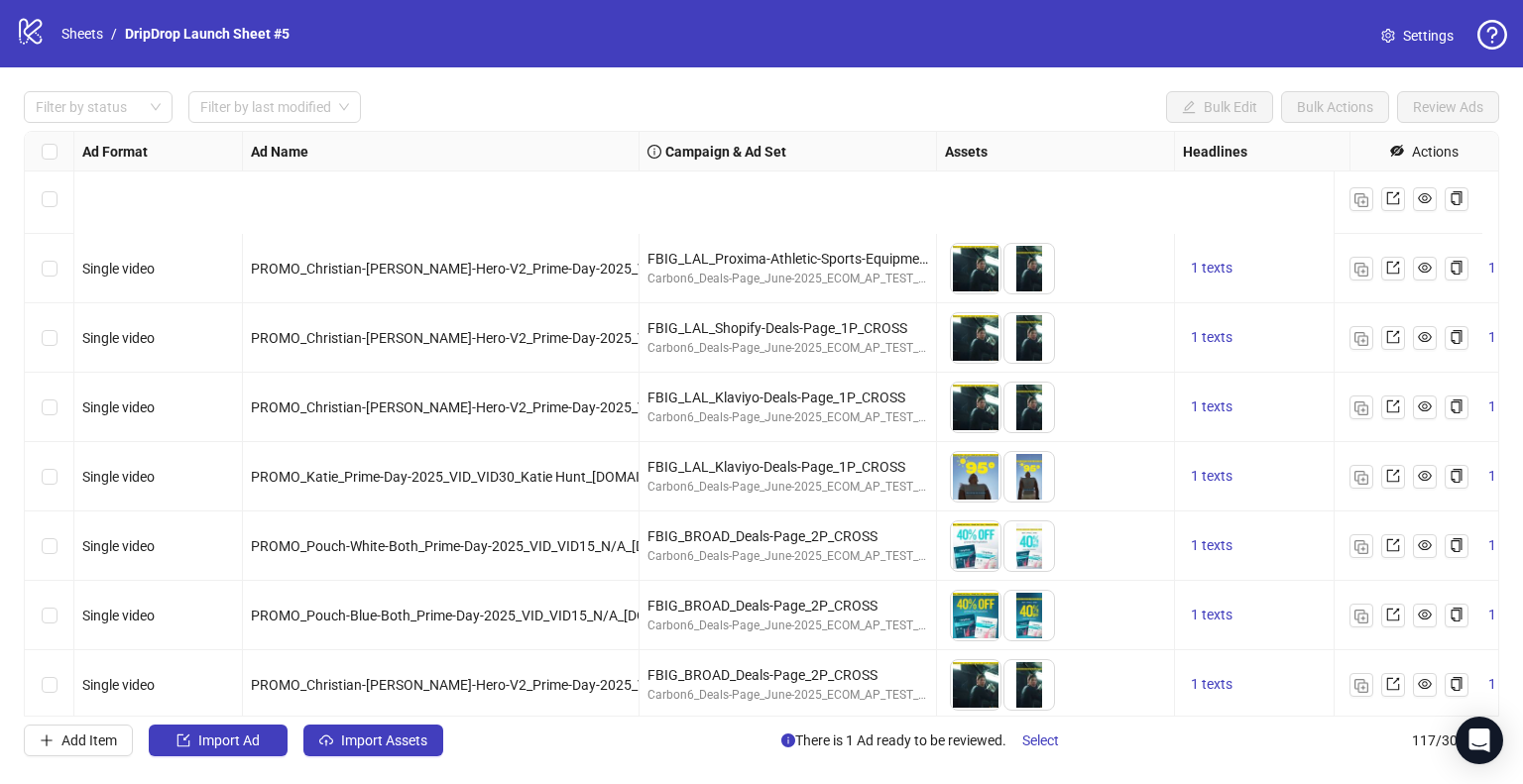 scroll, scrollTop: 3327, scrollLeft: 0, axis: vertical 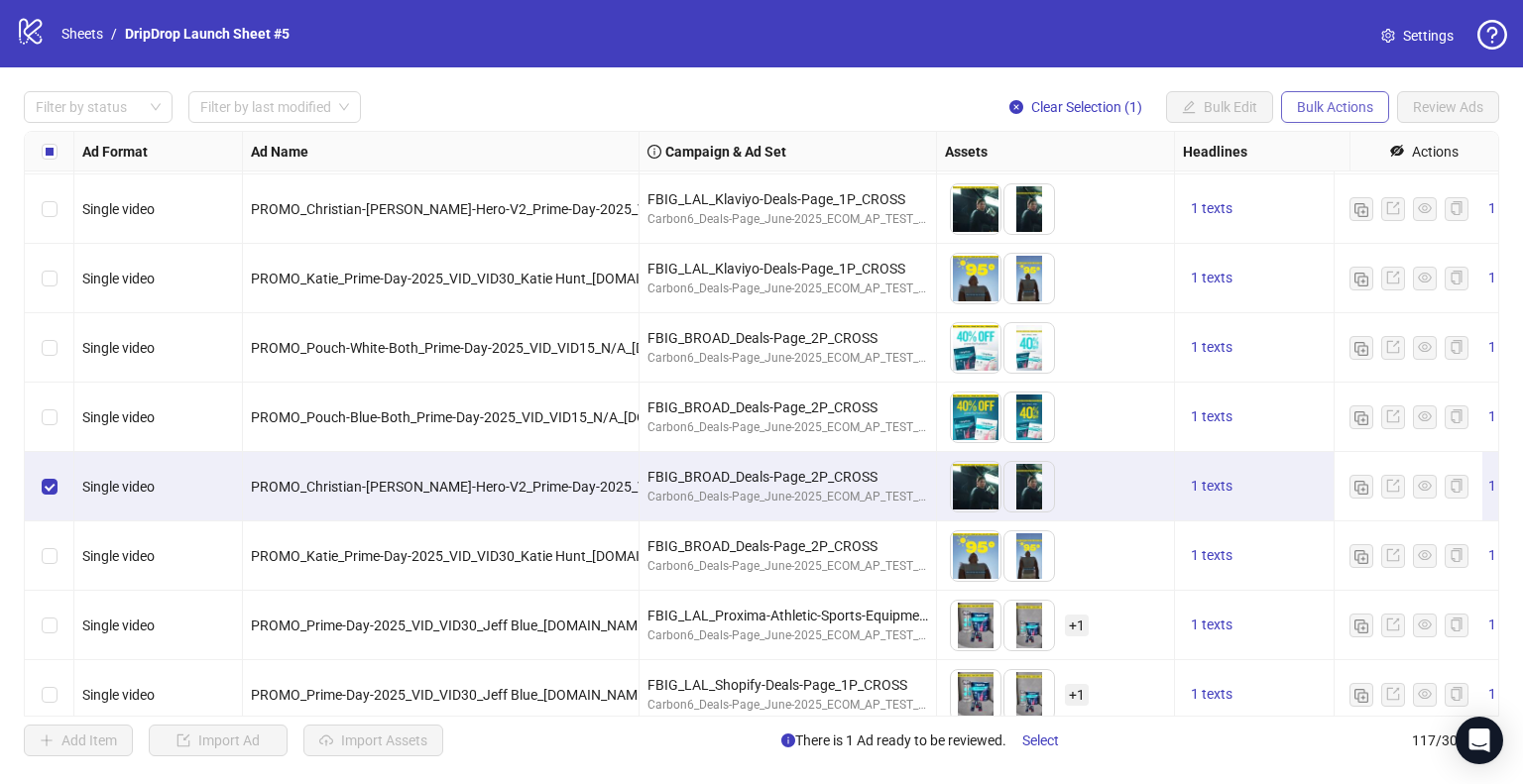 click on "Bulk Actions" at bounding box center (1335, 107) 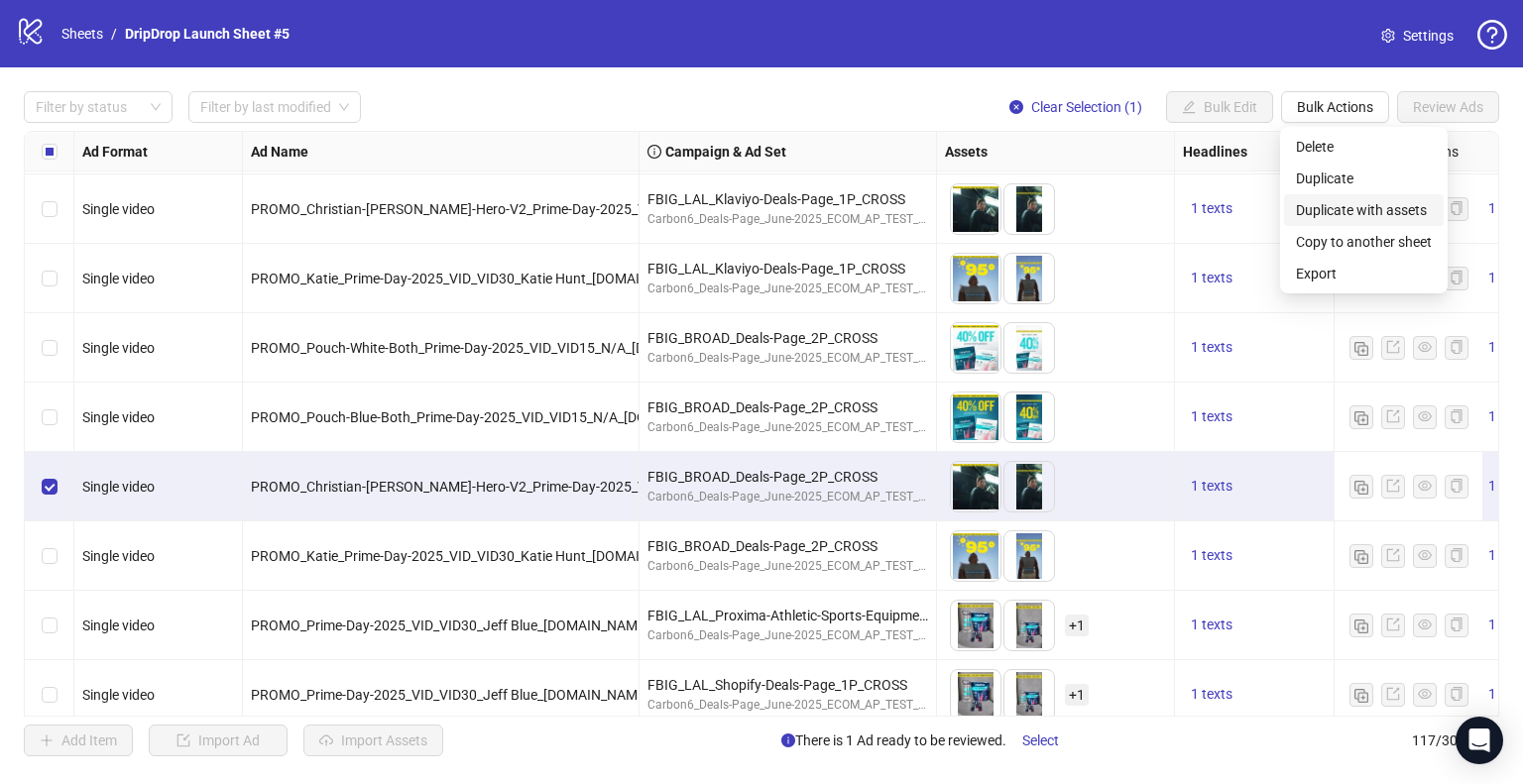 click on "Duplicate with assets" at bounding box center (1363, 210) 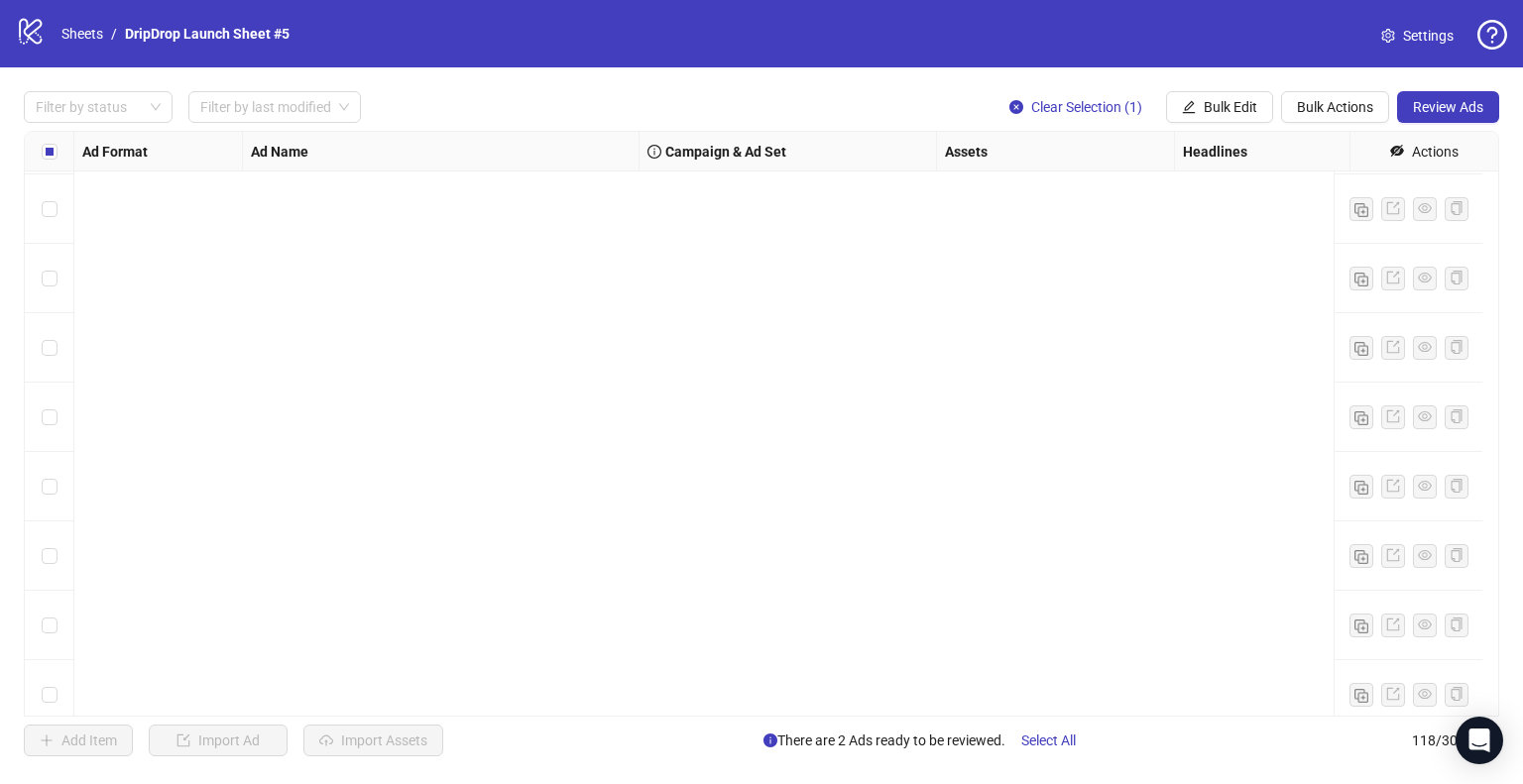 scroll, scrollTop: 7659, scrollLeft: 0, axis: vertical 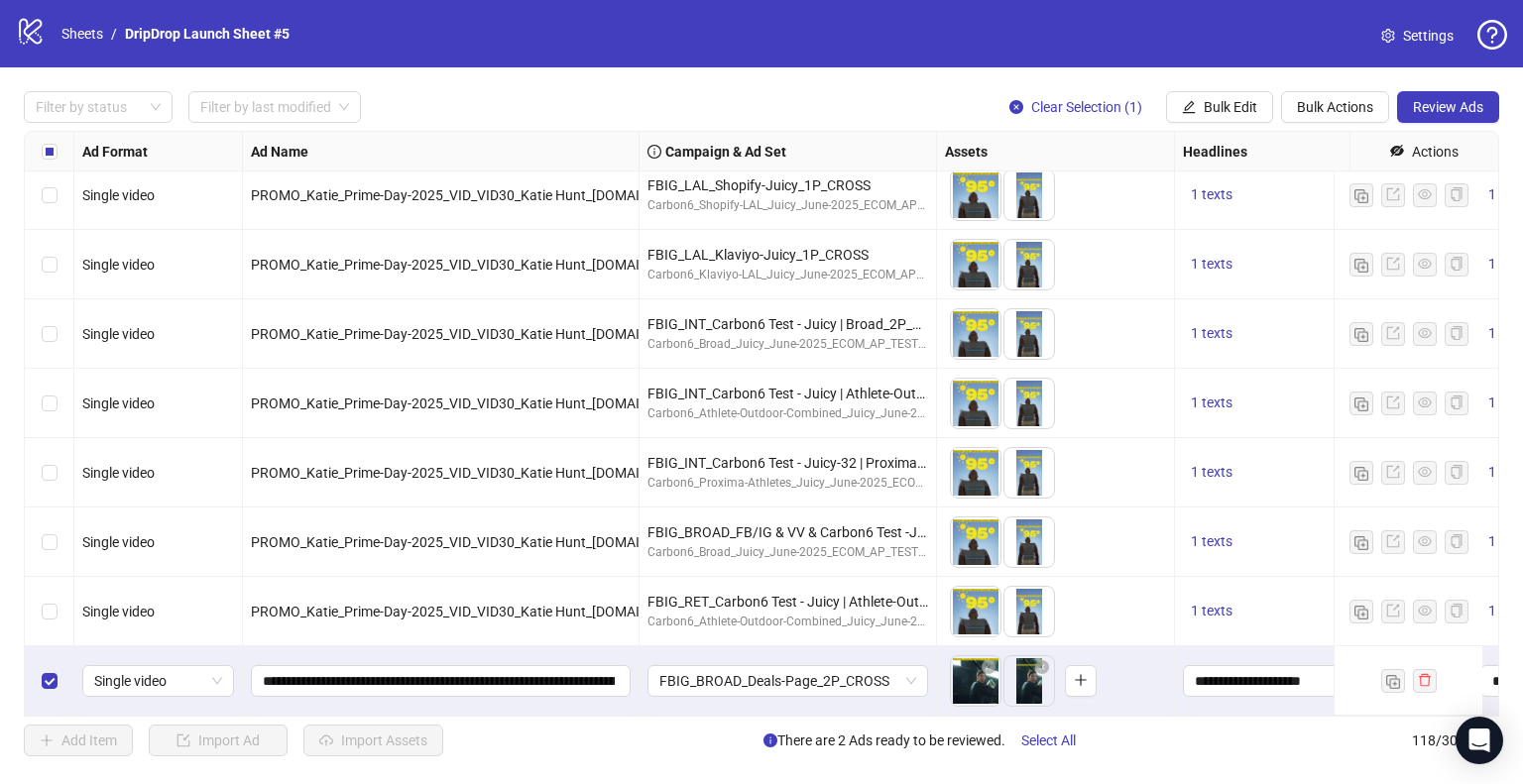 click at bounding box center (50, 195) 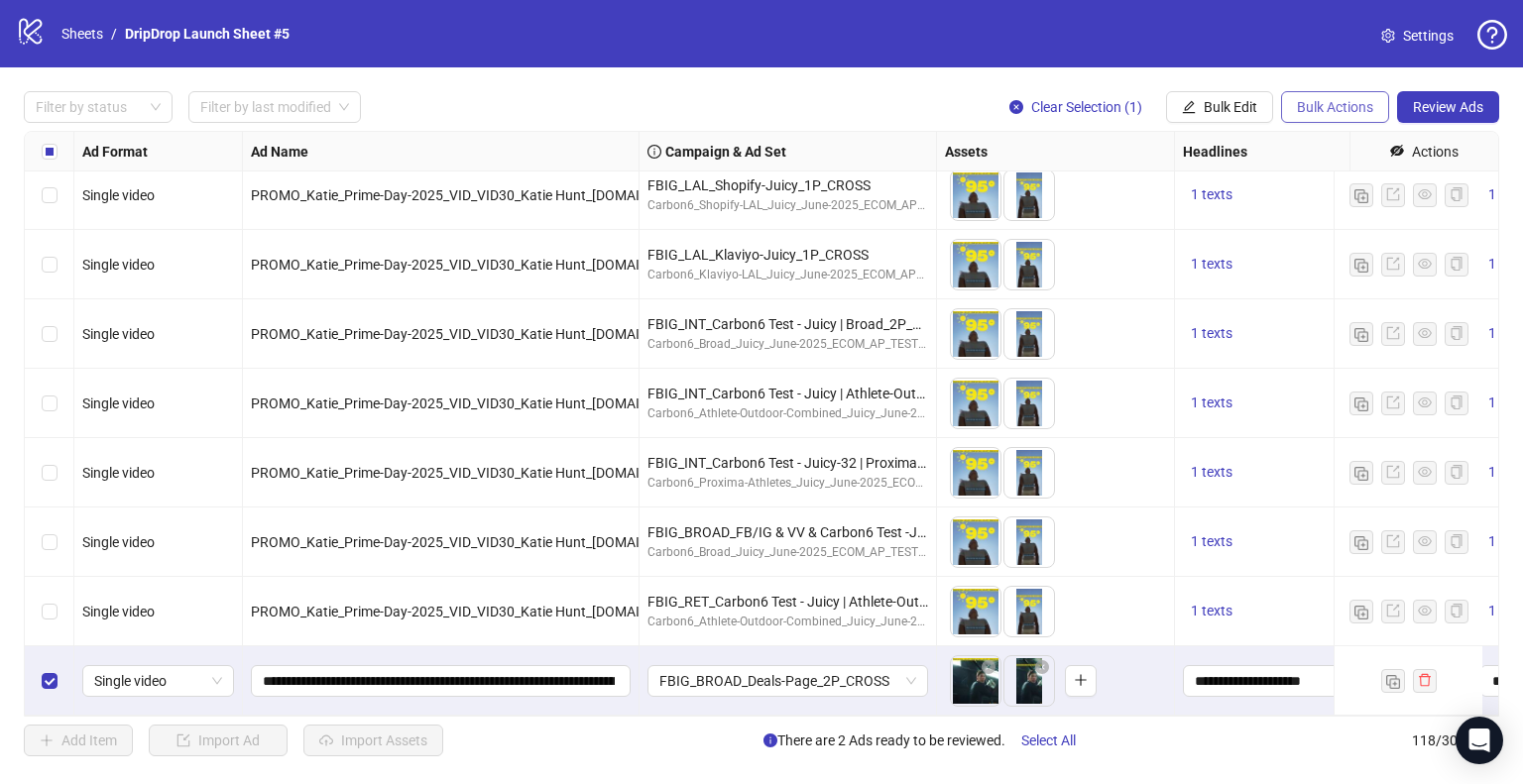click on "Bulk Actions" at bounding box center (1335, 107) 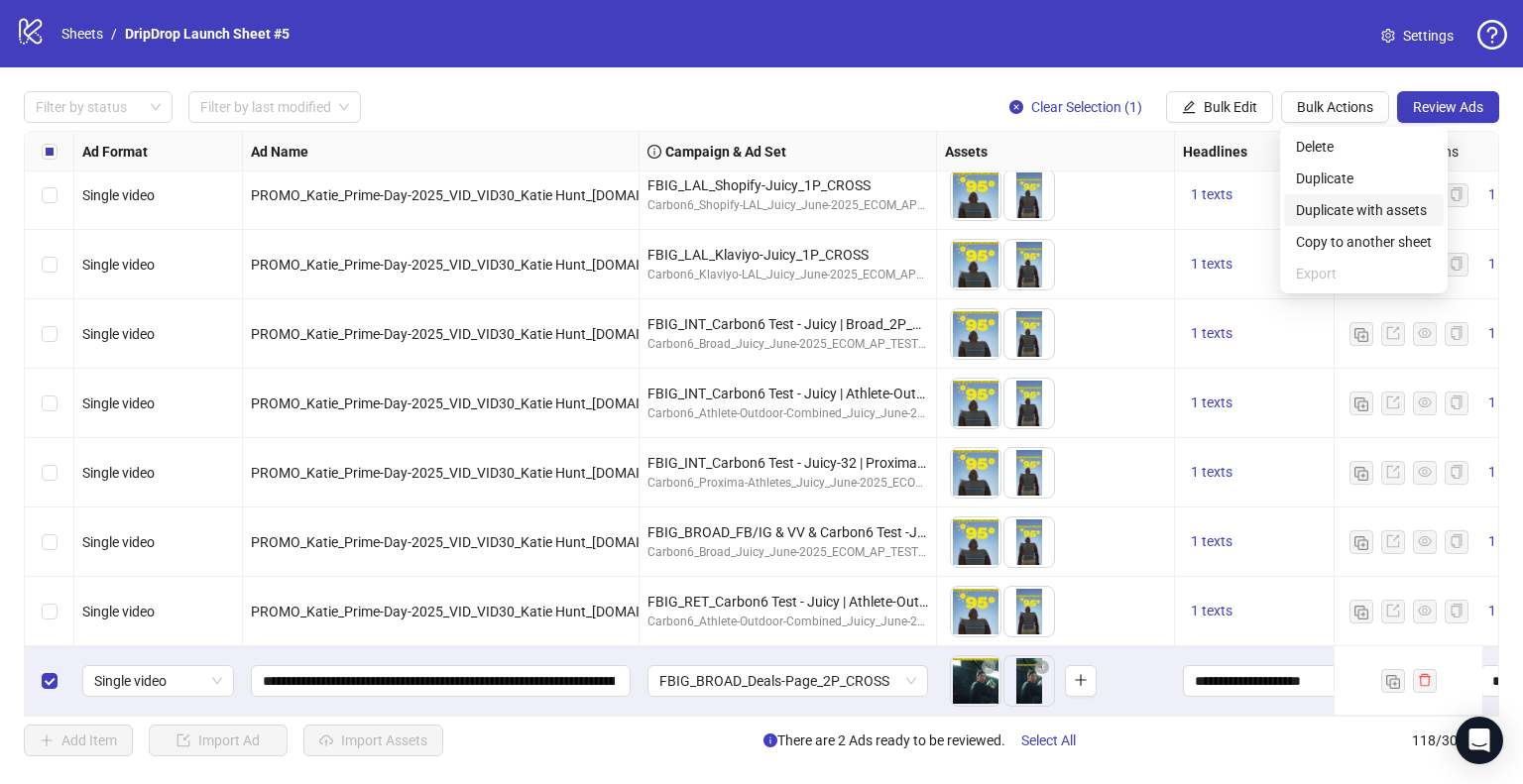 click on "Duplicate with assets" at bounding box center [1363, 210] 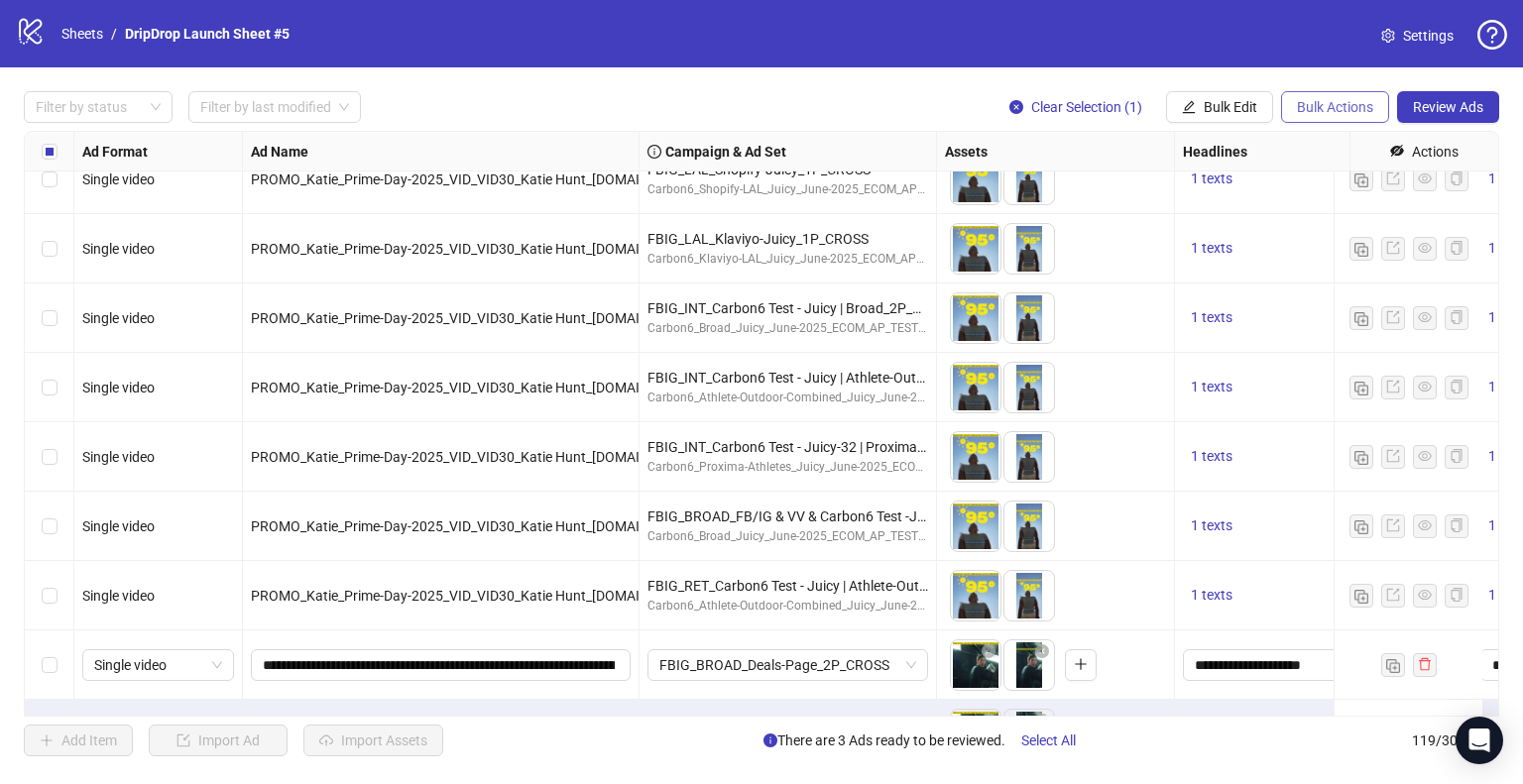 scroll, scrollTop: 7728, scrollLeft: 0, axis: vertical 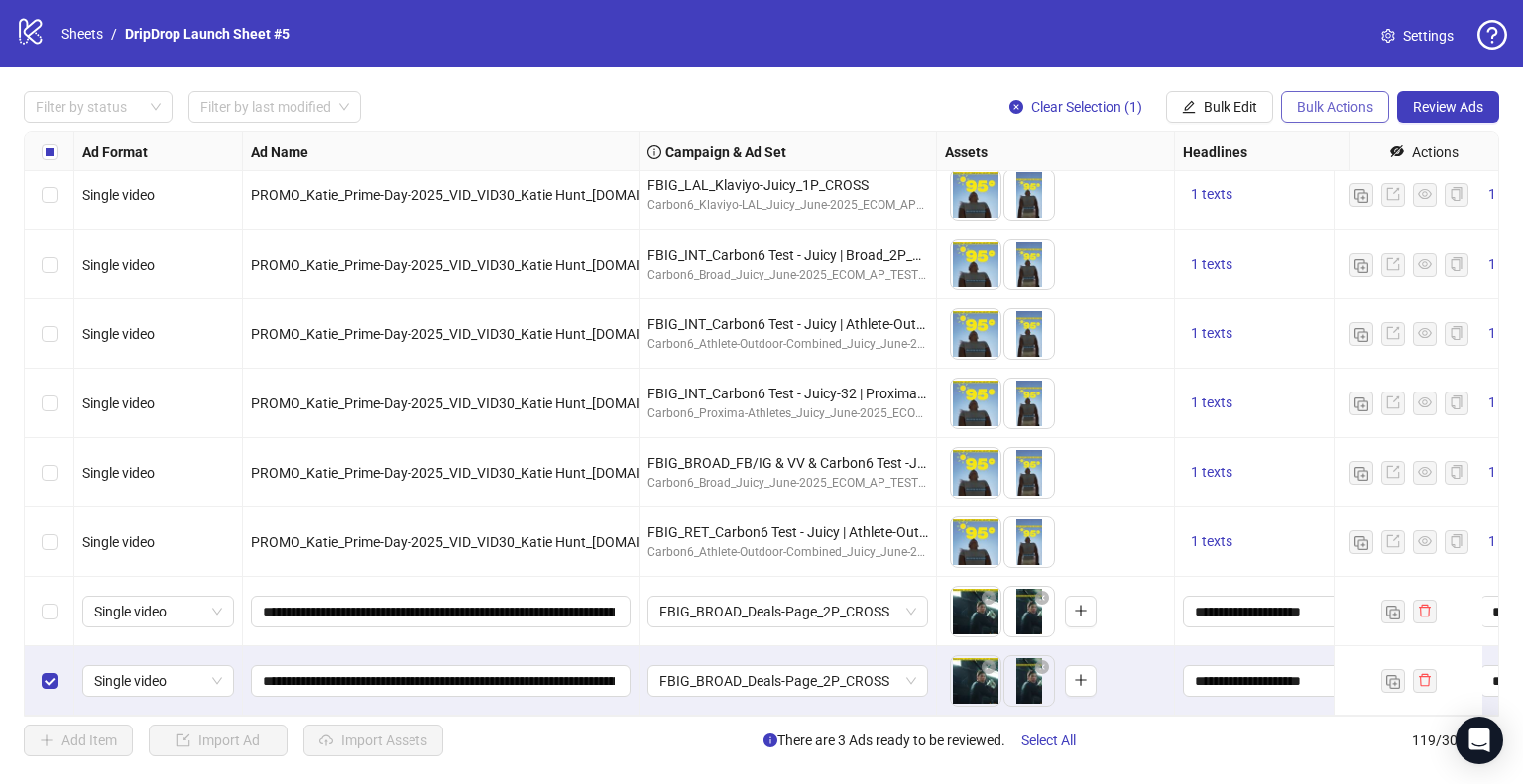click on "Bulk Actions" at bounding box center (1335, 107) 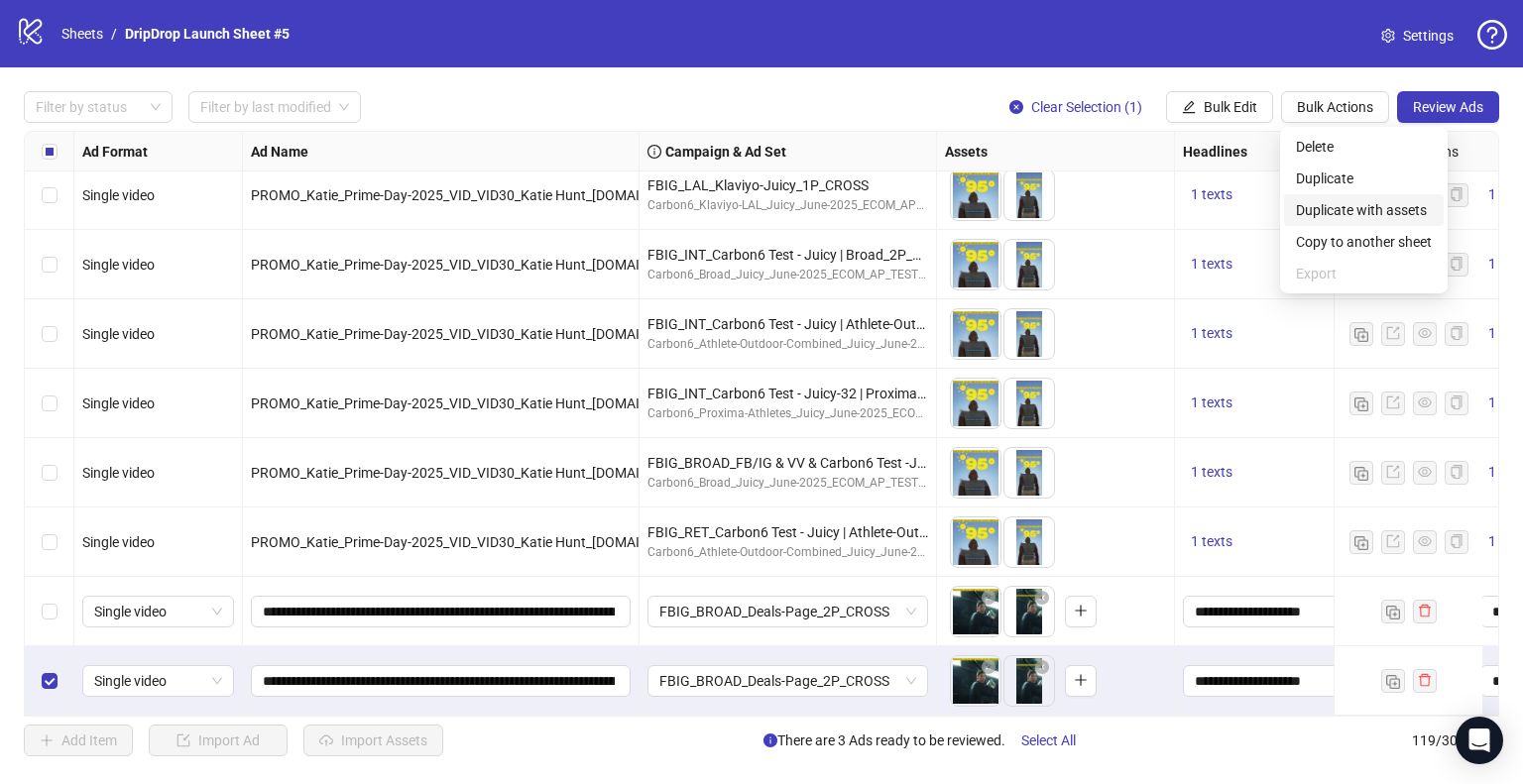 click on "Duplicate with assets" at bounding box center [1363, 210] 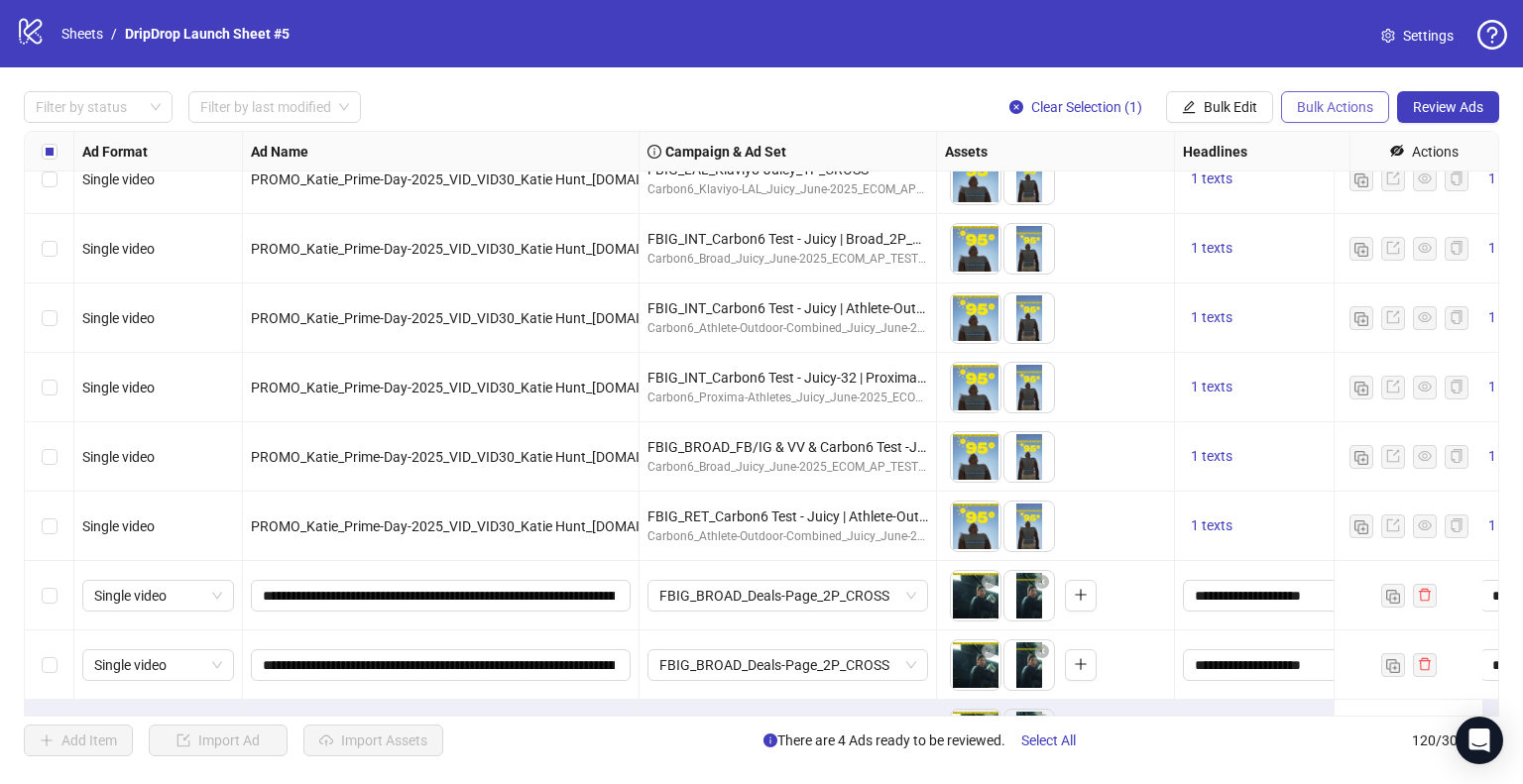 scroll, scrollTop: 7797, scrollLeft: 0, axis: vertical 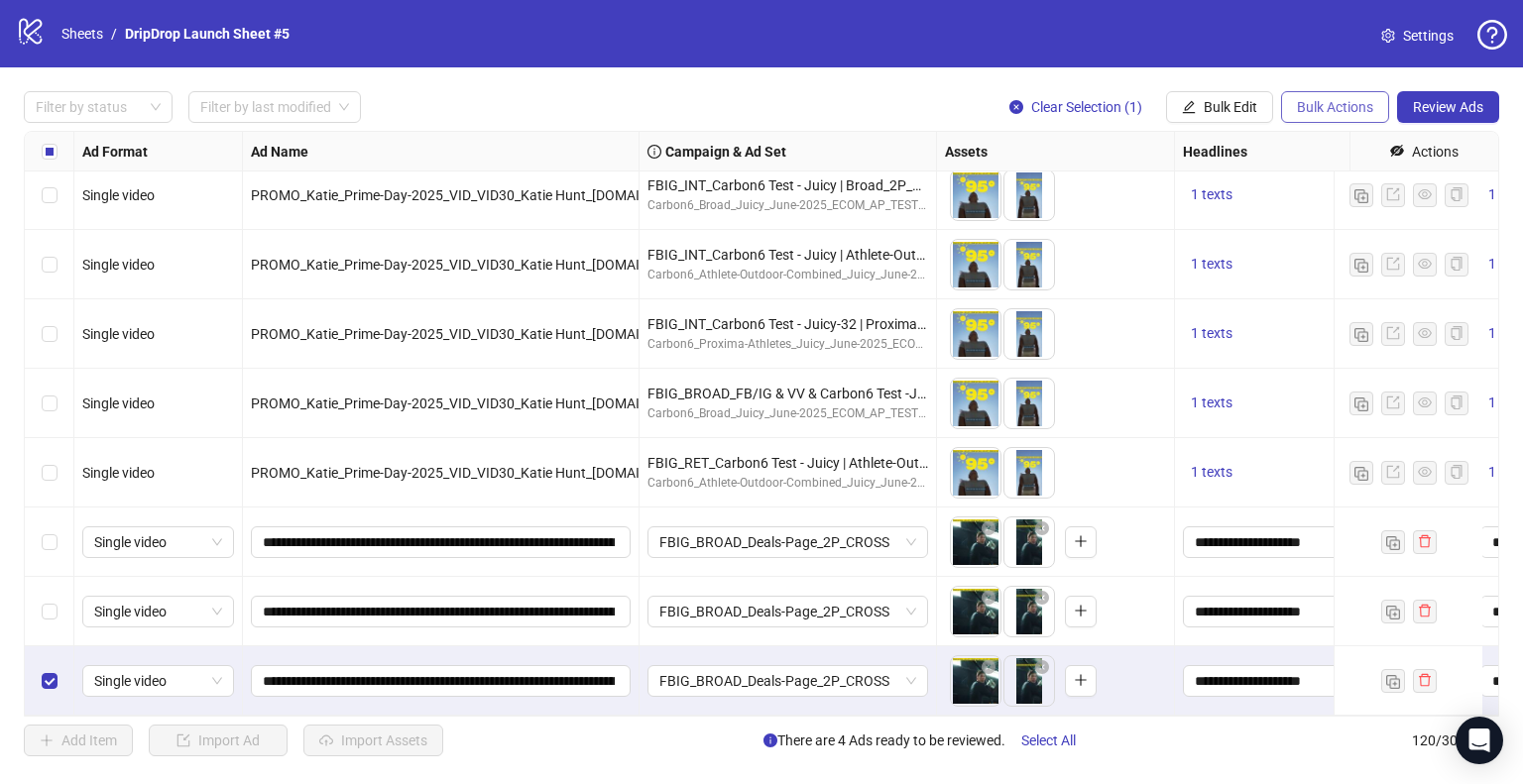 click on "Bulk Actions" at bounding box center [1335, 107] 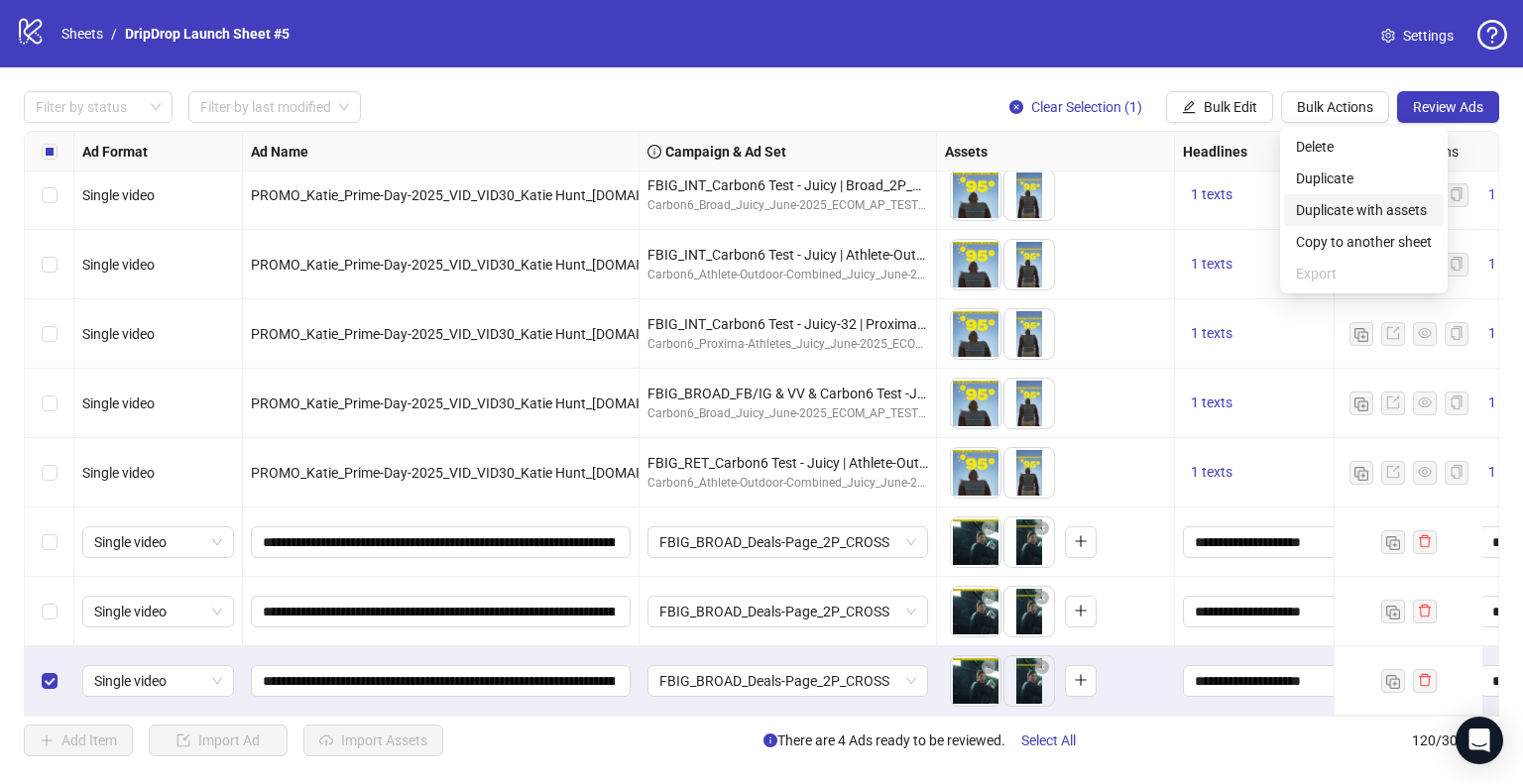 click on "Duplicate with assets" at bounding box center (1363, 210) 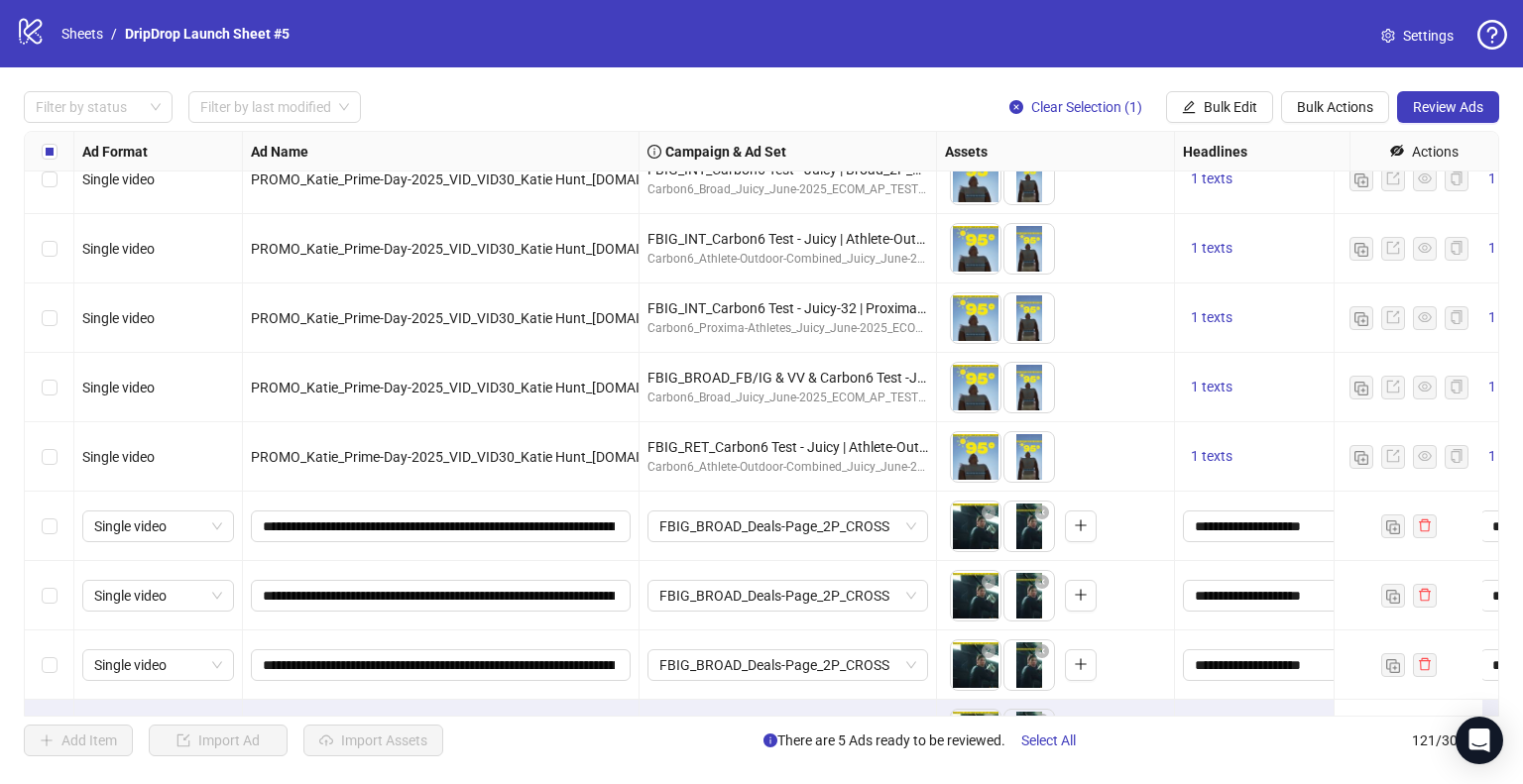 scroll, scrollTop: 7867, scrollLeft: 0, axis: vertical 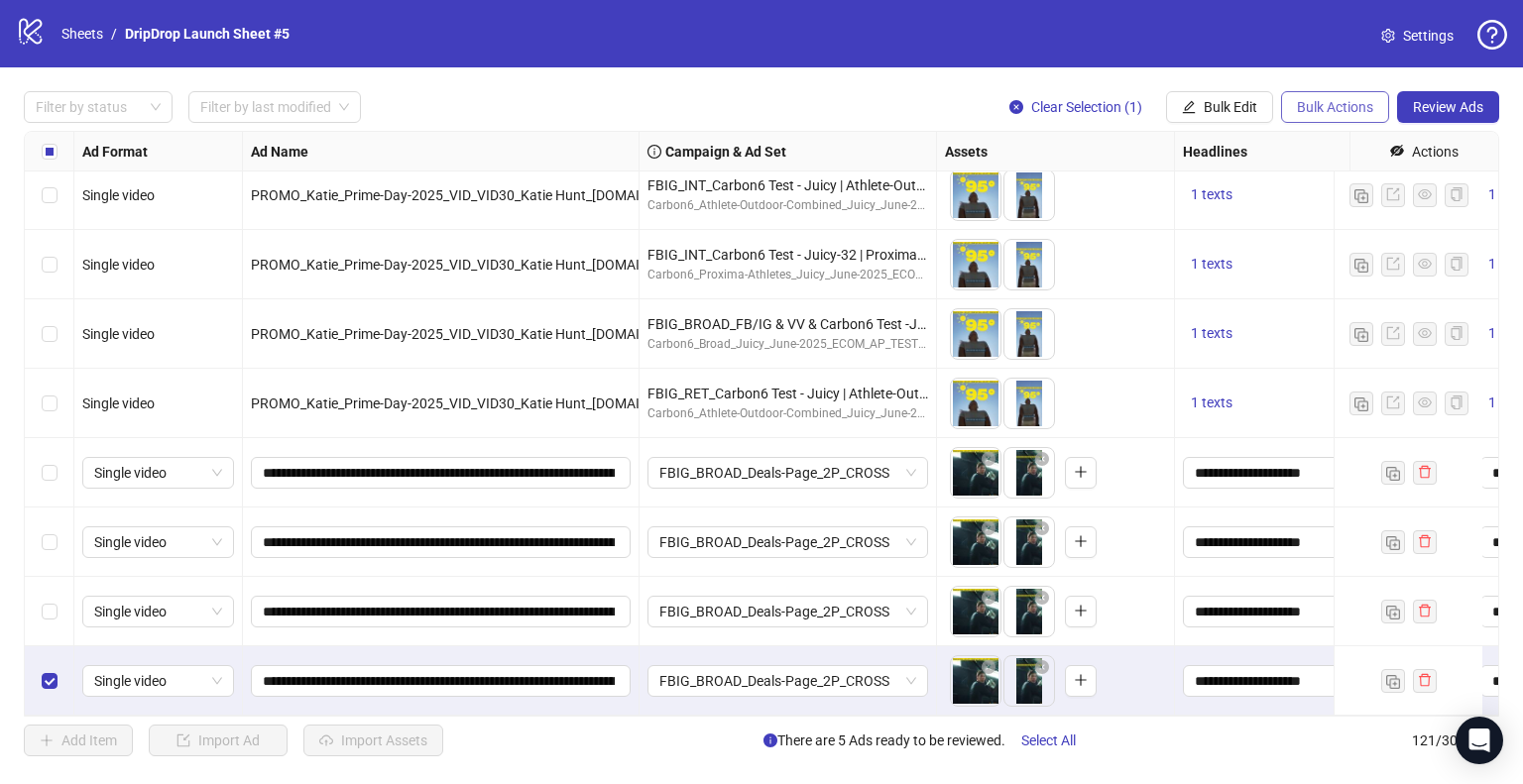 click on "Bulk Actions" at bounding box center (1335, 107) 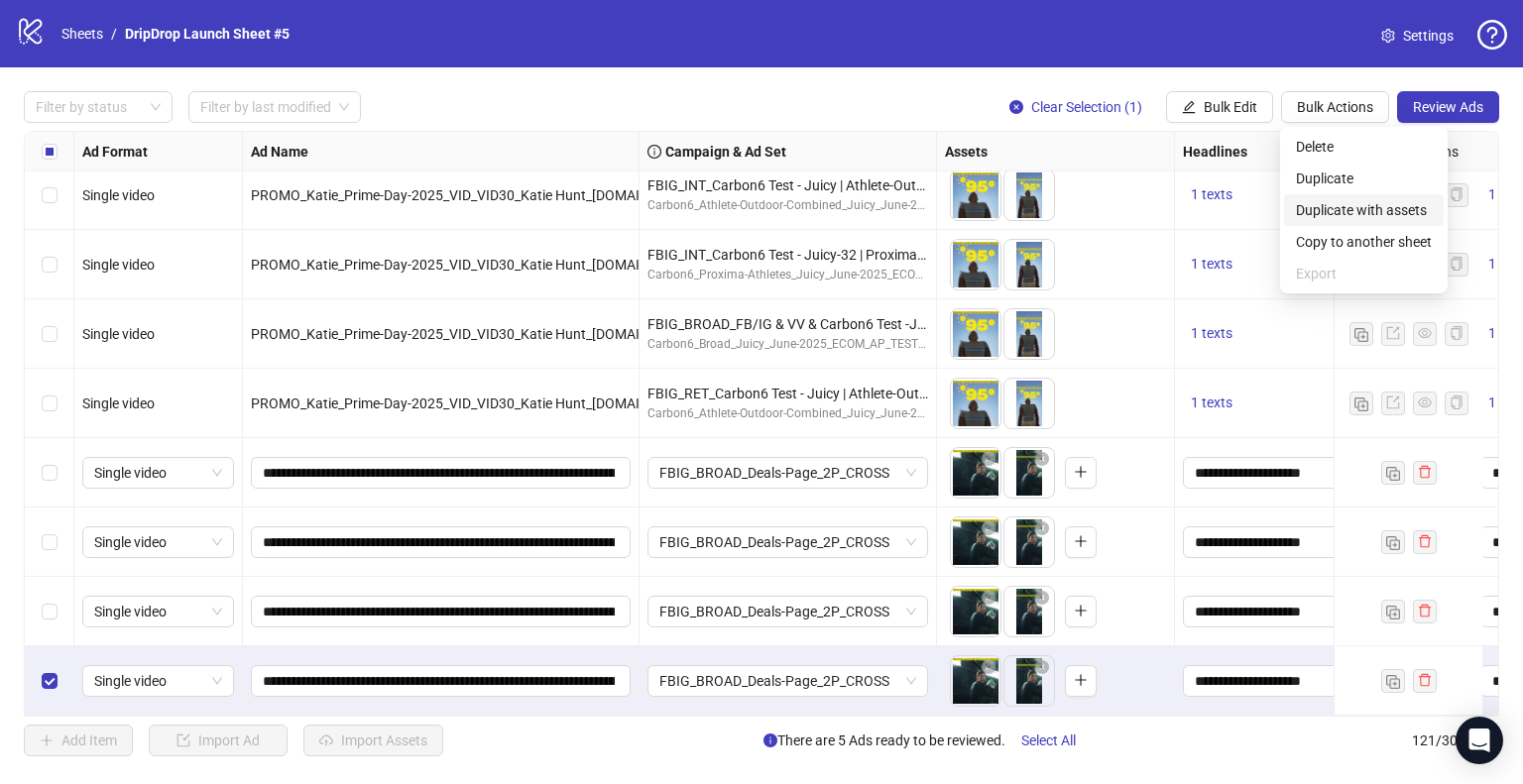 click on "Duplicate with assets" at bounding box center [1363, 210] 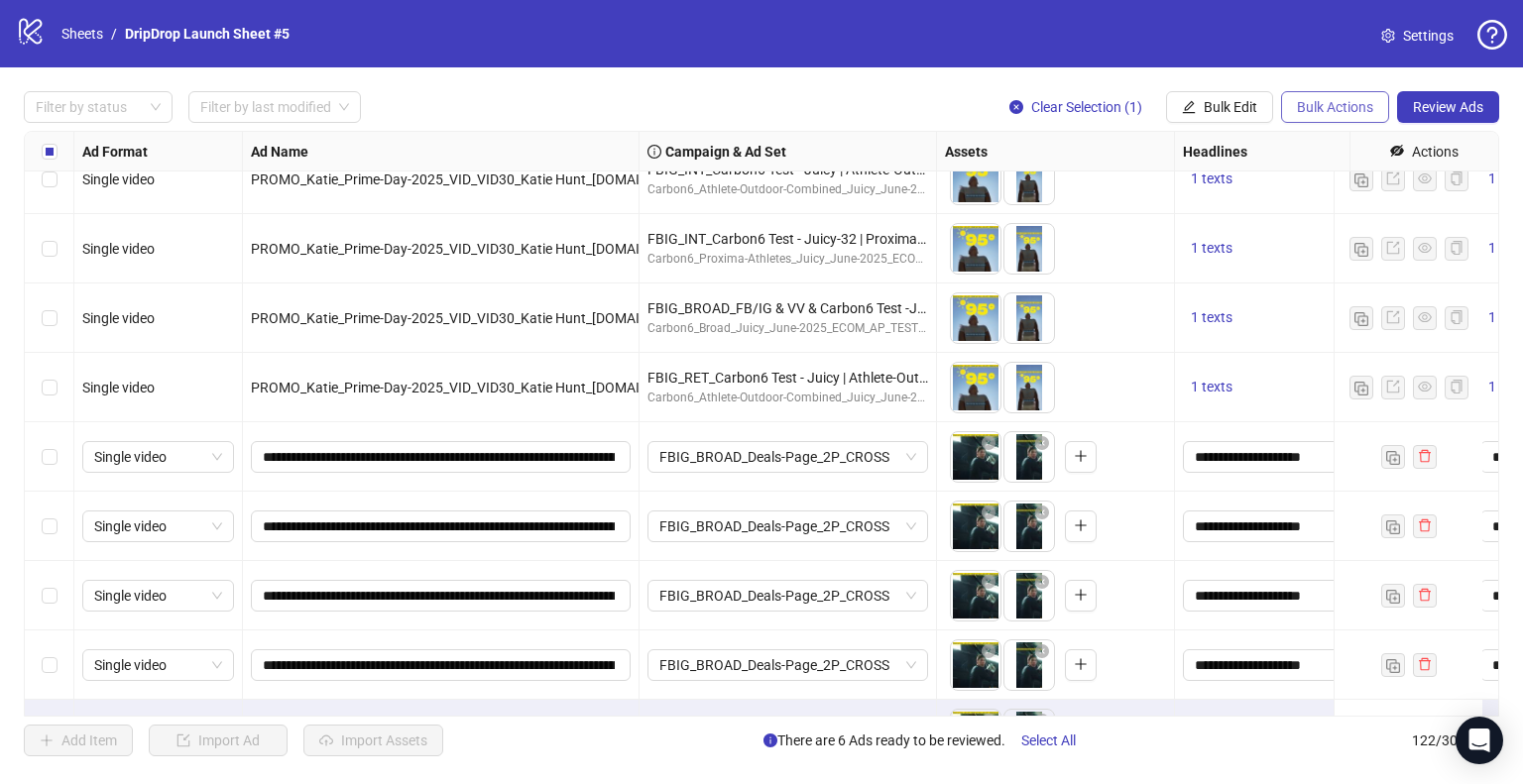 click on "Bulk Actions" at bounding box center [1335, 107] 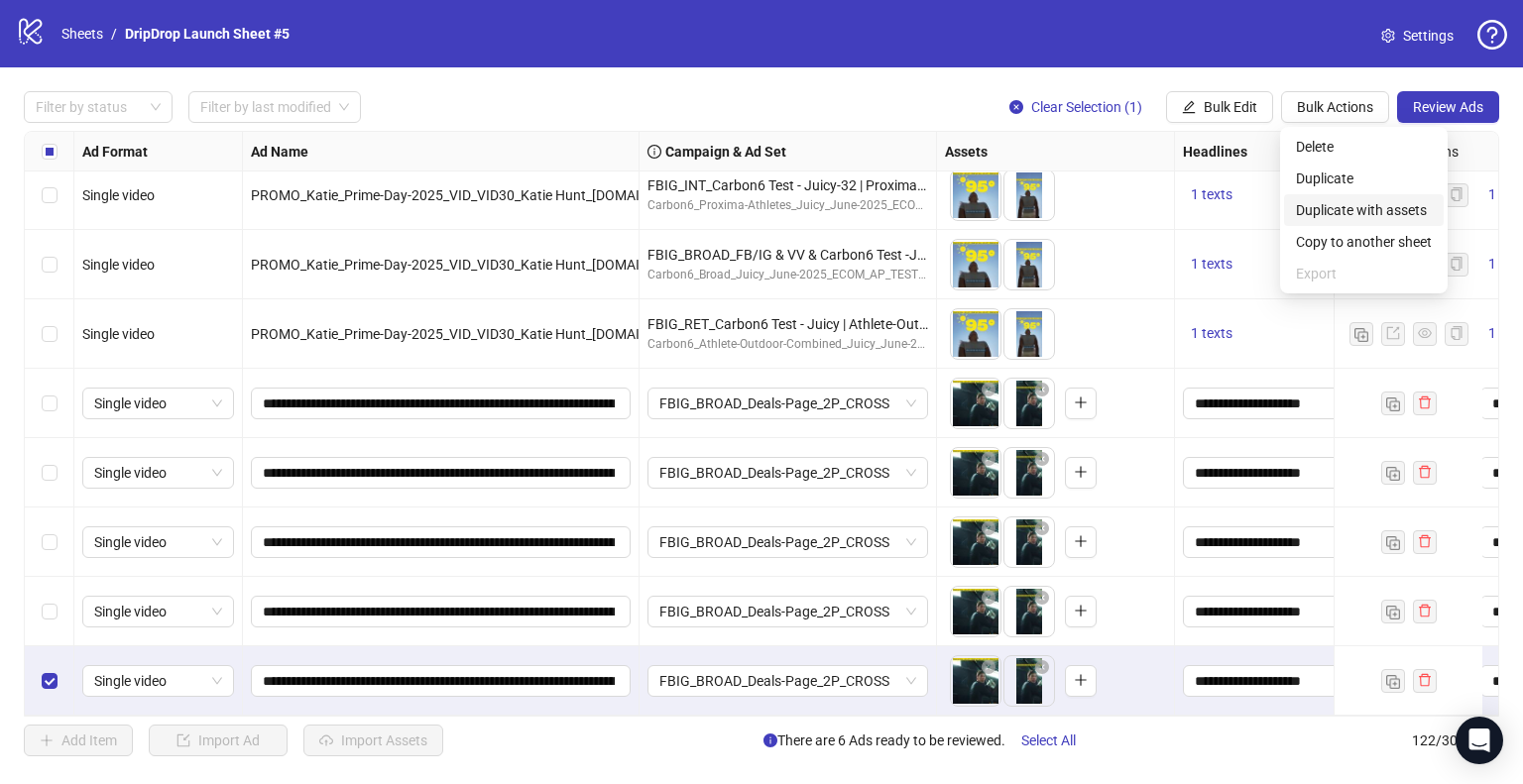 click on "Duplicate with assets" at bounding box center (1363, 210) 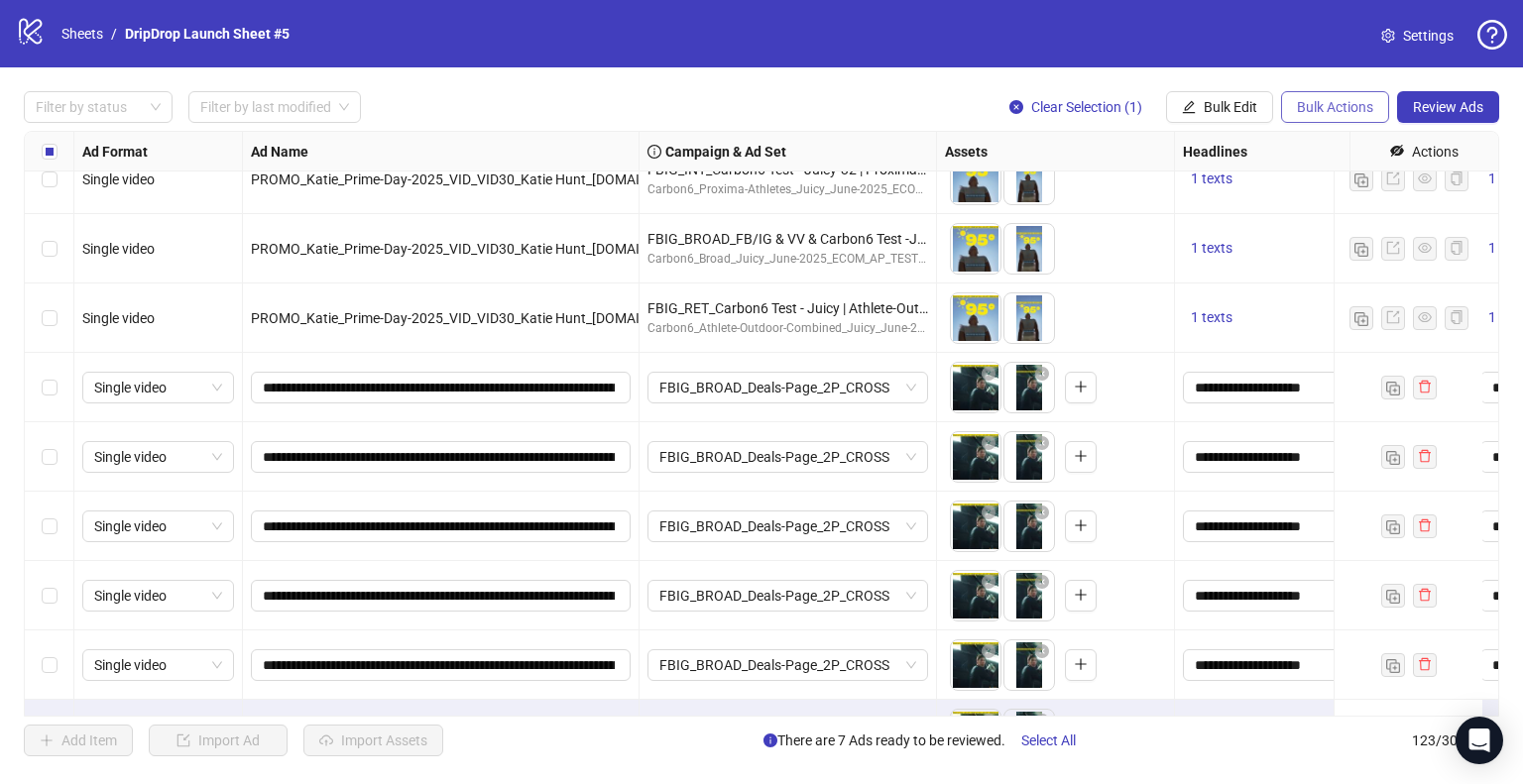 click on "Bulk Actions" at bounding box center (1335, 107) 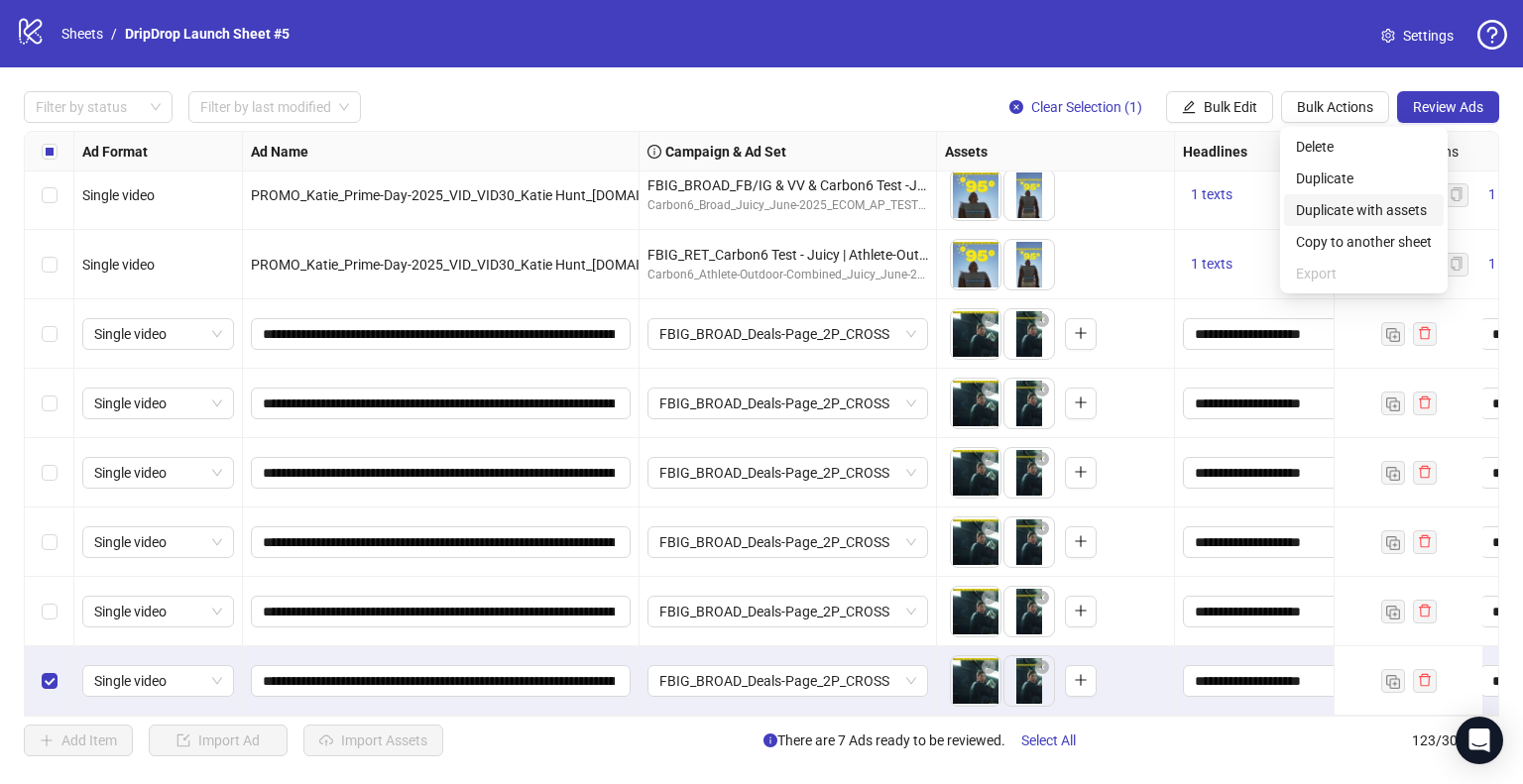 click on "Duplicate with assets" at bounding box center [1363, 210] 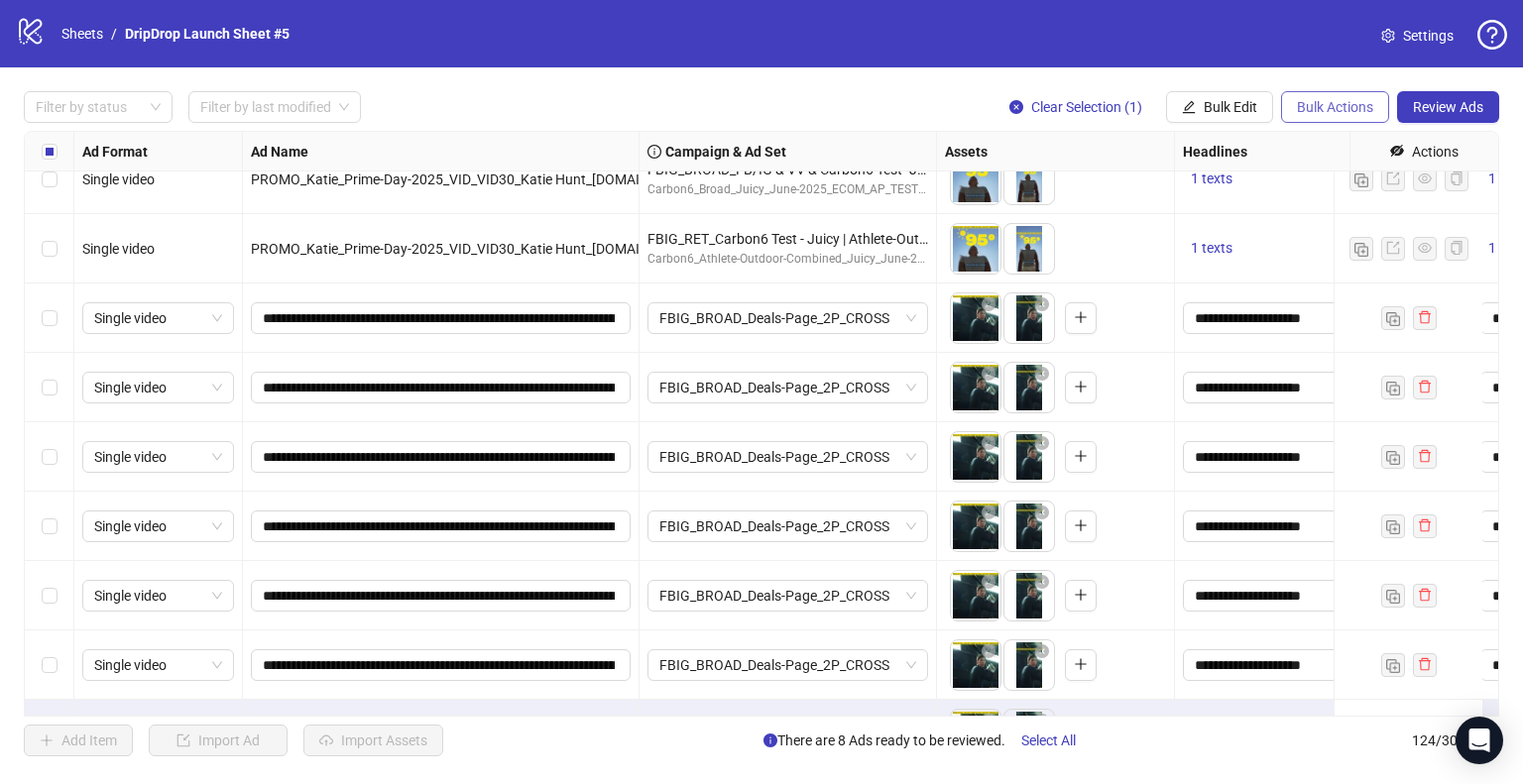 scroll, scrollTop: 8075, scrollLeft: 0, axis: vertical 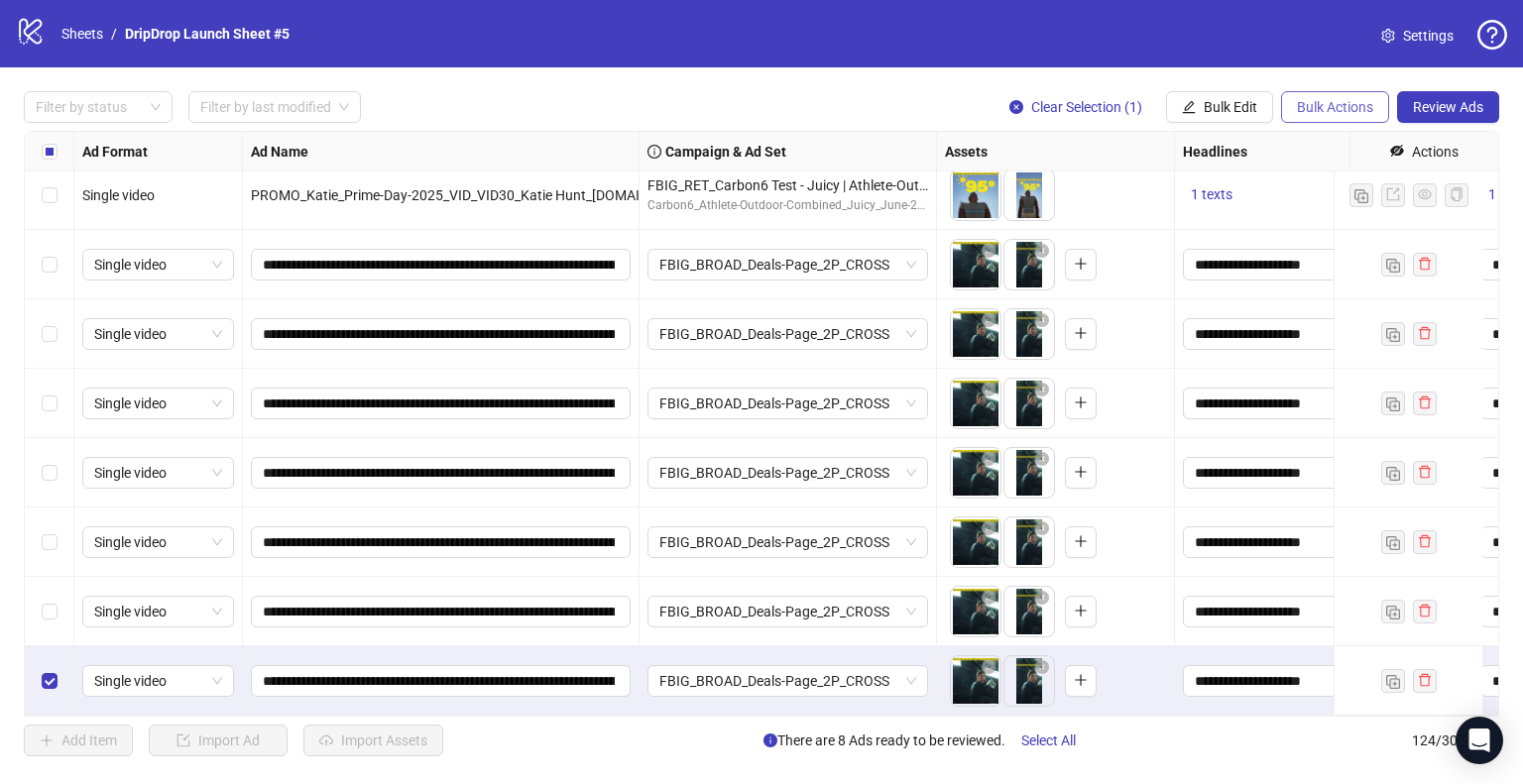 click on "Bulk Actions" at bounding box center (1335, 107) 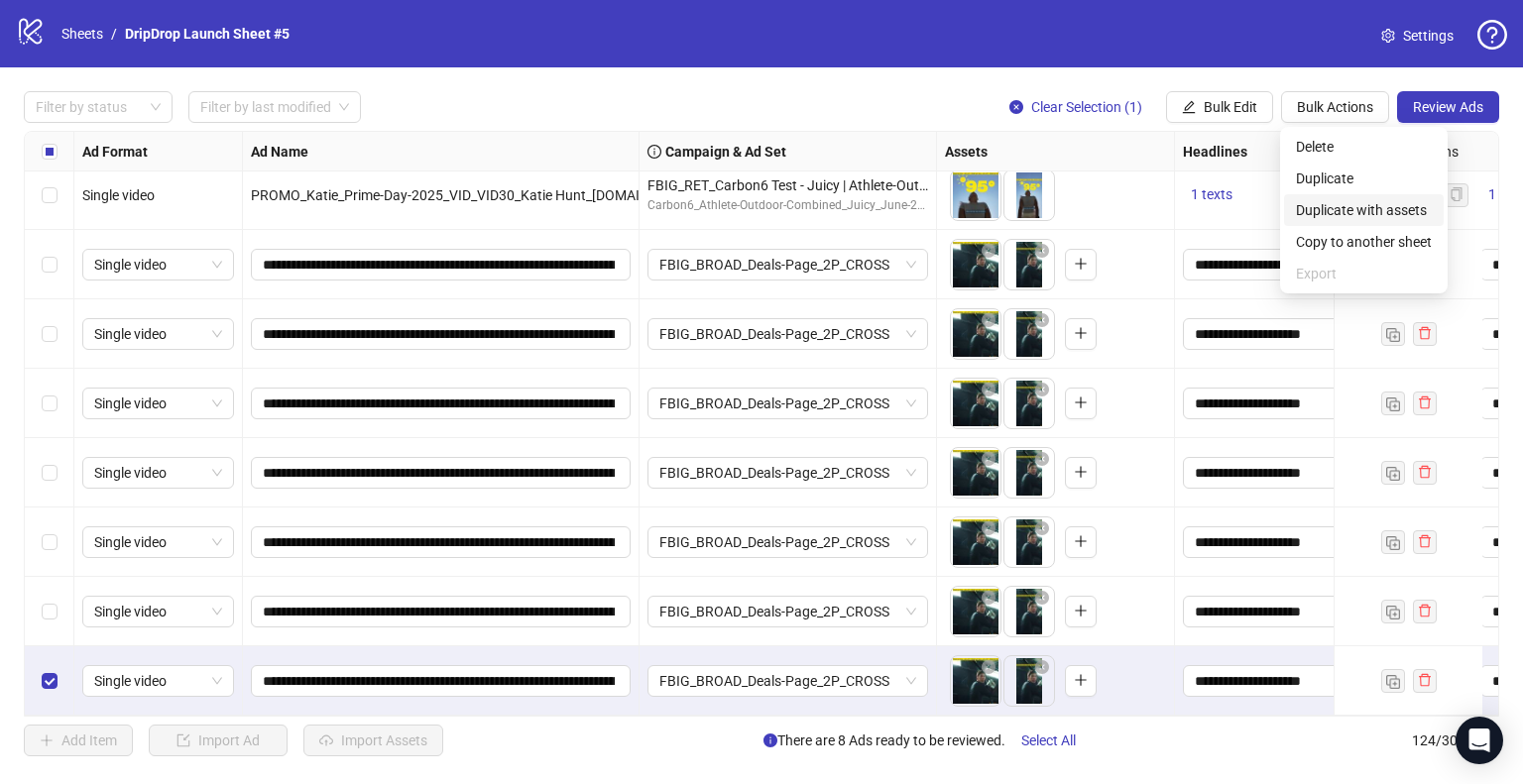 click on "Duplicate with assets" at bounding box center (1363, 210) 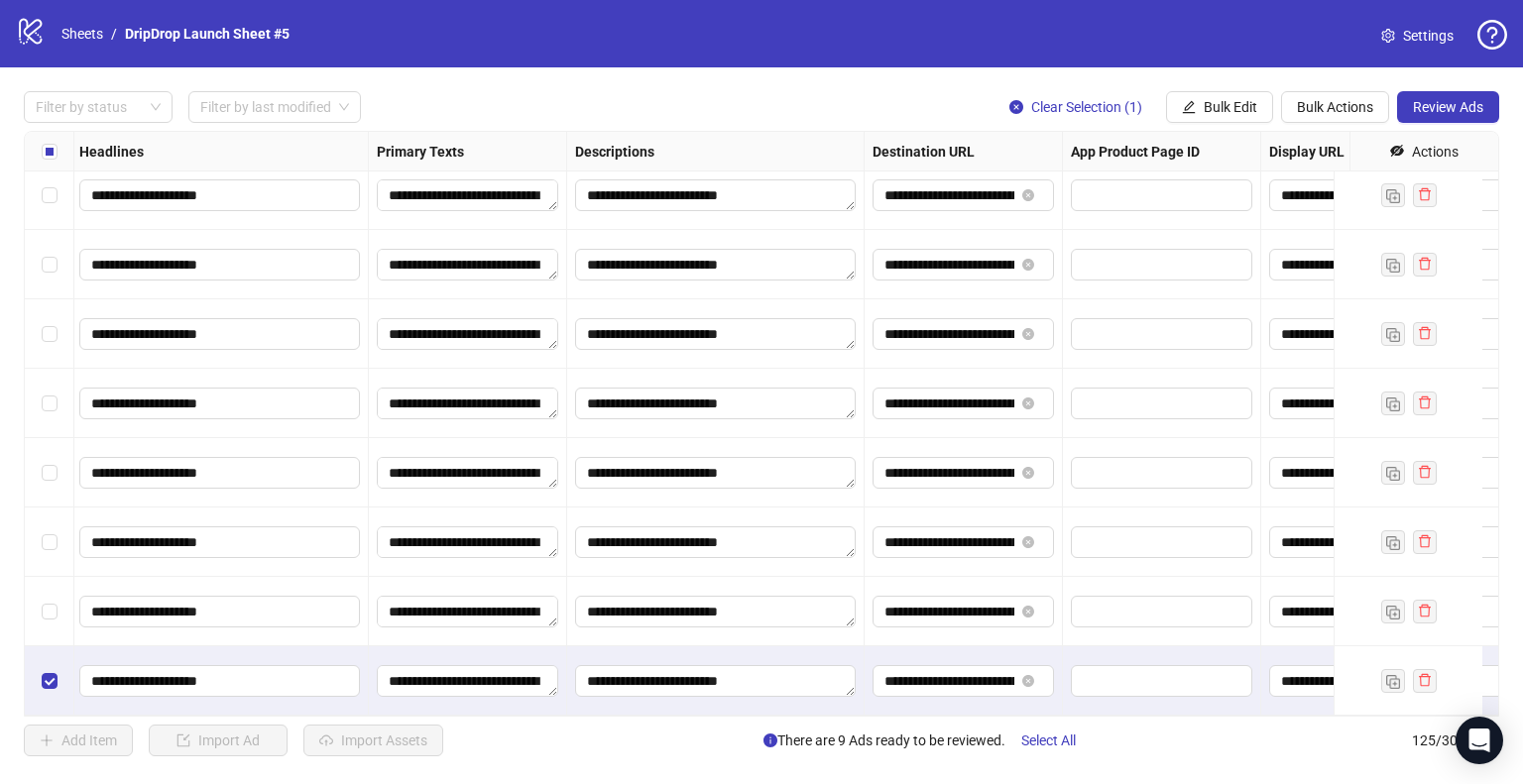 scroll, scrollTop: 8045, scrollLeft: 1104, axis: both 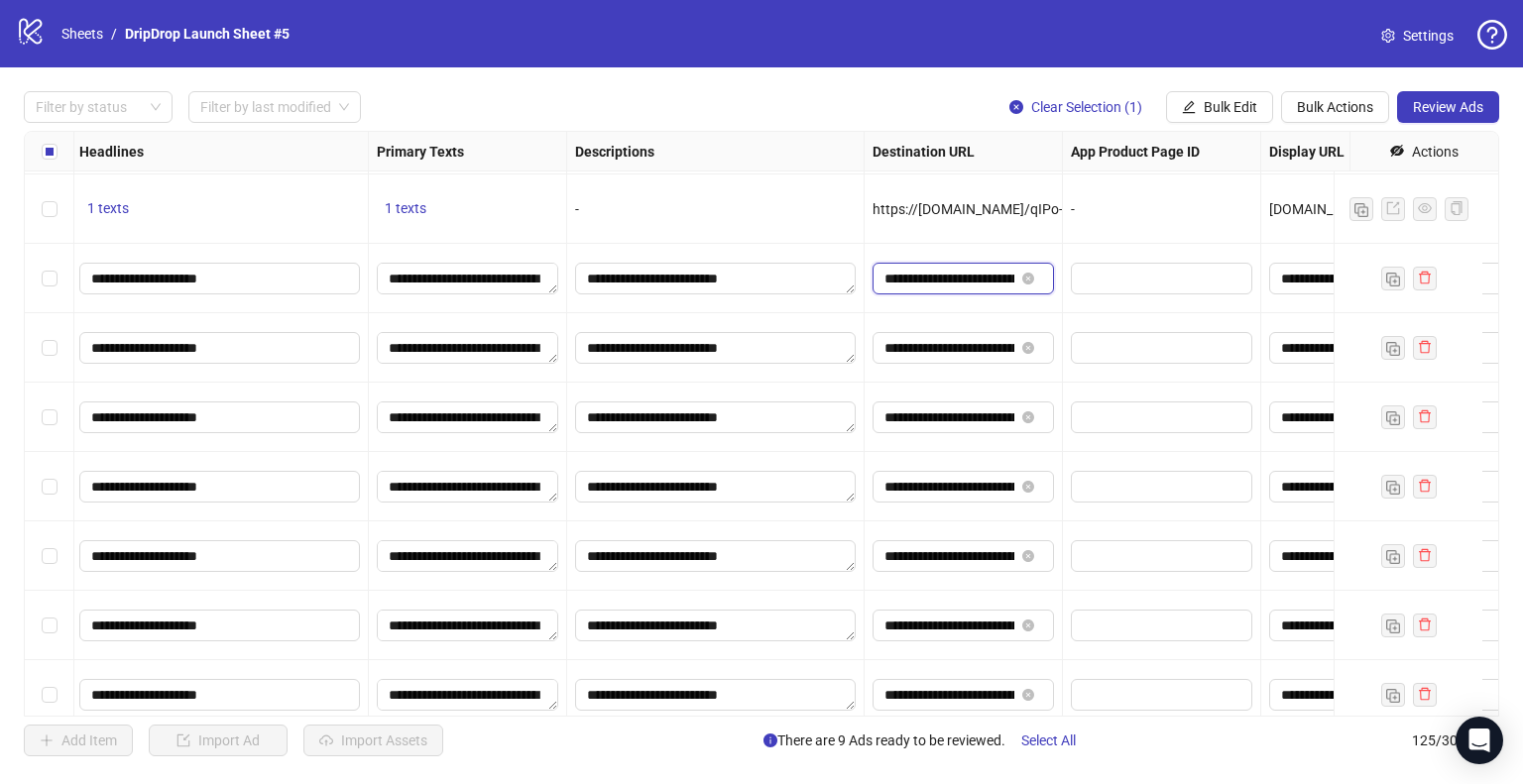 click on "**********" at bounding box center [949, 279] 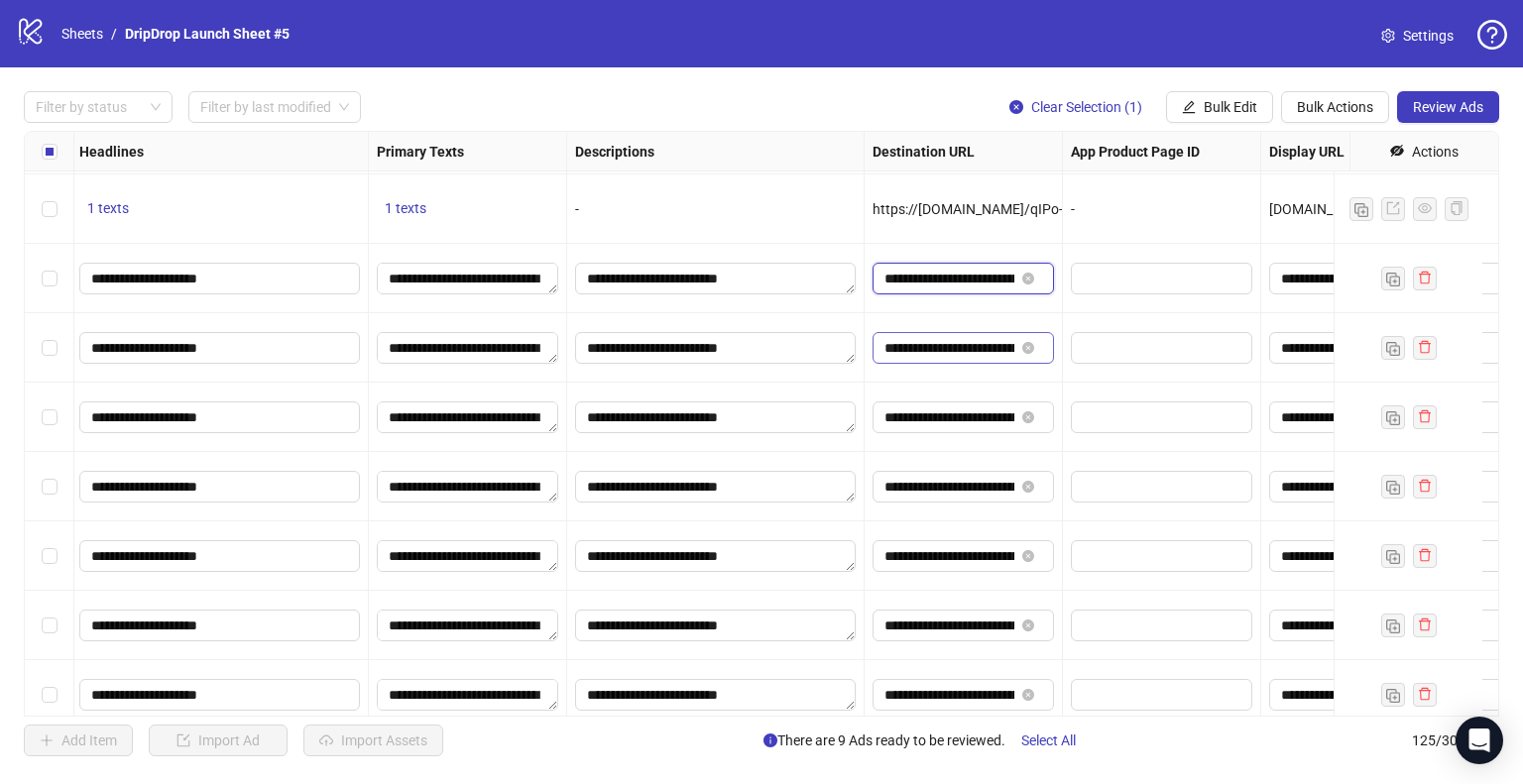 type 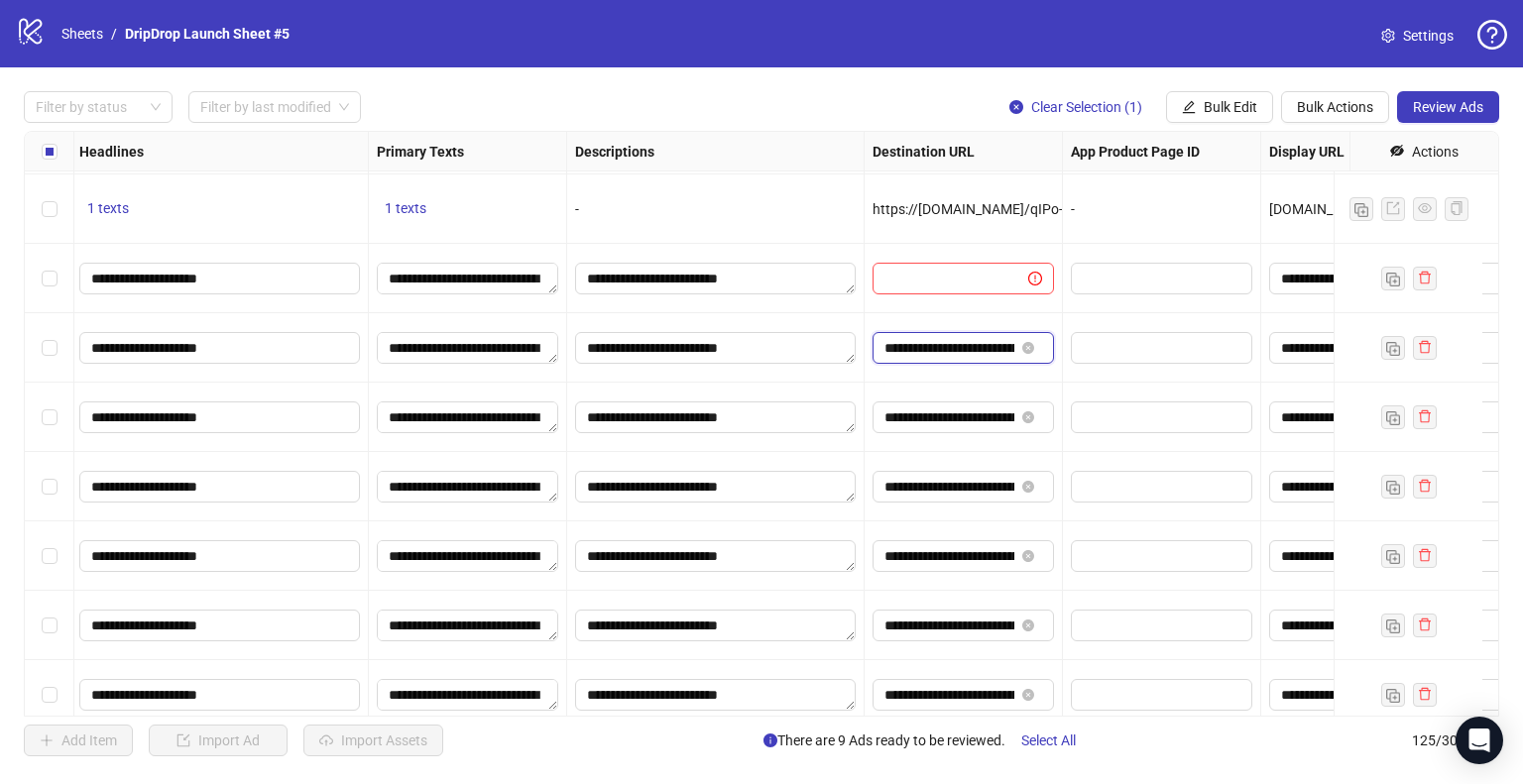 click on "**********" at bounding box center [949, 348] 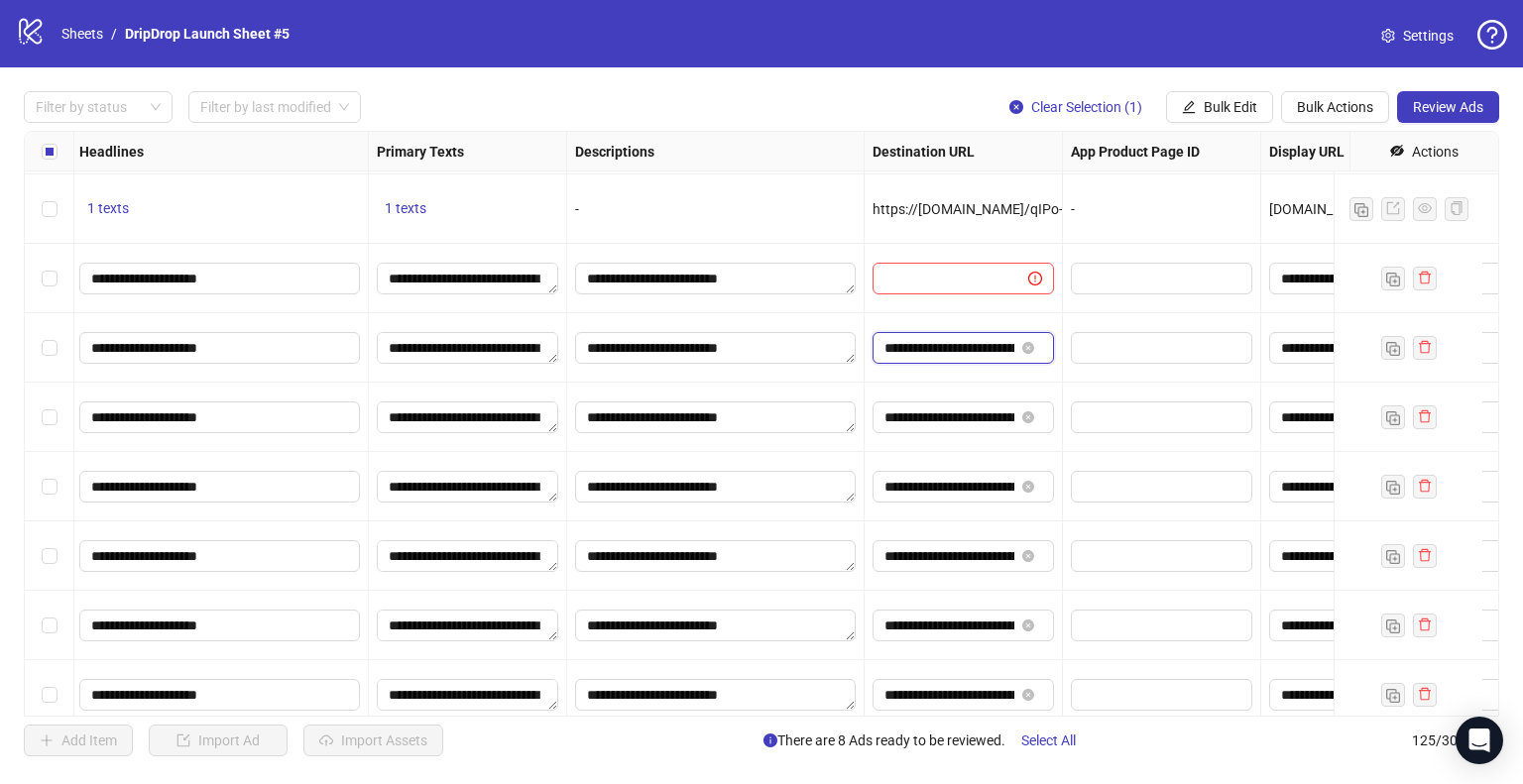 type 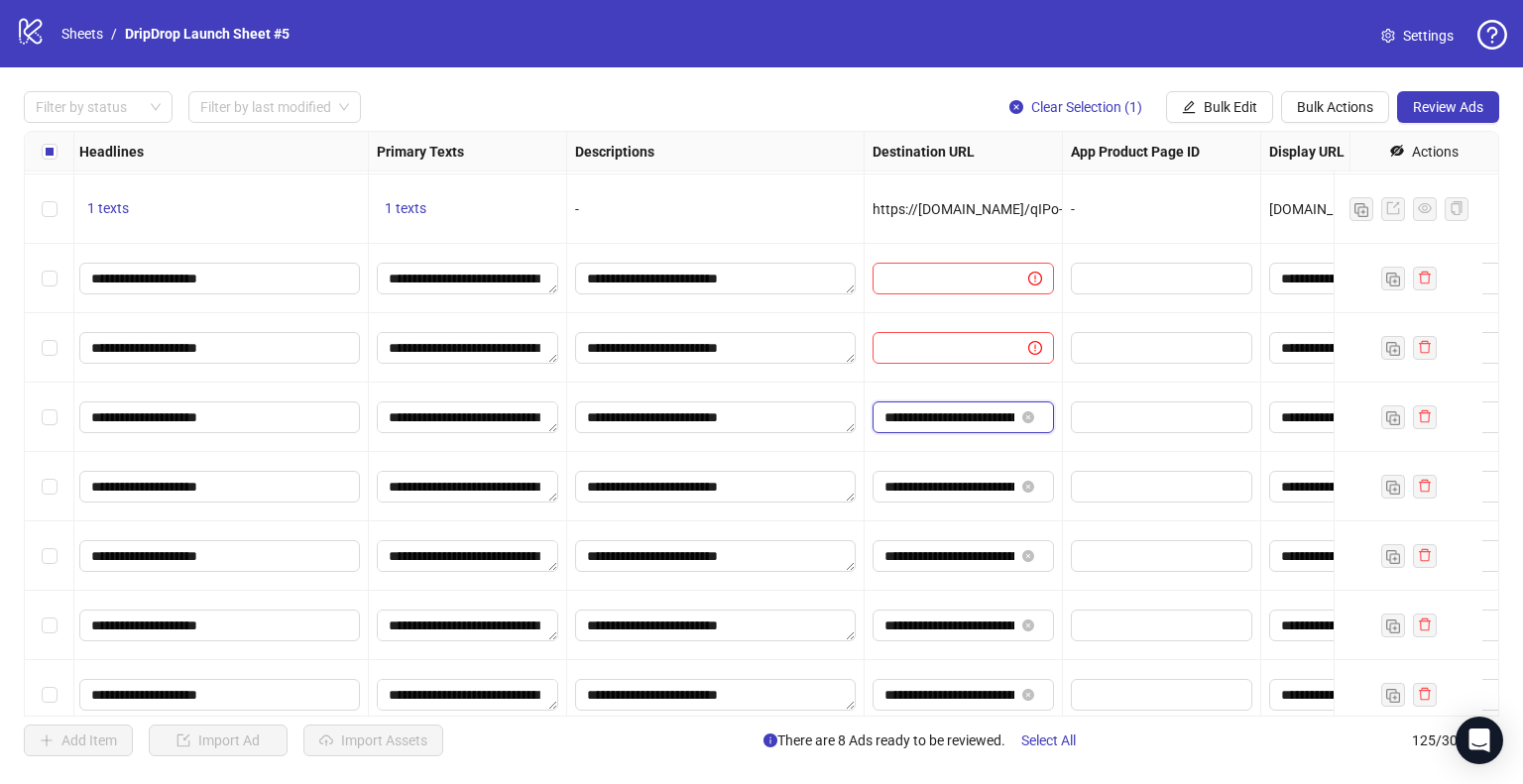 click on "**********" at bounding box center [949, 417] 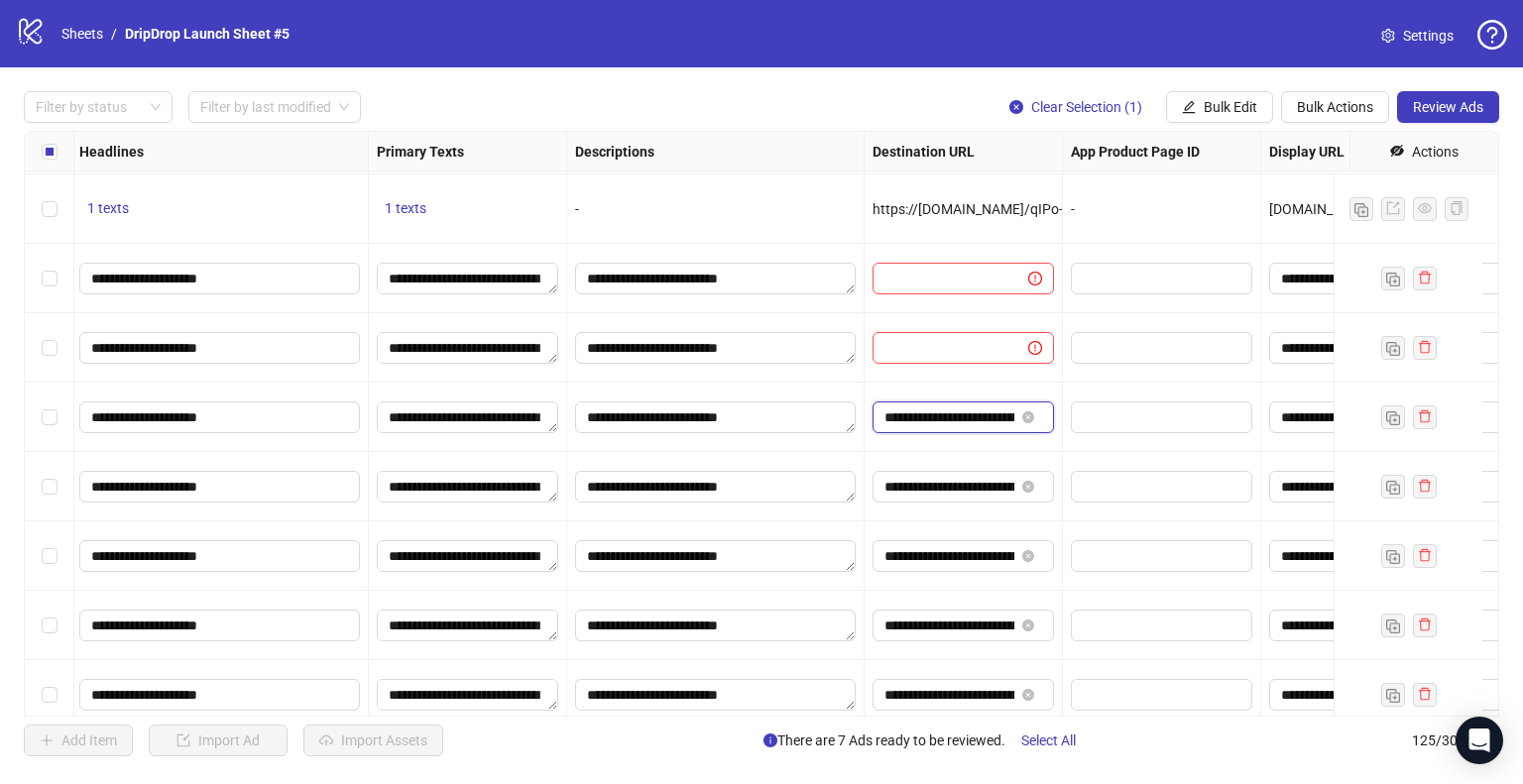 type 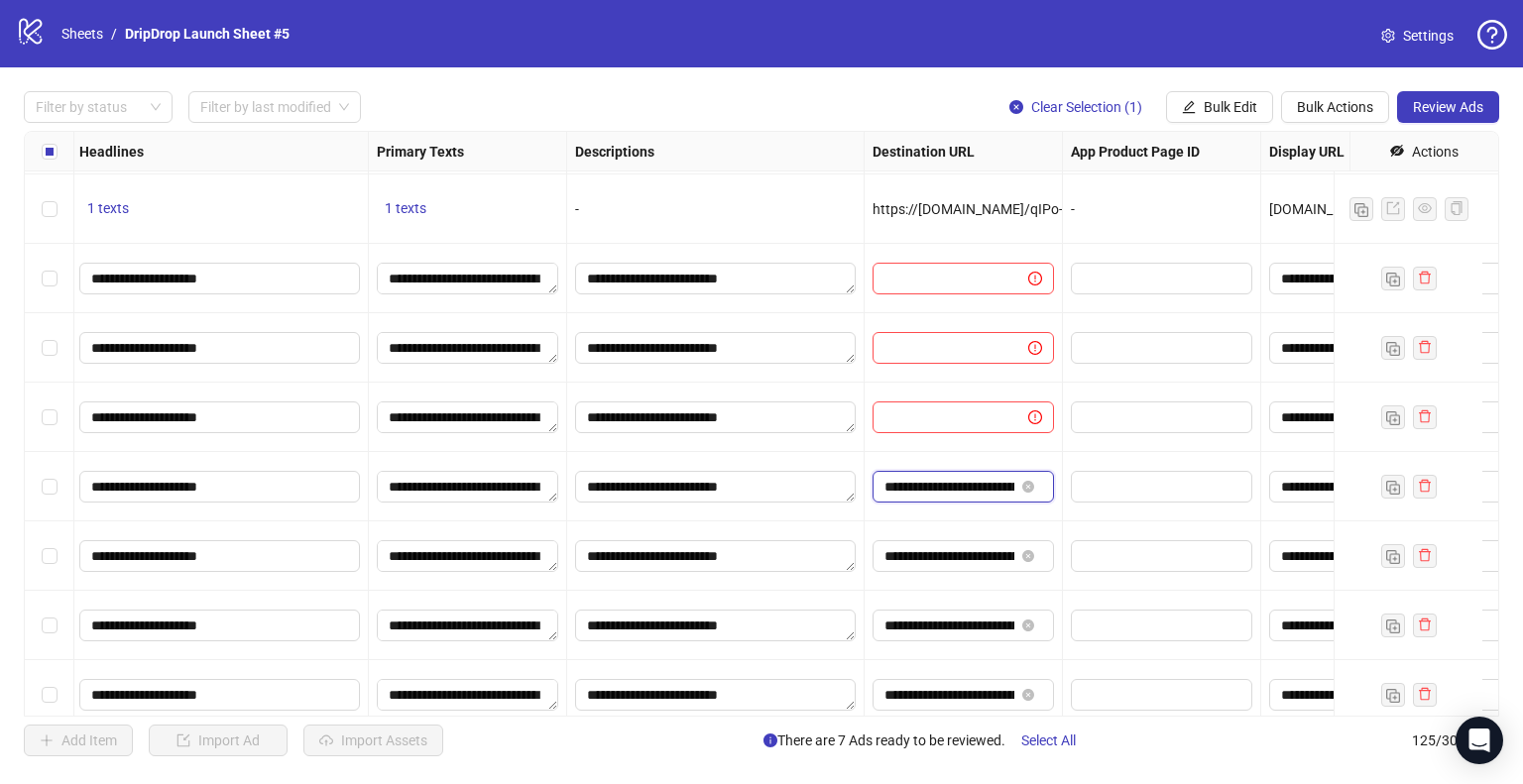 click on "**********" at bounding box center [949, 487] 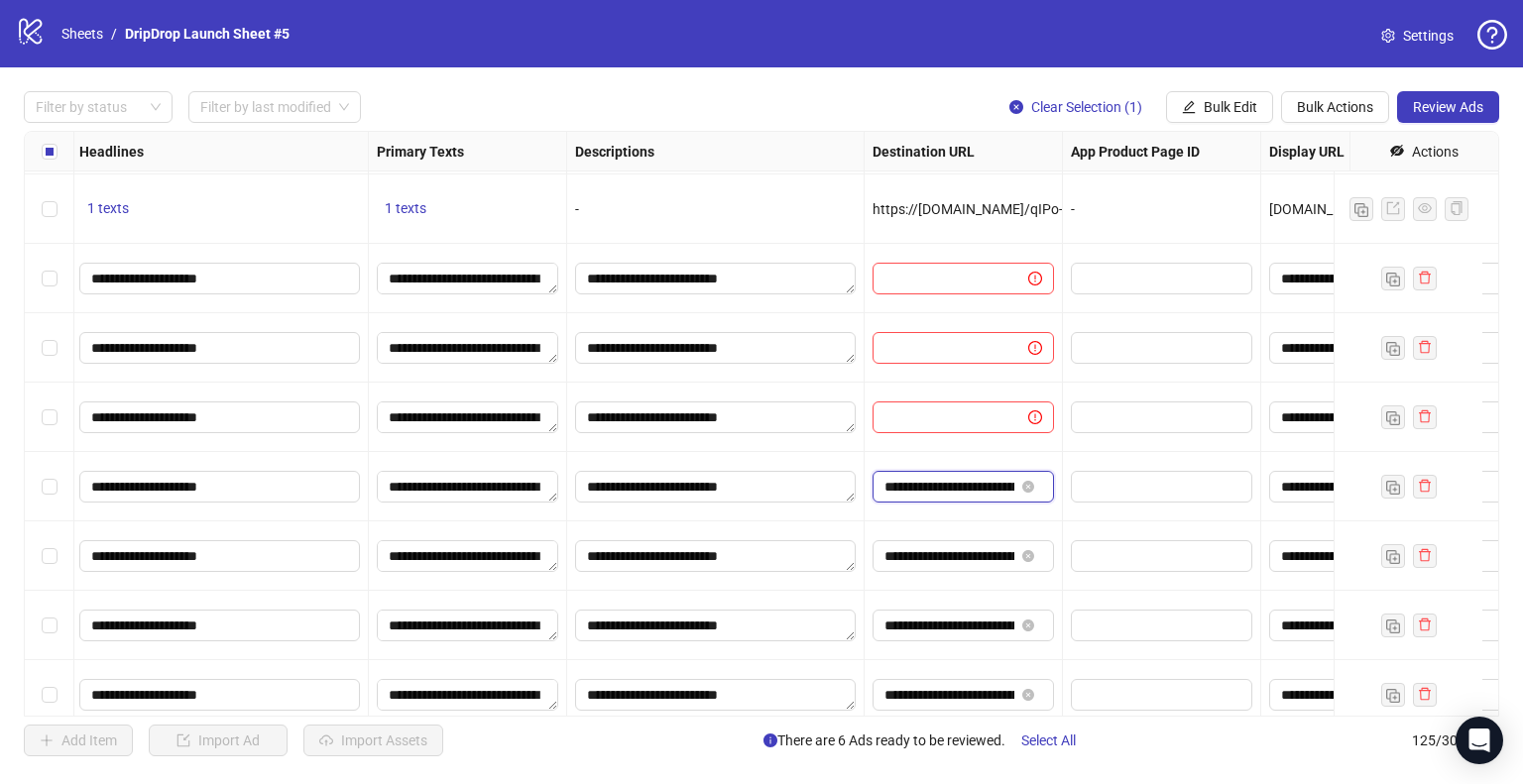 type 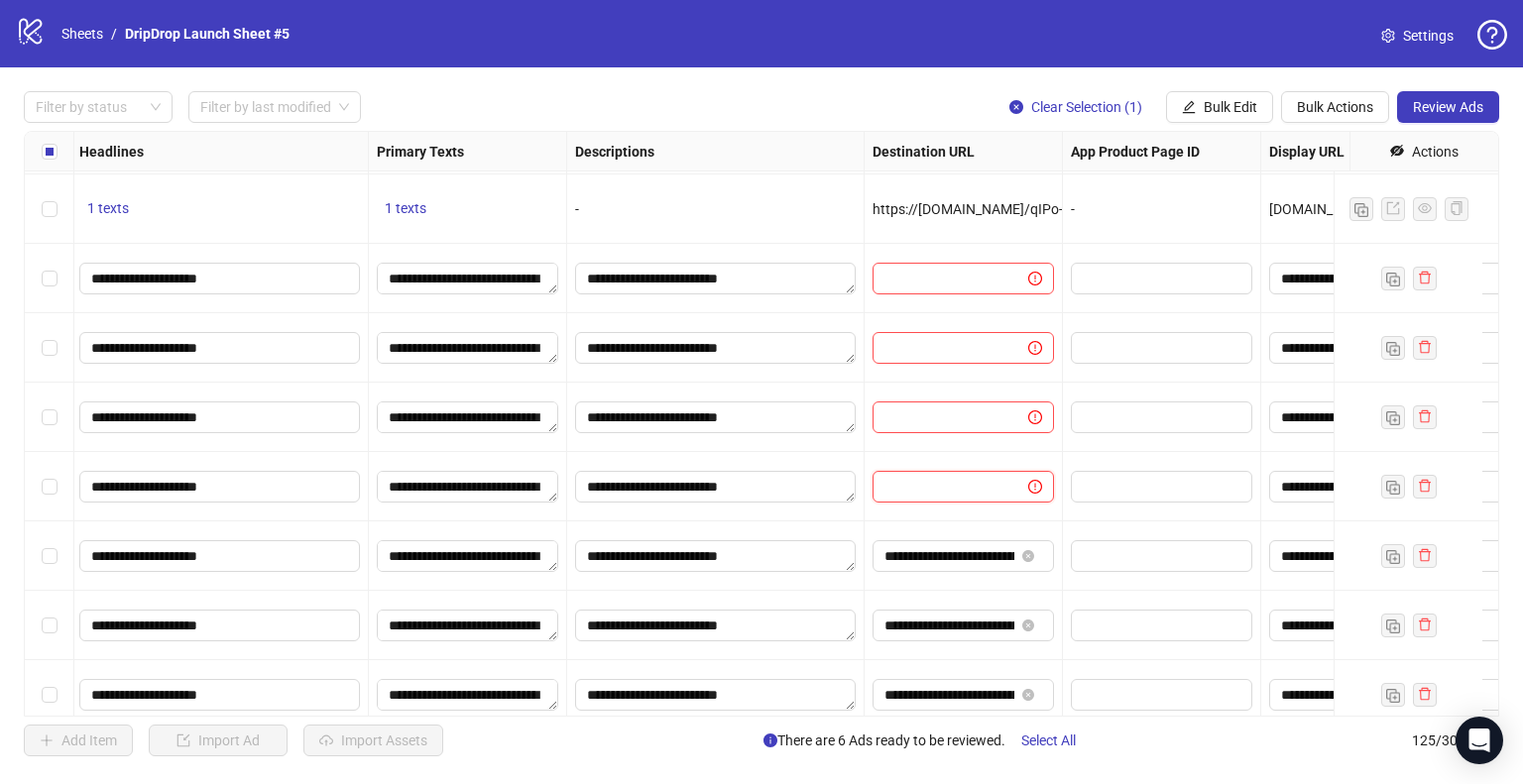 scroll, scrollTop: 8144, scrollLeft: 1104, axis: both 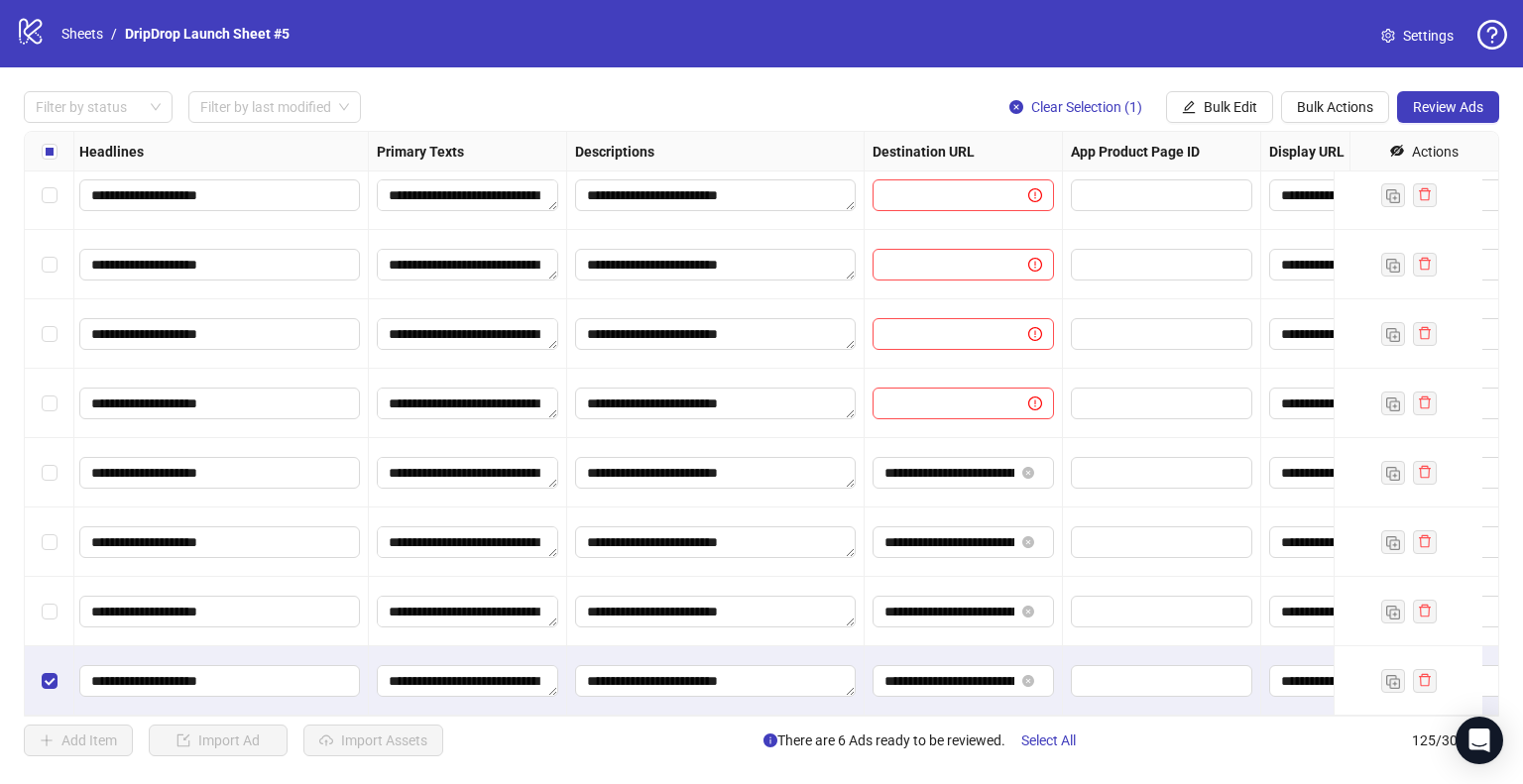 click on "Ad Format Ad Name Campaign & Ad Set Assets Headlines Primary Texts Descriptions Destination URL App Product Page ID Display URL Leadgen Form Product Set ID Call to Action Actions FBIG_BROAD_FB/IG & VV & Carbon6 Test -Juicy_2P_CROSS Carbon6_Broad_Juicy_June-2025_ECOM_AP_TEST_MF_PUR_META_FBIG
To pick up a draggable item, press the space bar.
While dragging, use the arrow keys to move the item.
Press space again to drop the item in its new position, or press escape to cancel.
1 texts 1 texts - https://[DOMAIN_NAME]/OJVMgrgN?aa_adgroupid={{[DOMAIN_NAME]}}&aa_campaignid={{[DOMAIN_NAME]}}&aa_creativeid={{[DOMAIN_NAME]}} - [DOMAIN_NAME] - - FBIG_RET_Carbon6 Test - Juicy | Athlete-Outdoor-Combined_3P_CROSS Carbon6_Athlete-Outdoor-Combined_Juicy_June-2025_ECOM_AP_TEST_MF_PUR_META_FBIG
To pick up a draggable item, press the space bar.
While dragging, use the arrow keys to move the item.
Press space again to drop the item in its new position, or press escape to cancel.
1 texts 1 texts - - [DOMAIN_NAME] - - -" at bounding box center [762, 423] 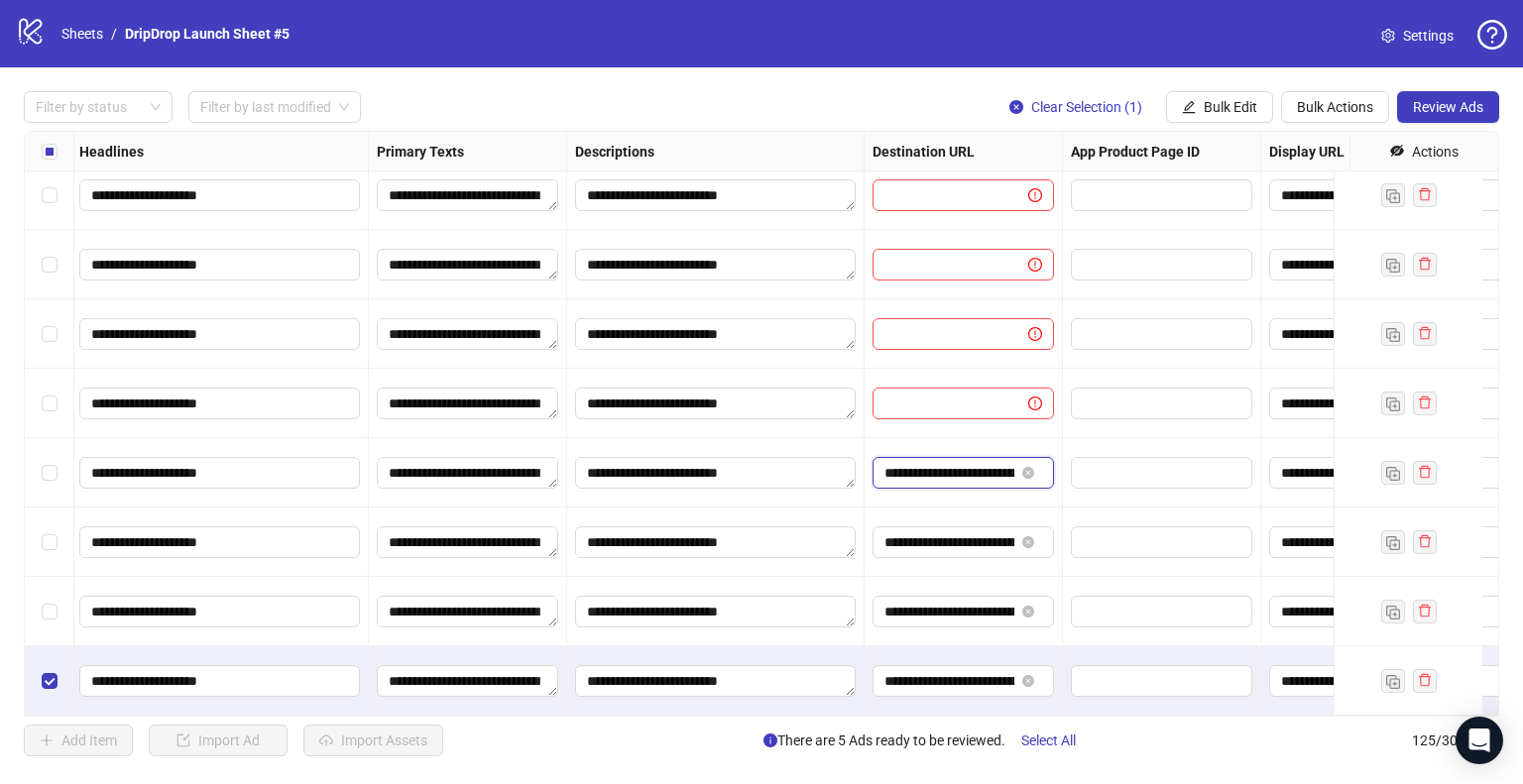click on "**********" at bounding box center [949, 473] 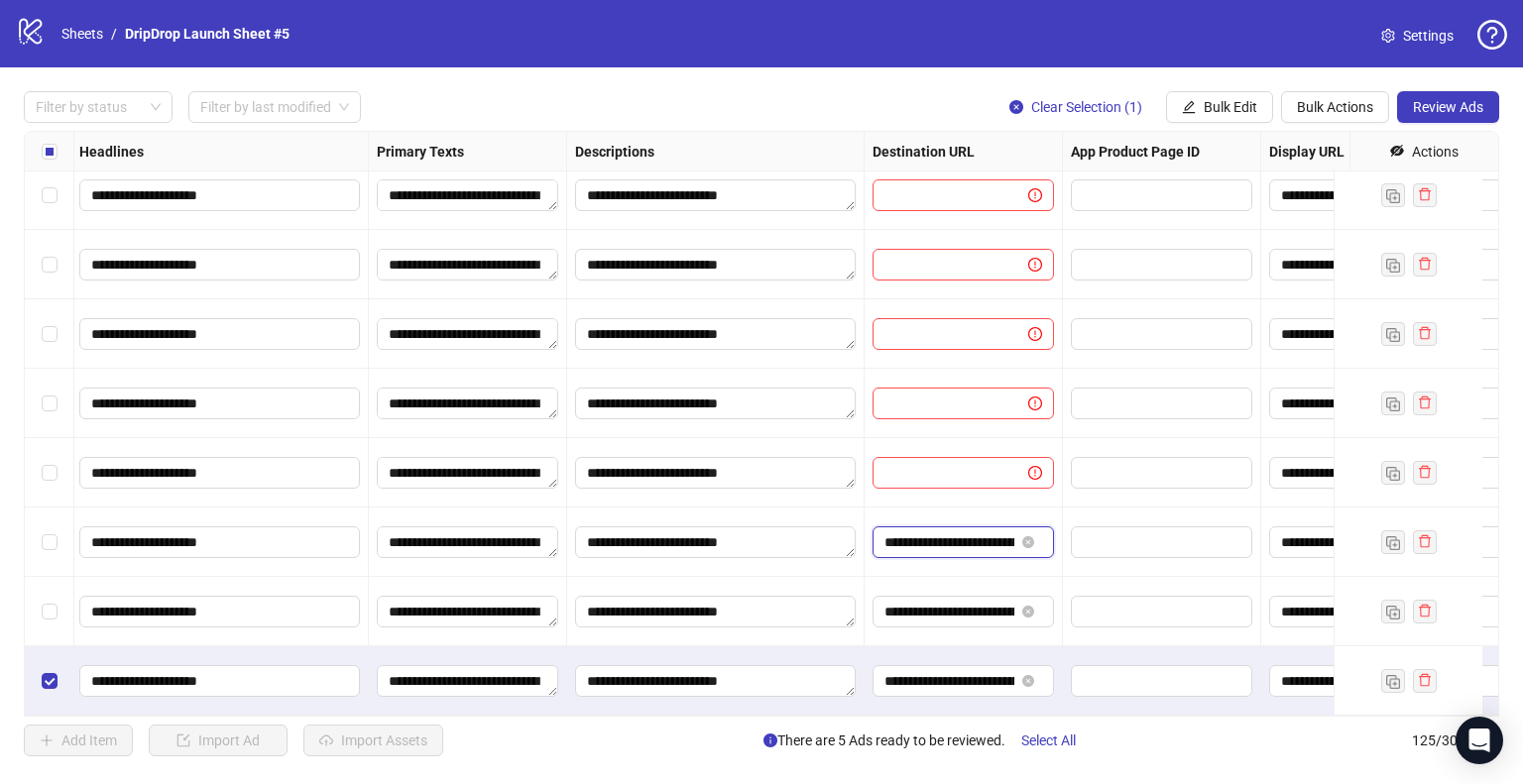 click on "**********" at bounding box center (949, 542) 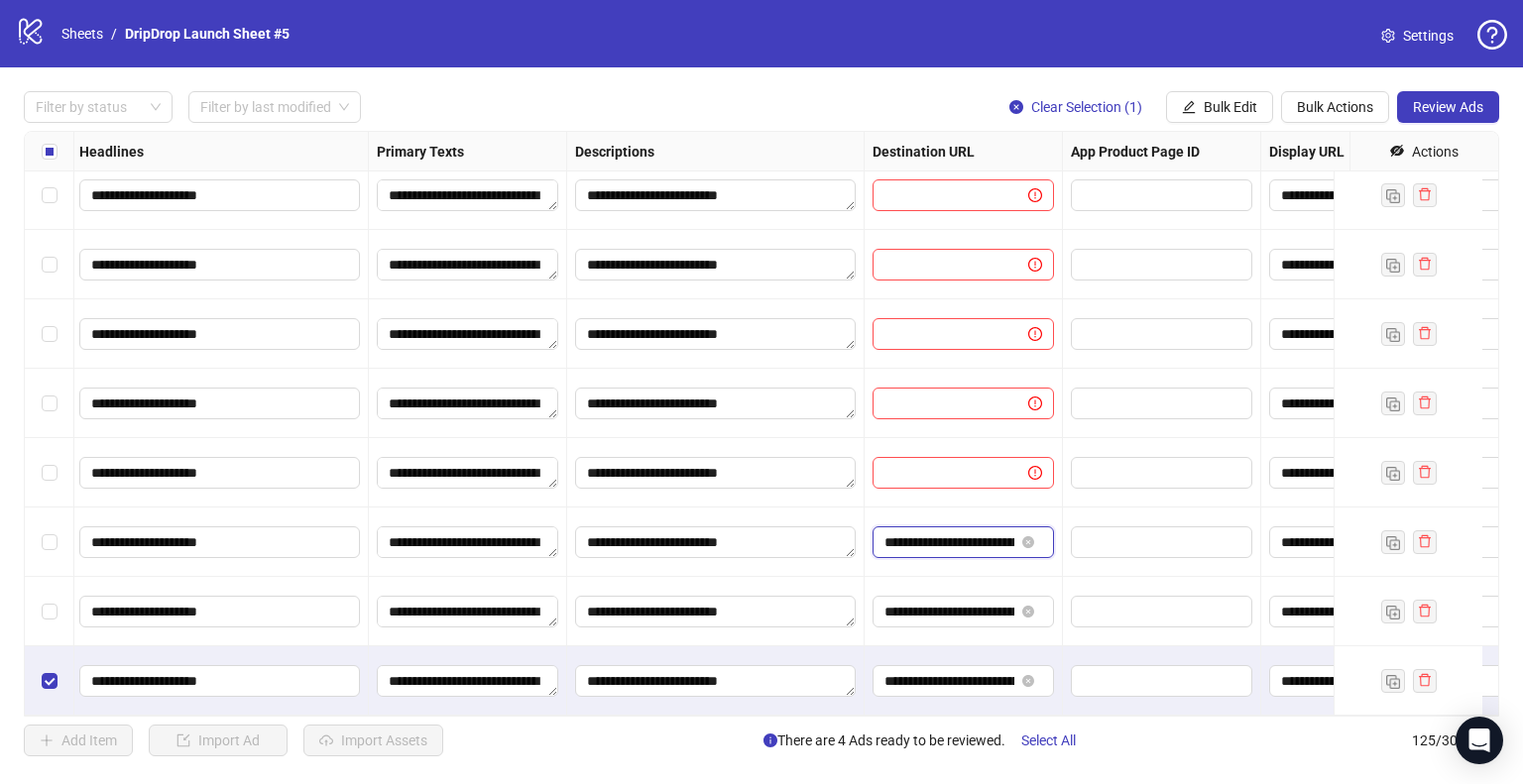 type 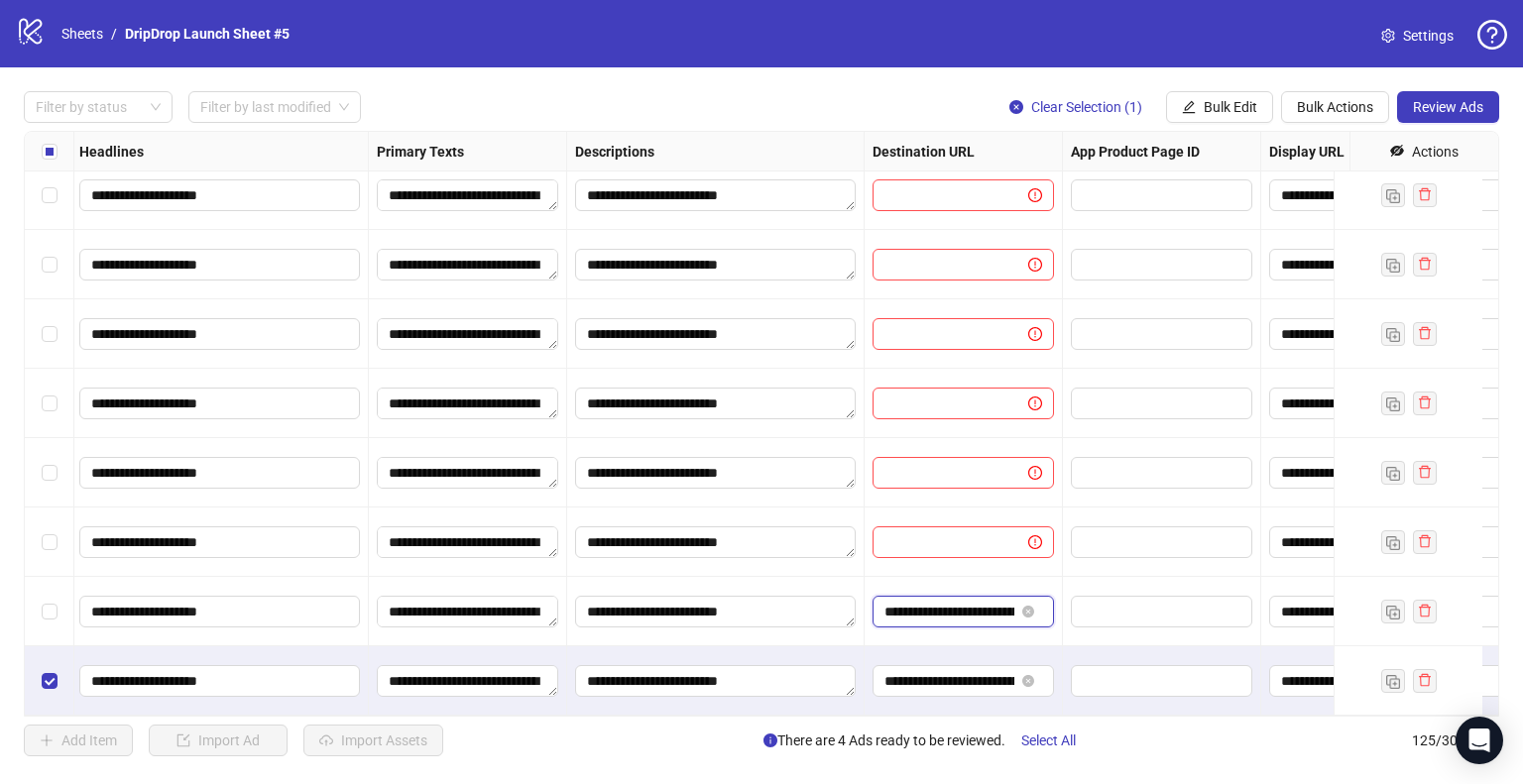 click on "**********" at bounding box center [949, 612] 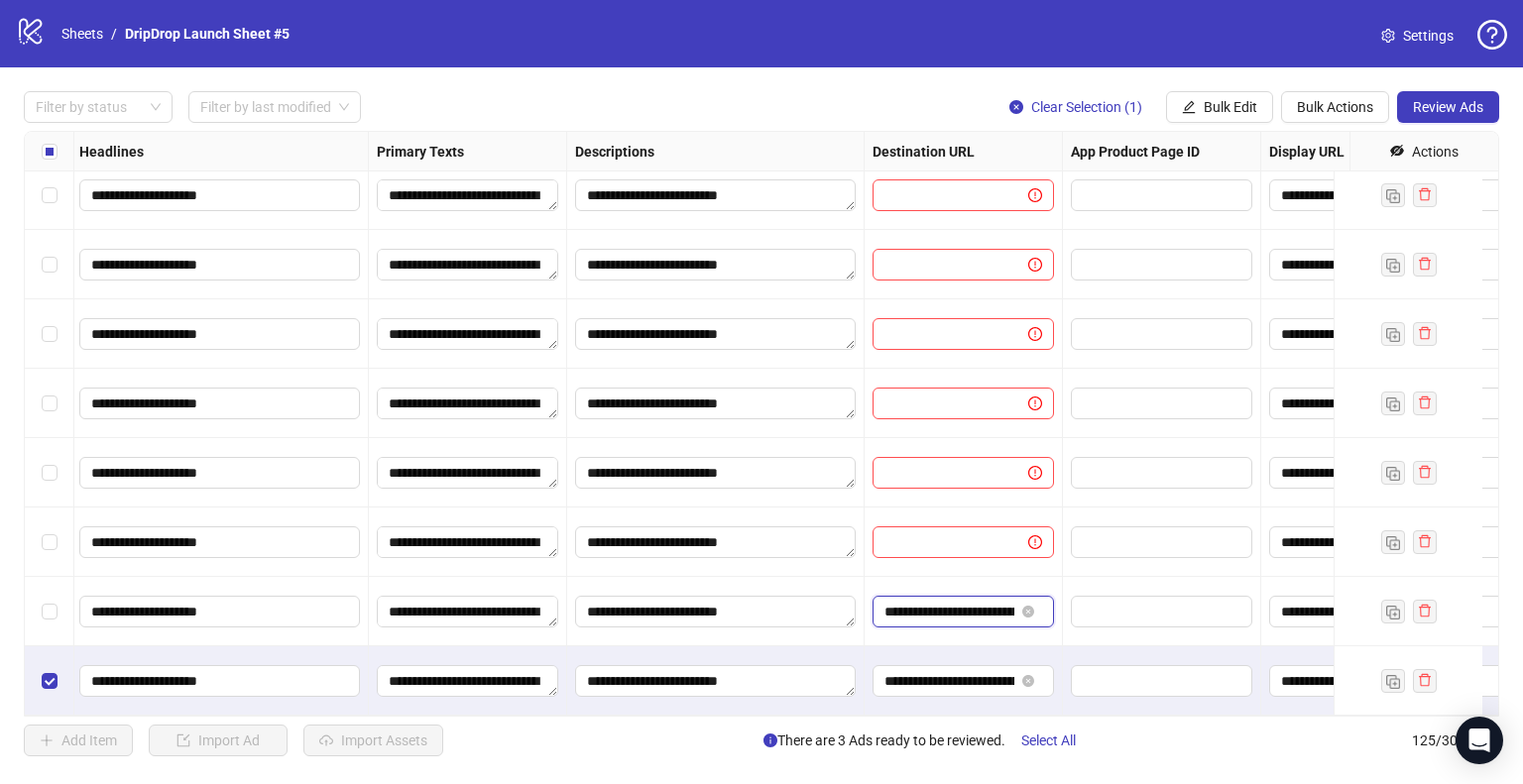 type 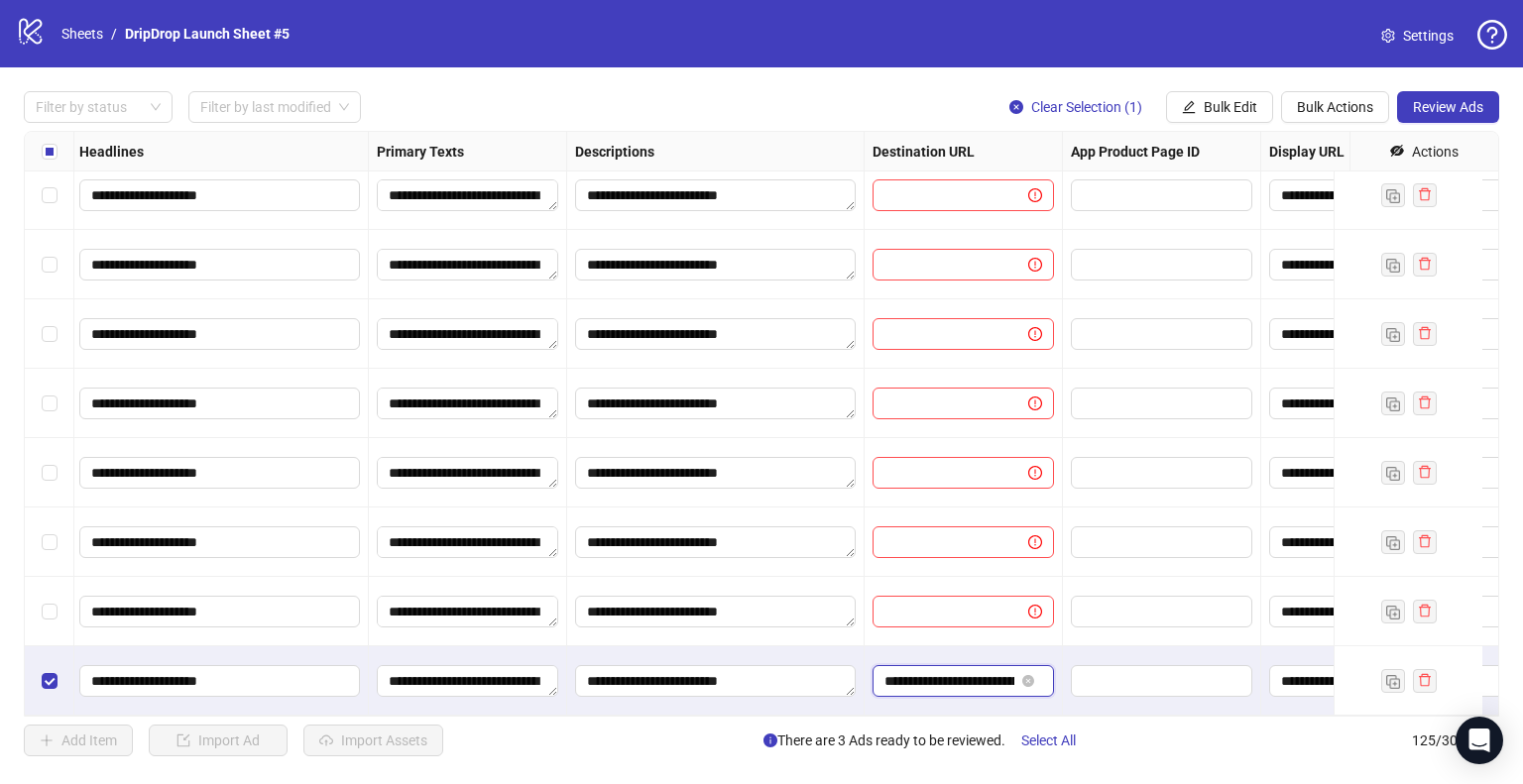 click on "**********" at bounding box center [949, 681] 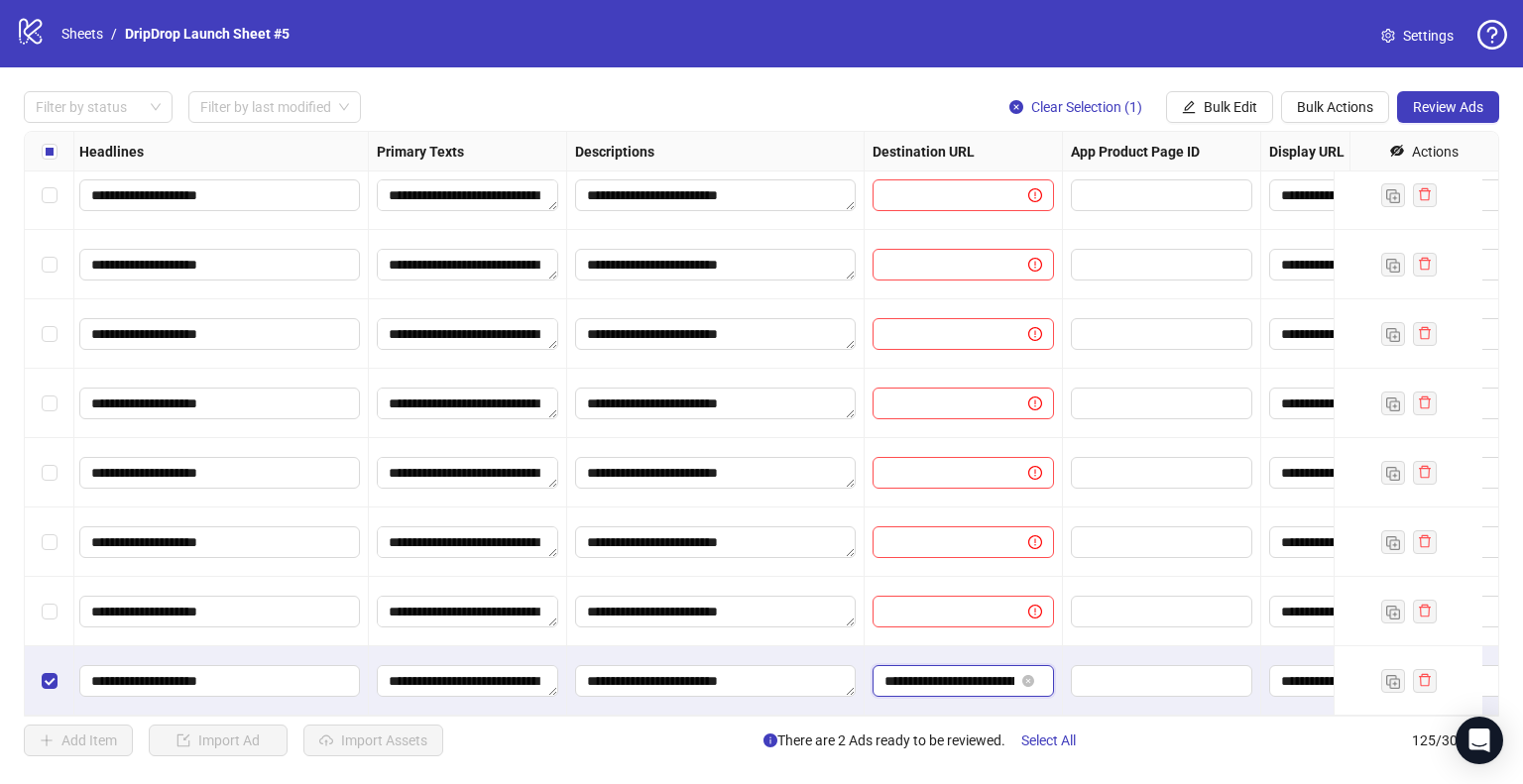 type 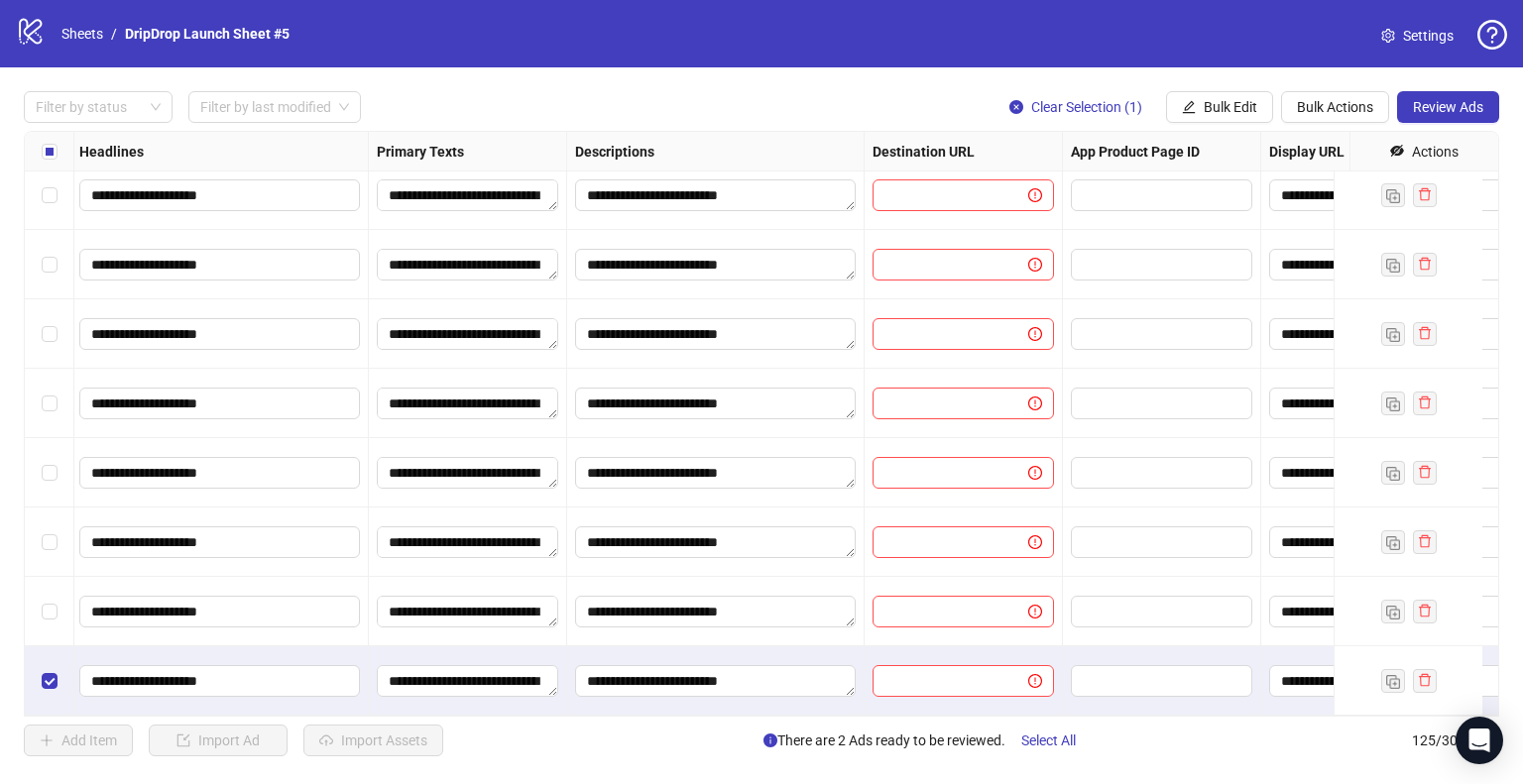 click at bounding box center (964, 681) 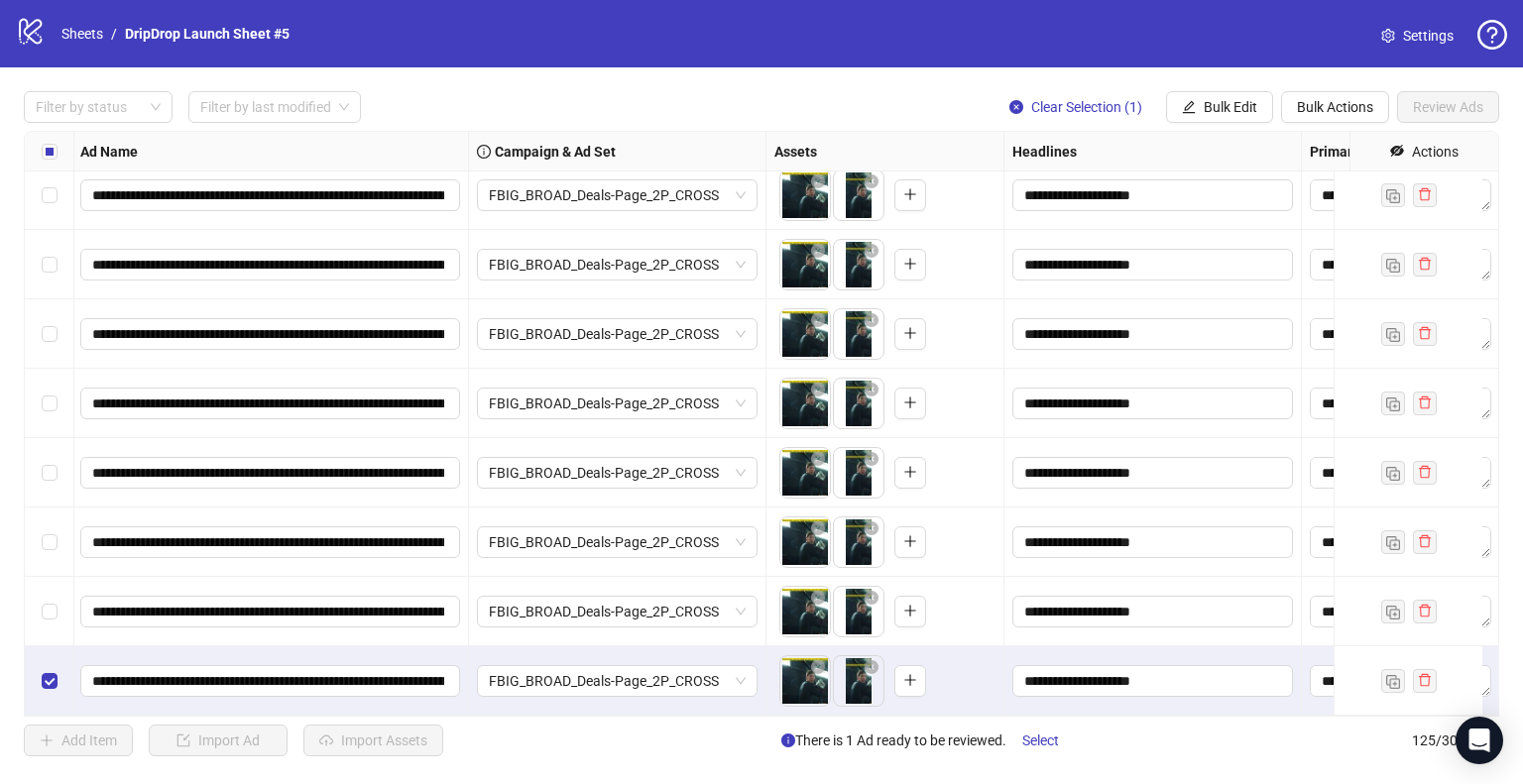 scroll, scrollTop: 8045, scrollLeft: 171, axis: both 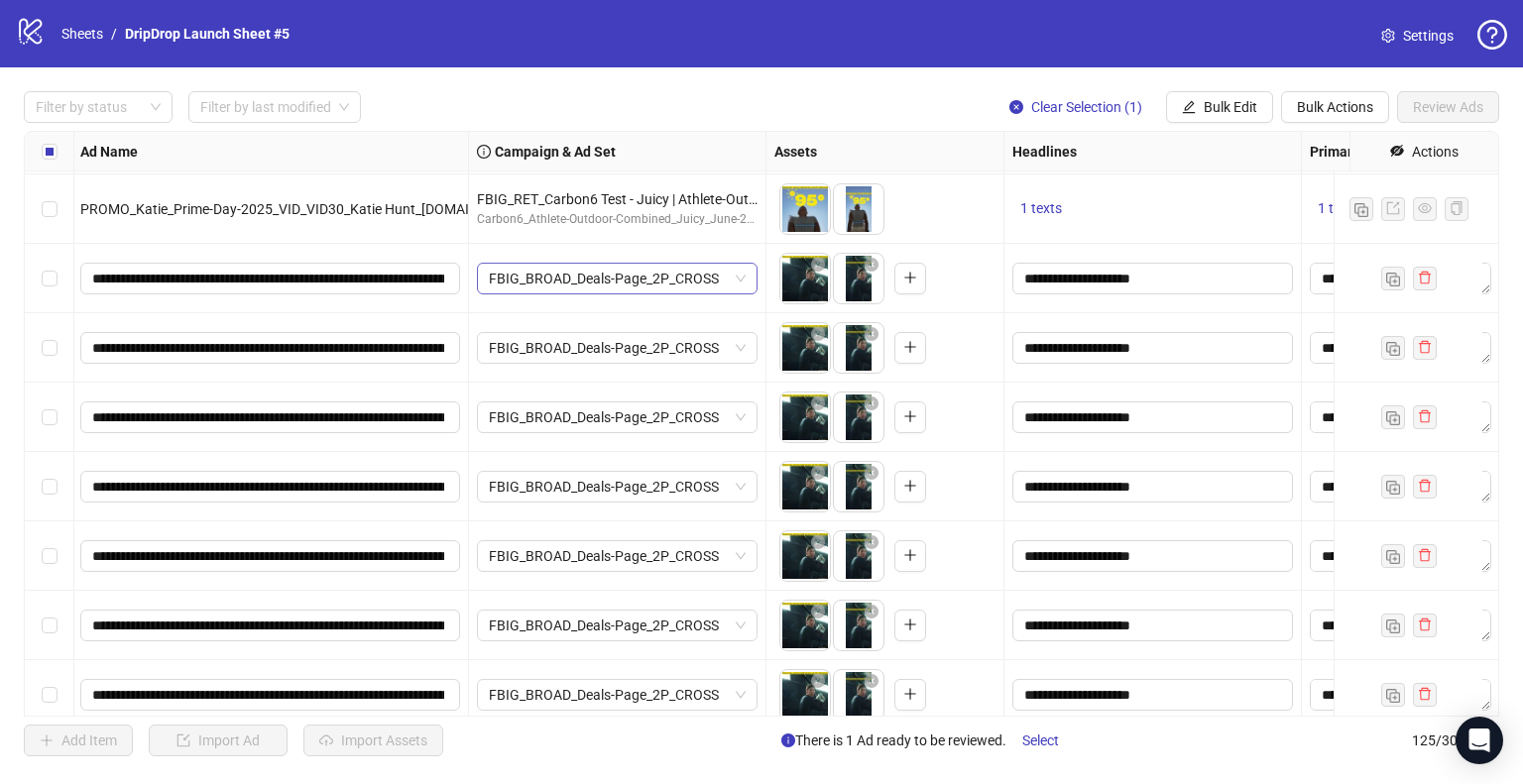 click on "FBIG_BROAD_Deals-Page_2P_CROSS" at bounding box center [617, 279] 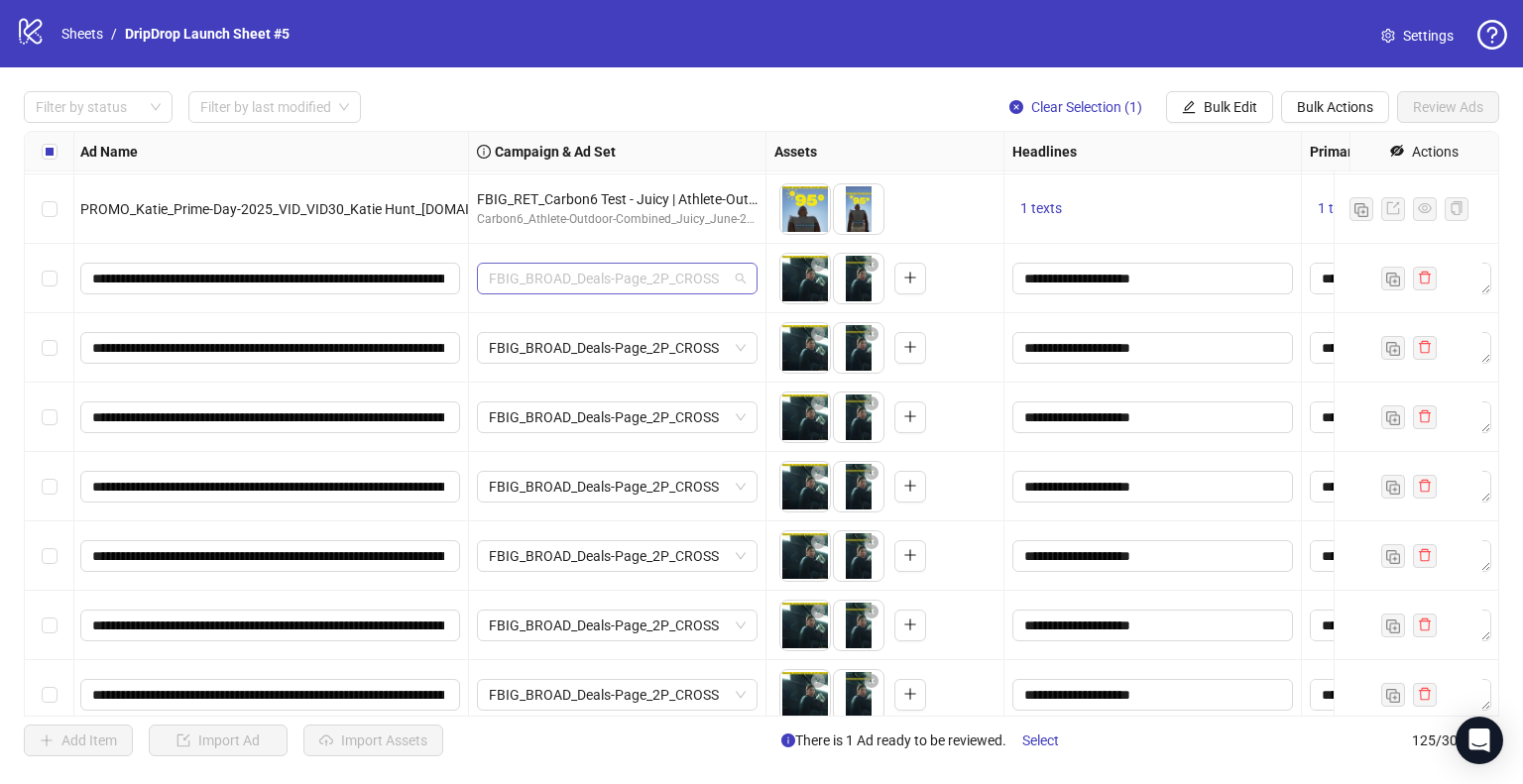 paste on "**********" 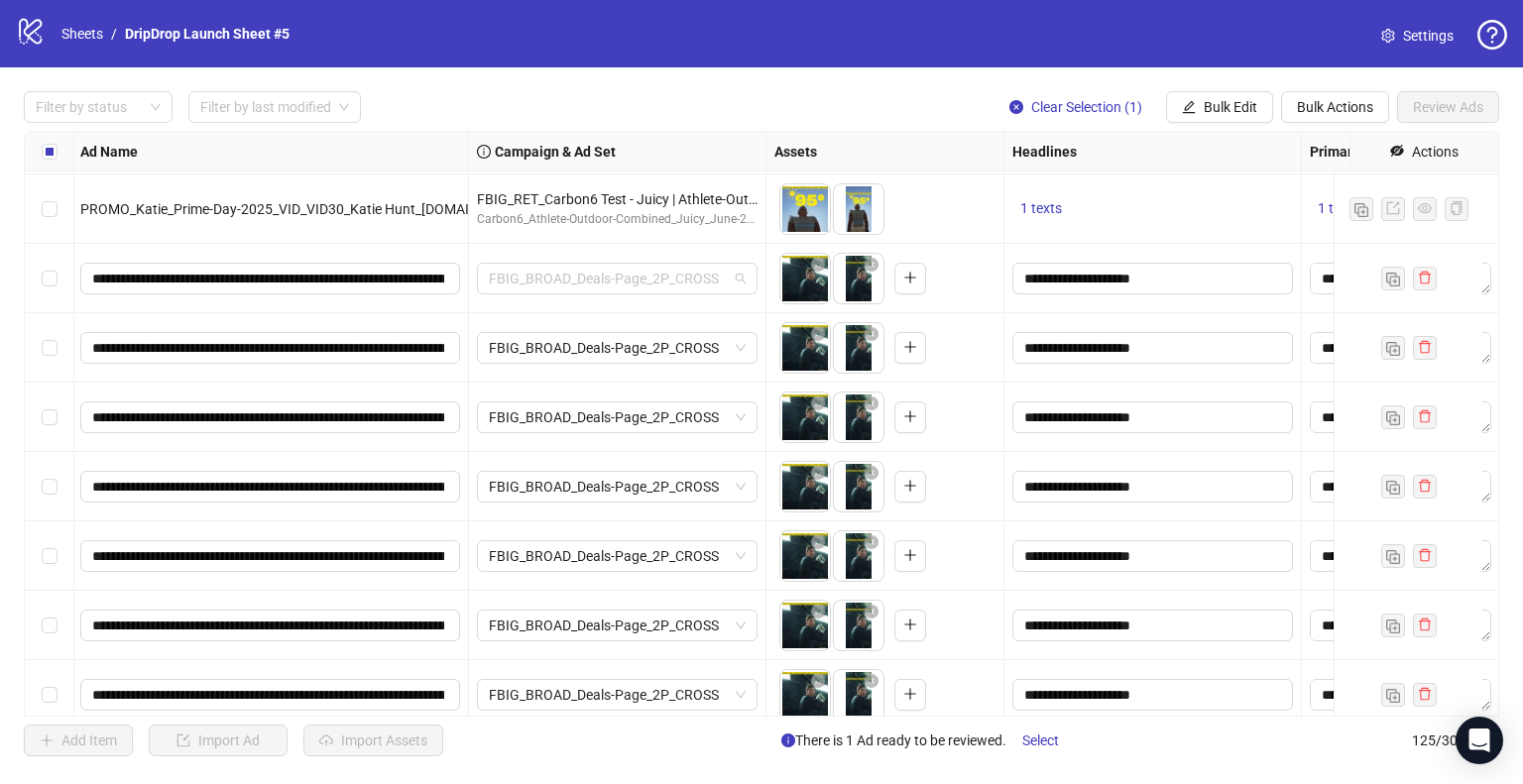 type on "**********" 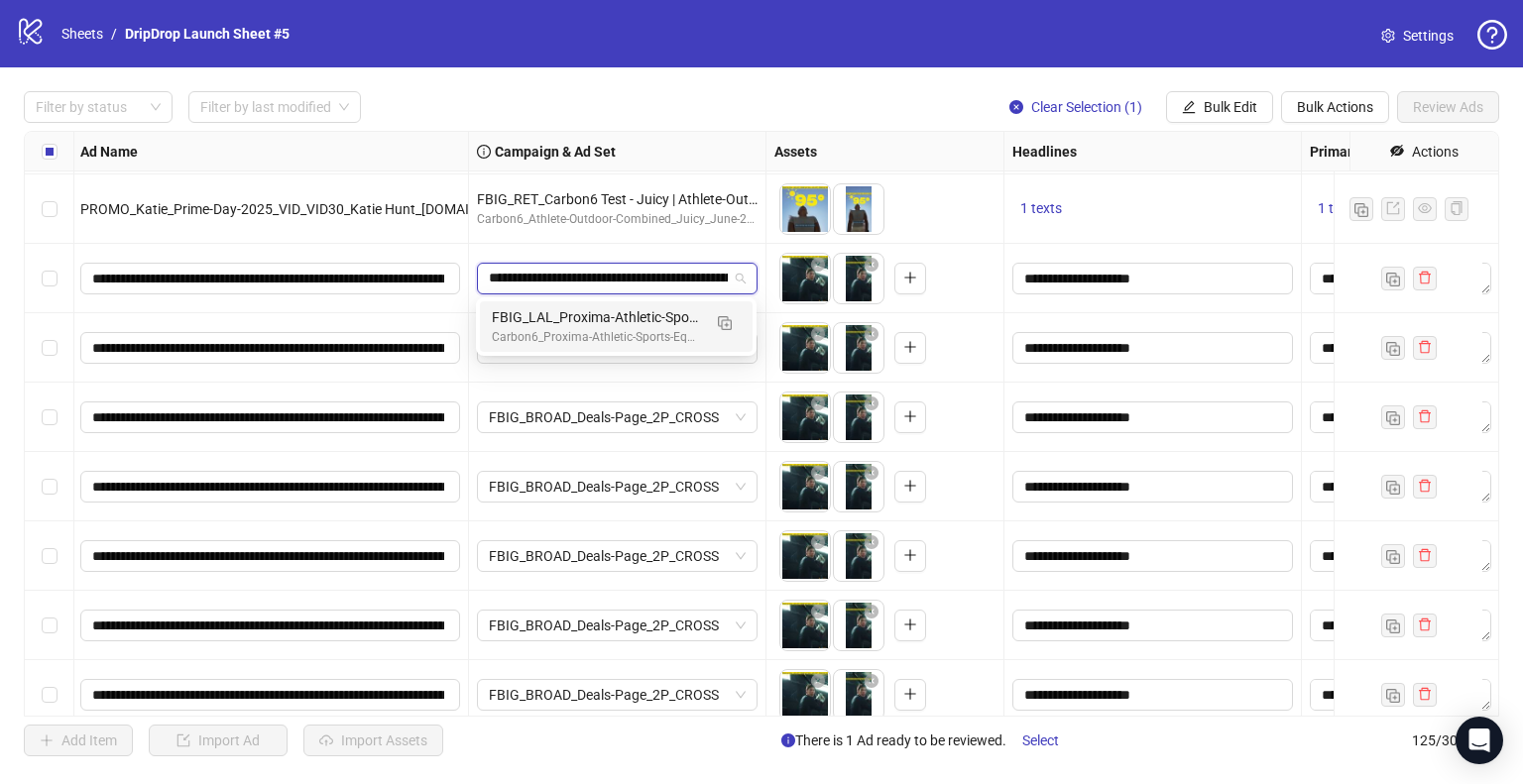 scroll, scrollTop: 0, scrollLeft: 151, axis: horizontal 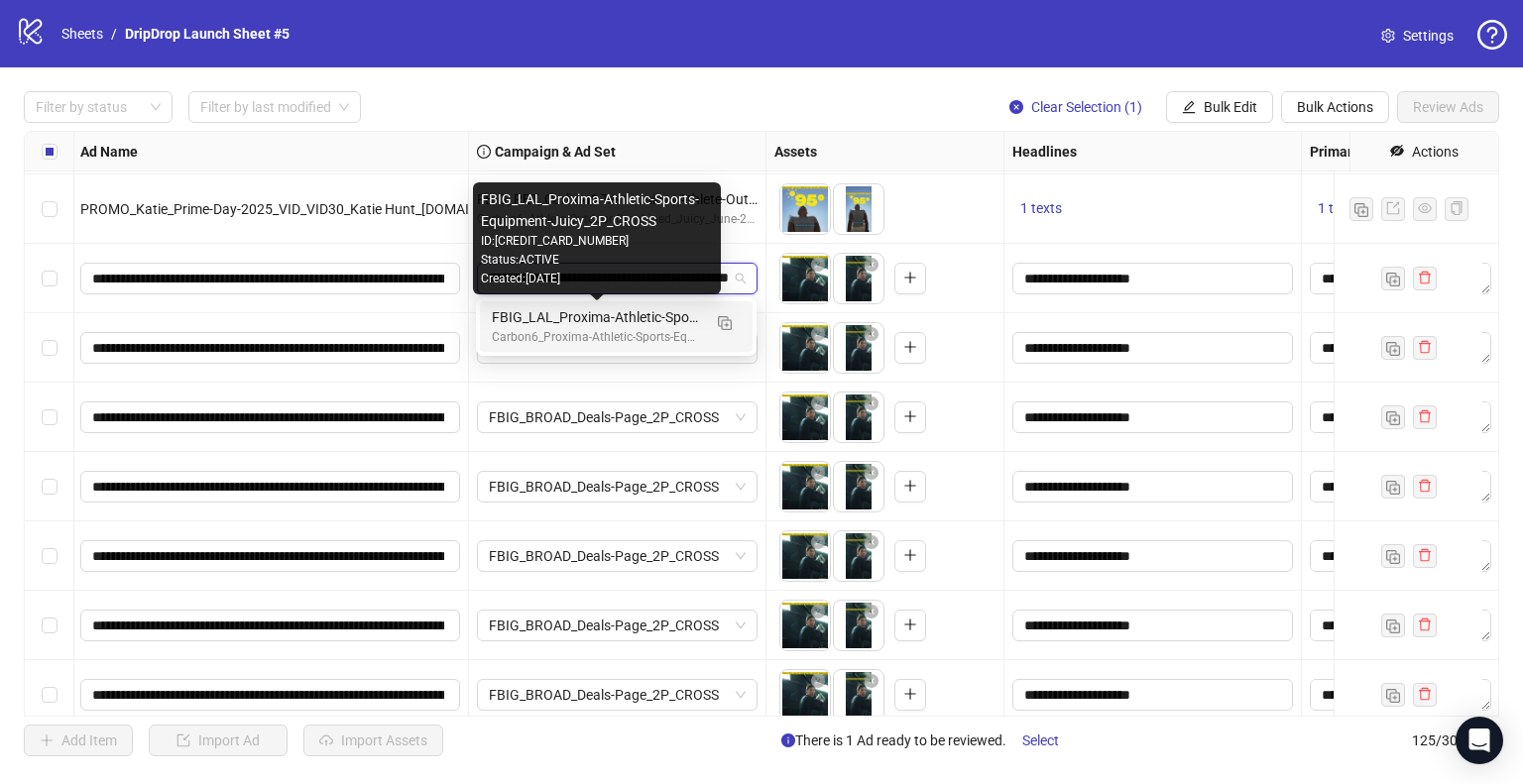 click on "FBIG_LAL_Proxima-Athletic-Sports-Equipment-Juicy_2P_CROSS" at bounding box center [596, 317] 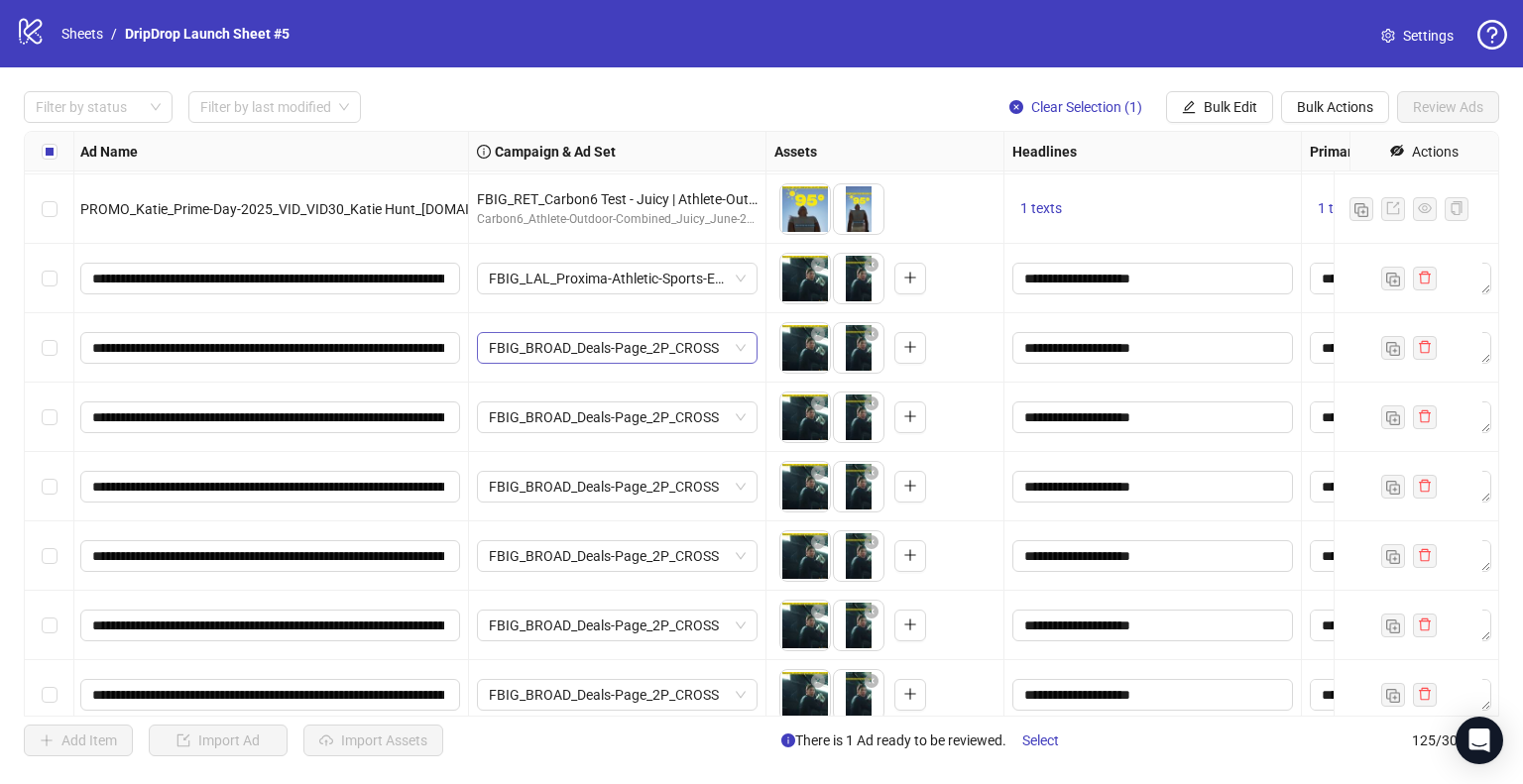 click on "FBIG_BROAD_Deals-Page_2P_CROSS" at bounding box center [617, 348] 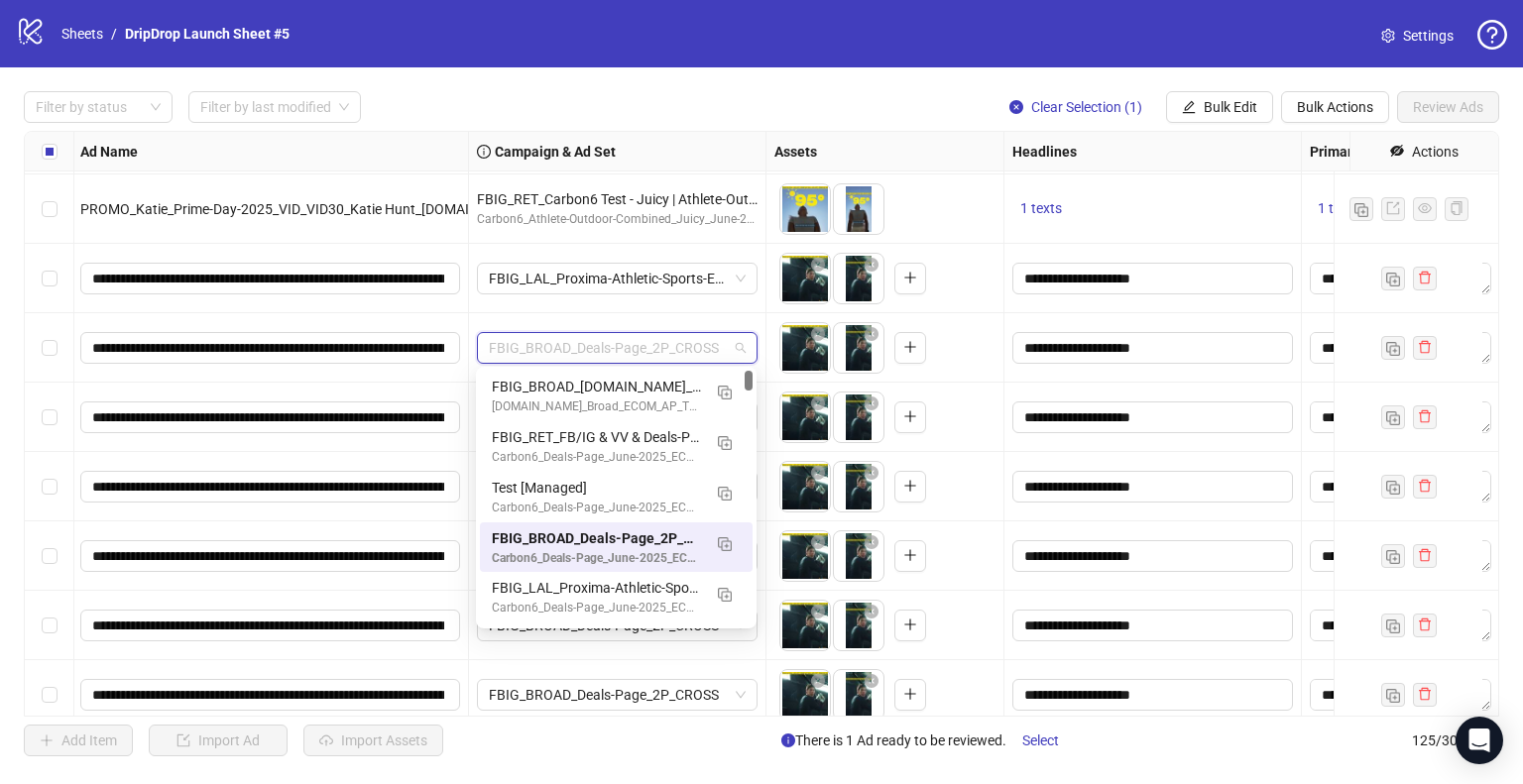 paste on "**********" 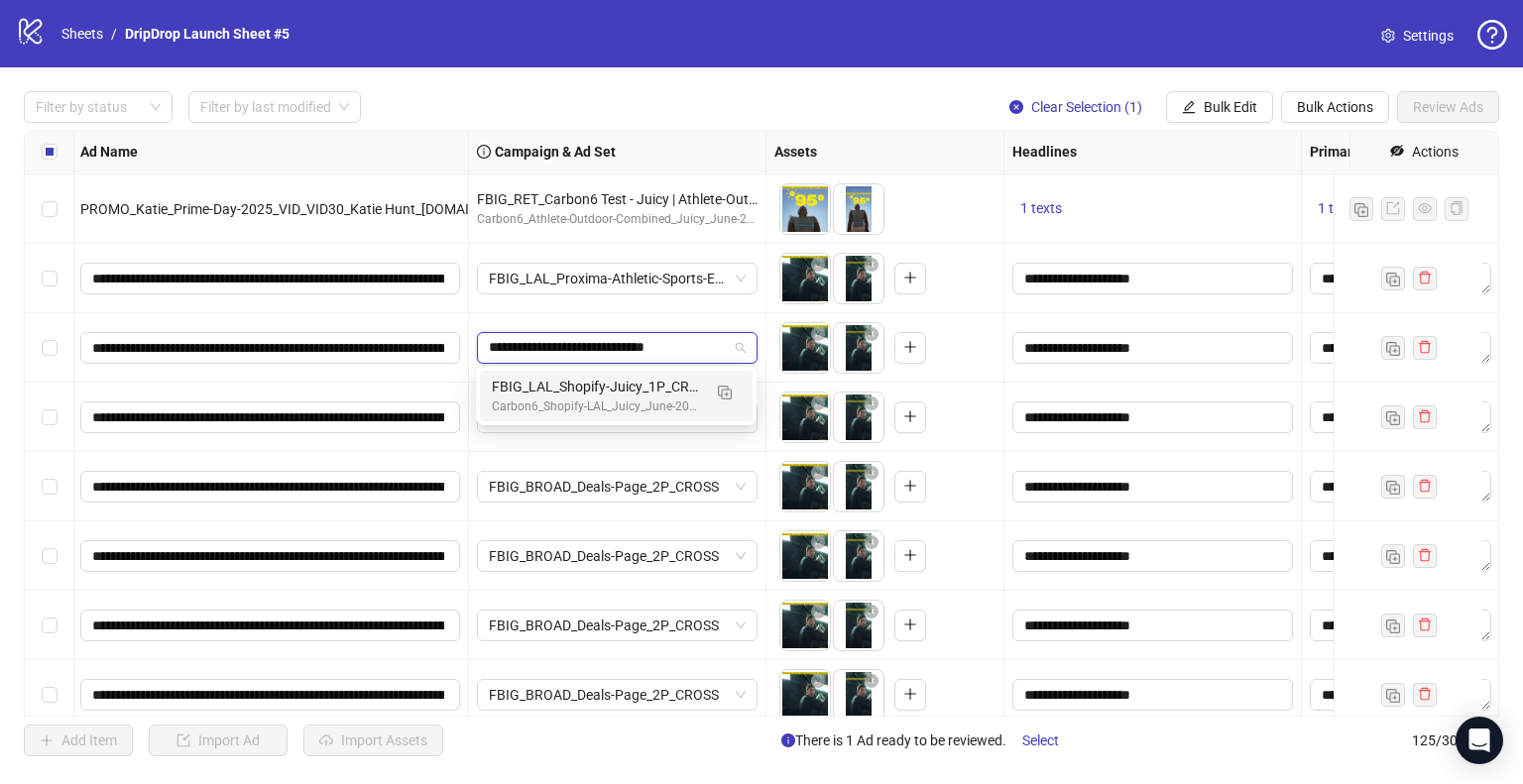 click on "FBIG_LAL_Shopify-Juicy_1P_CROSS" at bounding box center [596, 387] 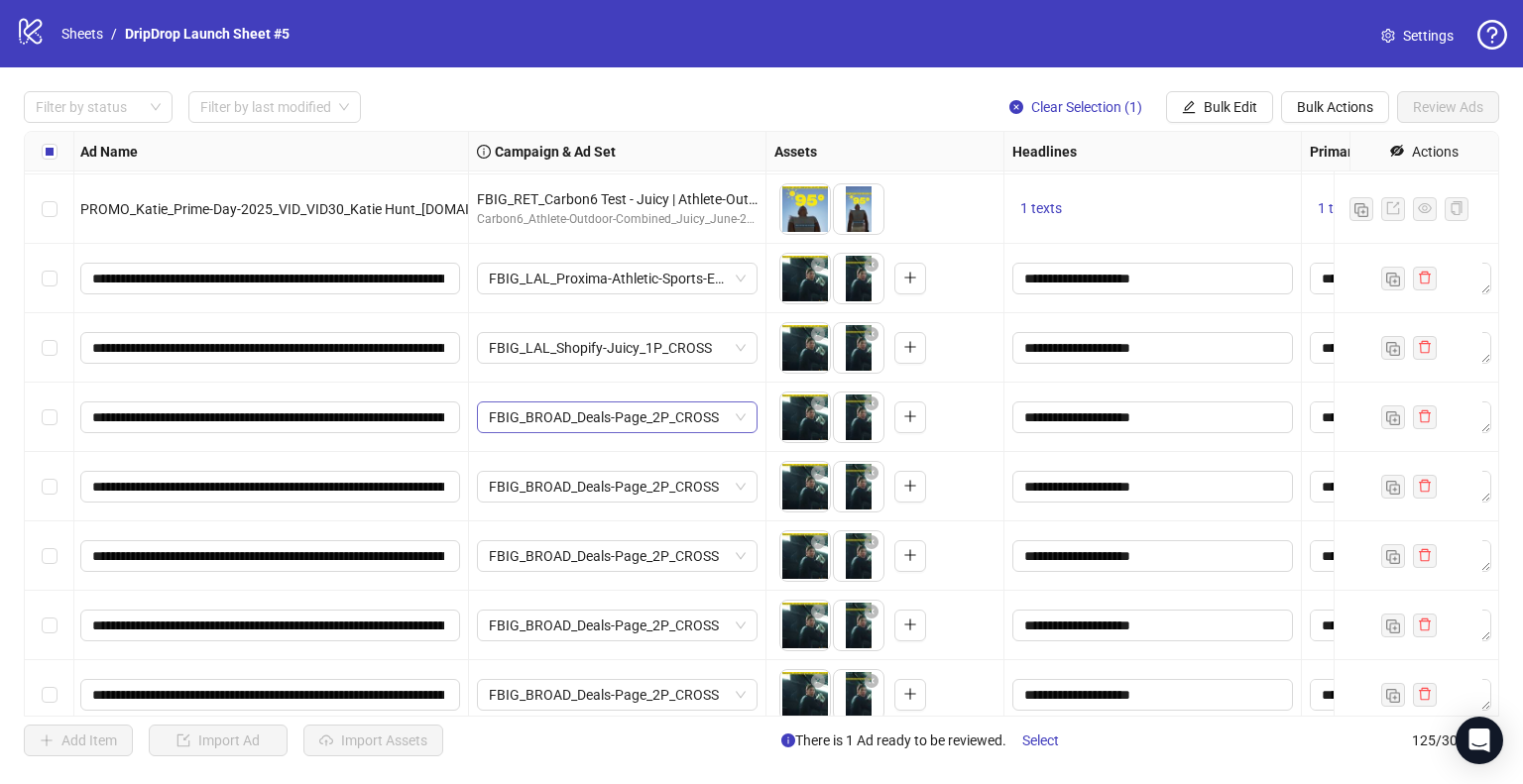 click on "FBIG_BROAD_Deals-Page_2P_CROSS" at bounding box center [617, 417] 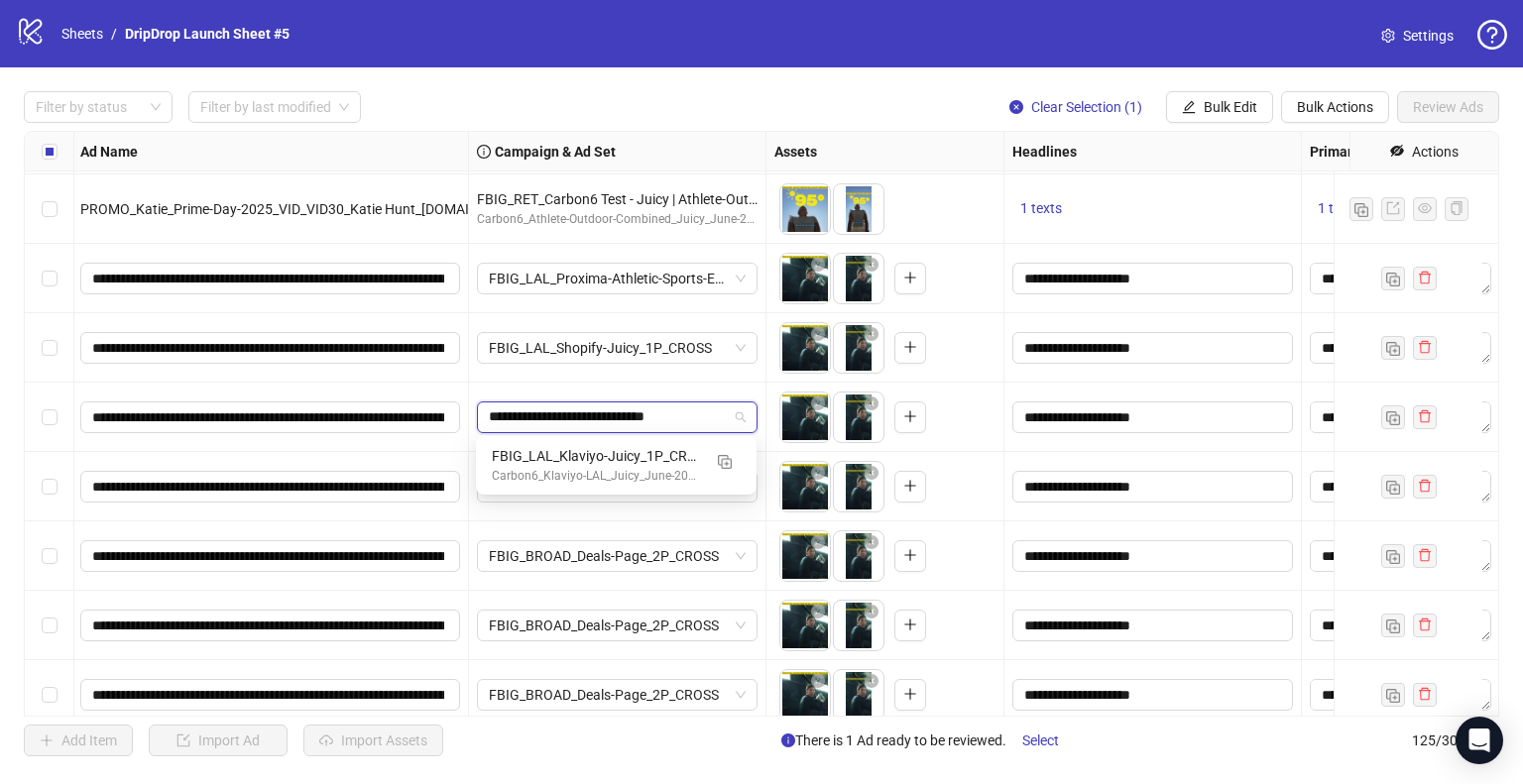 type on "**********" 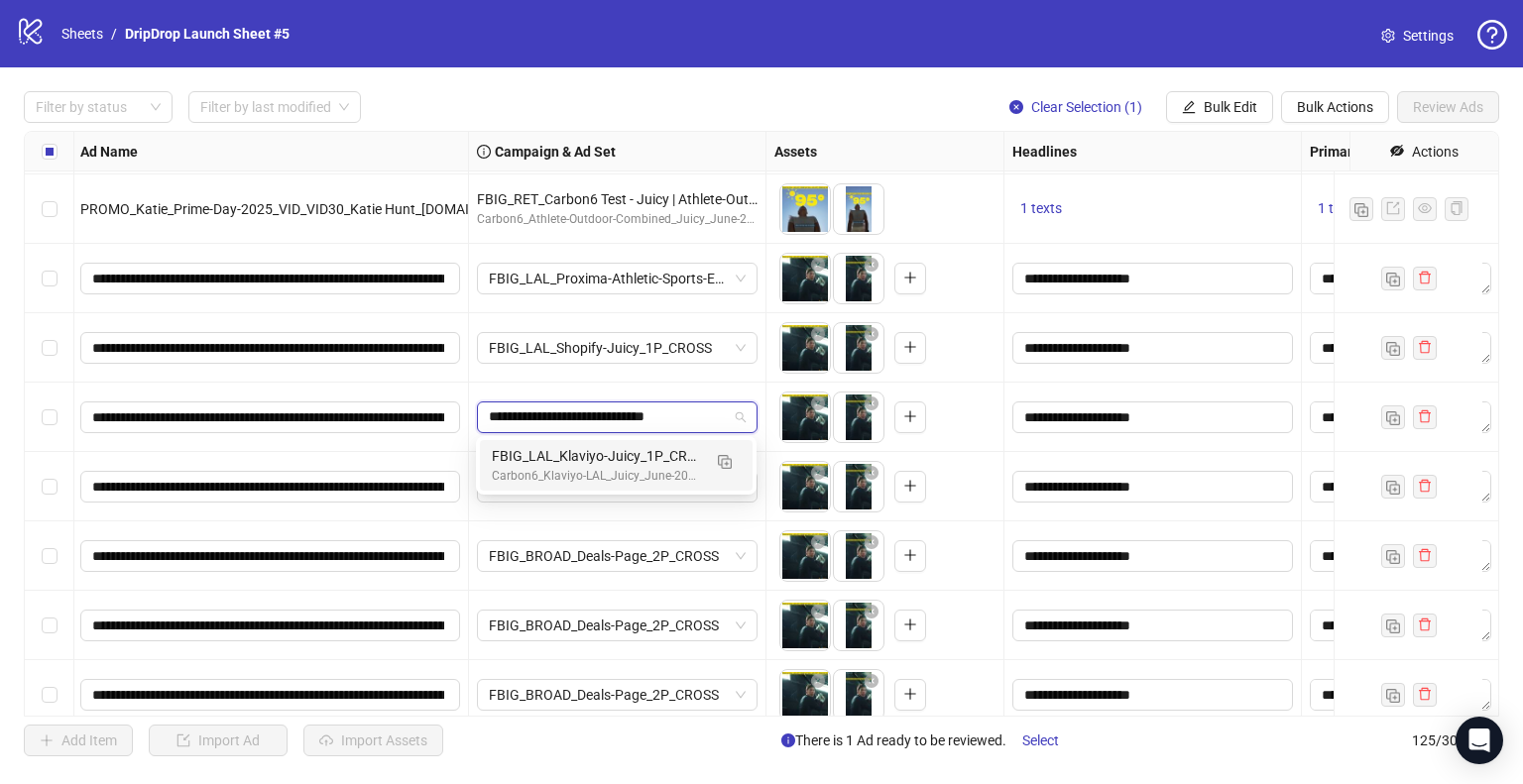 click on "FBIG_LAL_Klaviyo-Juicy_1P_CROSS" at bounding box center (596, 456) 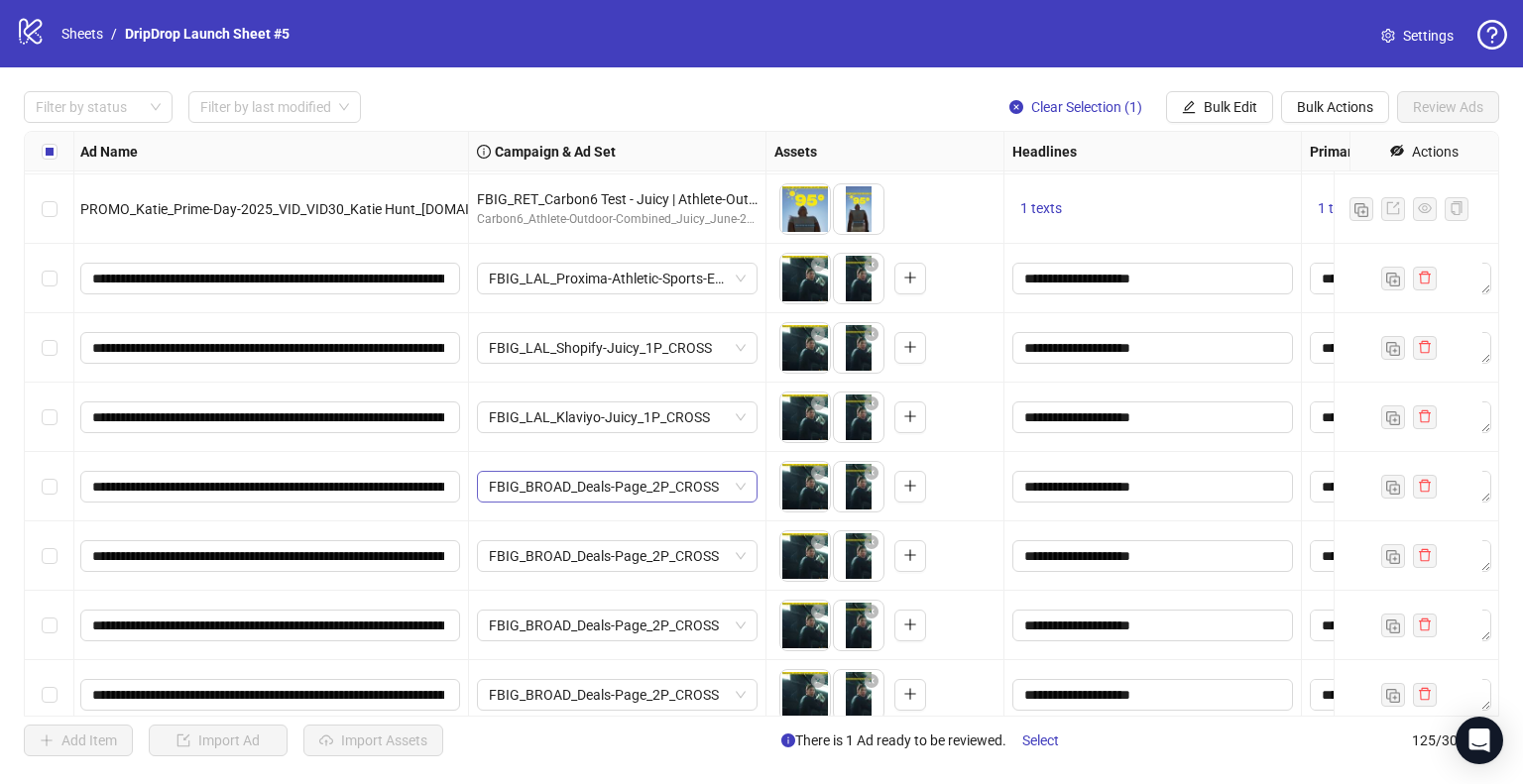 click on "FBIG_BROAD_Deals-Page_2P_CROSS" at bounding box center [617, 487] 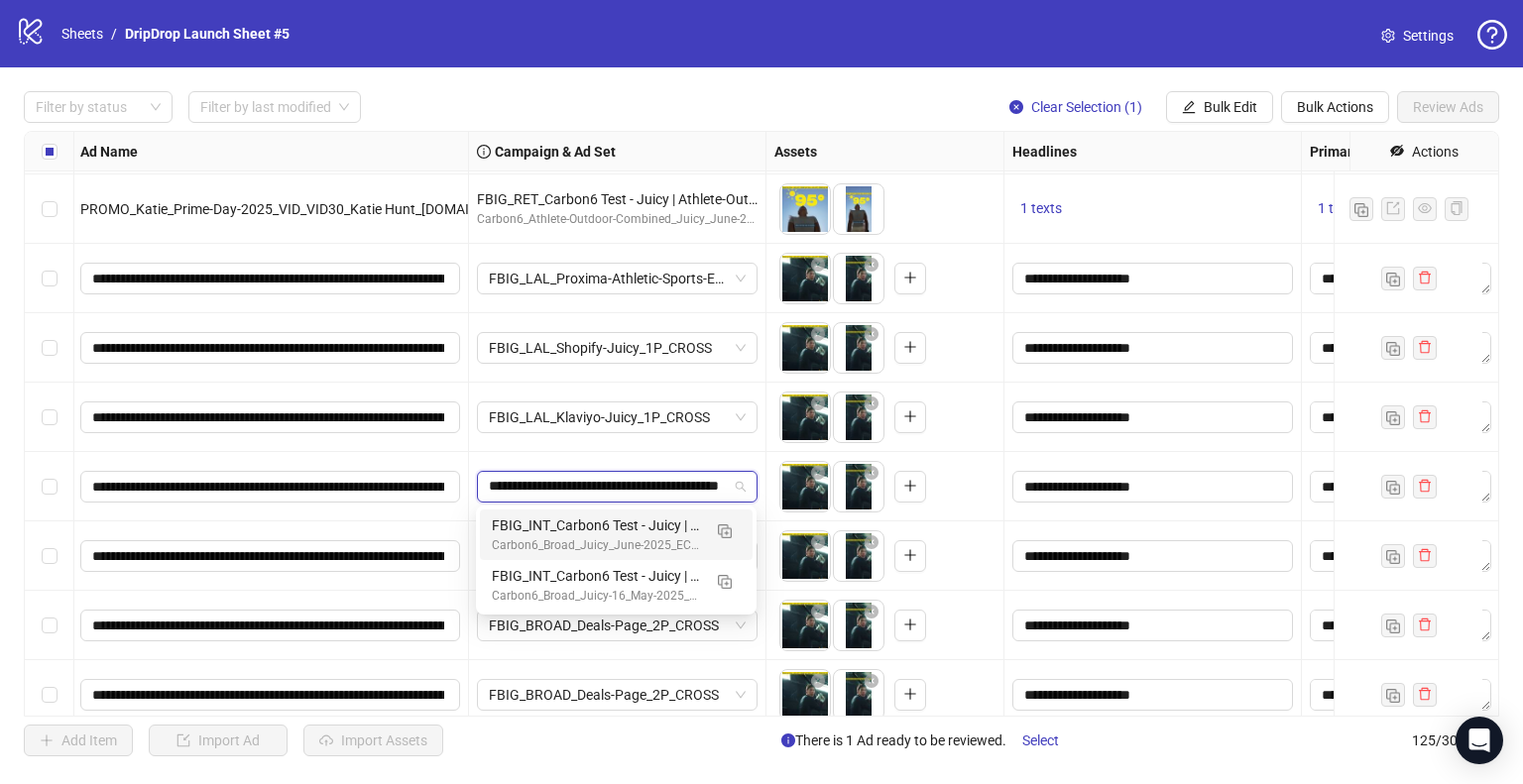 scroll, scrollTop: 0, scrollLeft: 68, axis: horizontal 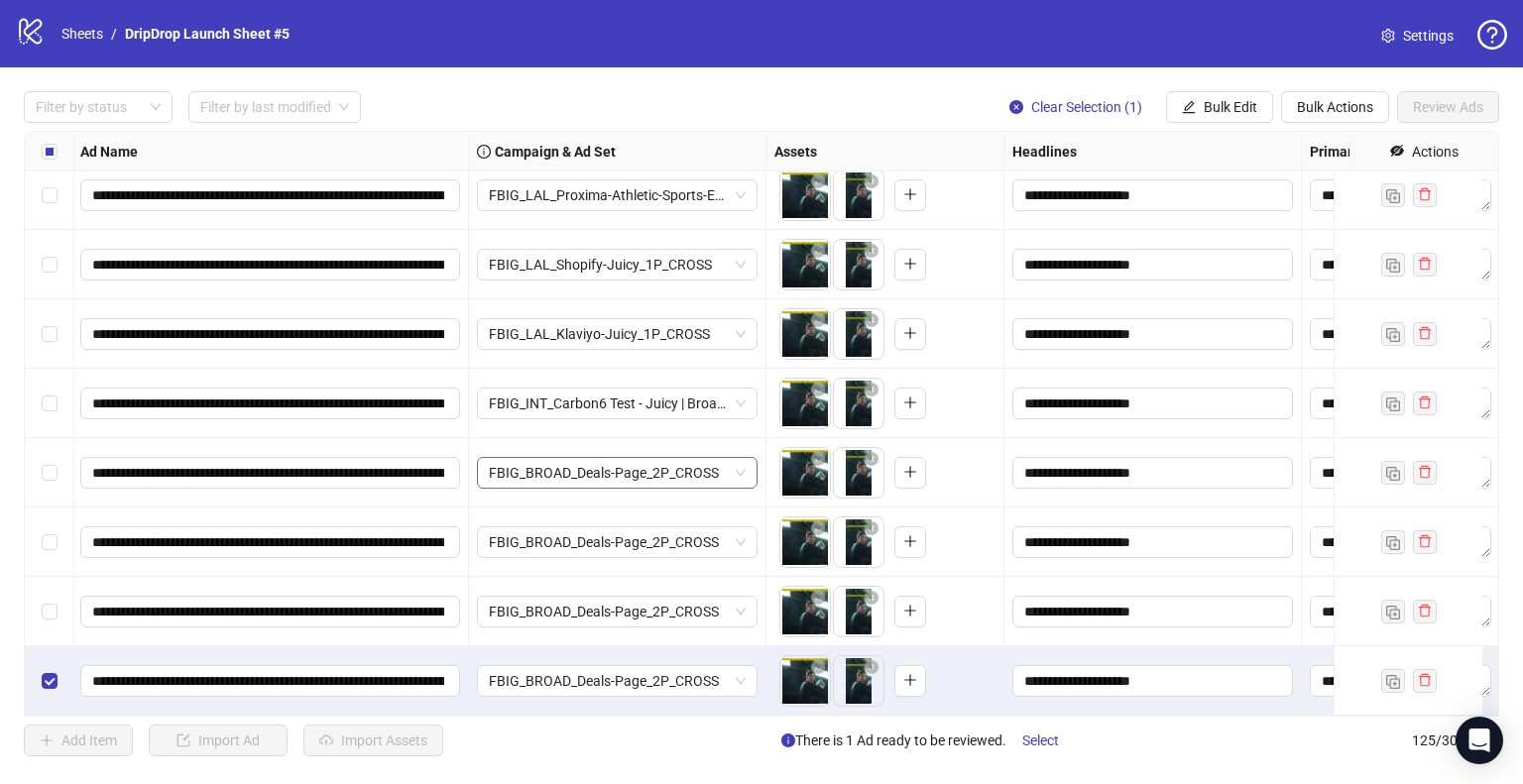 click on "FBIG_BROAD_Deals-Page_2P_CROSS" at bounding box center (617, 473) 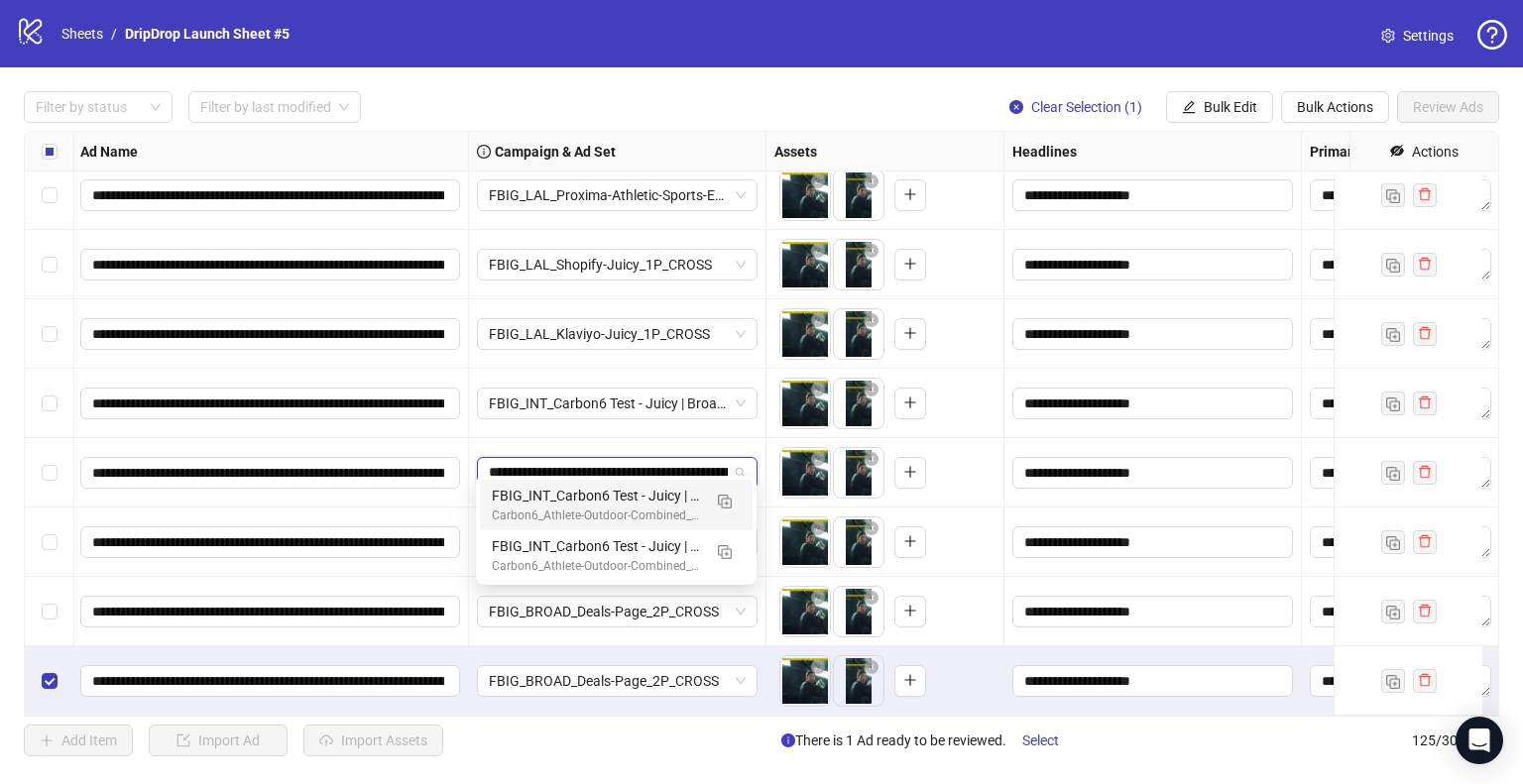 scroll, scrollTop: 0, scrollLeft: 196, axis: horizontal 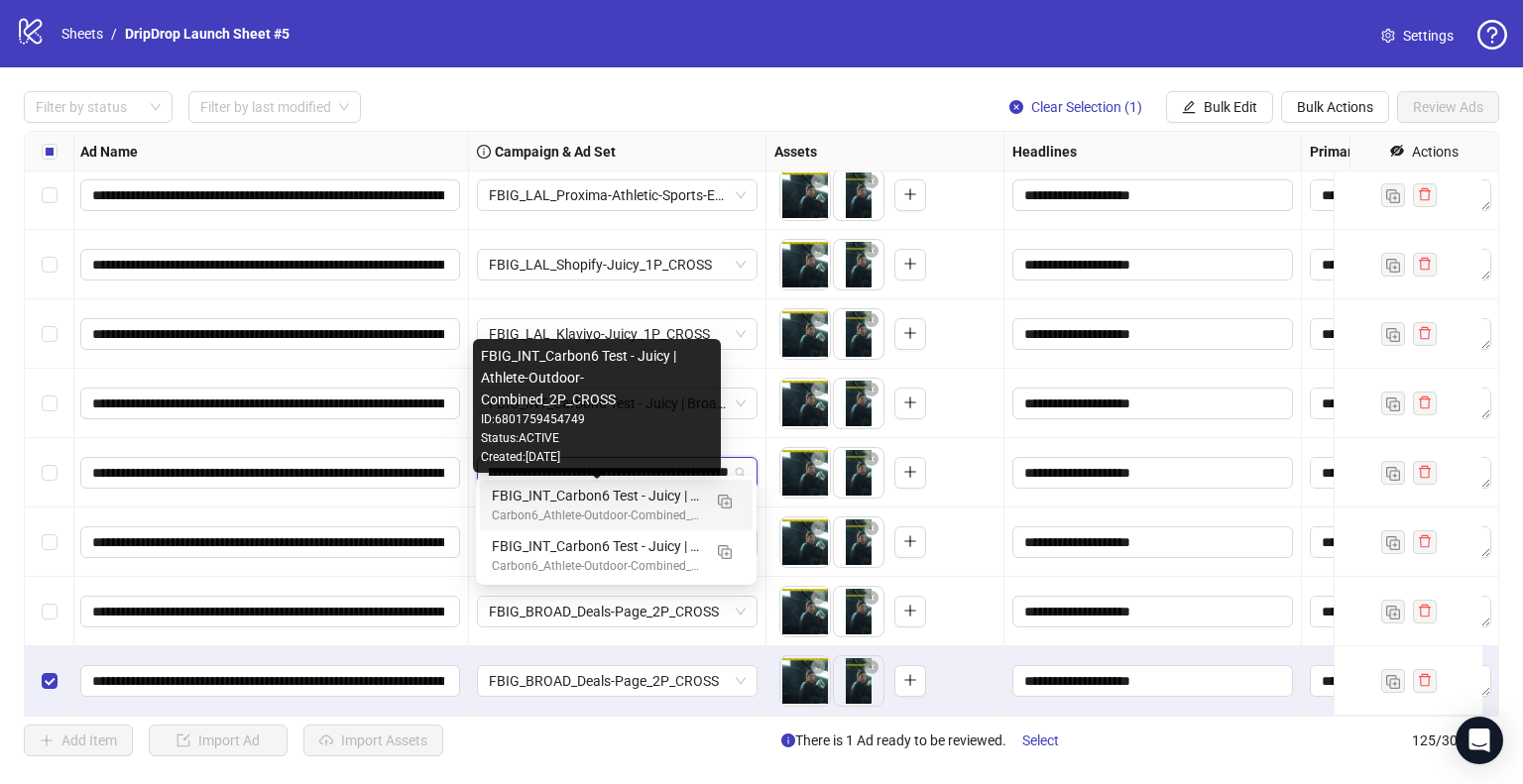 click on "FBIG_INT_Carbon6 Test - Juicy | Athlete-Outdoor-Combined_2P_CROSS" at bounding box center (596, 496) 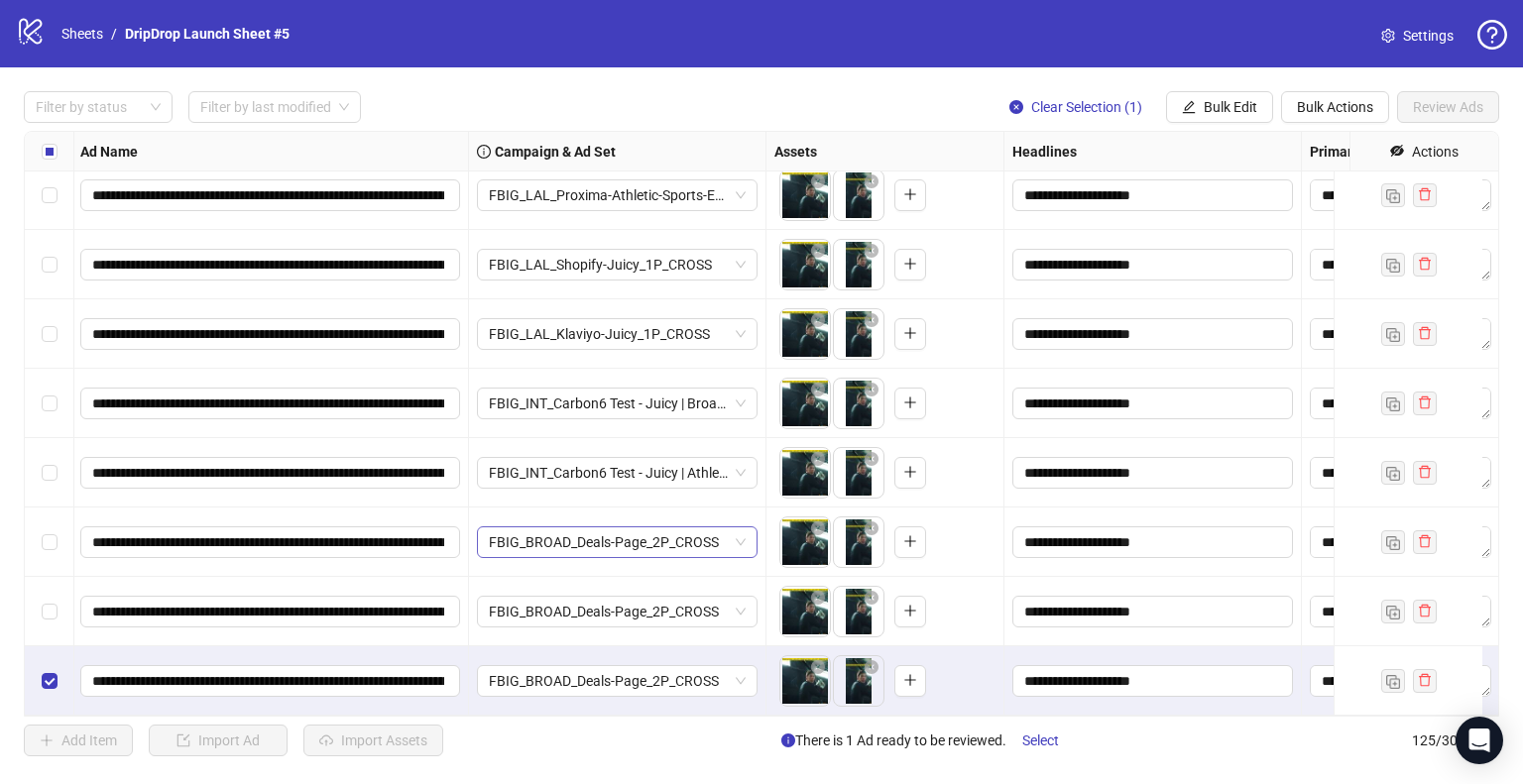 click on "FBIG_BROAD_Deals-Page_2P_CROSS" at bounding box center (617, 542) 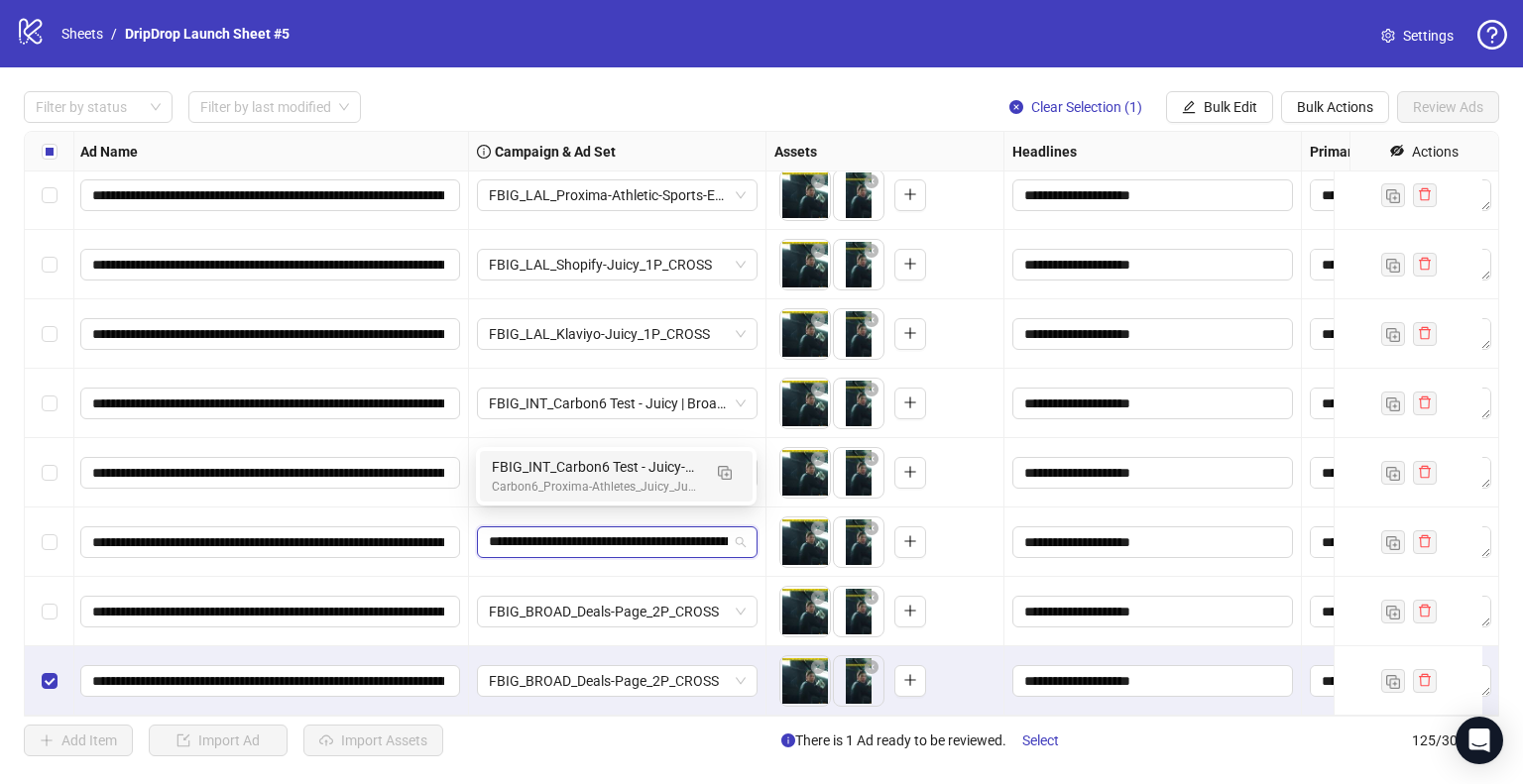 scroll, scrollTop: 0, scrollLeft: 160, axis: horizontal 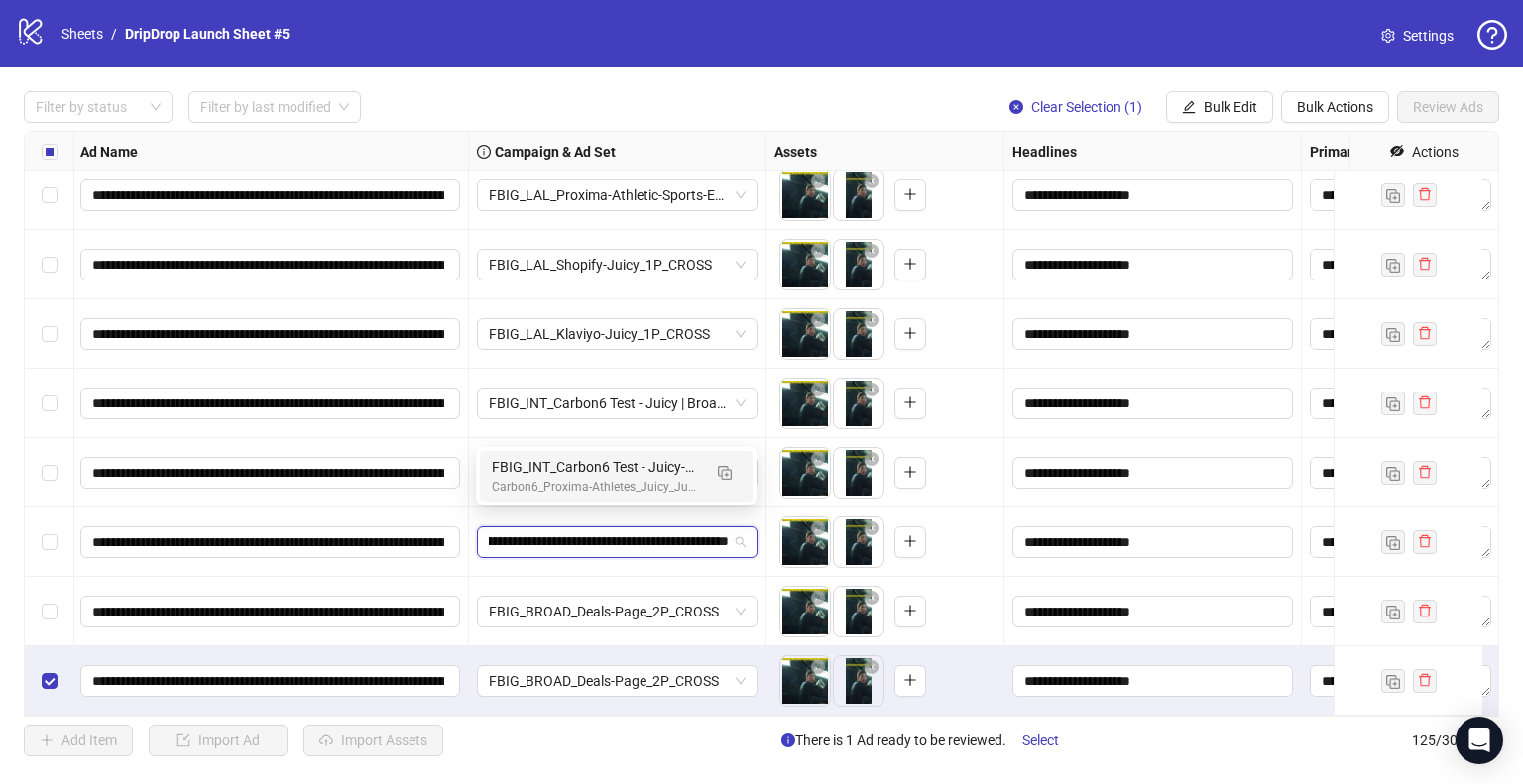 click on "FBIG_INT_Carbon6 Test - Juicy-32 | Proxima_Athletes_2P_CROSS" at bounding box center (596, 467) 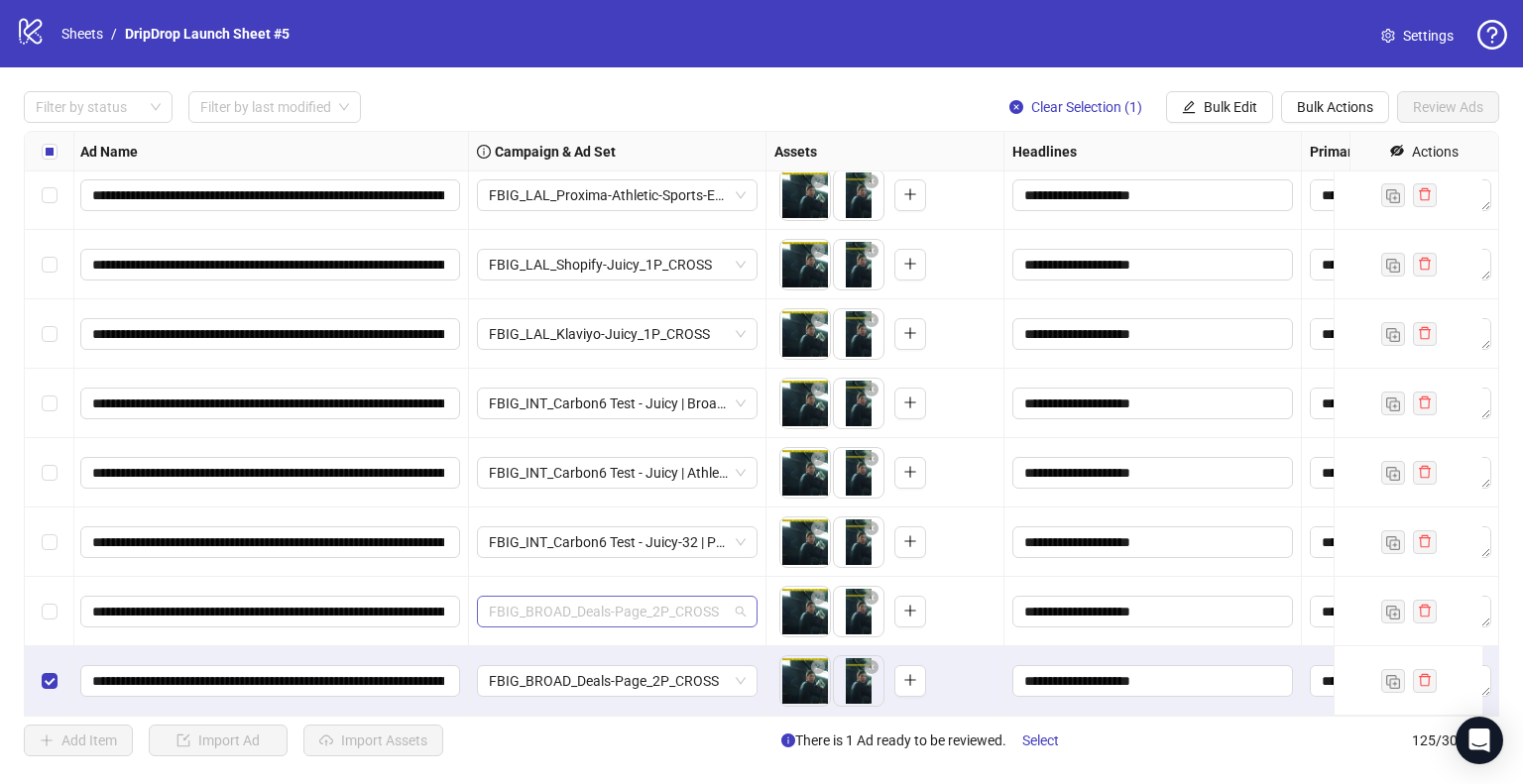 click on "FBIG_BROAD_Deals-Page_2P_CROSS" at bounding box center (617, 612) 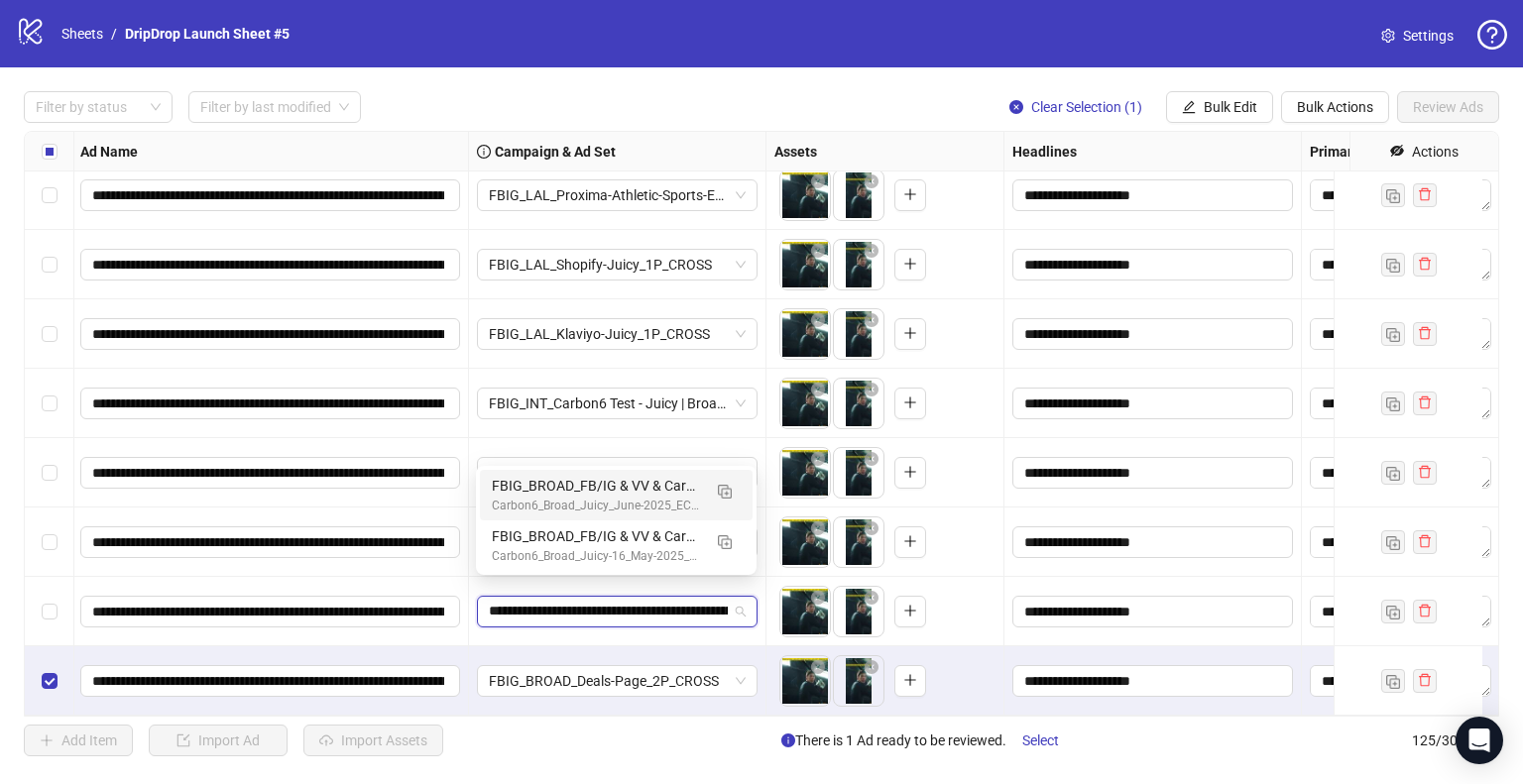 scroll, scrollTop: 0, scrollLeft: 125, axis: horizontal 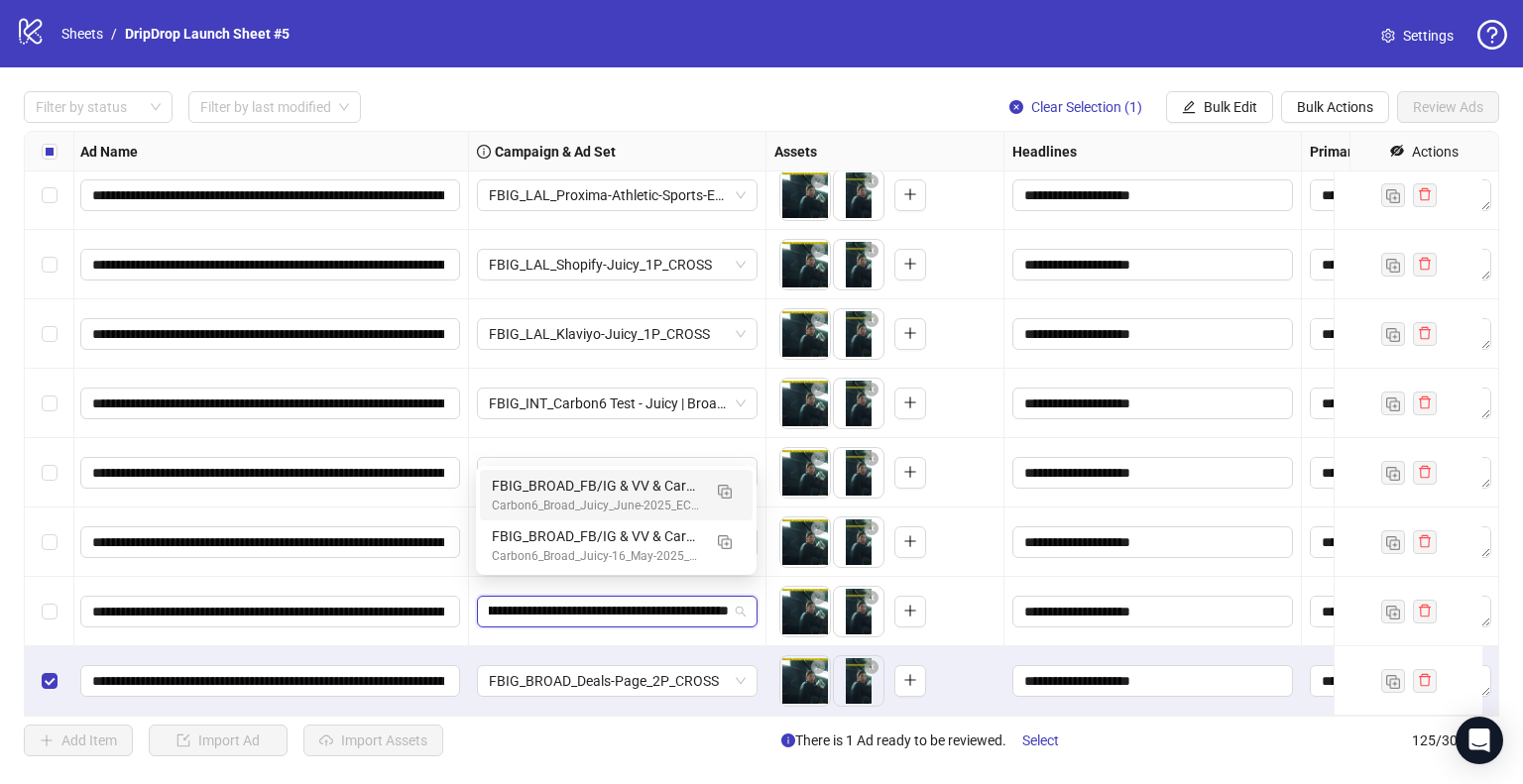 click on "FBIG_BROAD_FB/IG & VV & Carbon6 Test -Juicy_2P_CROSS" at bounding box center (596, 486) 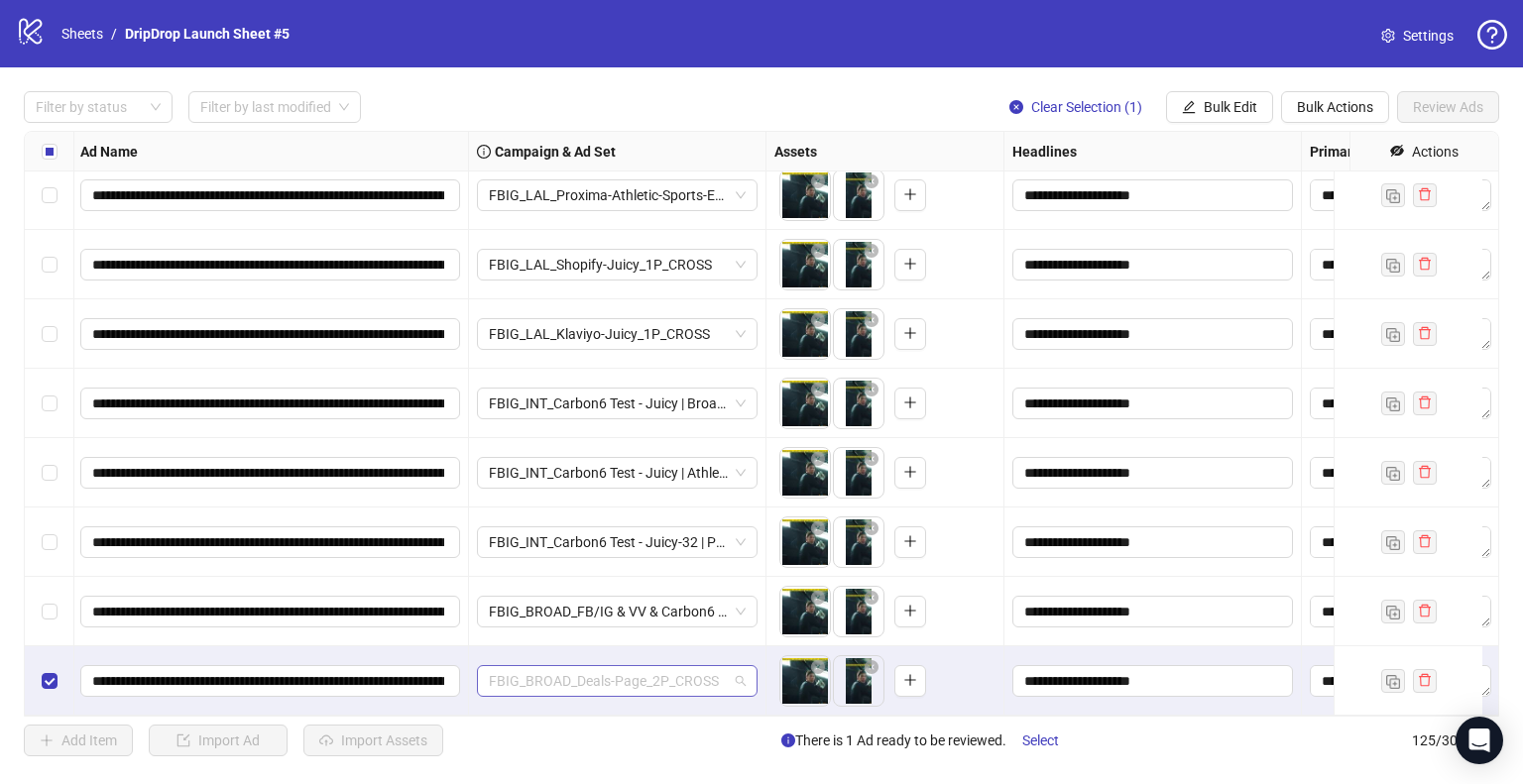 click on "FBIG_BROAD_Deals-Page_2P_CROSS" at bounding box center [617, 681] 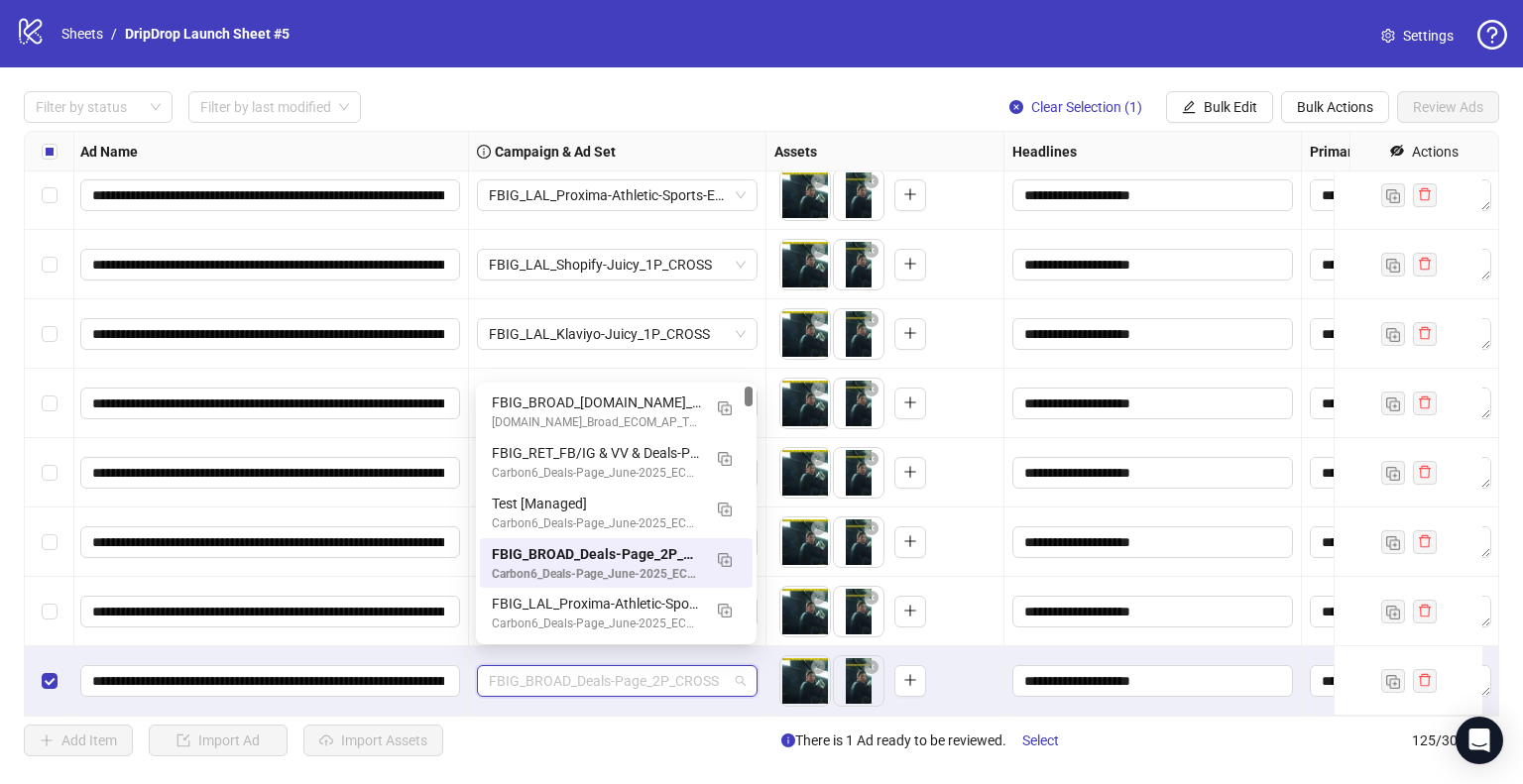 paste on "**********" 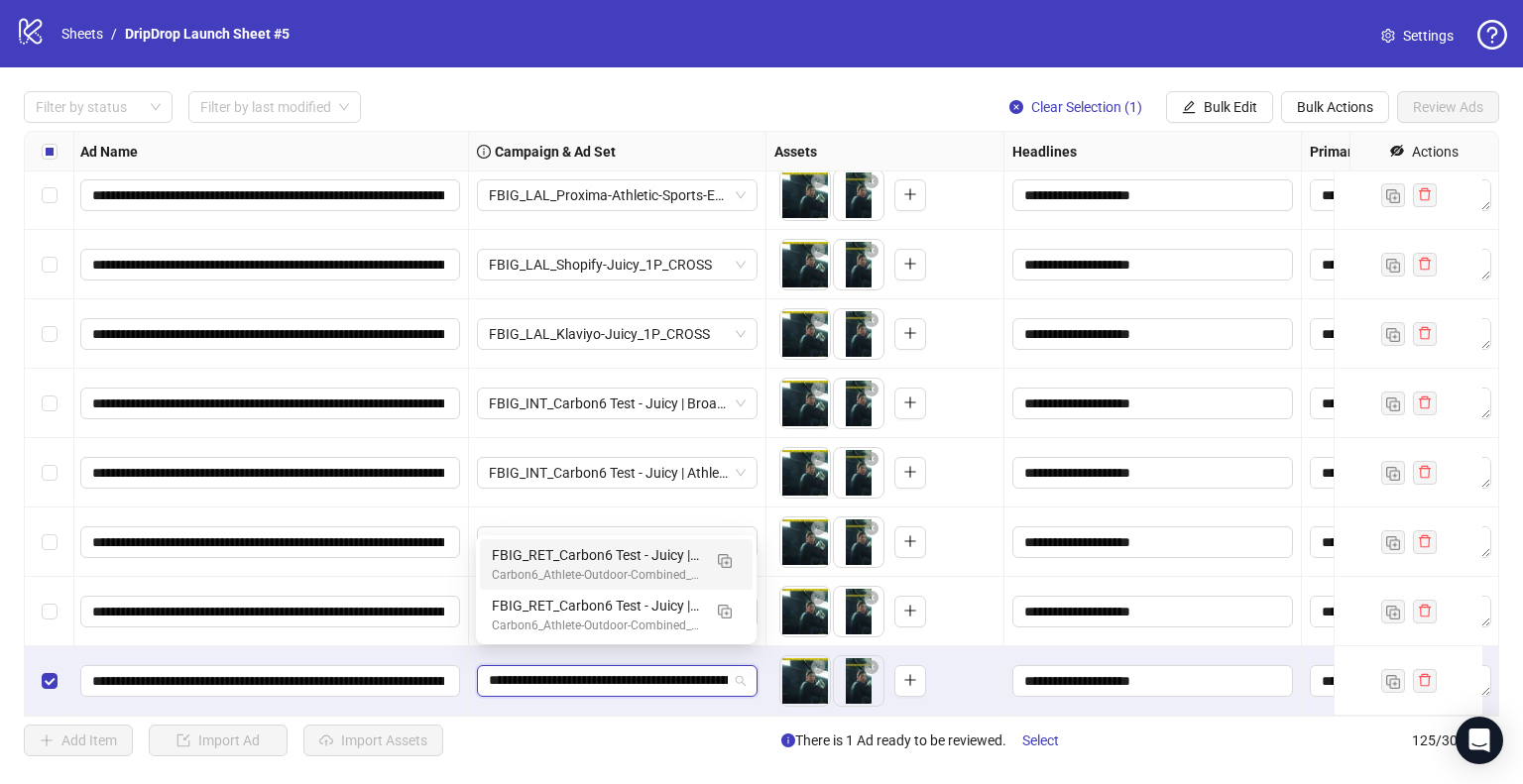 scroll, scrollTop: 0, scrollLeft: 199, axis: horizontal 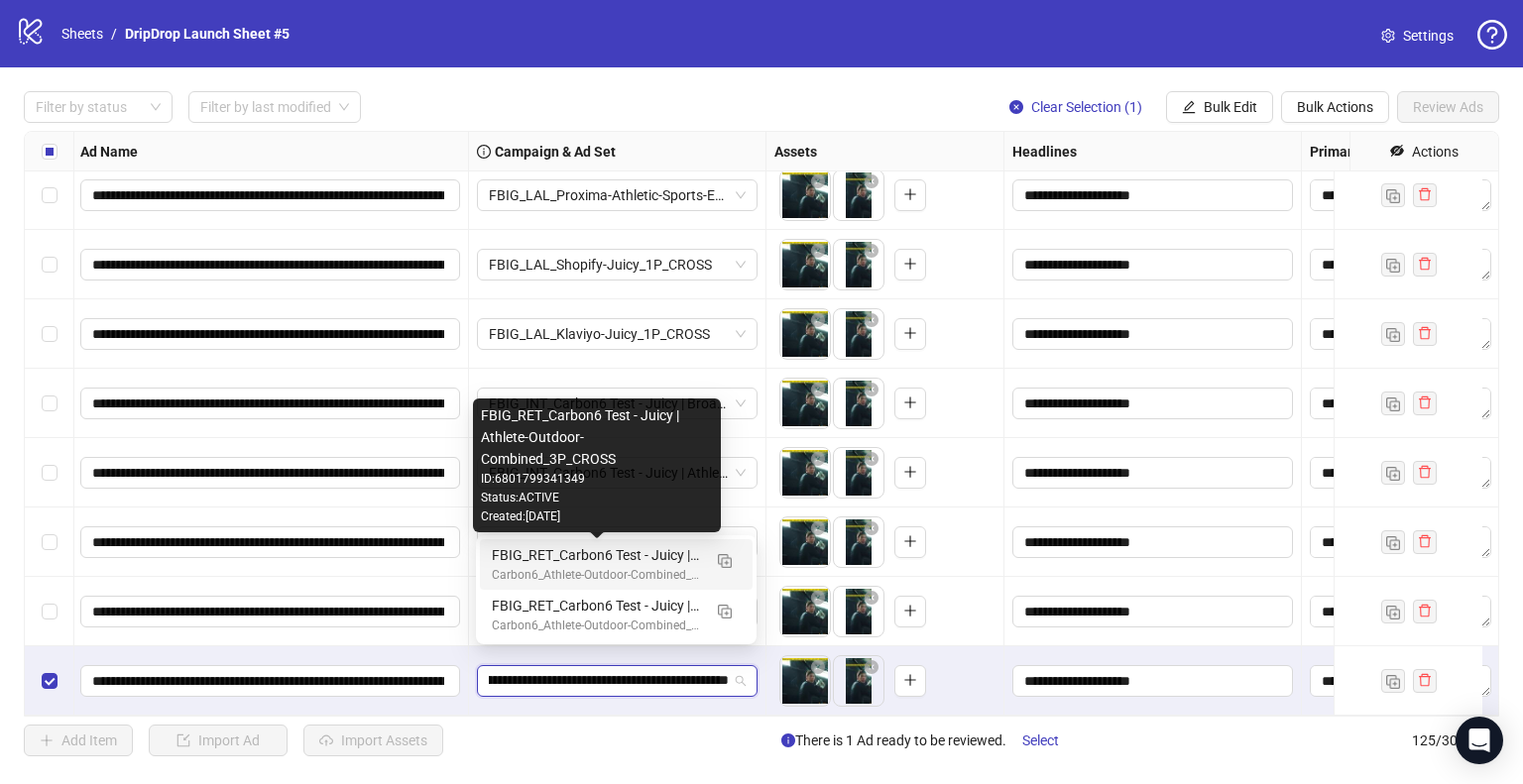 click on "FBIG_RET_Carbon6 Test - Juicy | Athlete-Outdoor-Combined_3P_CROSS" at bounding box center (596, 555) 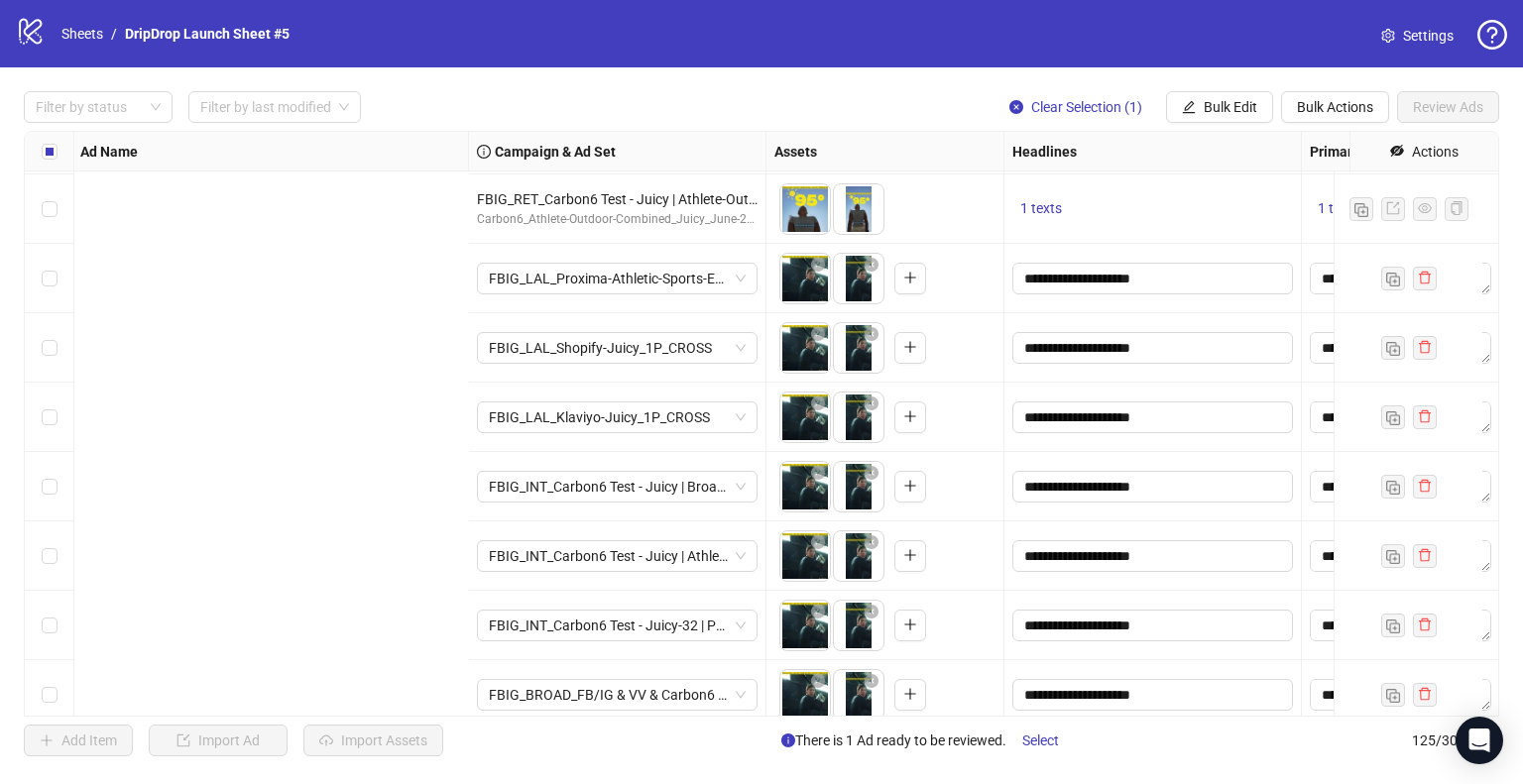 scroll, scrollTop: 8045, scrollLeft: 1106, axis: both 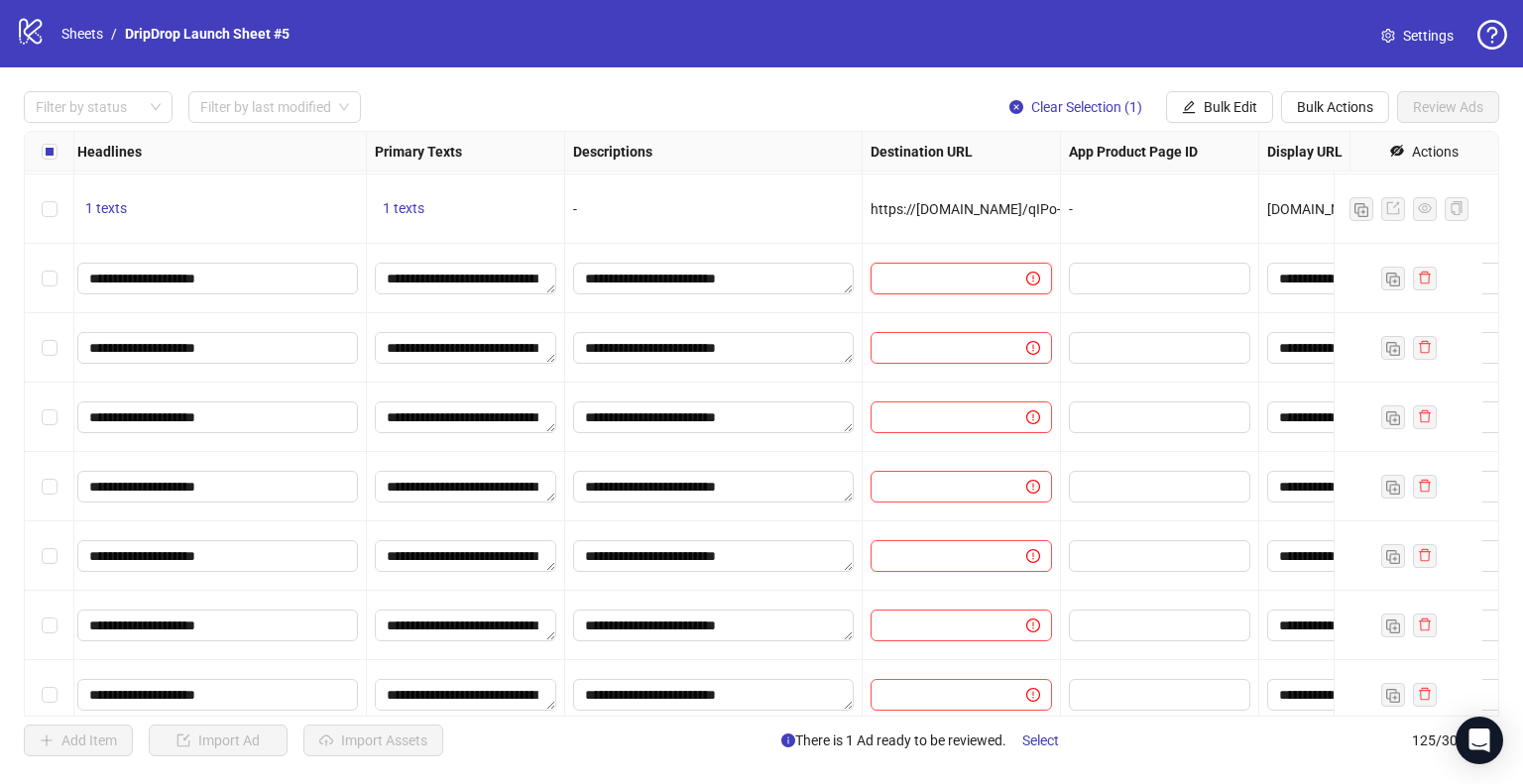 click at bounding box center [940, 279] 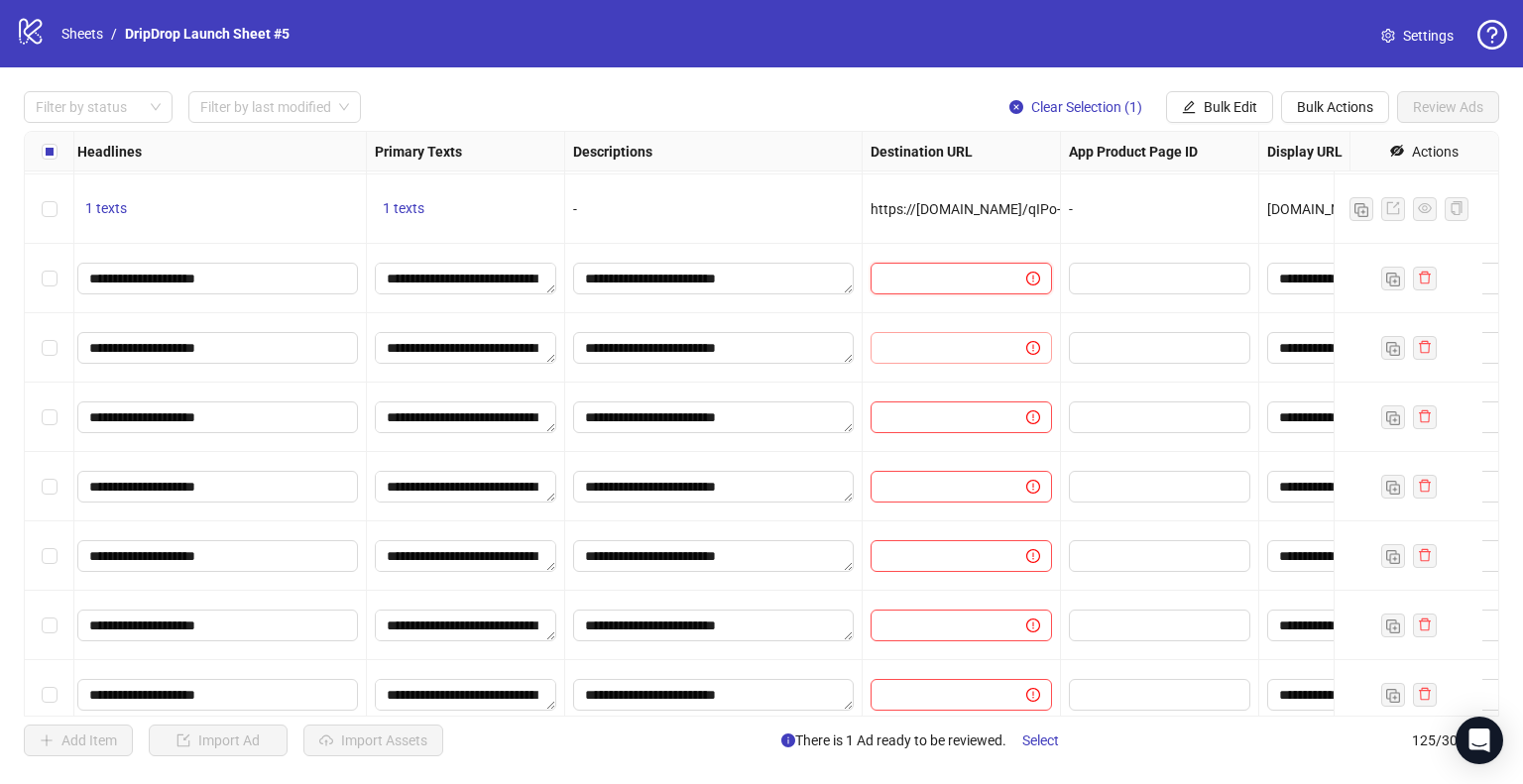 paste on "**********" 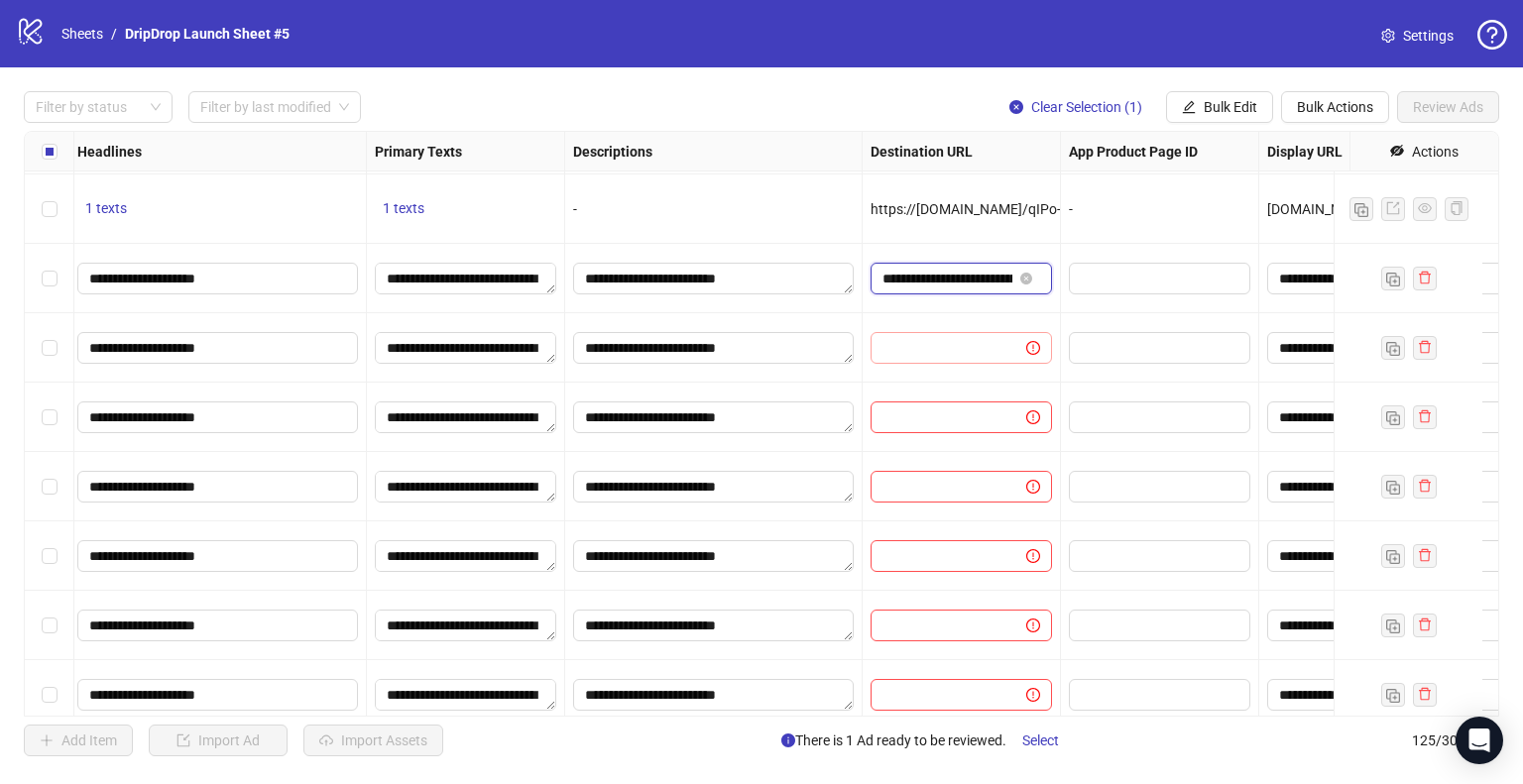 type on "**********" 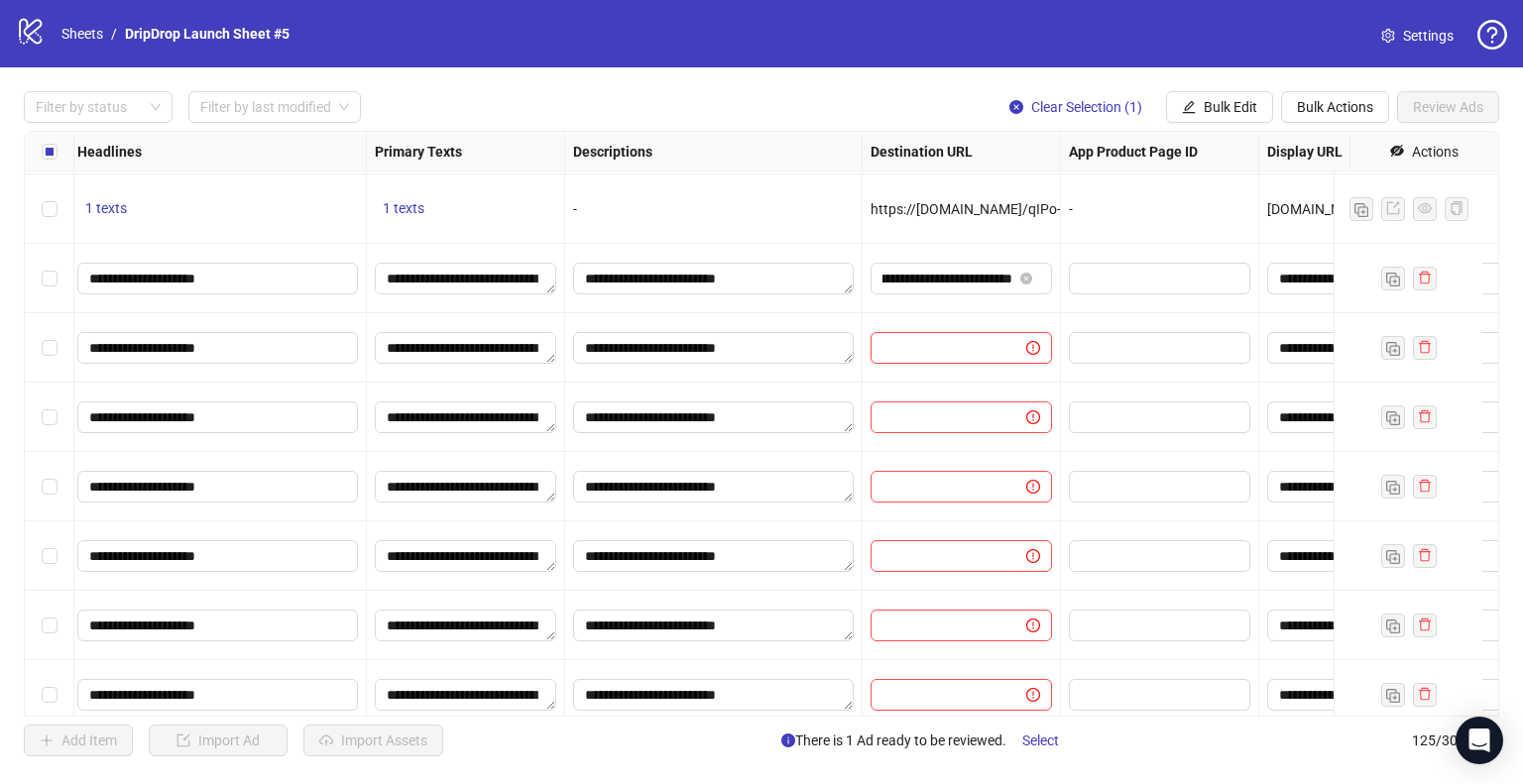 click at bounding box center (940, 348) 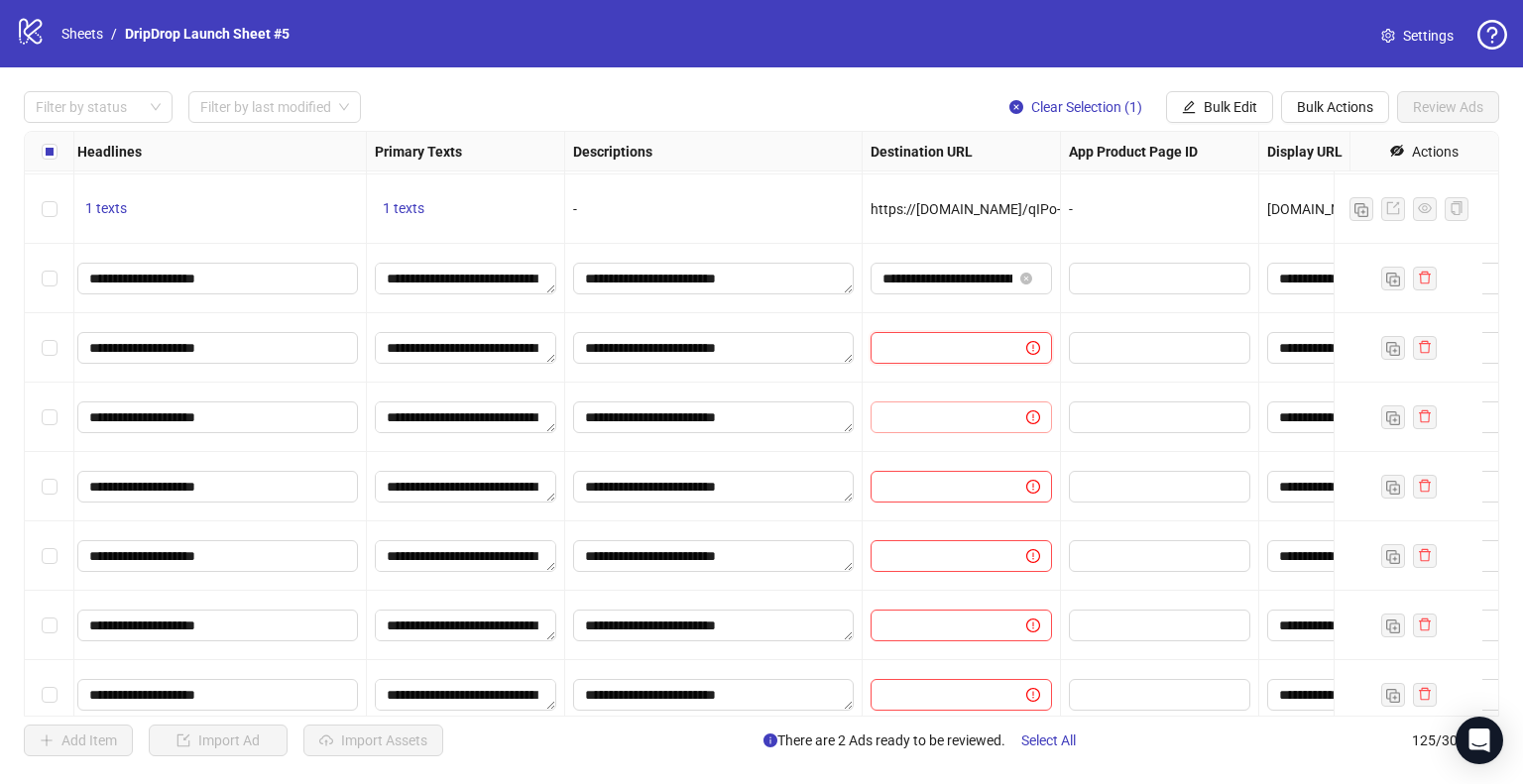 paste on "**********" 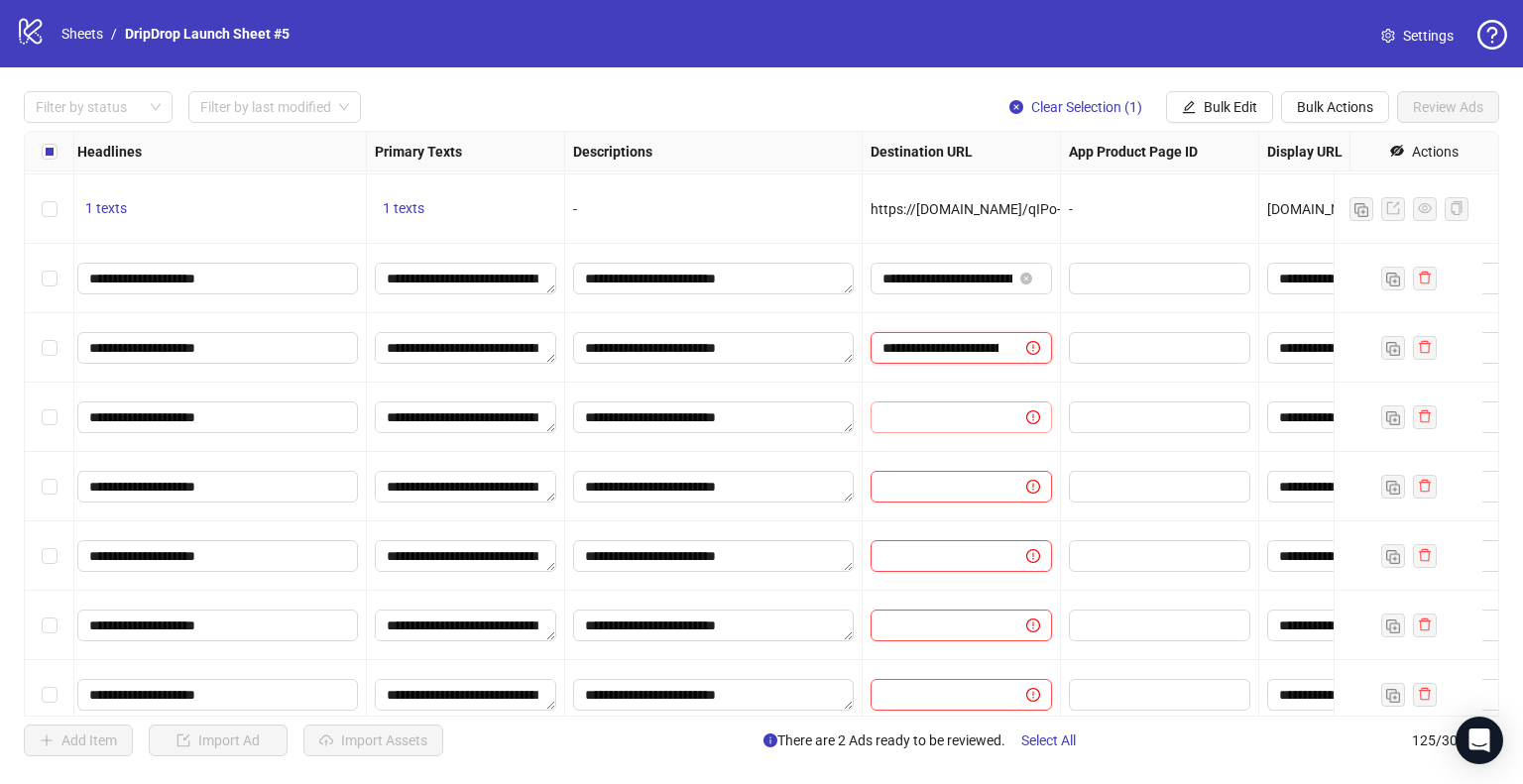 scroll, scrollTop: 0, scrollLeft: 576, axis: horizontal 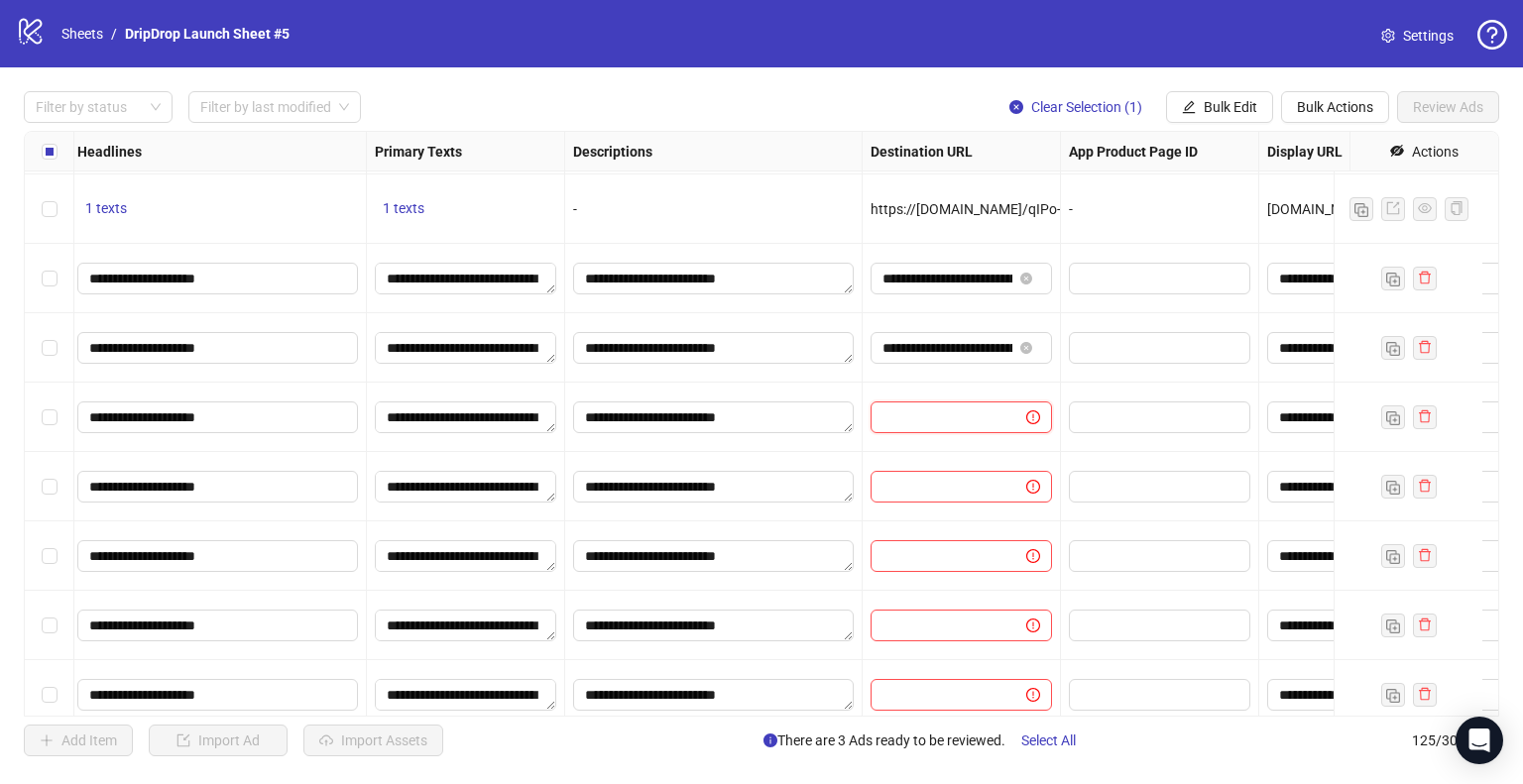click at bounding box center (940, 417) 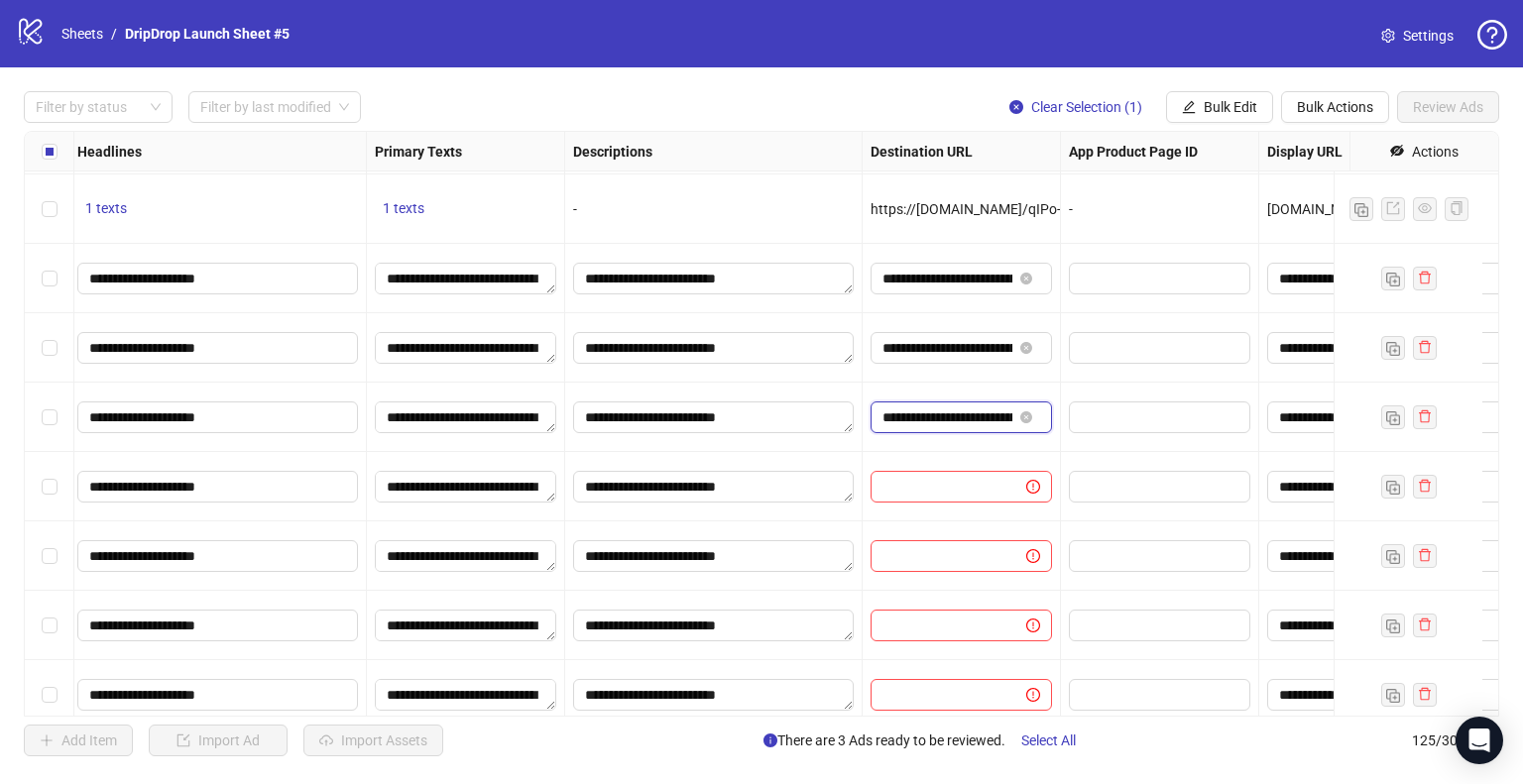 scroll, scrollTop: 0, scrollLeft: 569, axis: horizontal 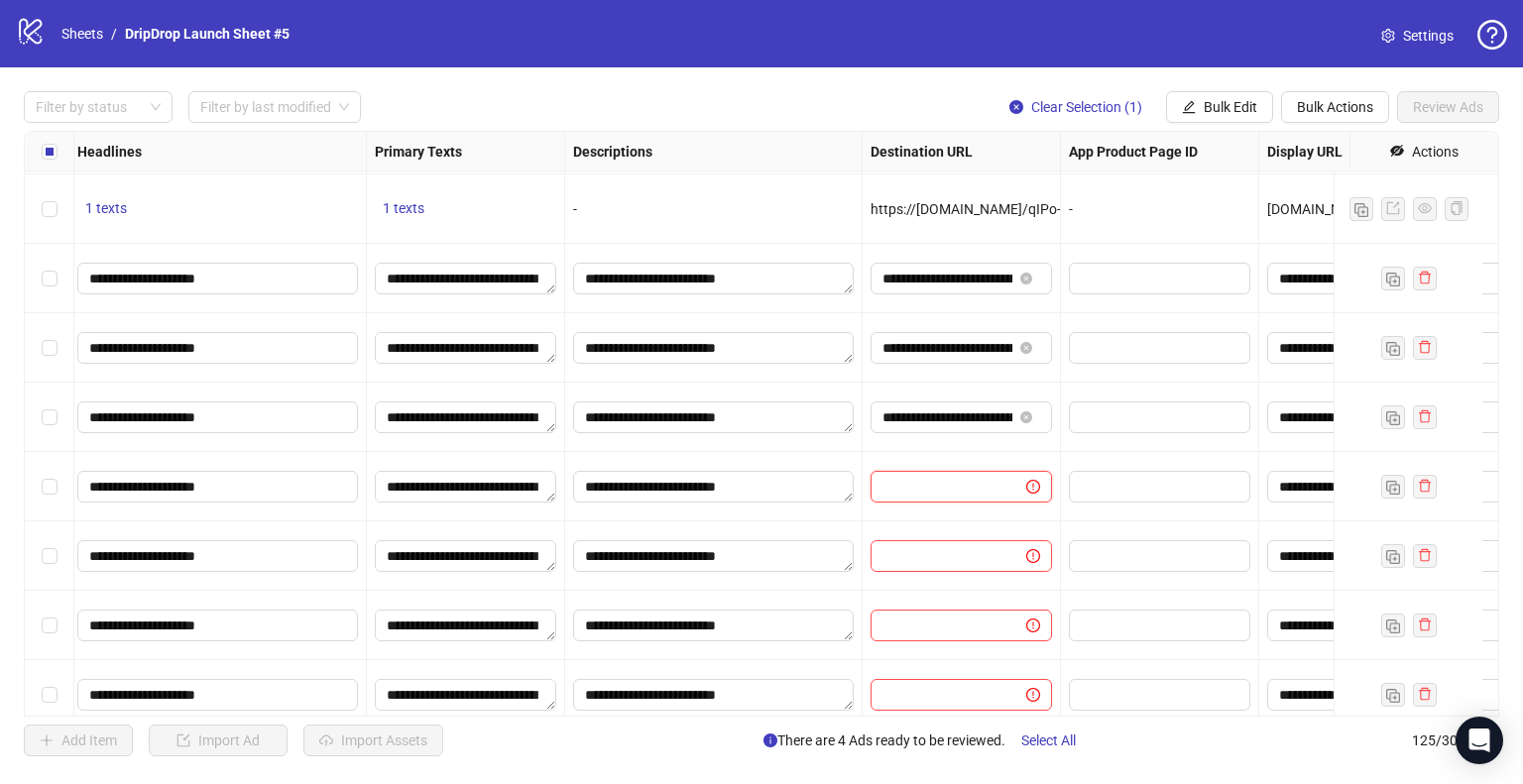 click at bounding box center (940, 487) 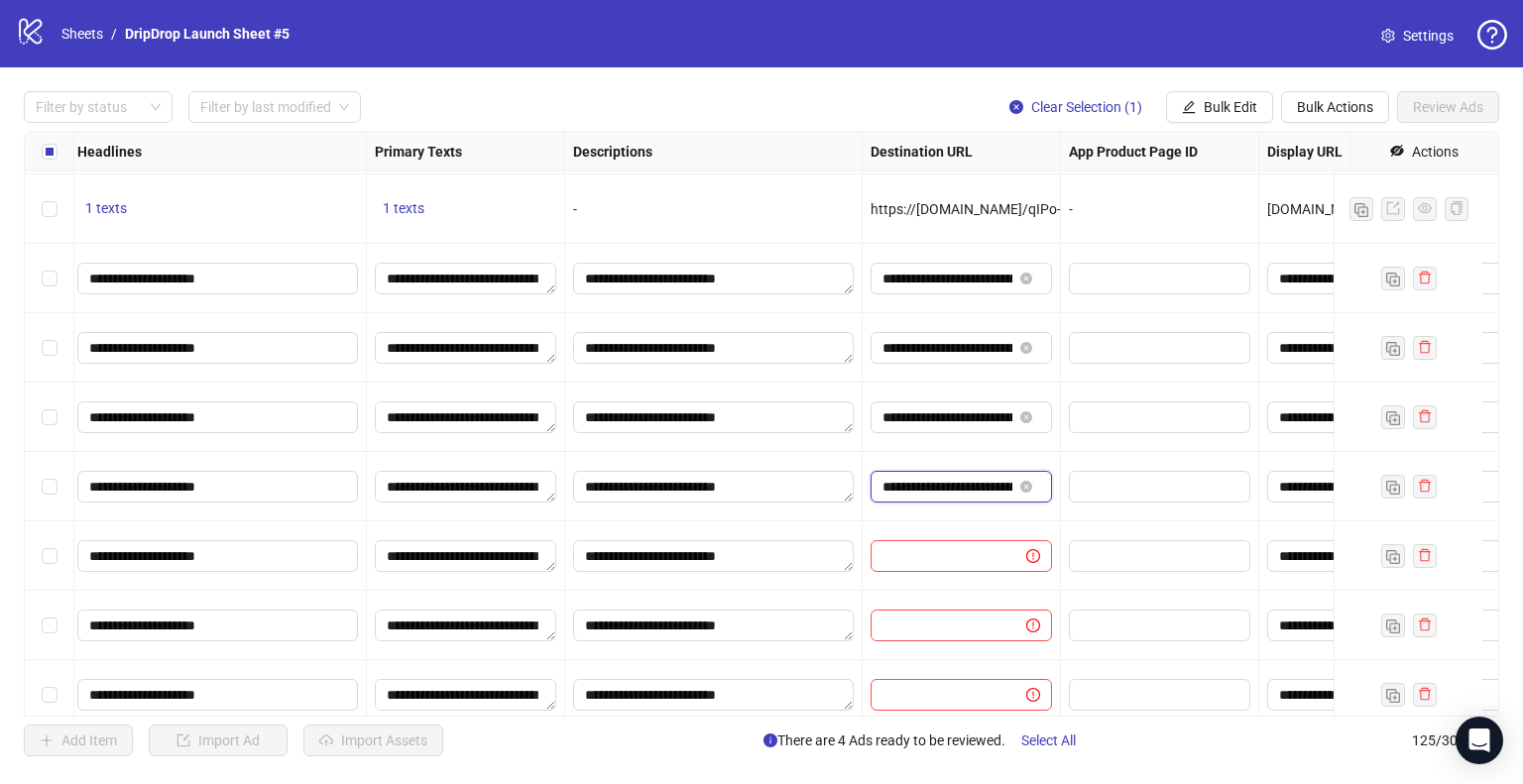 scroll, scrollTop: 0, scrollLeft: 575, axis: horizontal 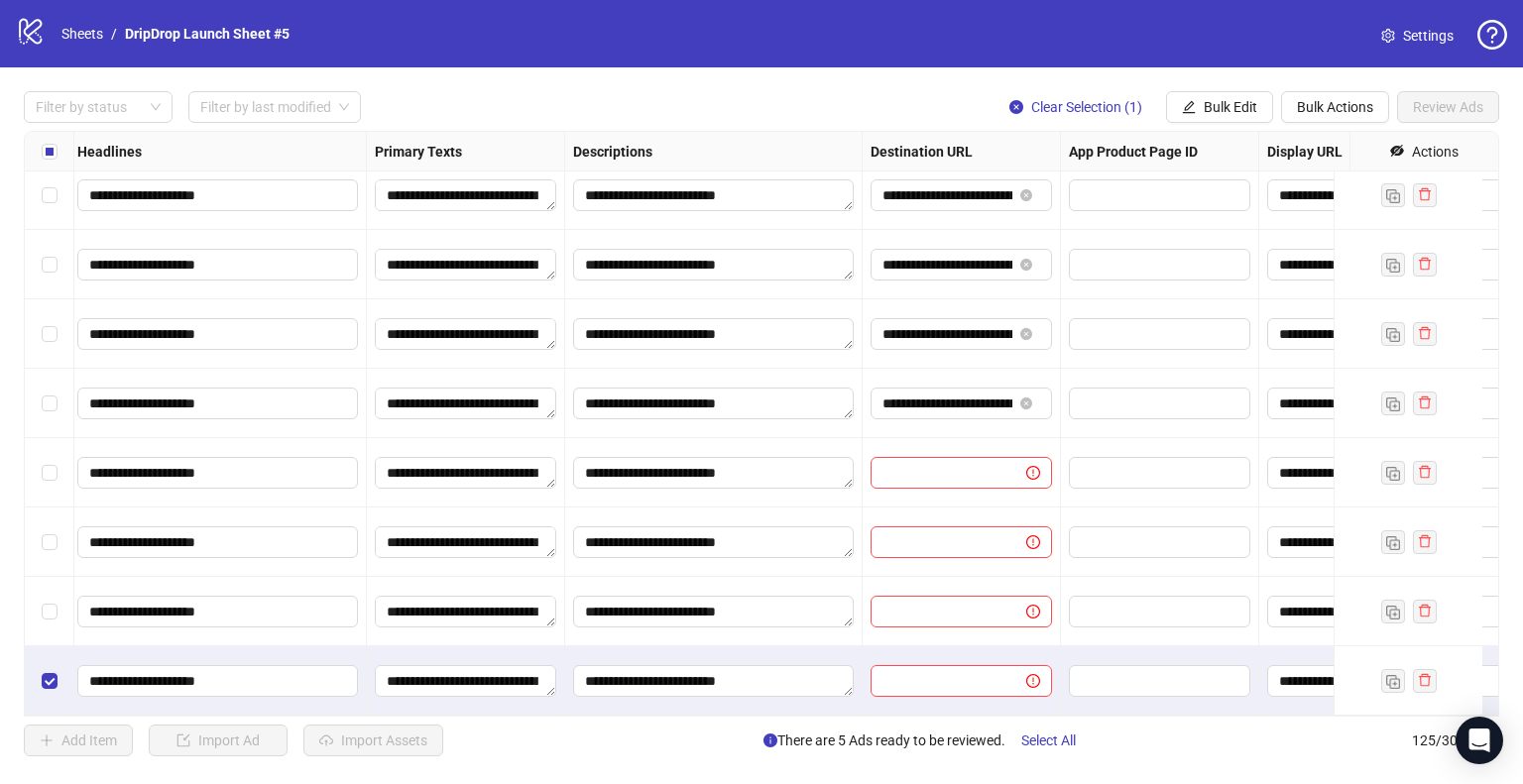 click on "Ad Format Ad Name Campaign & Ad Set Assets Headlines Primary Texts Descriptions Destination URL App Product Page ID Display URL Leadgen Form Product Set ID Call to Action Actions FBIG_BROAD_FB/IG & VV & Carbon6 Test -Juicy_2P_CROSS Carbon6_Broad_Juicy_June-2025_ECOM_AP_TEST_MF_PUR_META_FBIG
To pick up a draggable item, press the space bar.
While dragging, use the arrow keys to move the item.
Press space again to drop the item in its new position, or press escape to cancel.
1 texts 1 texts - https://[DOMAIN_NAME]/OJVMgrgN?aa_adgroupid={{[DOMAIN_NAME]}}&aa_campaignid={{[DOMAIN_NAME]}}&aa_creativeid={{[DOMAIN_NAME]}} - [DOMAIN_NAME] - - FBIG_RET_Carbon6 Test - Juicy | Athlete-Outdoor-Combined_3P_CROSS Carbon6_Athlete-Outdoor-Combined_Juicy_June-2025_ECOM_AP_TEST_MF_PUR_META_FBIG
To pick up a draggable item, press the space bar.
While dragging, use the arrow keys to move the item.
Press space again to drop the item in its new position, or press escape to cancel.
1 texts 1 texts - - [DOMAIN_NAME] - - -" at bounding box center [762, 423] 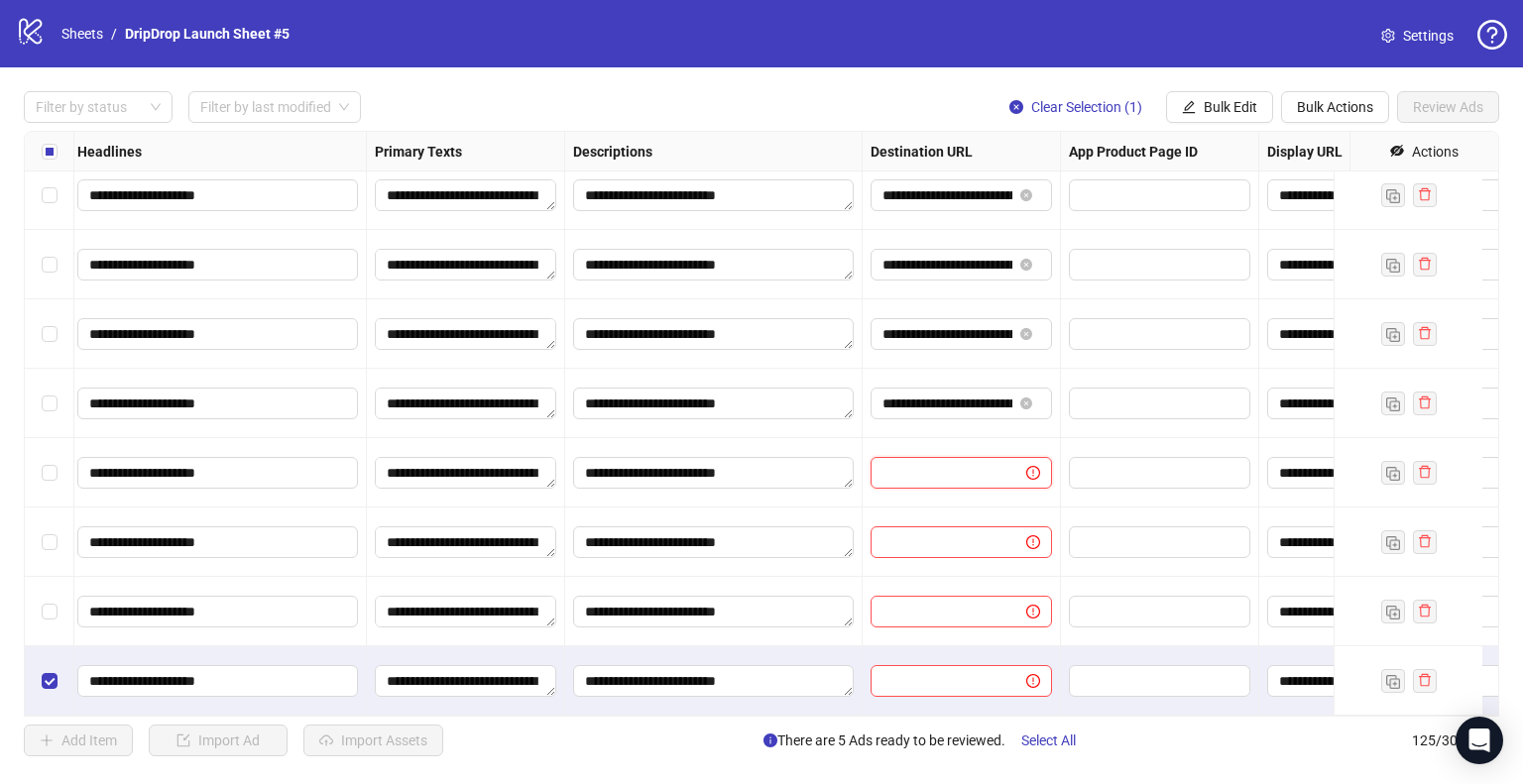 click at bounding box center (940, 473) 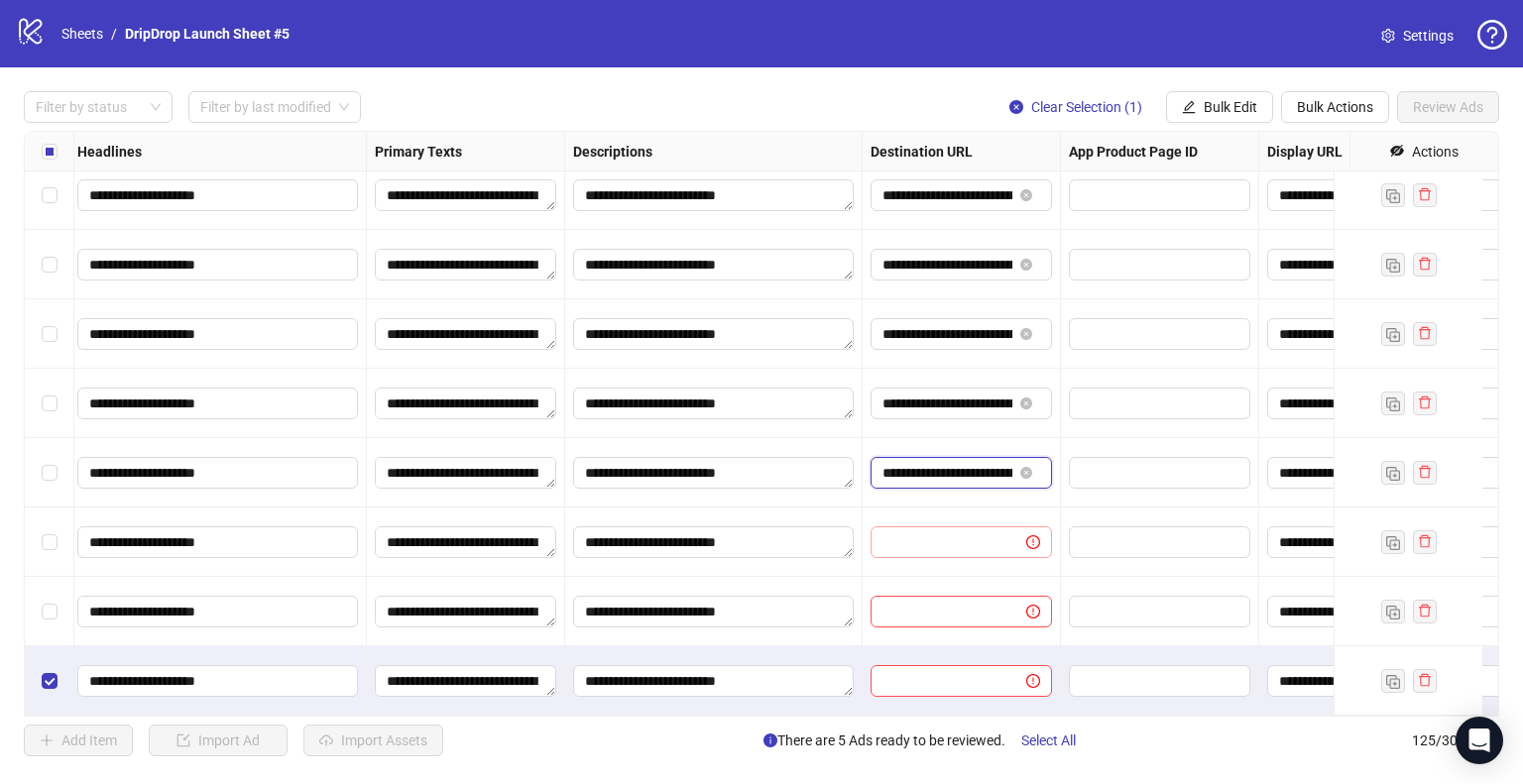 scroll, scrollTop: 0, scrollLeft: 575, axis: horizontal 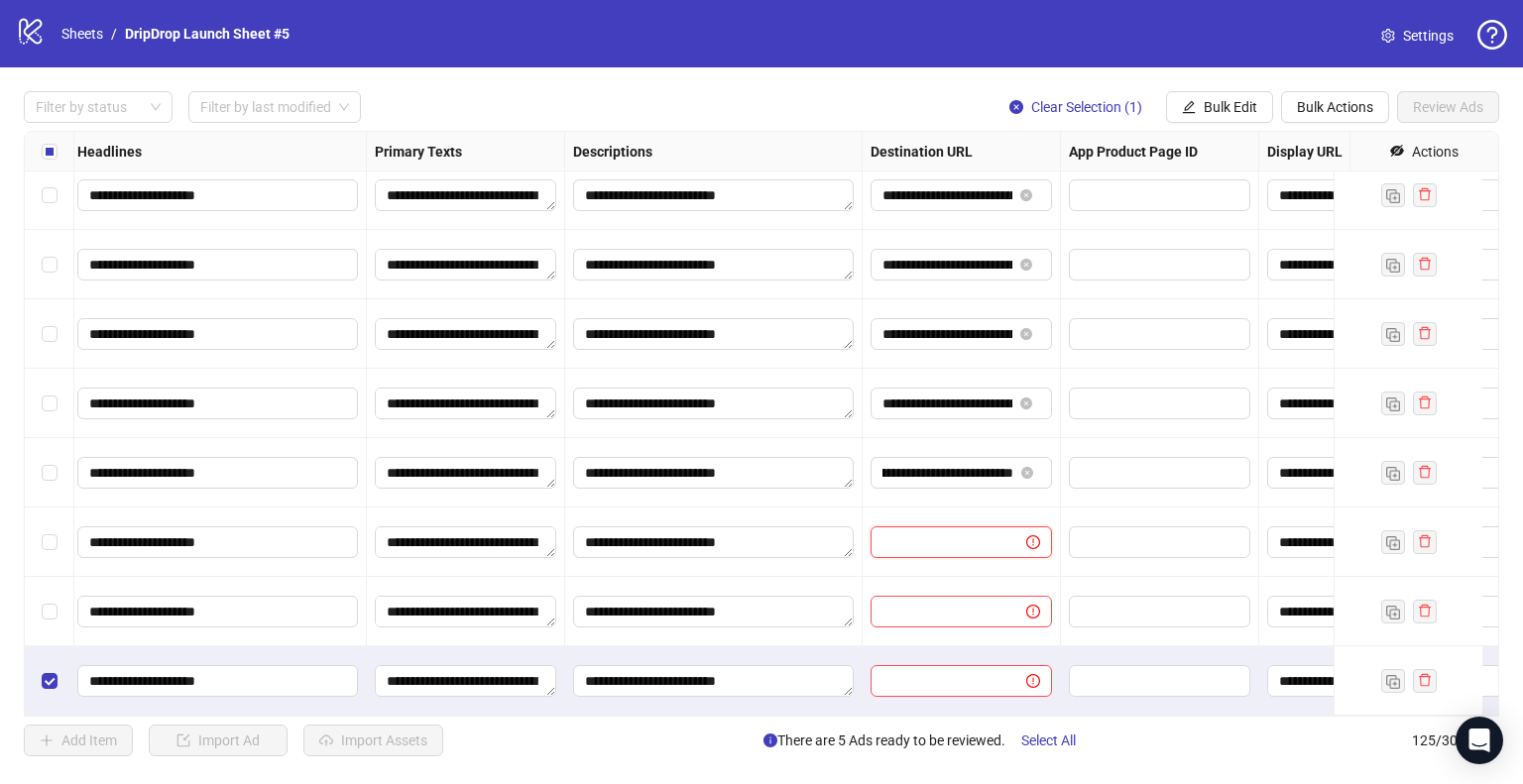 click at bounding box center [940, 542] 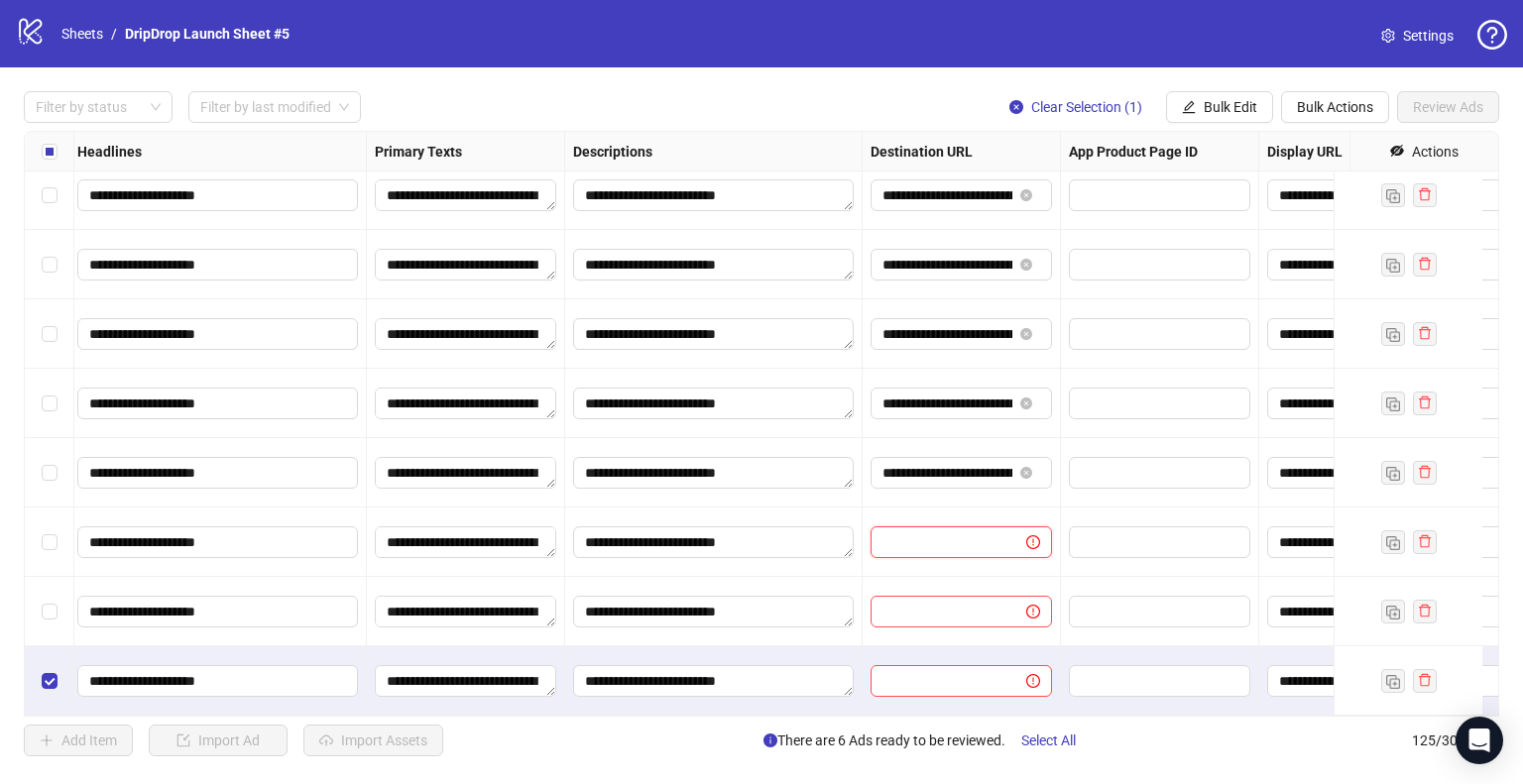 paste on "**********" 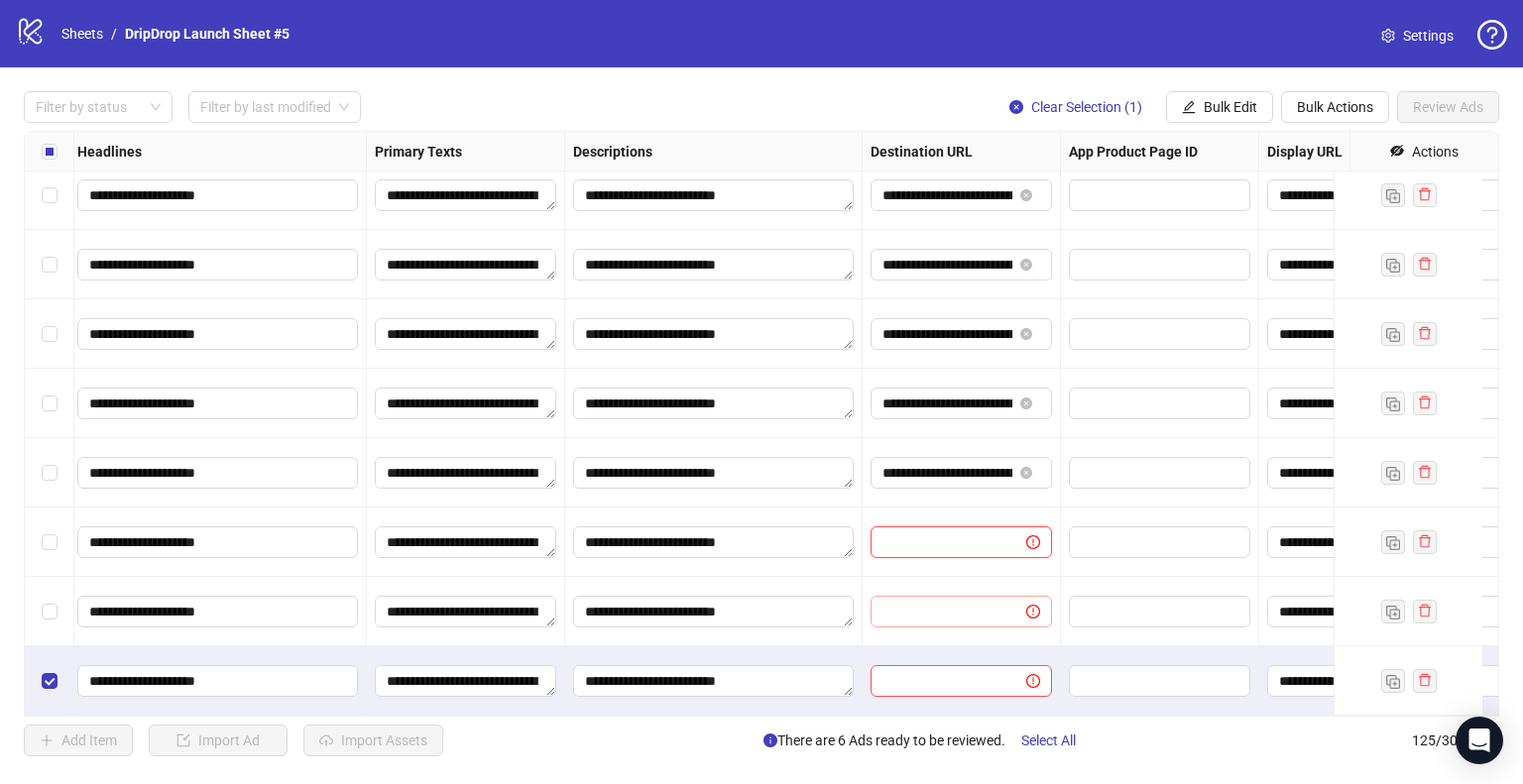 type on "**********" 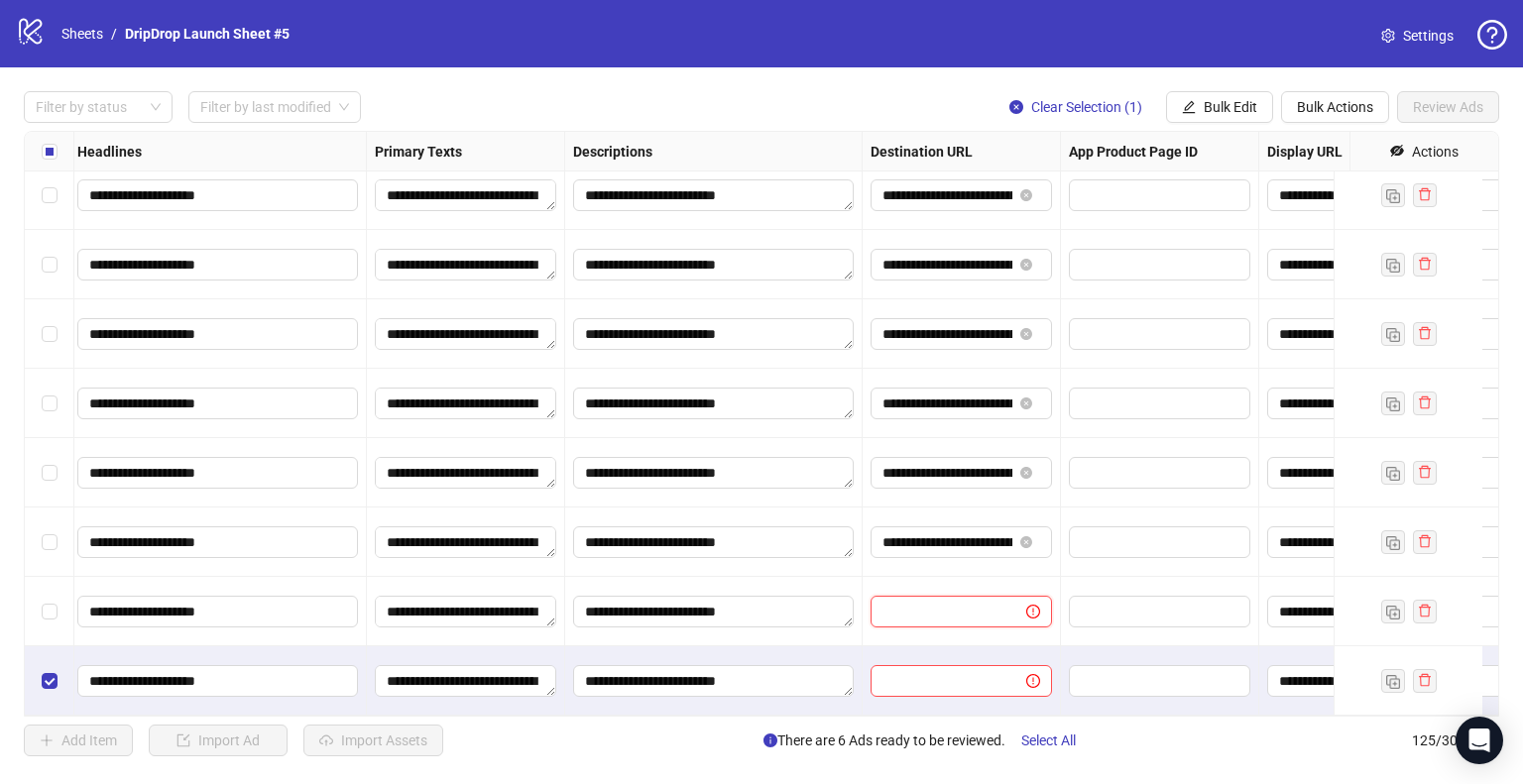 click at bounding box center (940, 612) 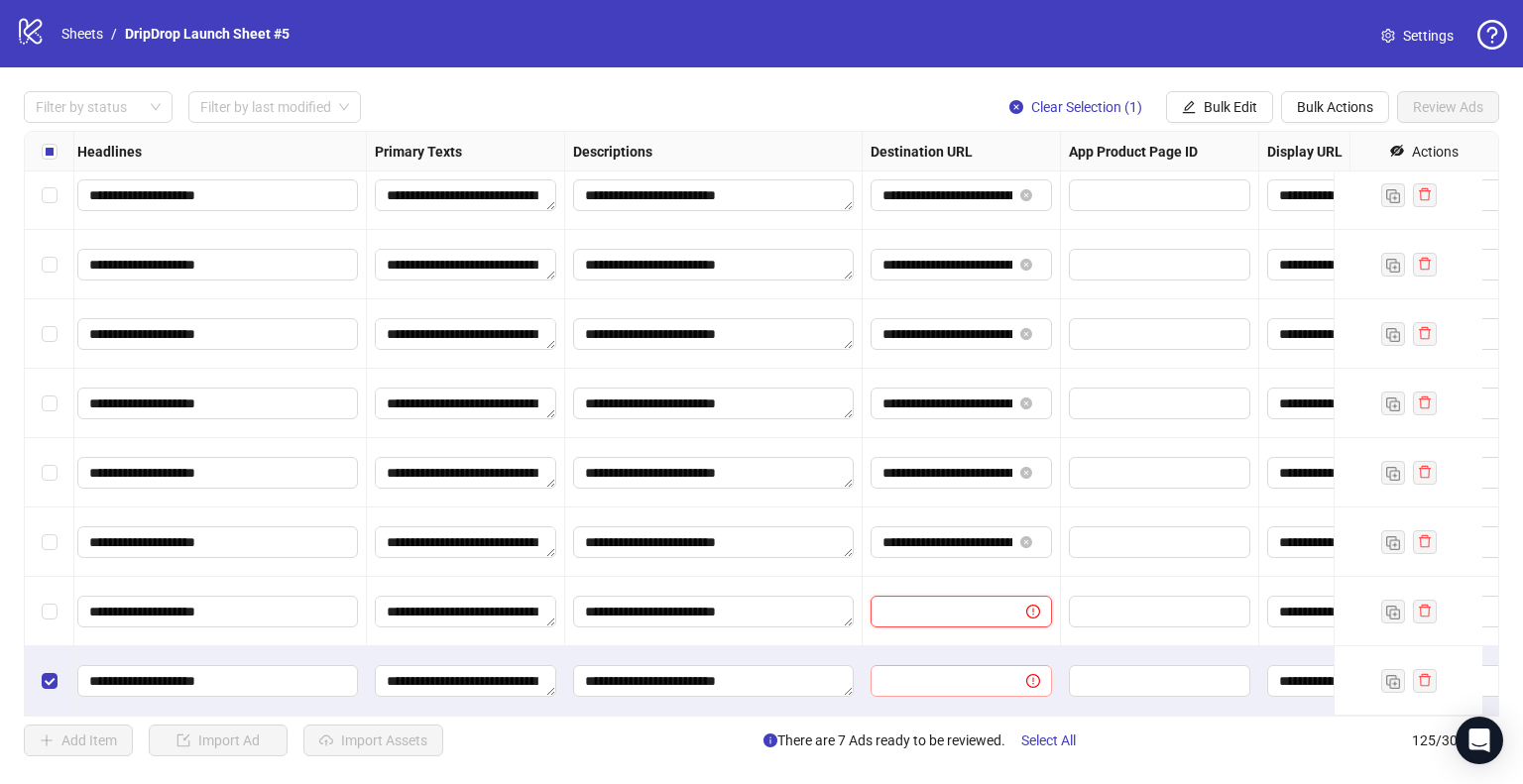 paste on "**********" 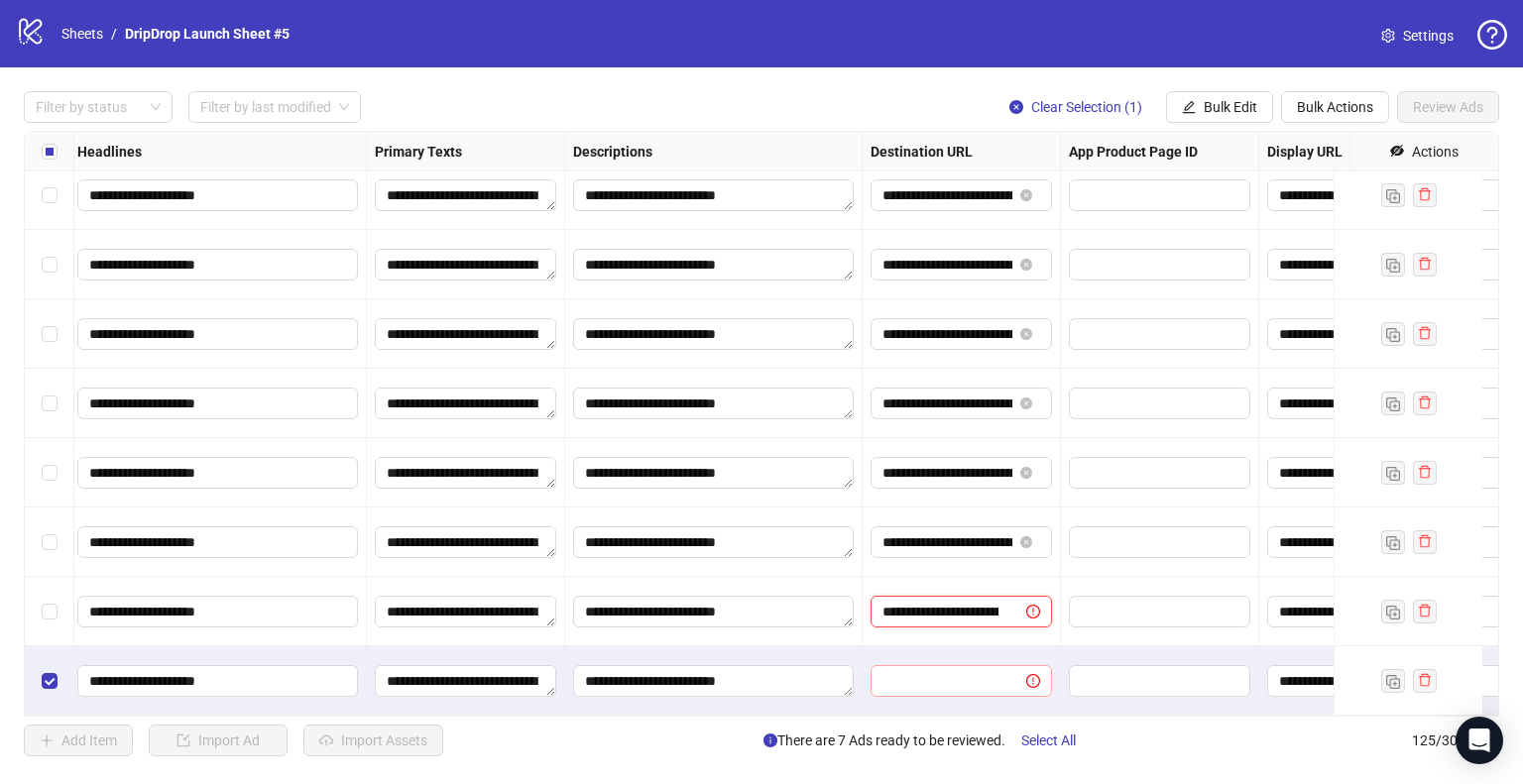 scroll, scrollTop: 0, scrollLeft: 581, axis: horizontal 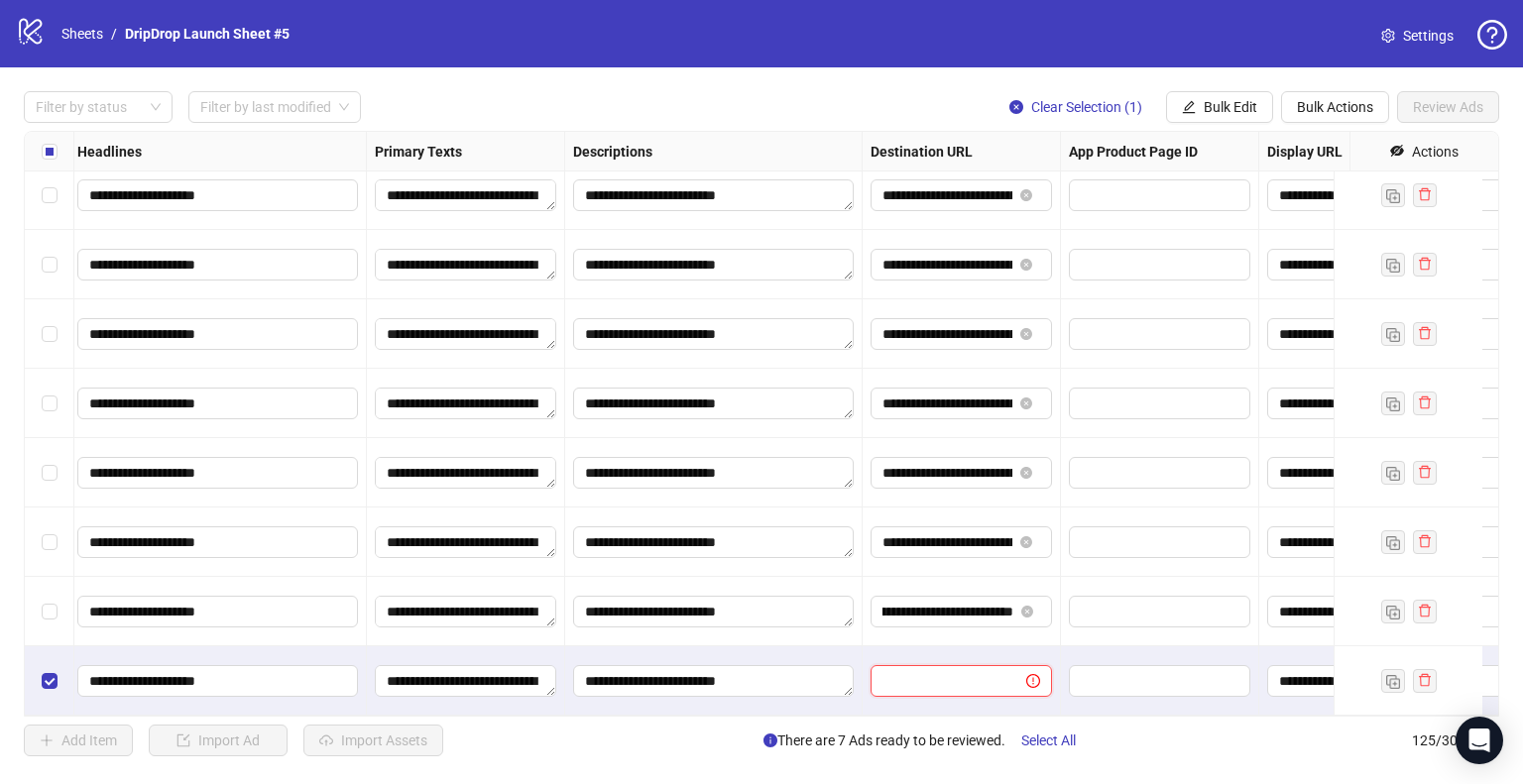 click at bounding box center (940, 681) 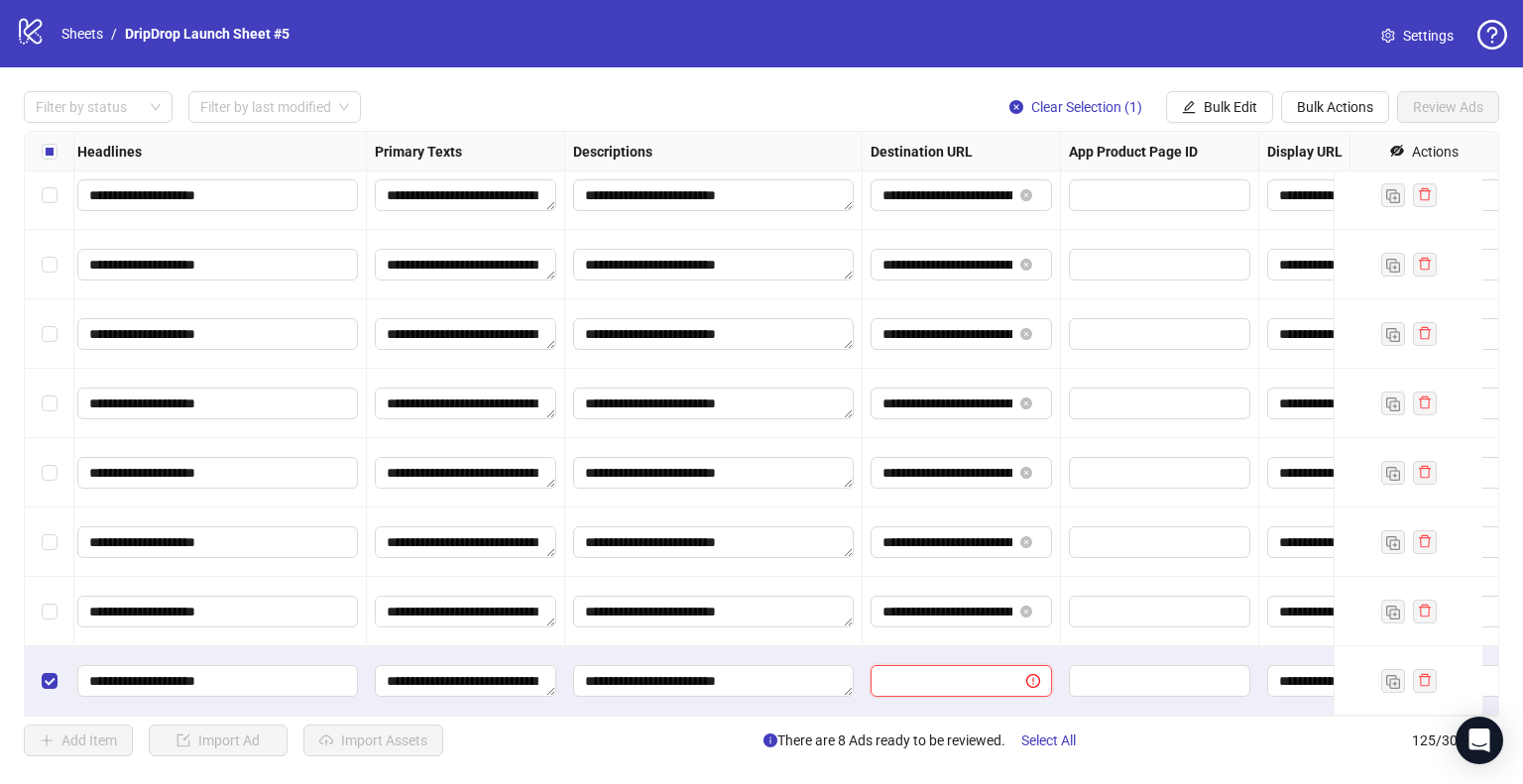paste on "**********" 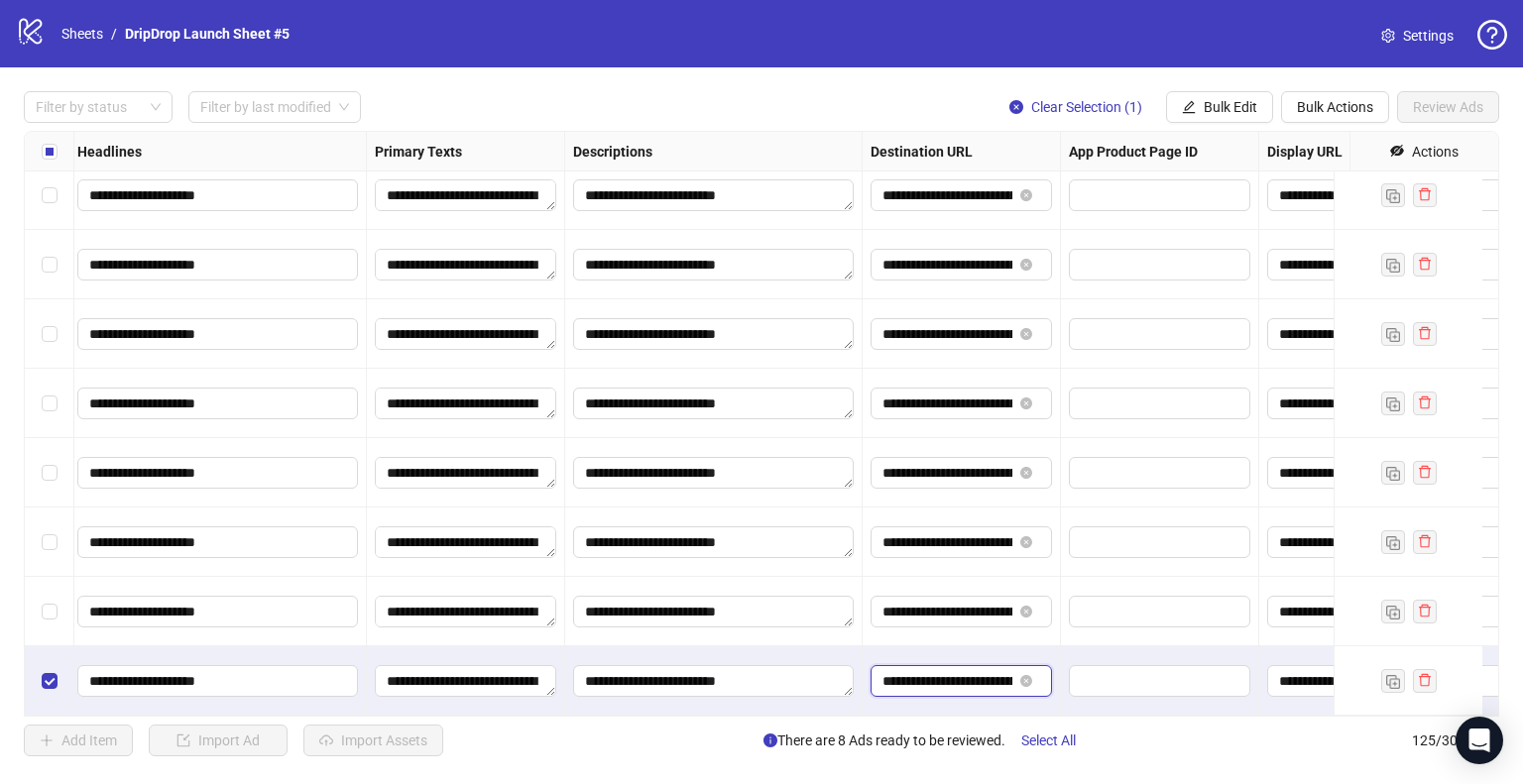 scroll, scrollTop: 0, scrollLeft: 567, axis: horizontal 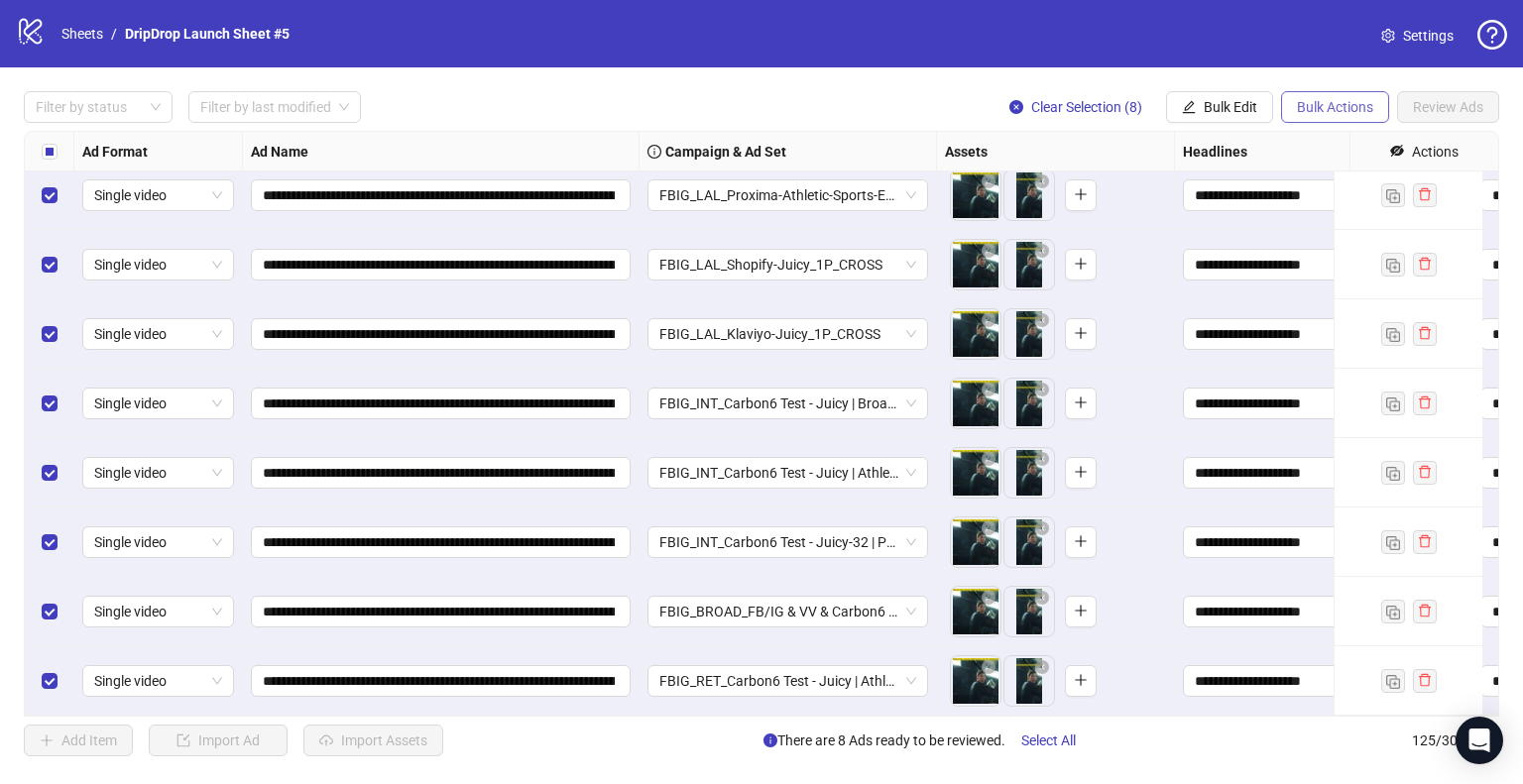 click on "Bulk Actions" at bounding box center [1335, 107] 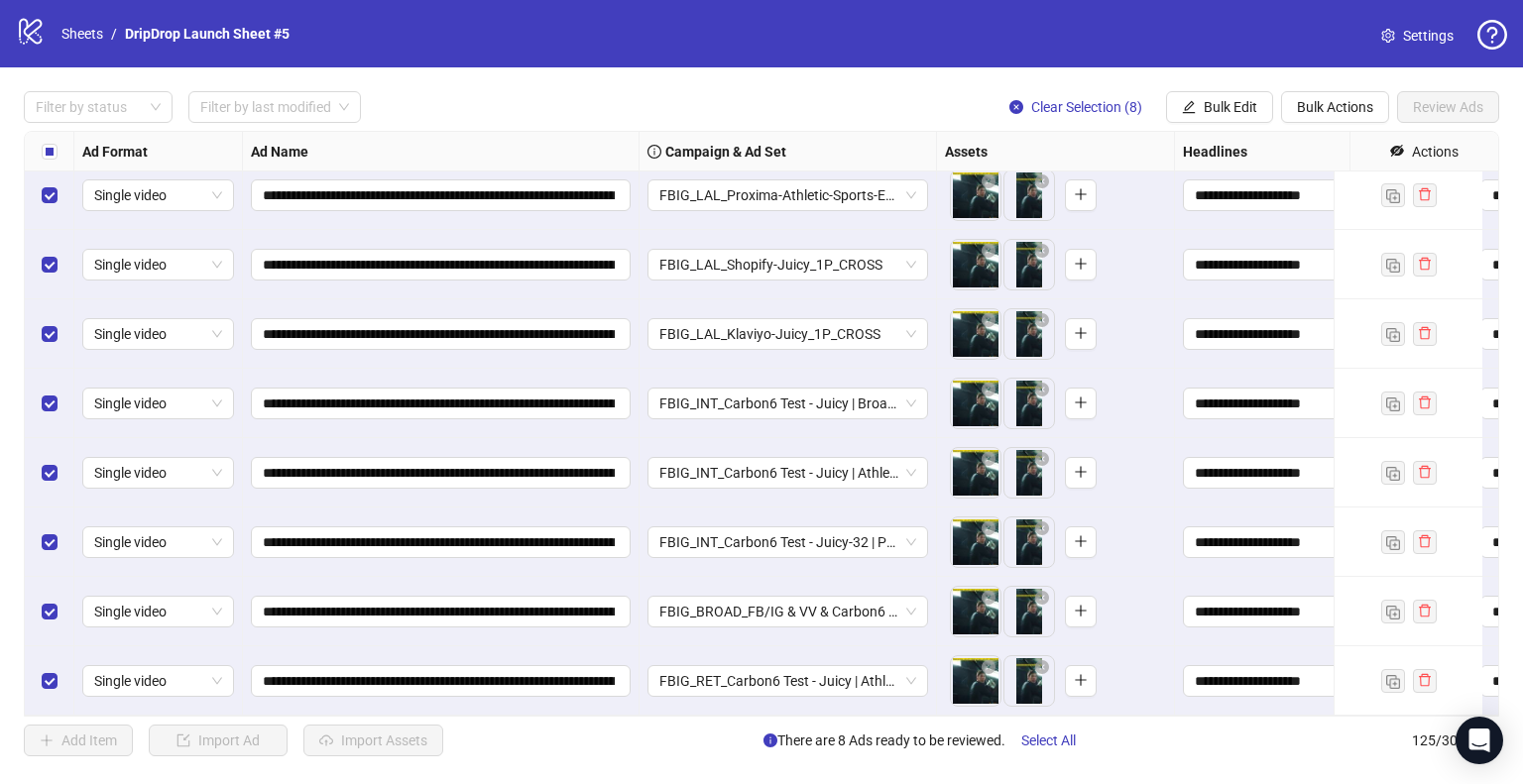 click on "logo/logo-mobile Sheets / DripDrop Launch Sheet #5 Settings" at bounding box center (762, 34) 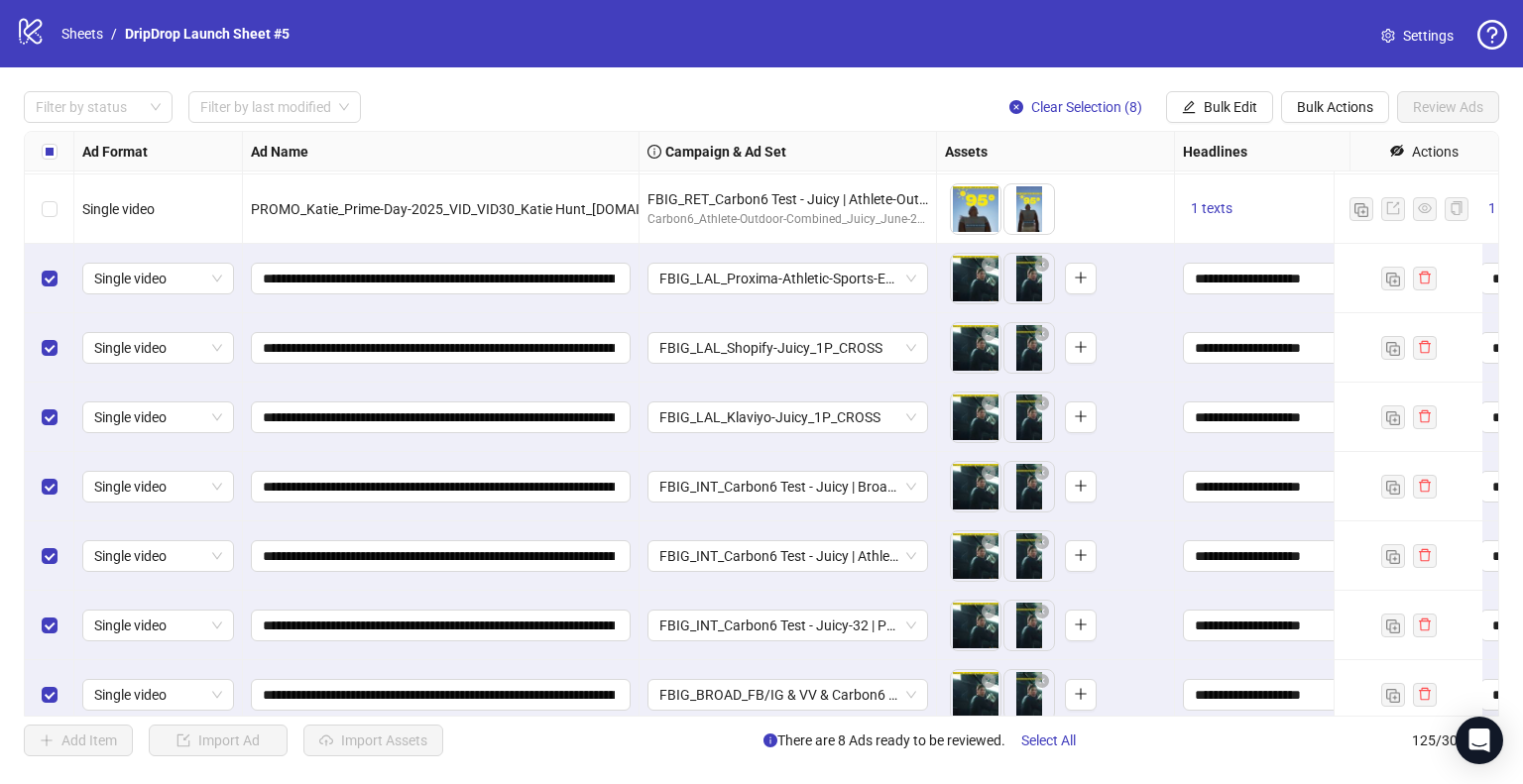 scroll, scrollTop: 8144, scrollLeft: 0, axis: vertical 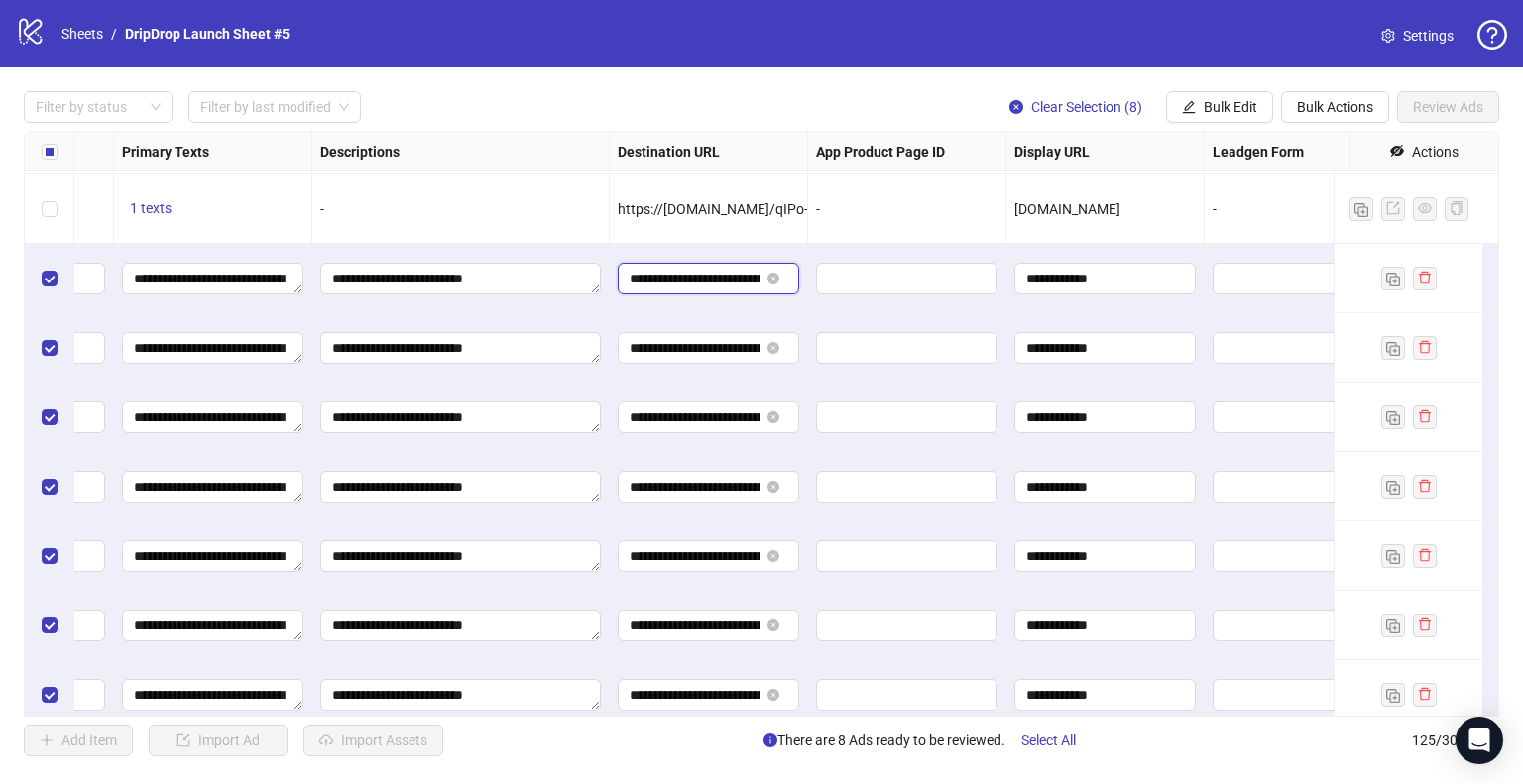 click on "**********" at bounding box center (694, 279) 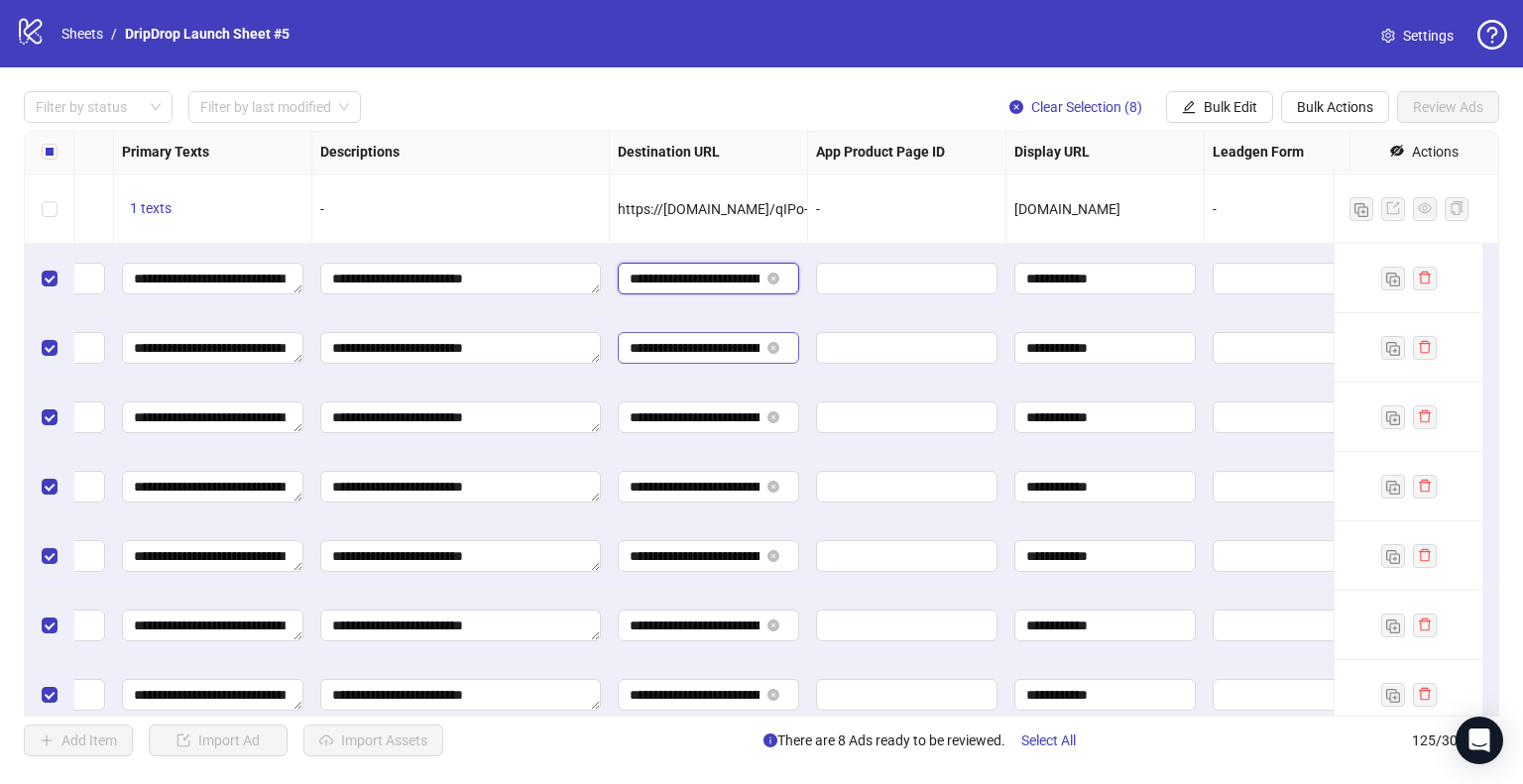 scroll, scrollTop: 0, scrollLeft: 571, axis: horizontal 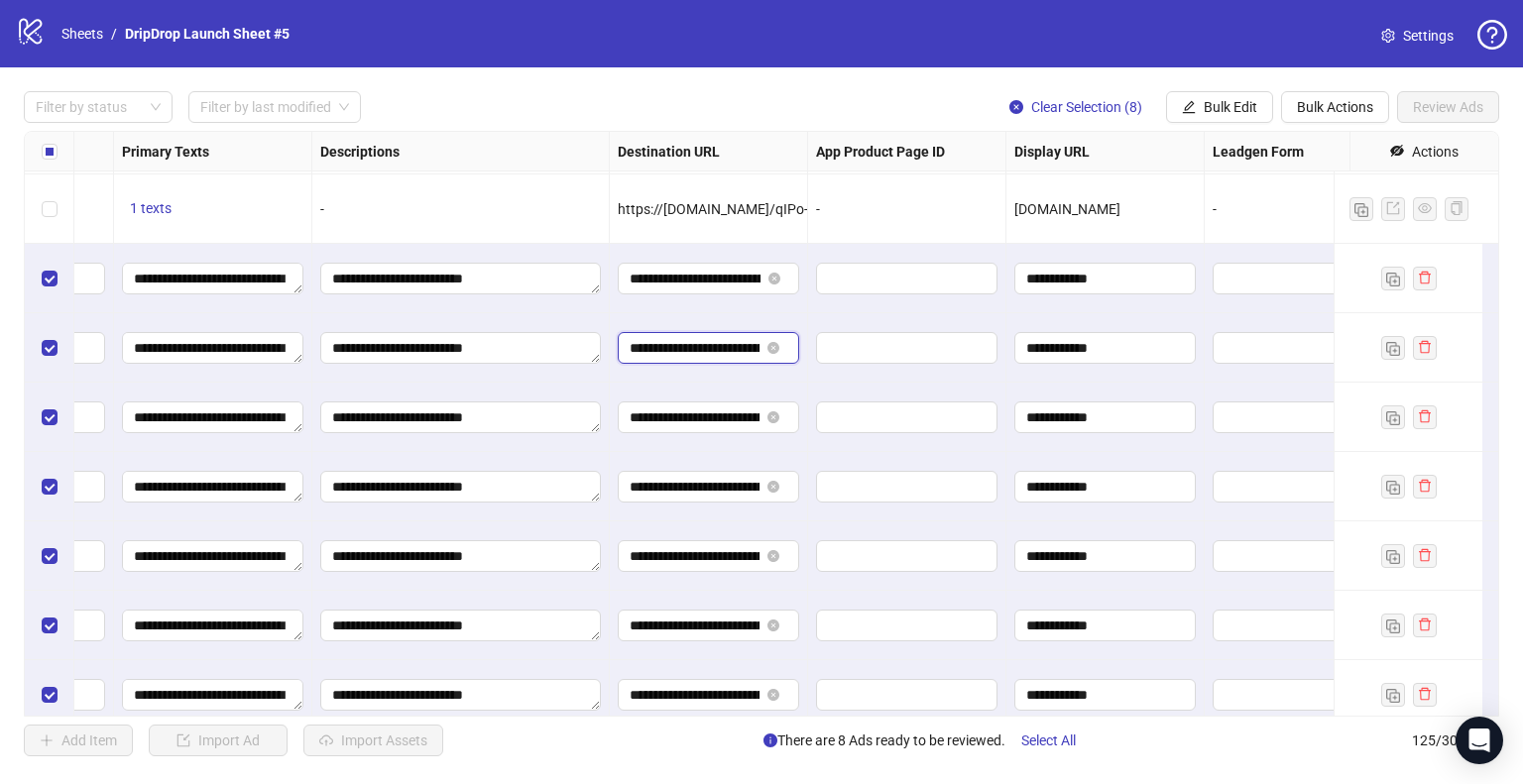 click on "**********" at bounding box center (694, 348) 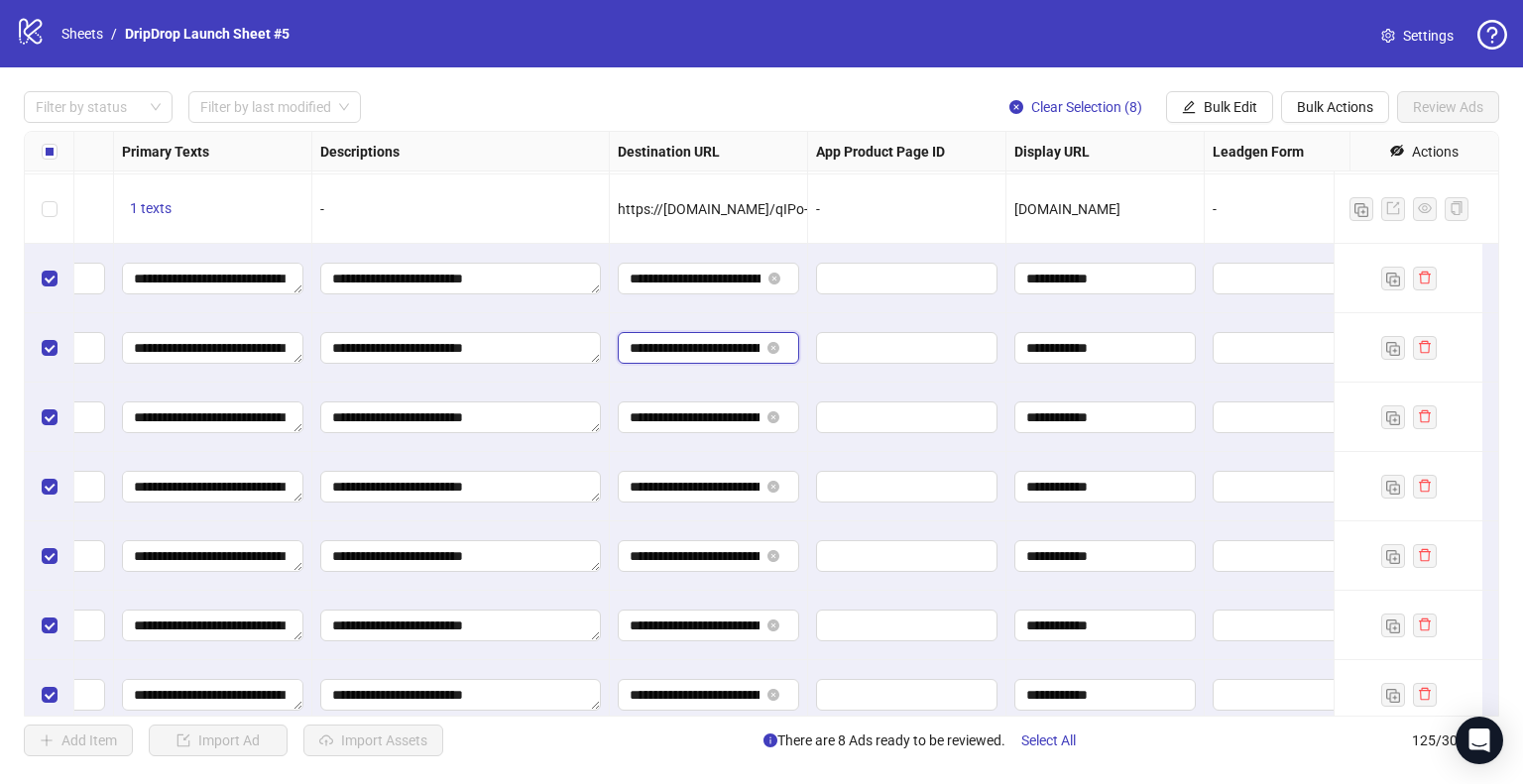 scroll, scrollTop: 0, scrollLeft: 576, axis: horizontal 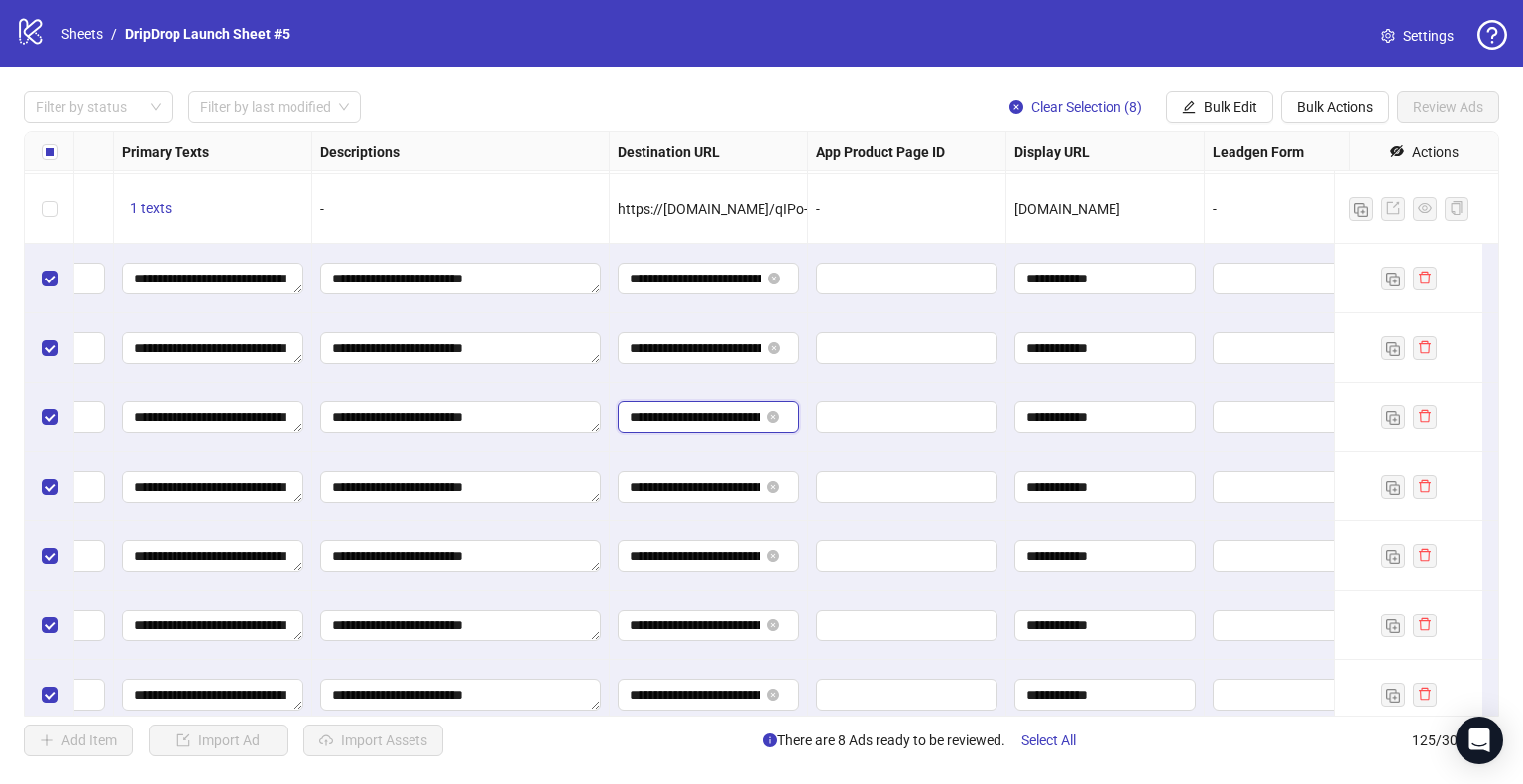 click on "**********" at bounding box center [694, 417] 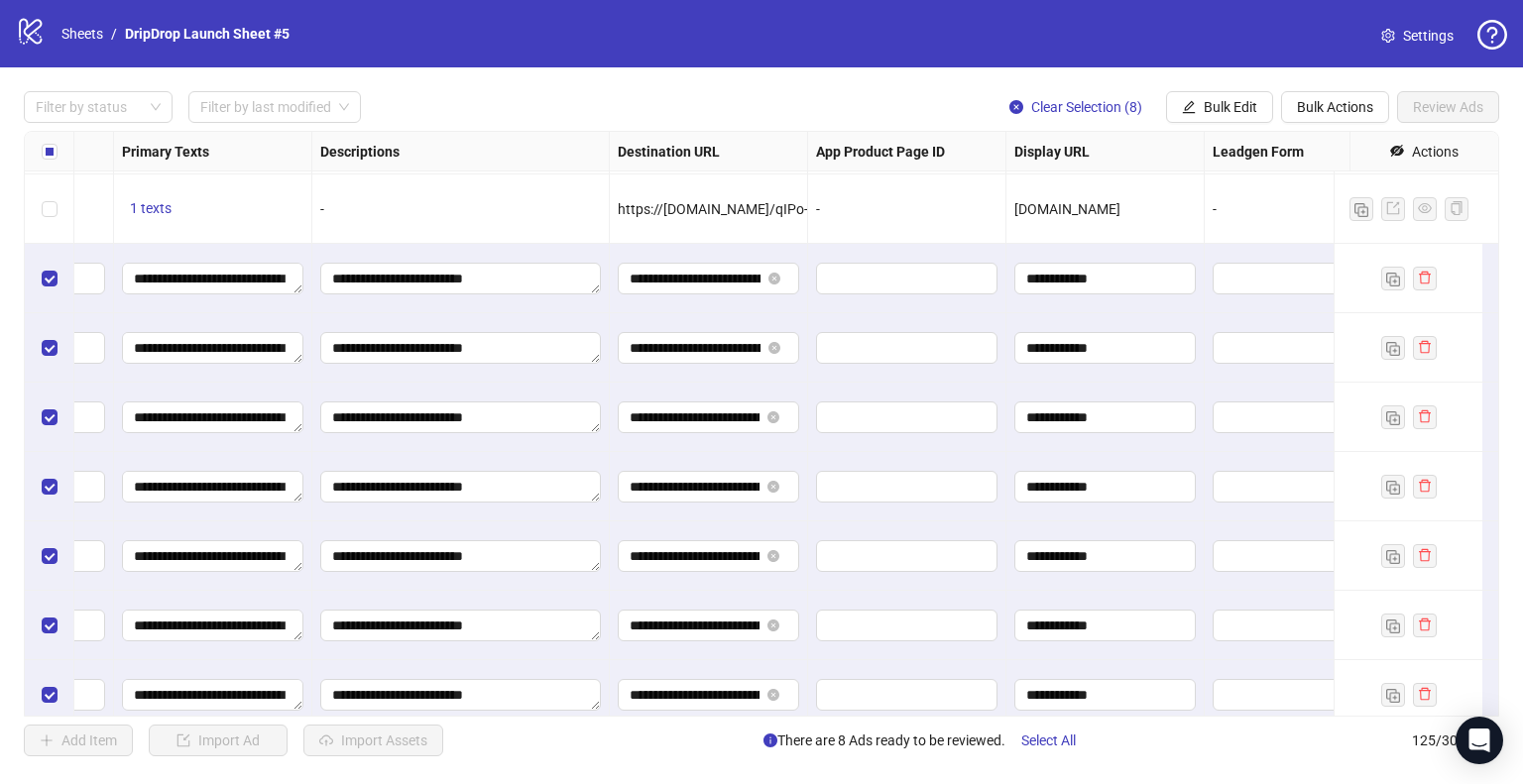 click on "**********" at bounding box center (709, 487) 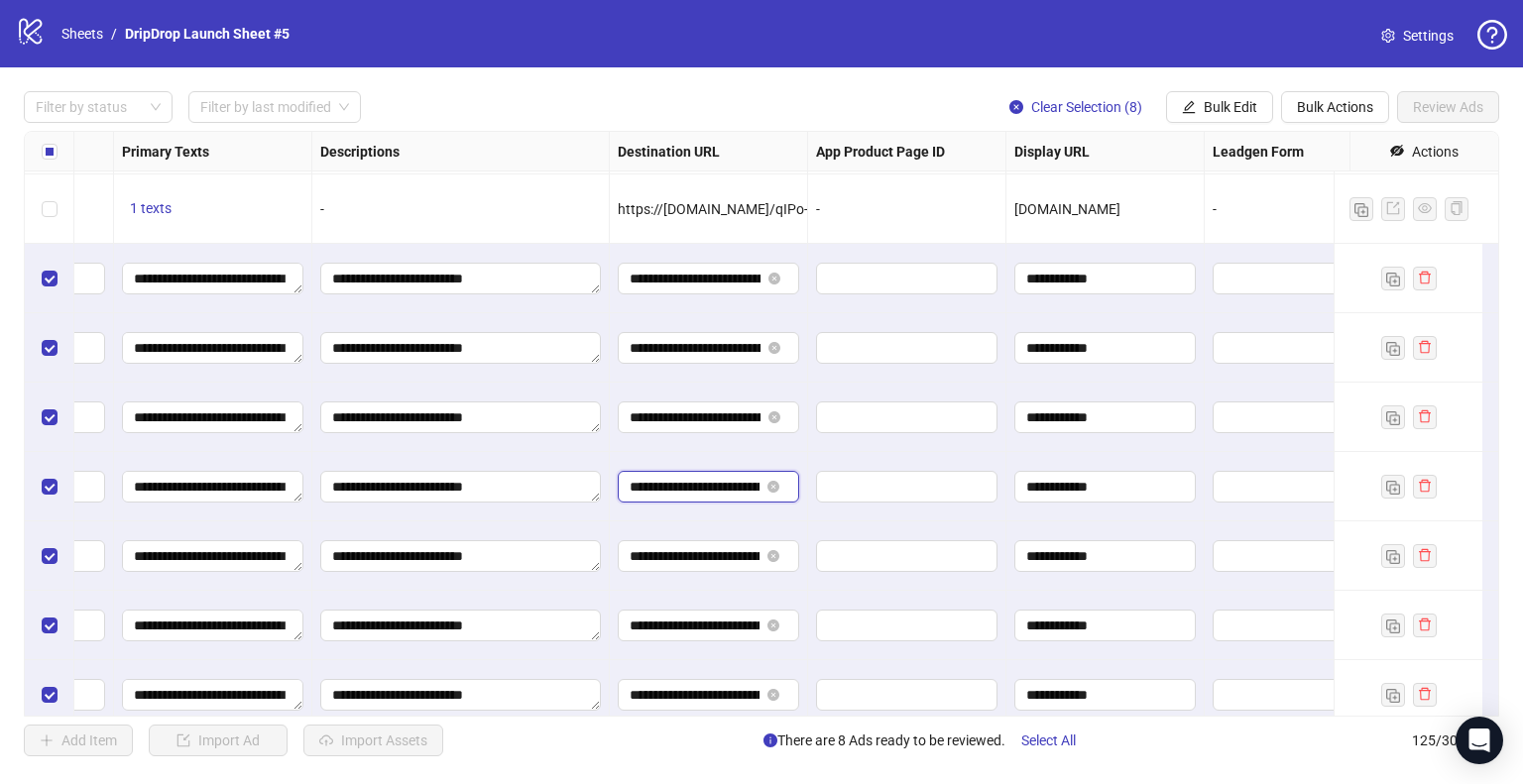 click on "**********" at bounding box center [694, 487] 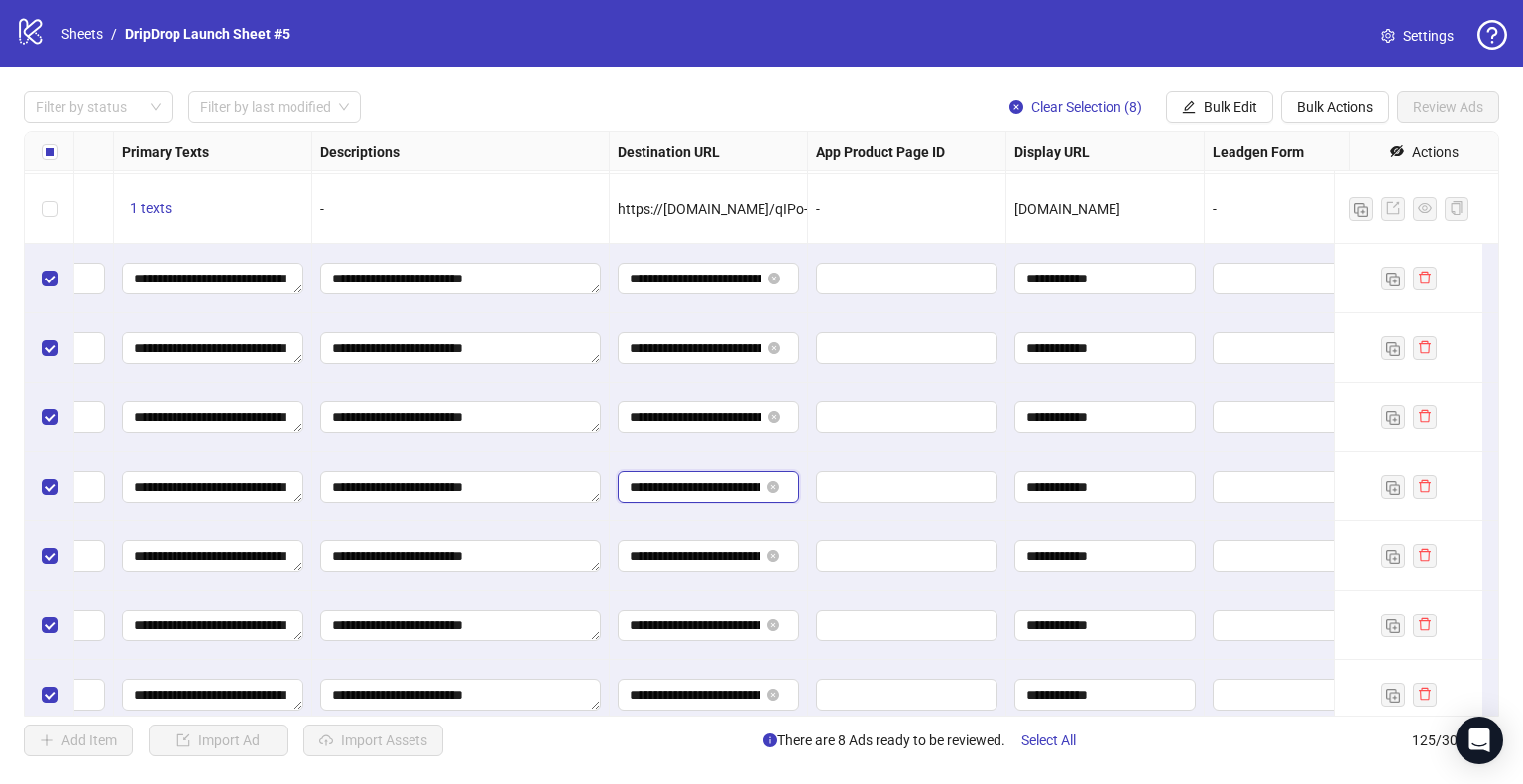 scroll, scrollTop: 0, scrollLeft: 575, axis: horizontal 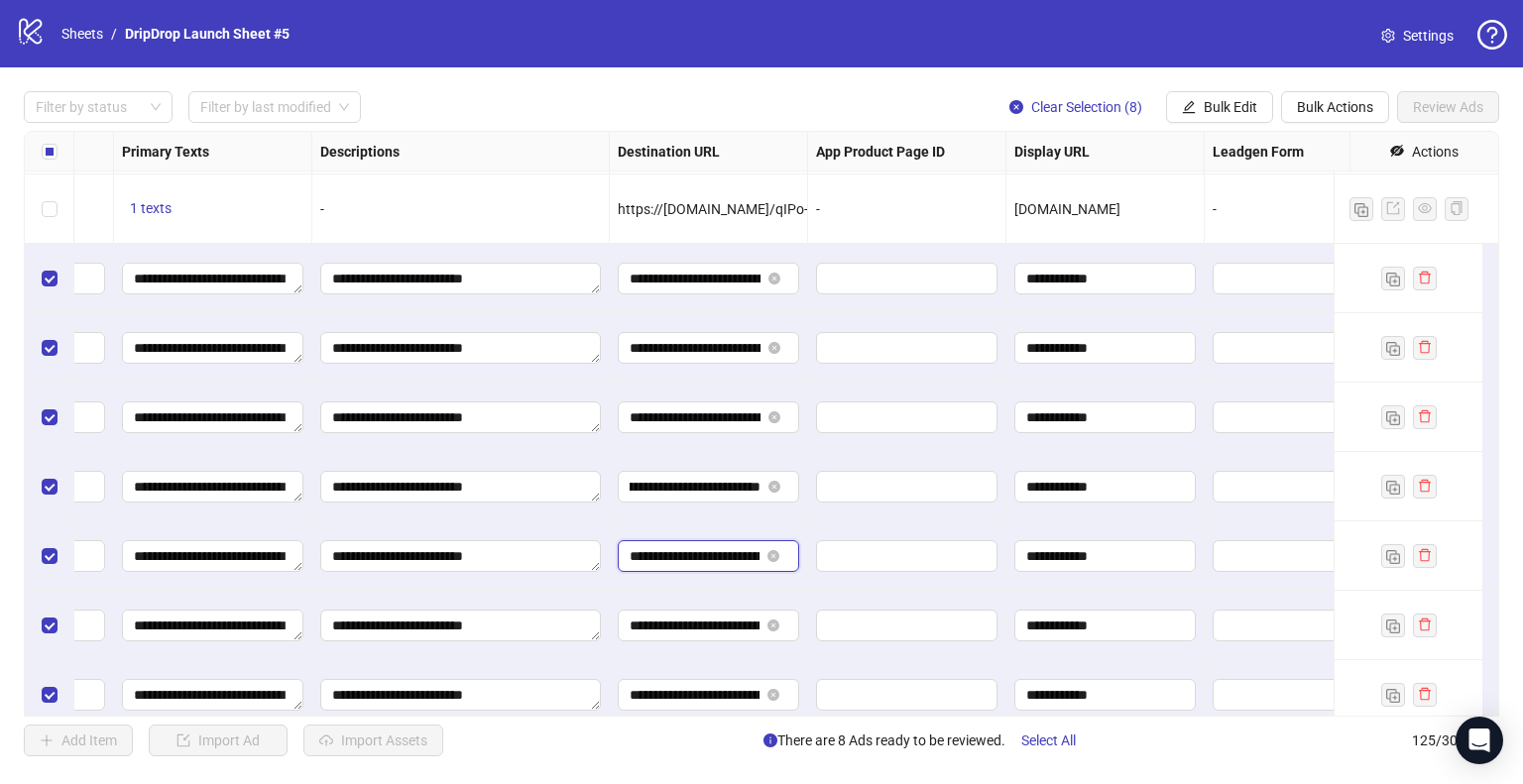 click on "**********" at bounding box center [694, 556] 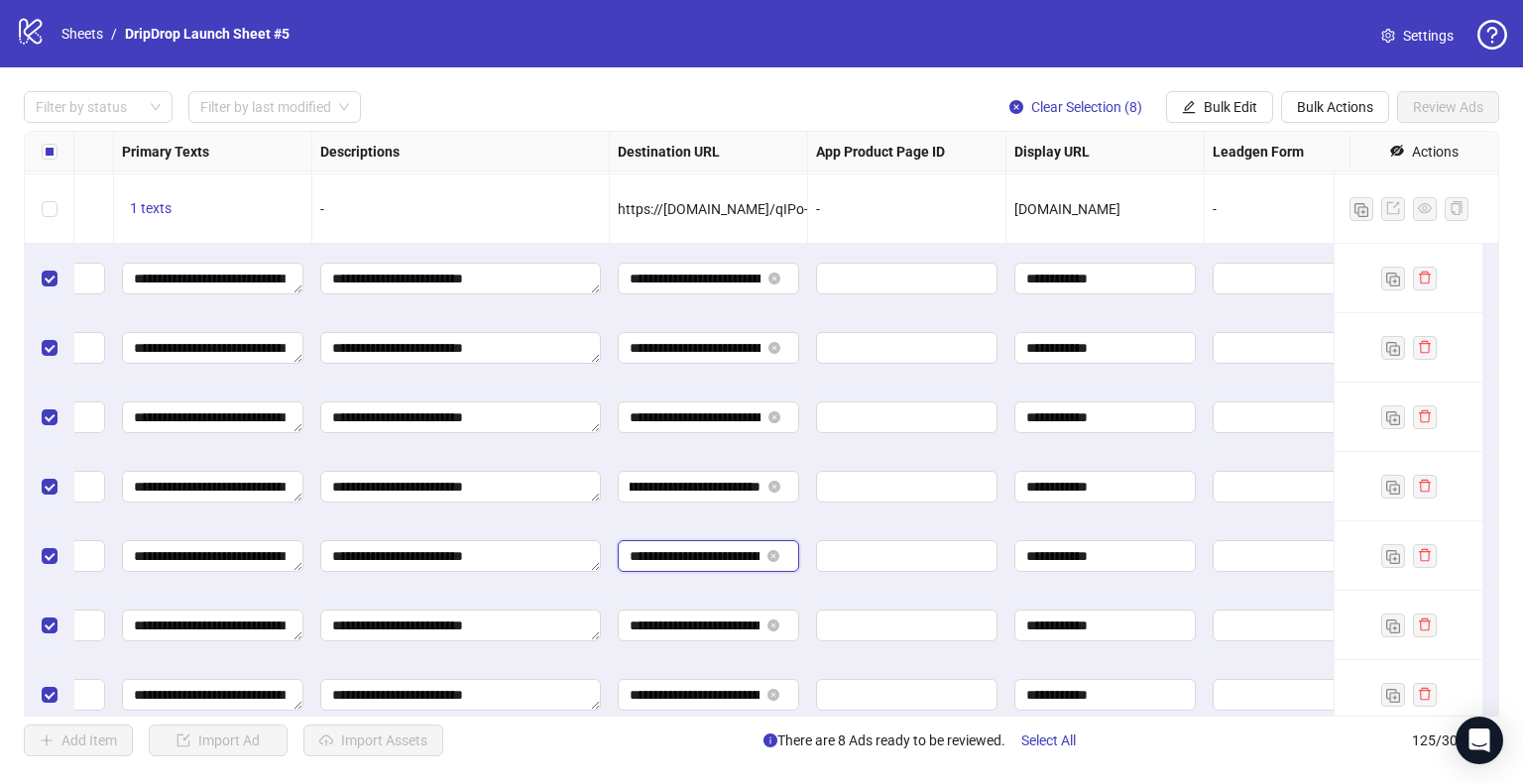 scroll, scrollTop: 0, scrollLeft: 0, axis: both 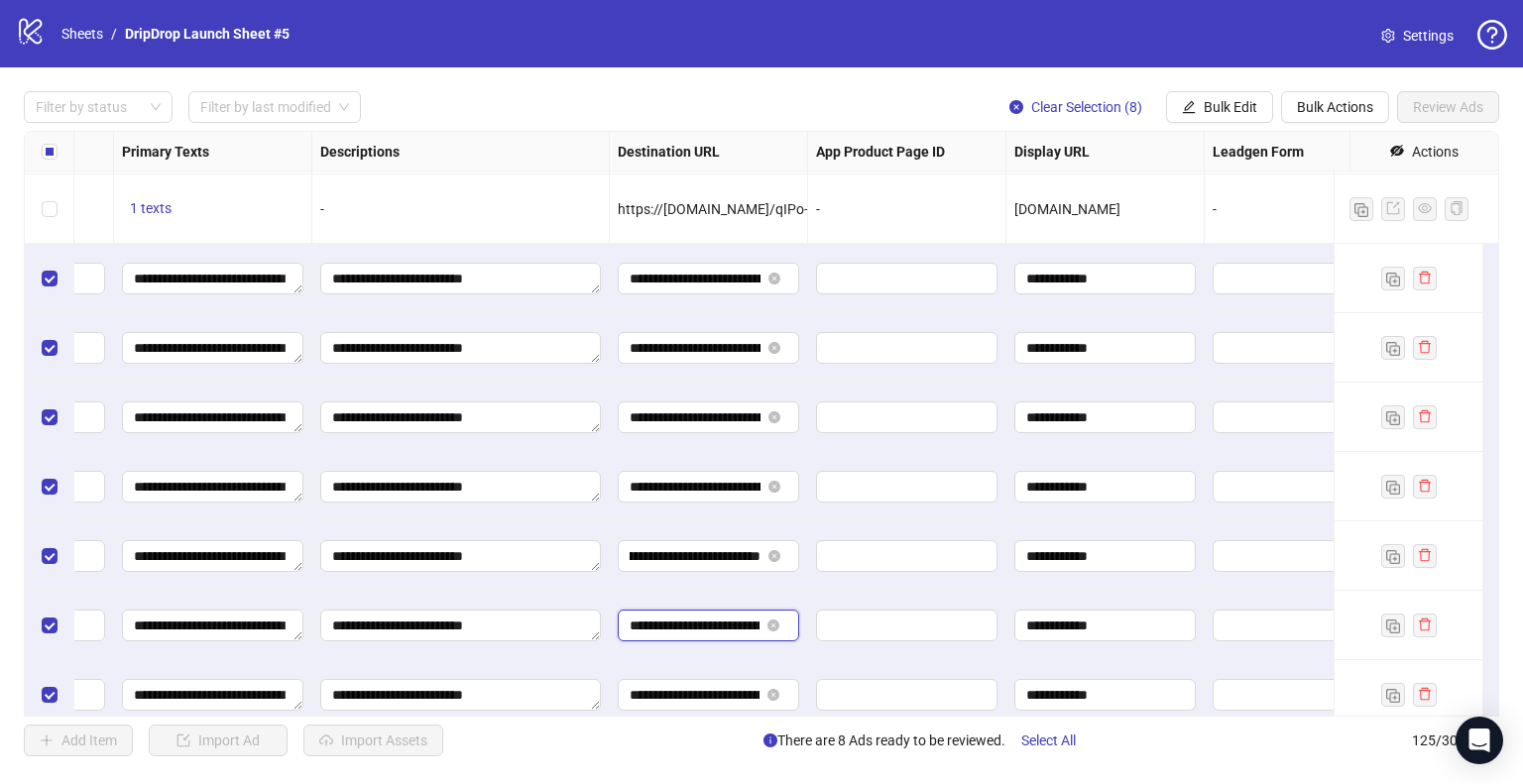 click on "**********" at bounding box center (694, 625) 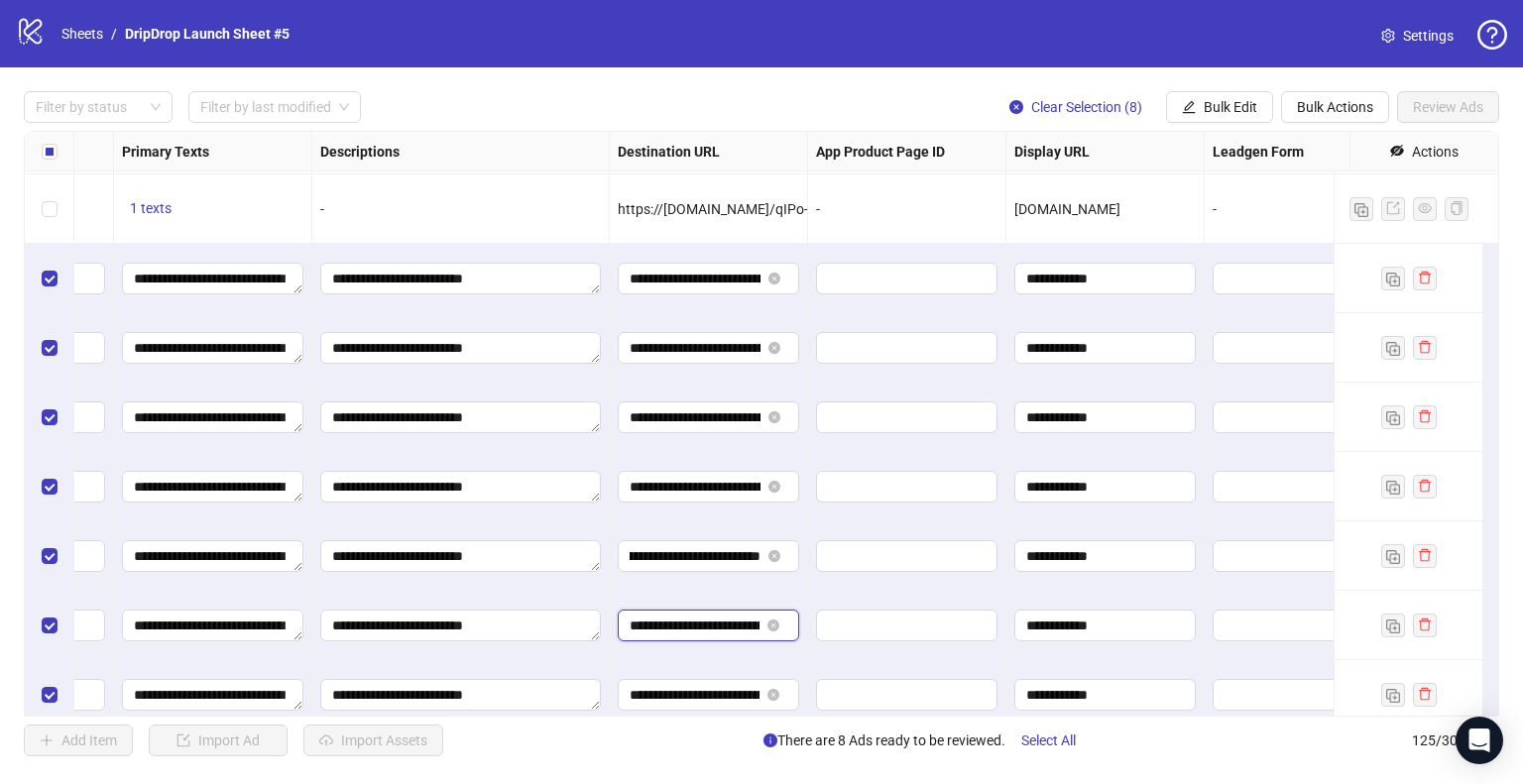 scroll, scrollTop: 0, scrollLeft: 0, axis: both 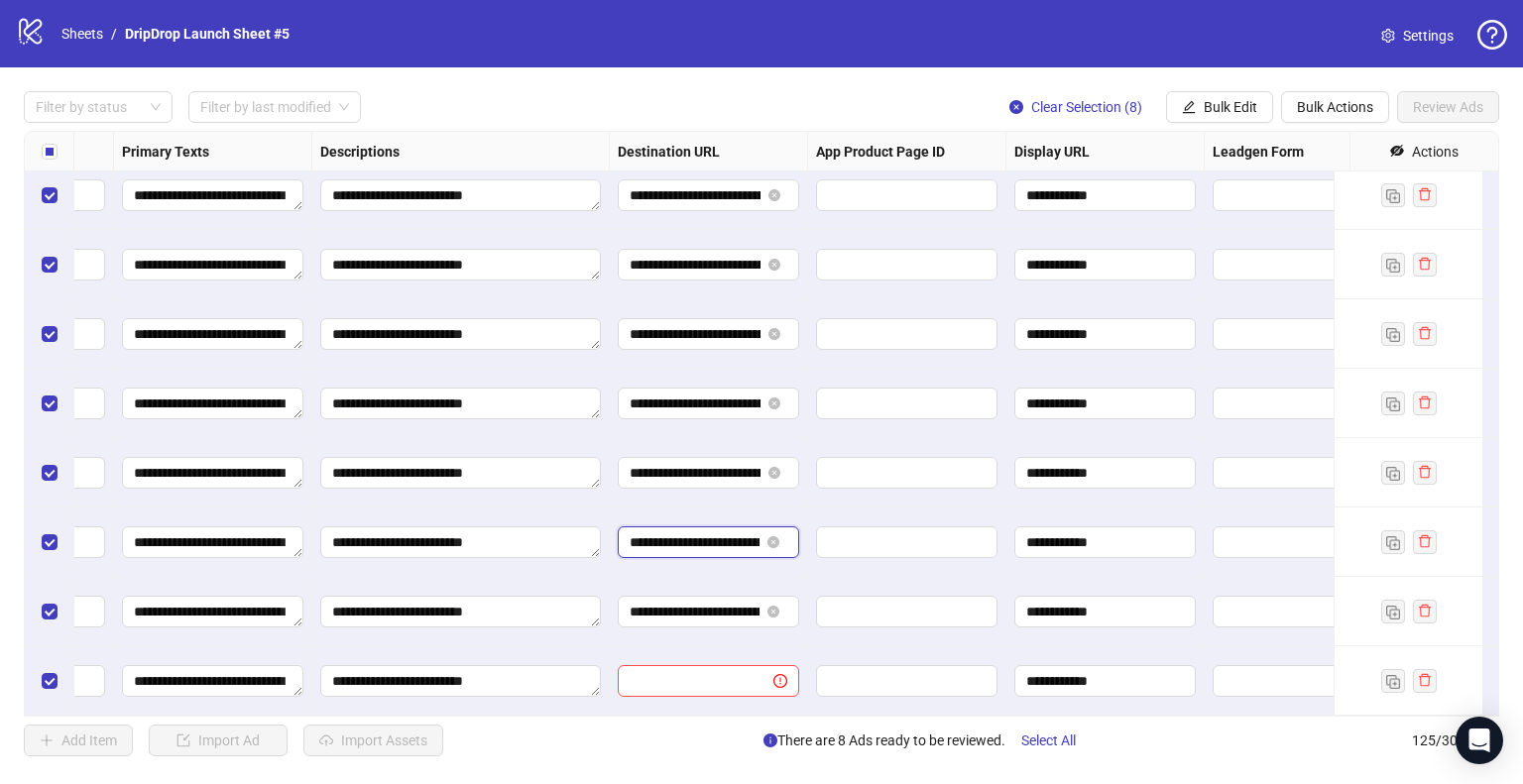 click on "**********" at bounding box center (694, 542) 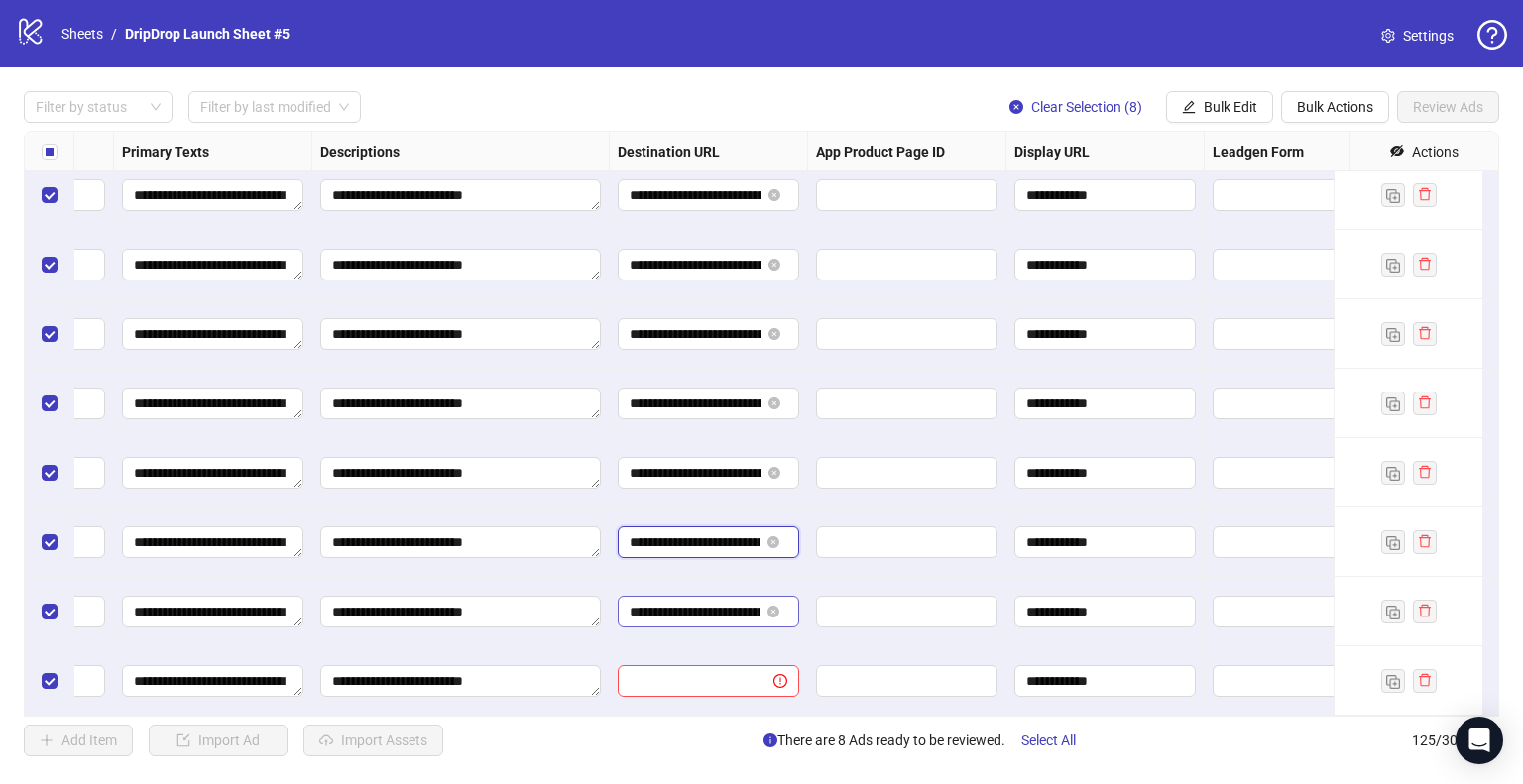 scroll, scrollTop: 0, scrollLeft: 574, axis: horizontal 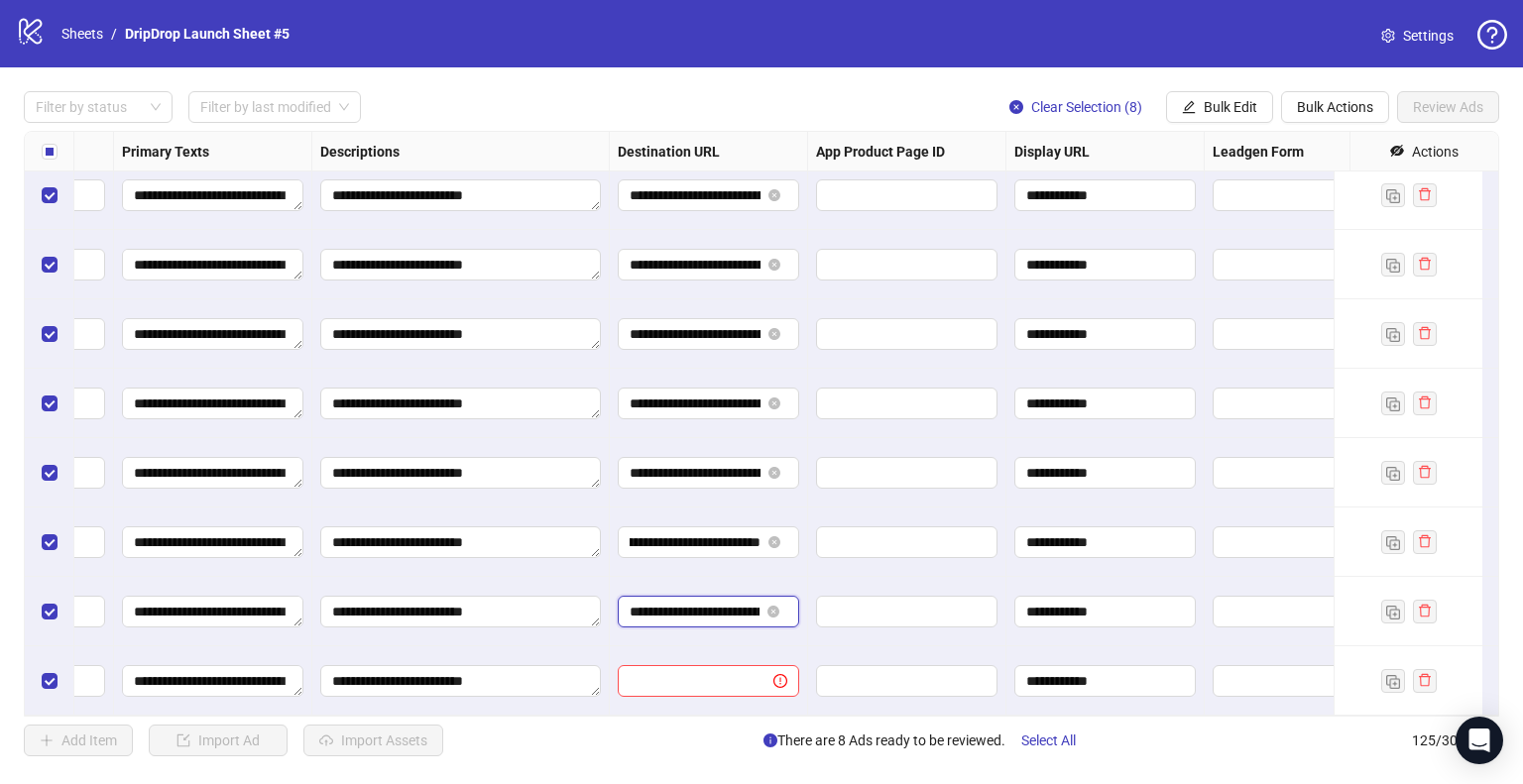 click on "**********" at bounding box center [694, 612] 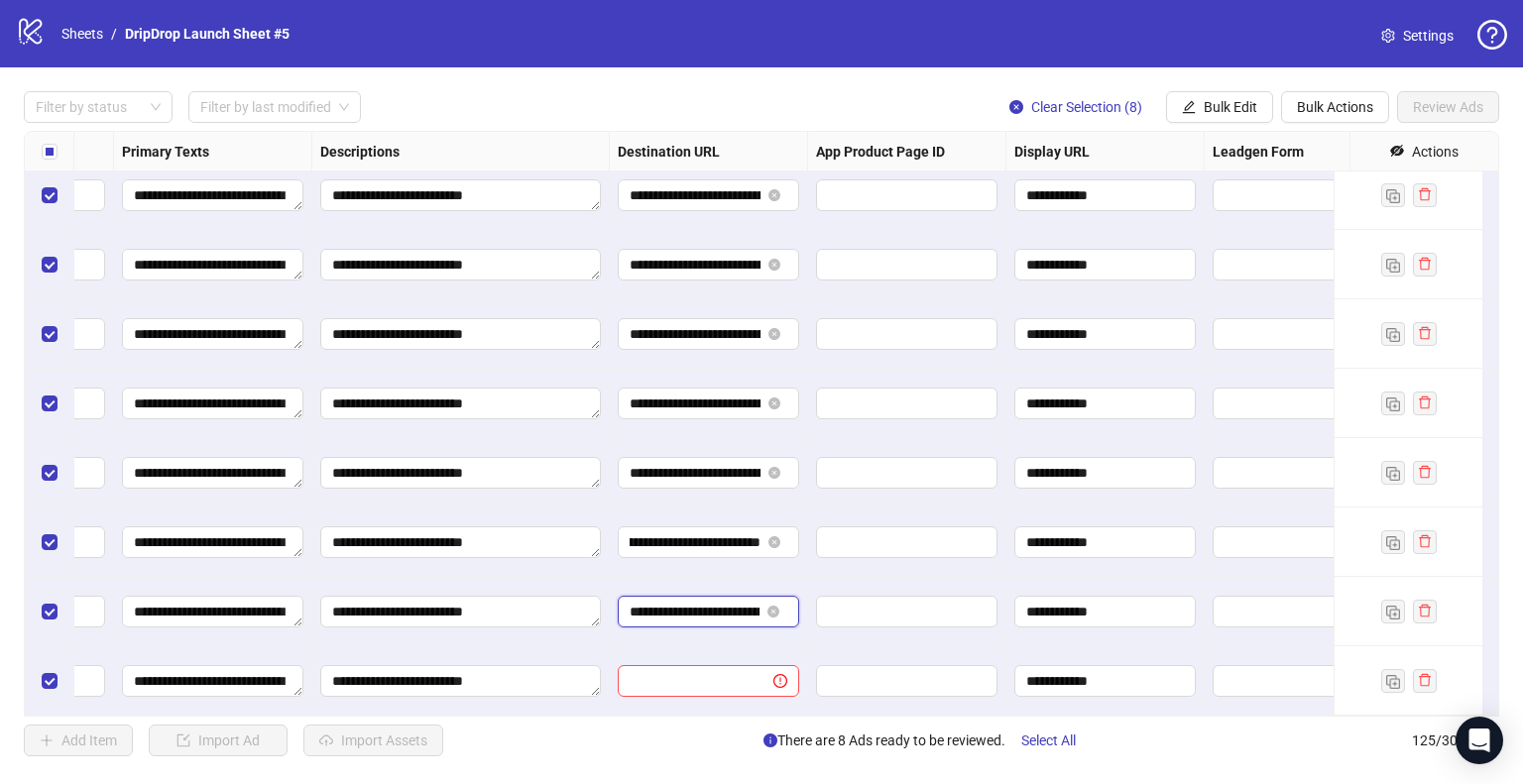 scroll, scrollTop: 0, scrollLeft: 0, axis: both 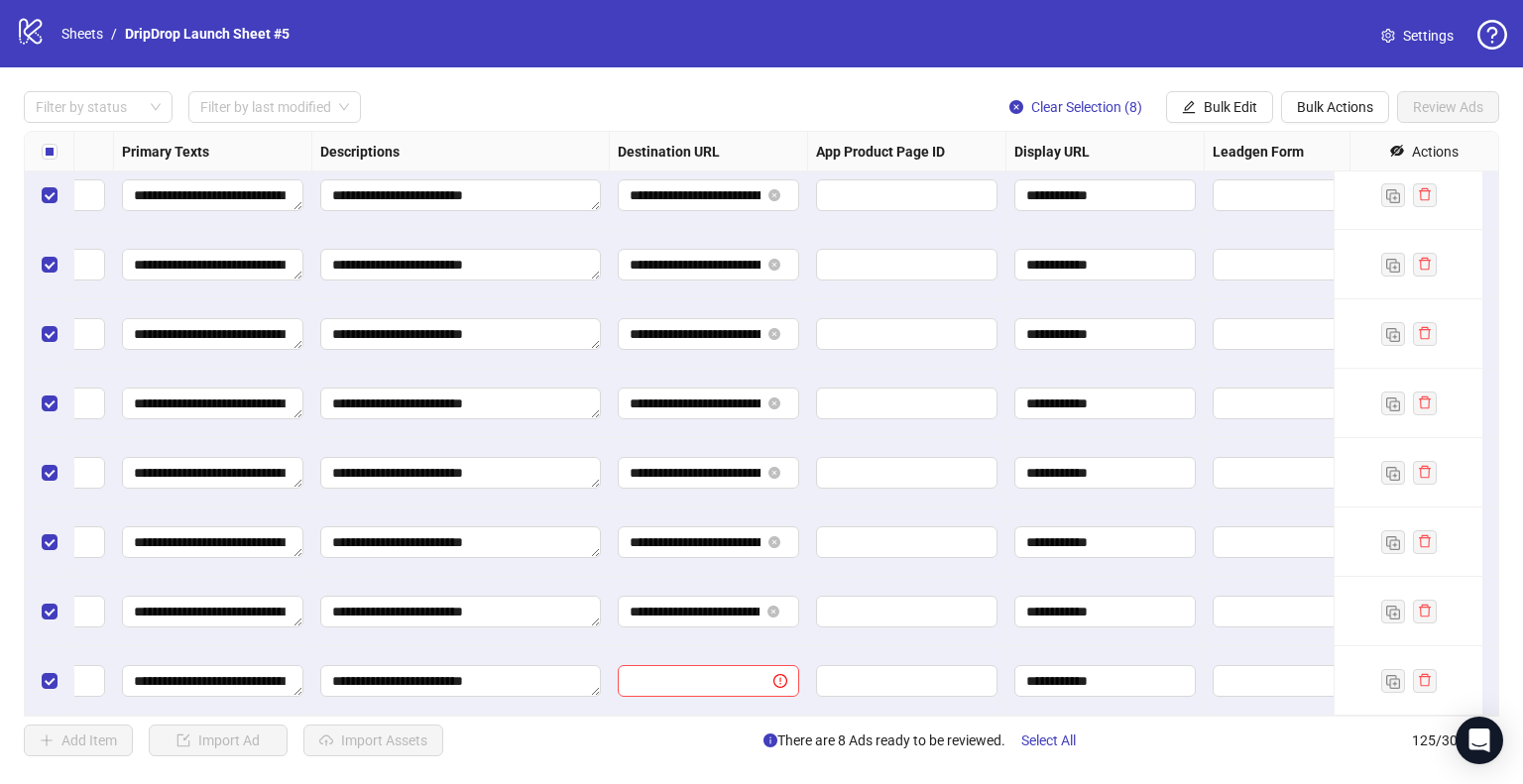 click at bounding box center [709, 681] 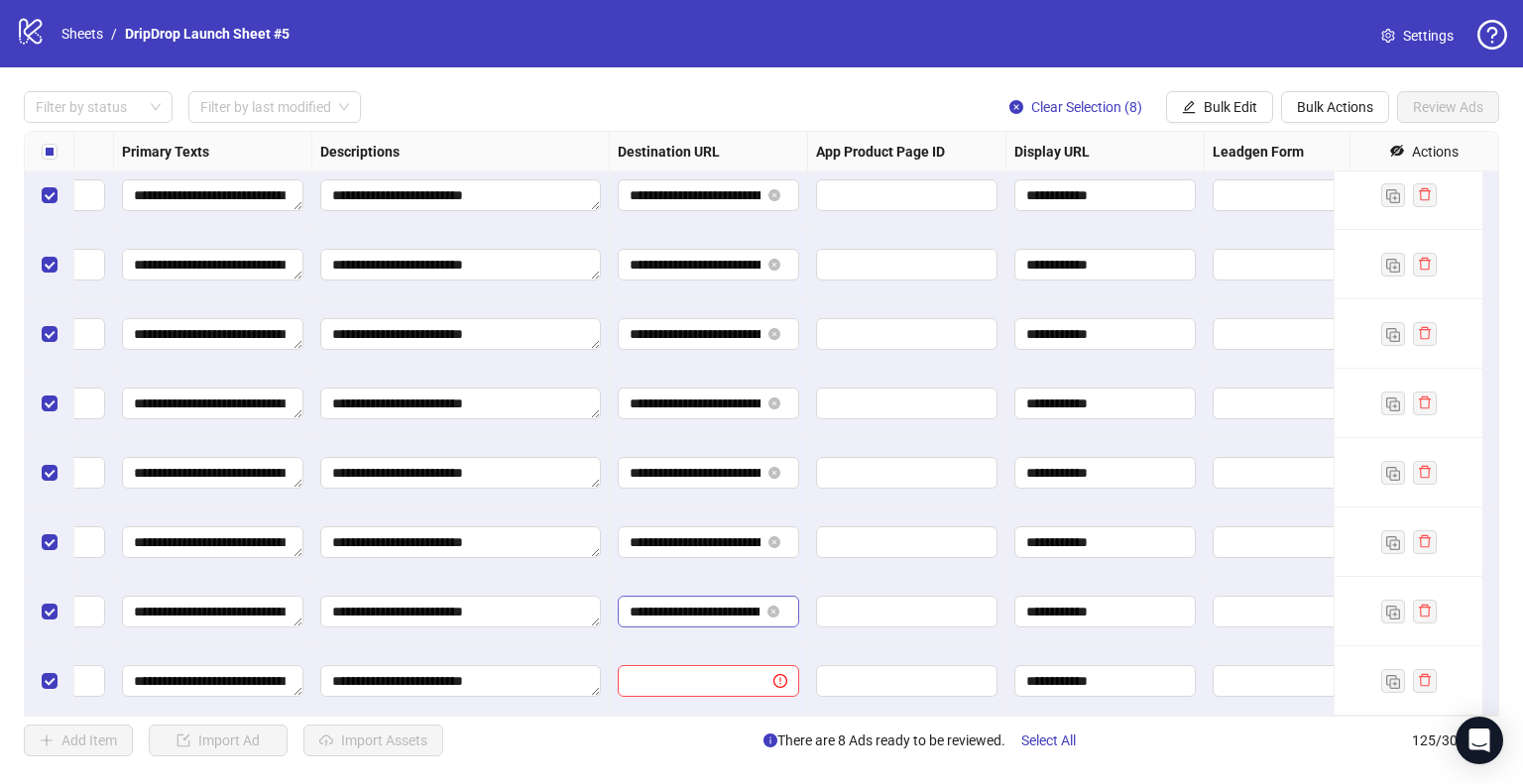 scroll, scrollTop: 0, scrollLeft: 0, axis: both 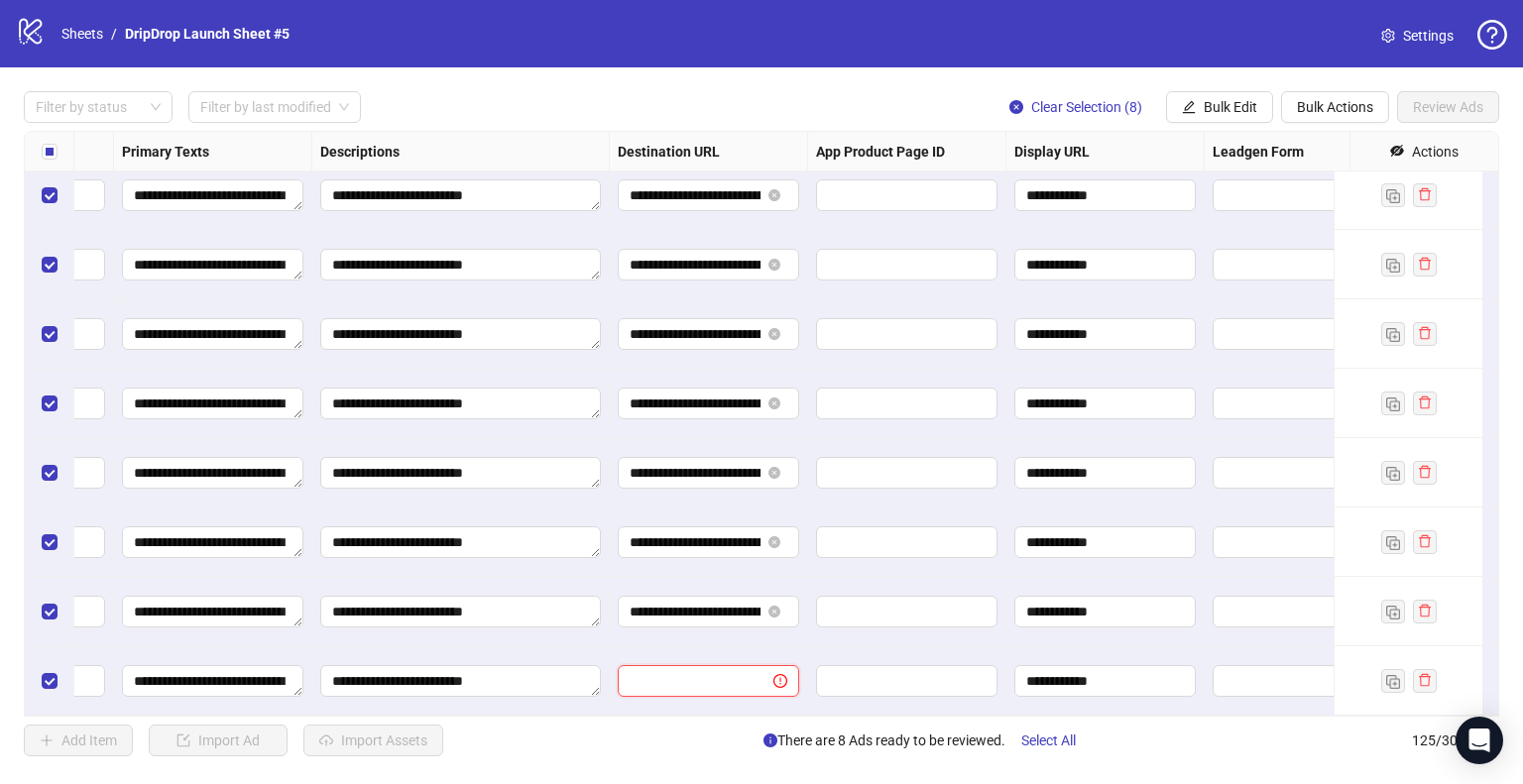 click at bounding box center [687, 681] 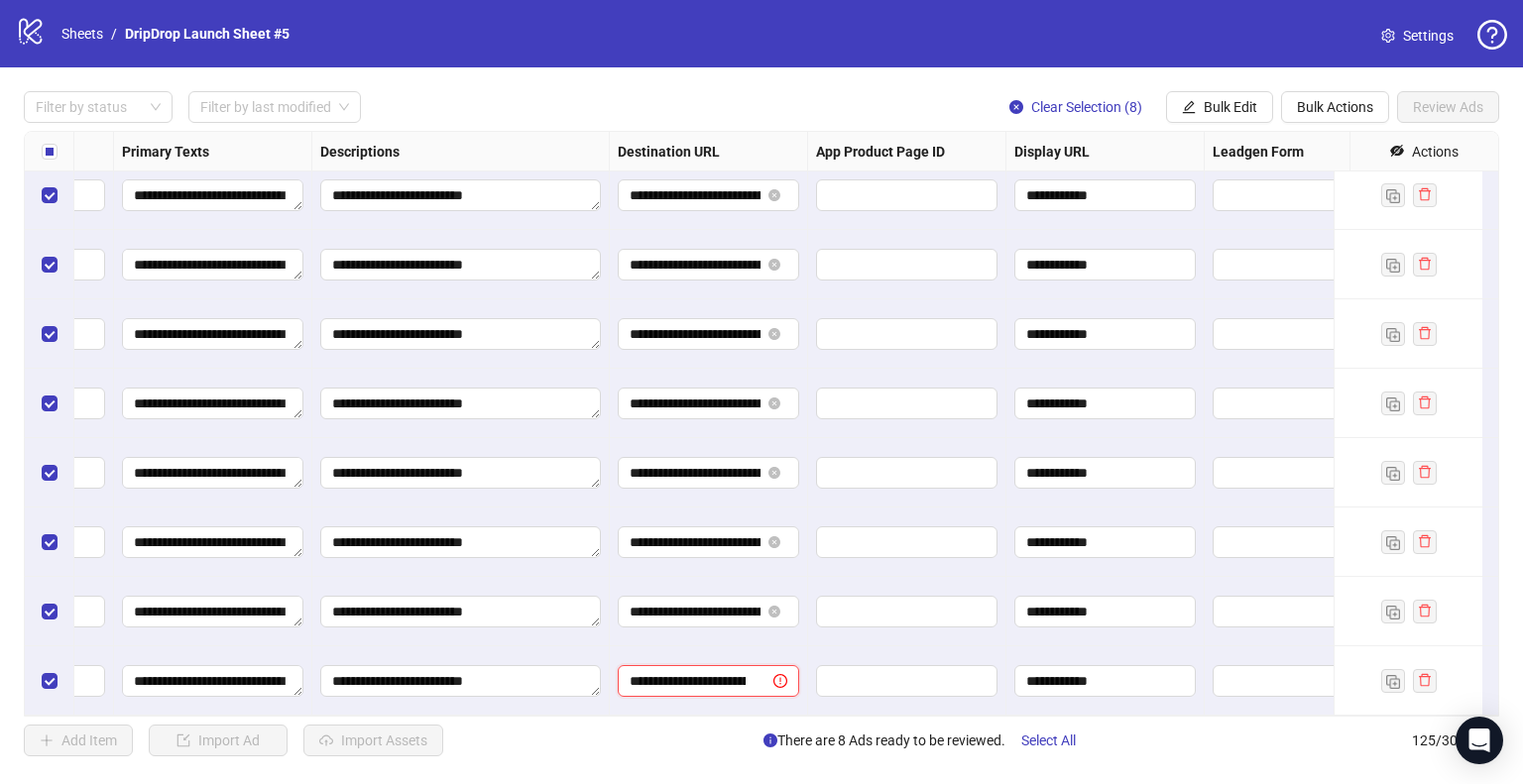 scroll, scrollTop: 0, scrollLeft: 567, axis: horizontal 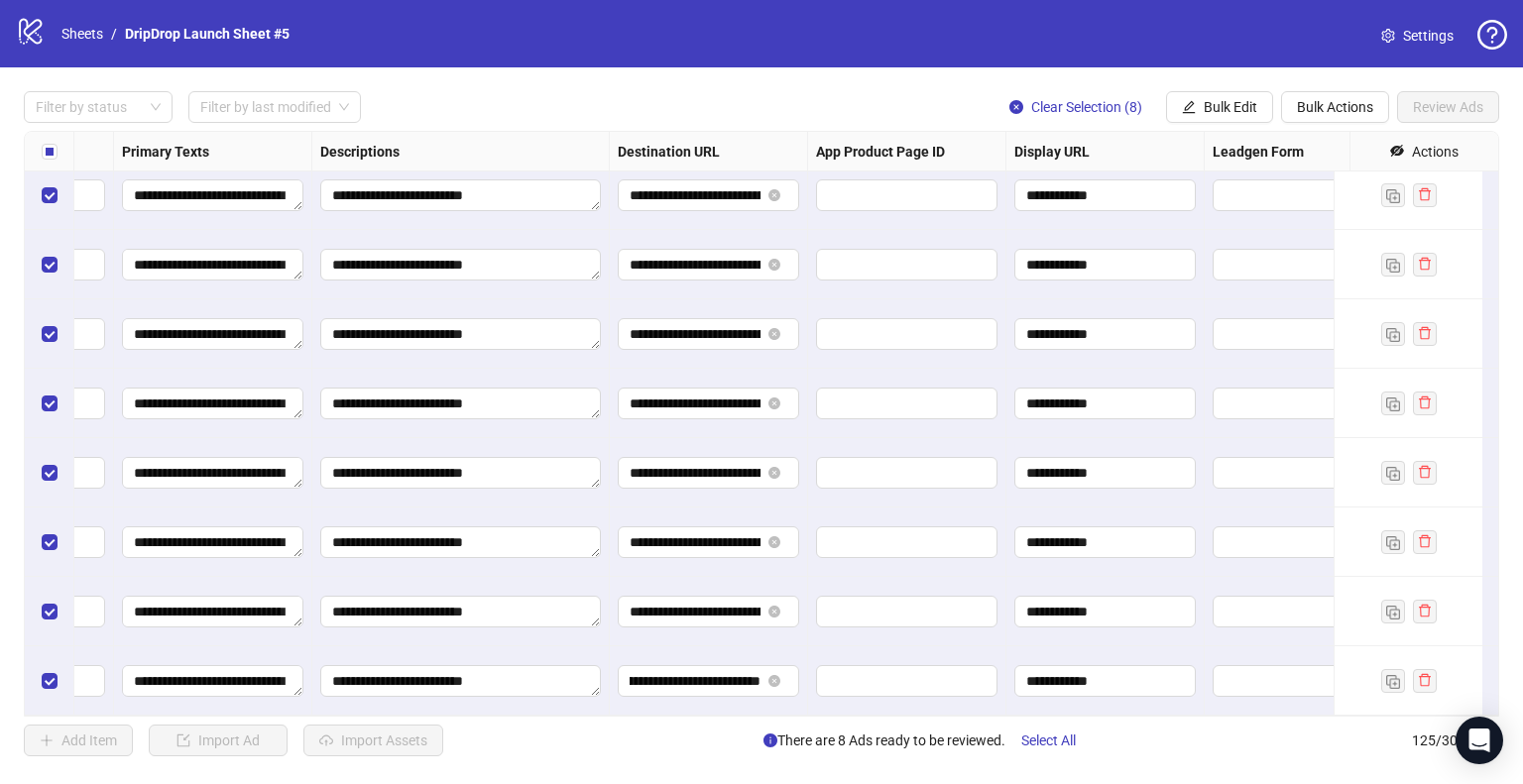 click on "**********" at bounding box center (709, 681) 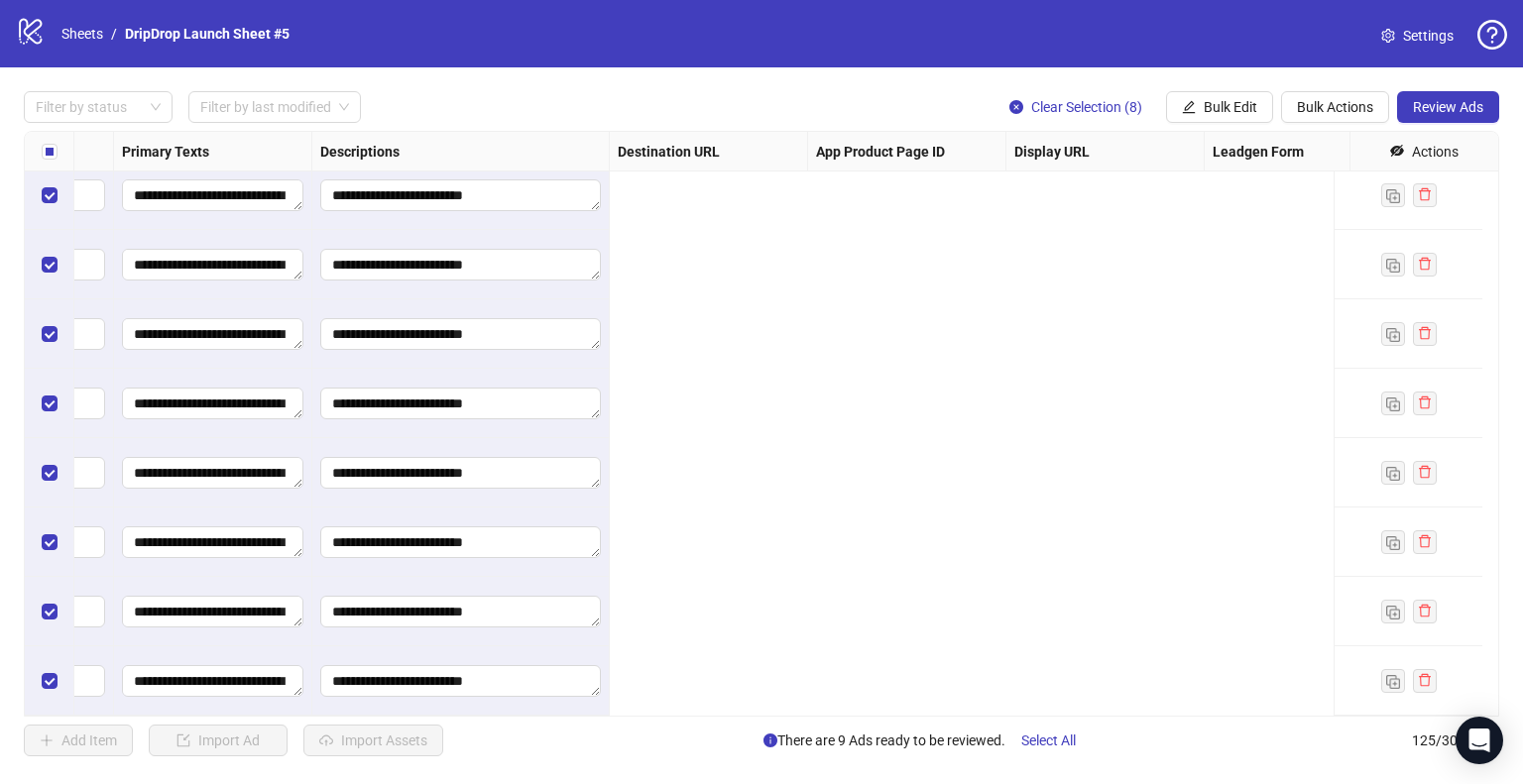 scroll, scrollTop: 8144, scrollLeft: 128, axis: both 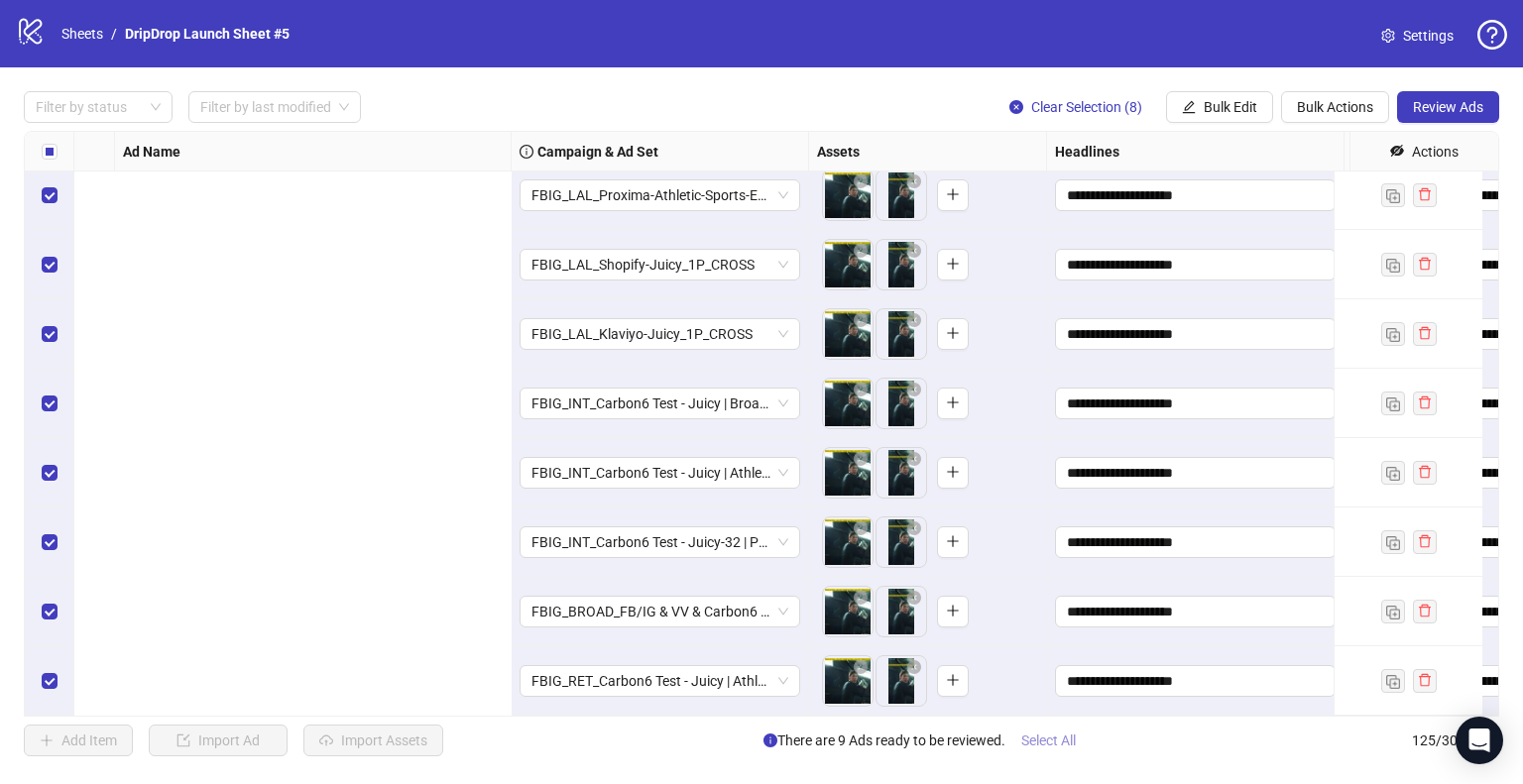 click on "Select All" at bounding box center (1048, 740) 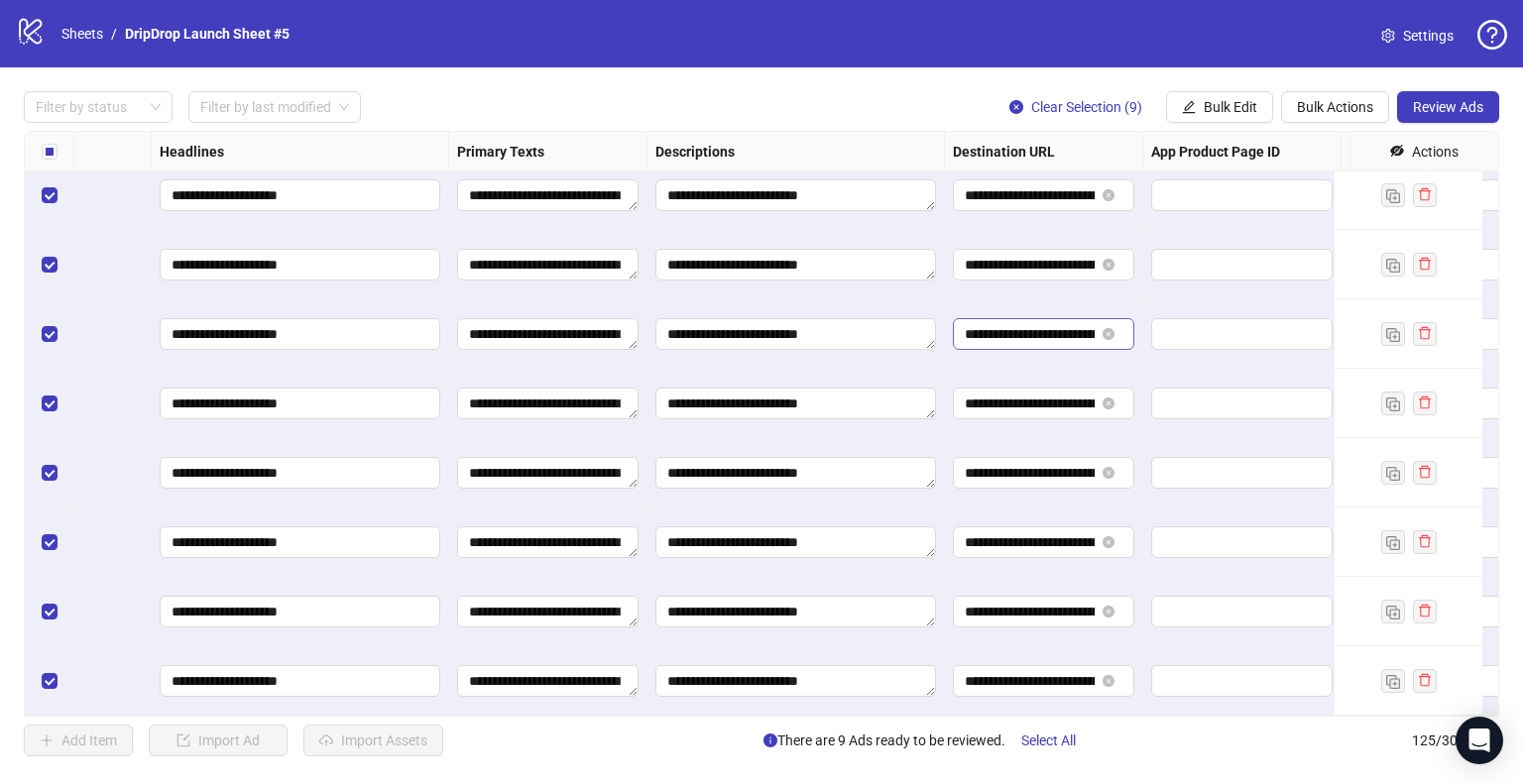 type 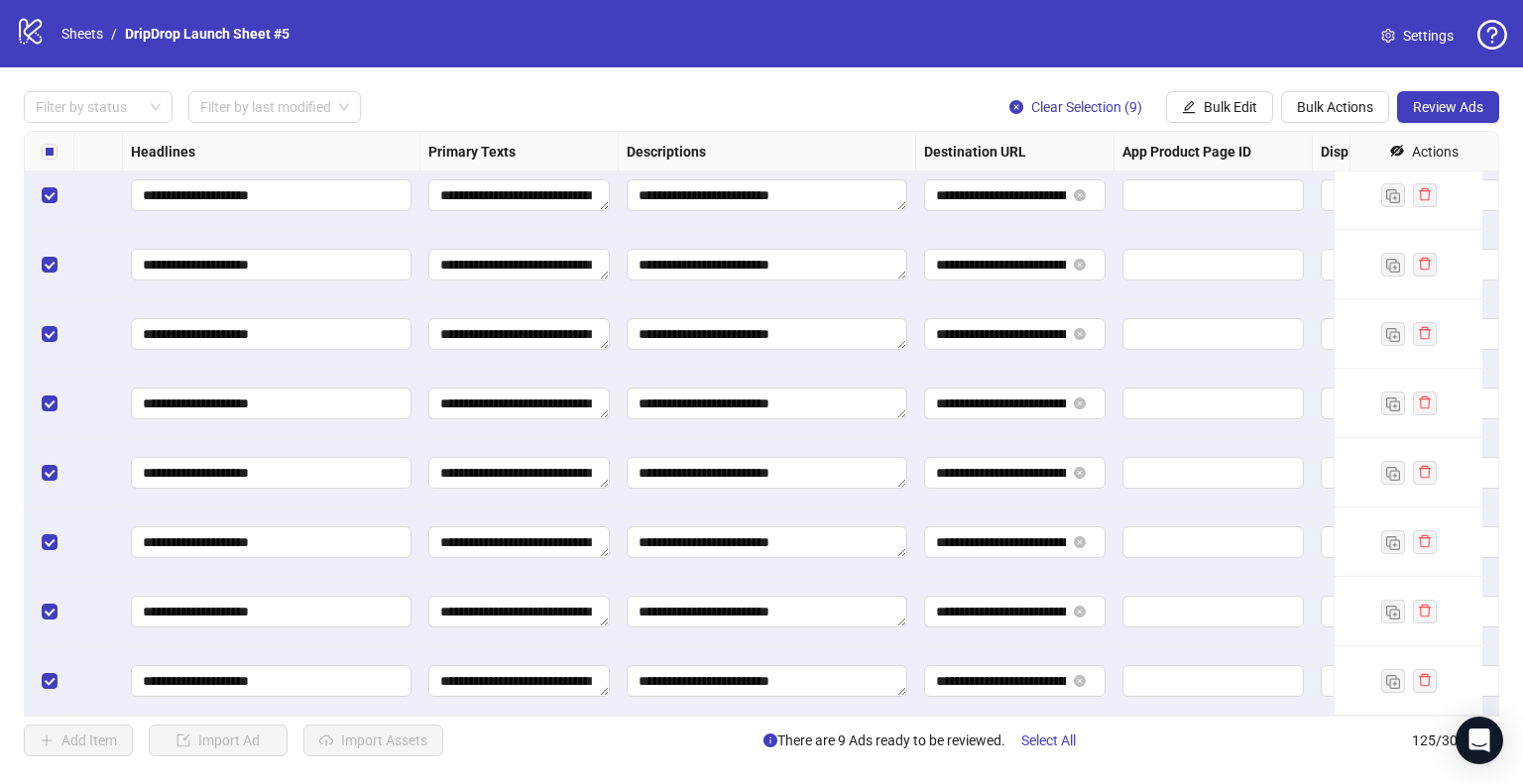 scroll, scrollTop: 8045, scrollLeft: 1052, axis: both 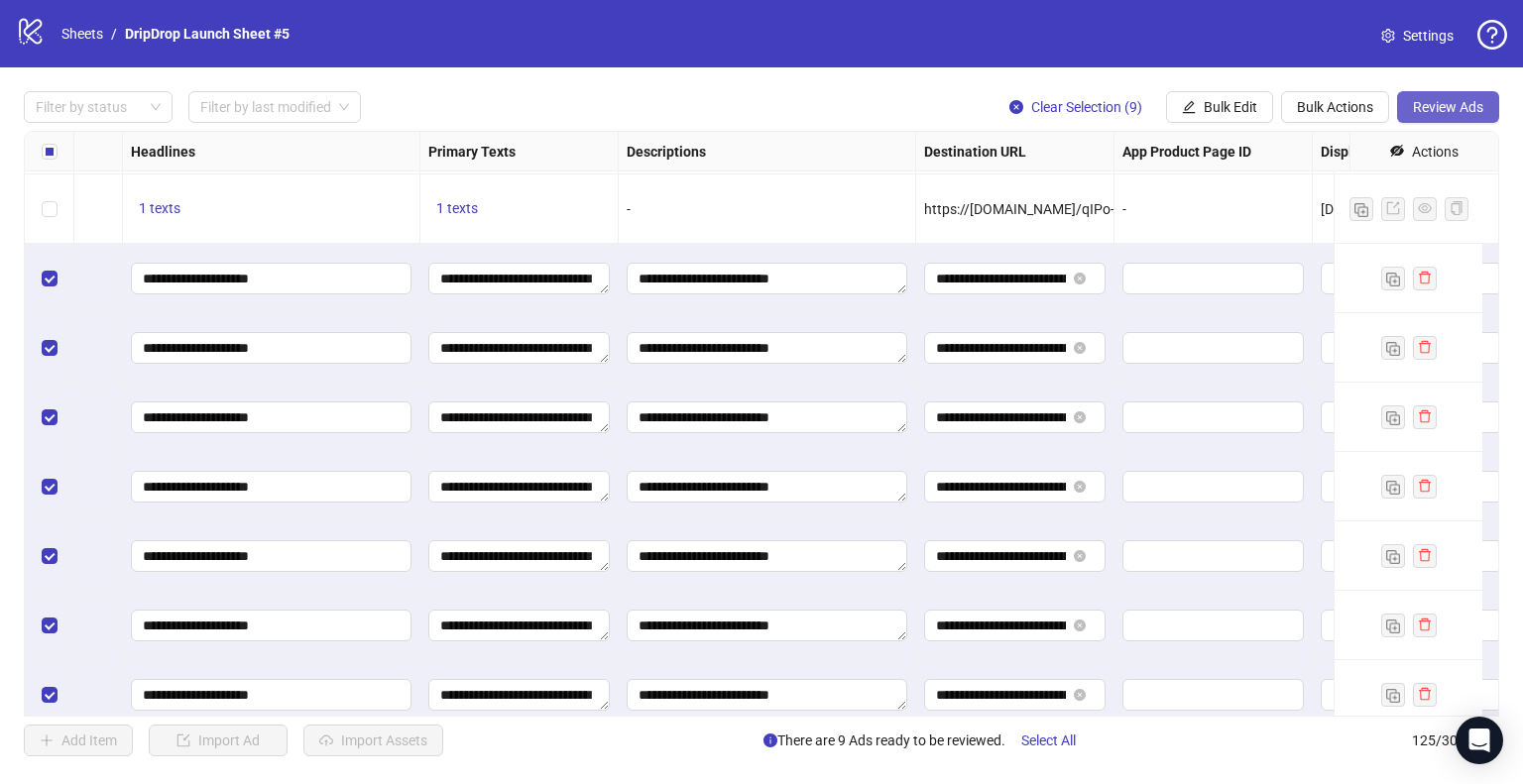 click on "Review Ads" at bounding box center (1448, 107) 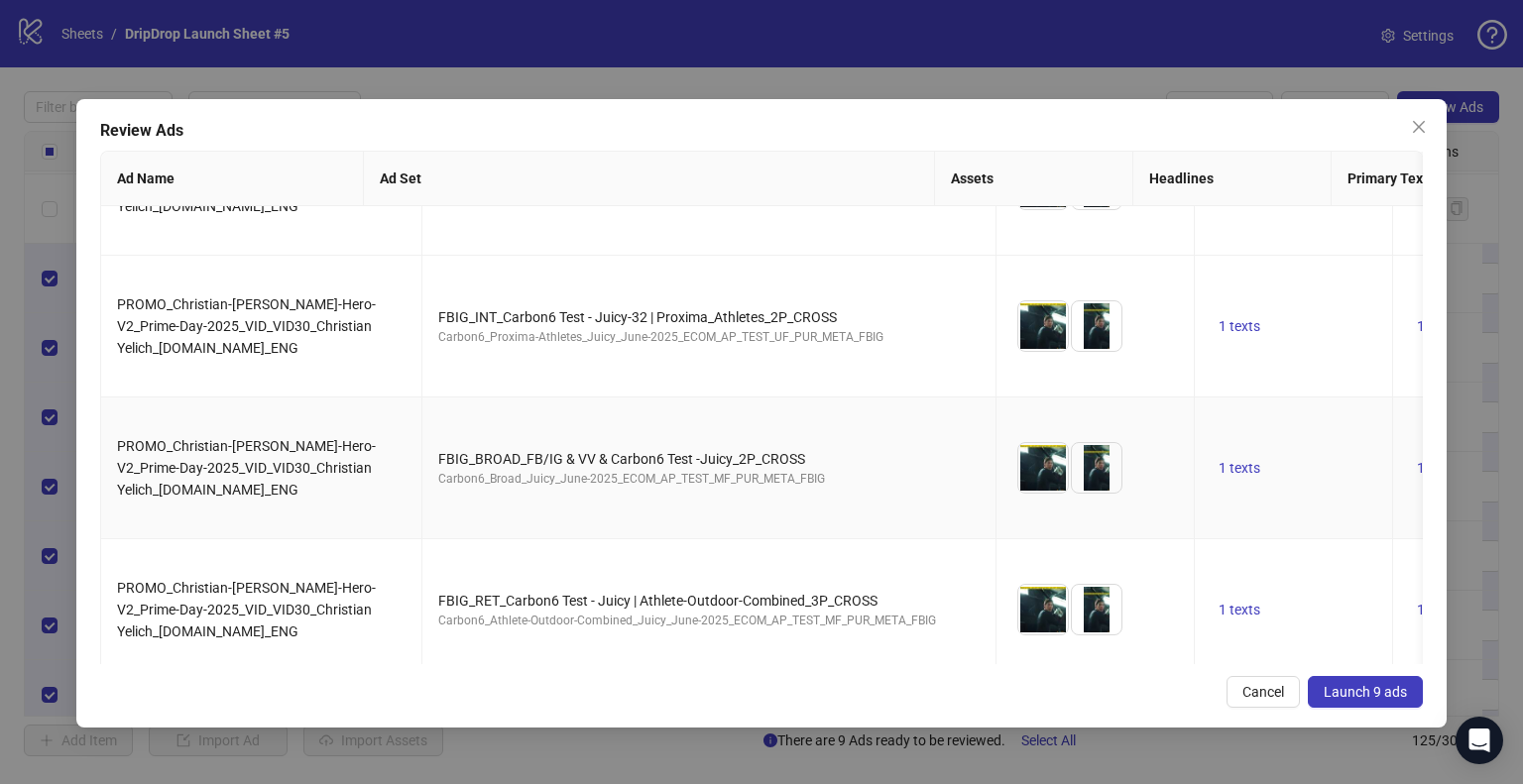 scroll, scrollTop: 784, scrollLeft: 0, axis: vertical 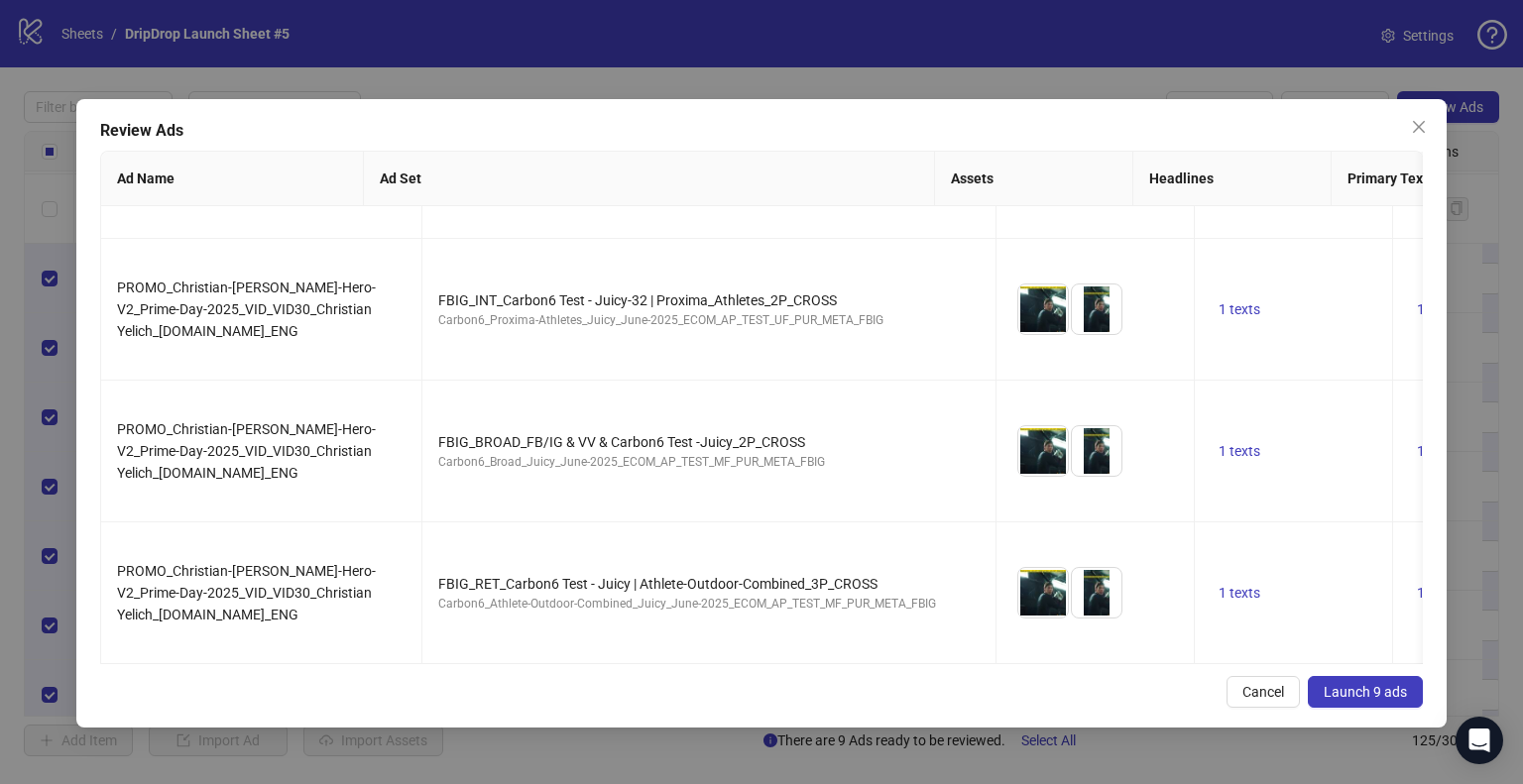 click on "Launch 9 ads" at bounding box center (1365, 692) 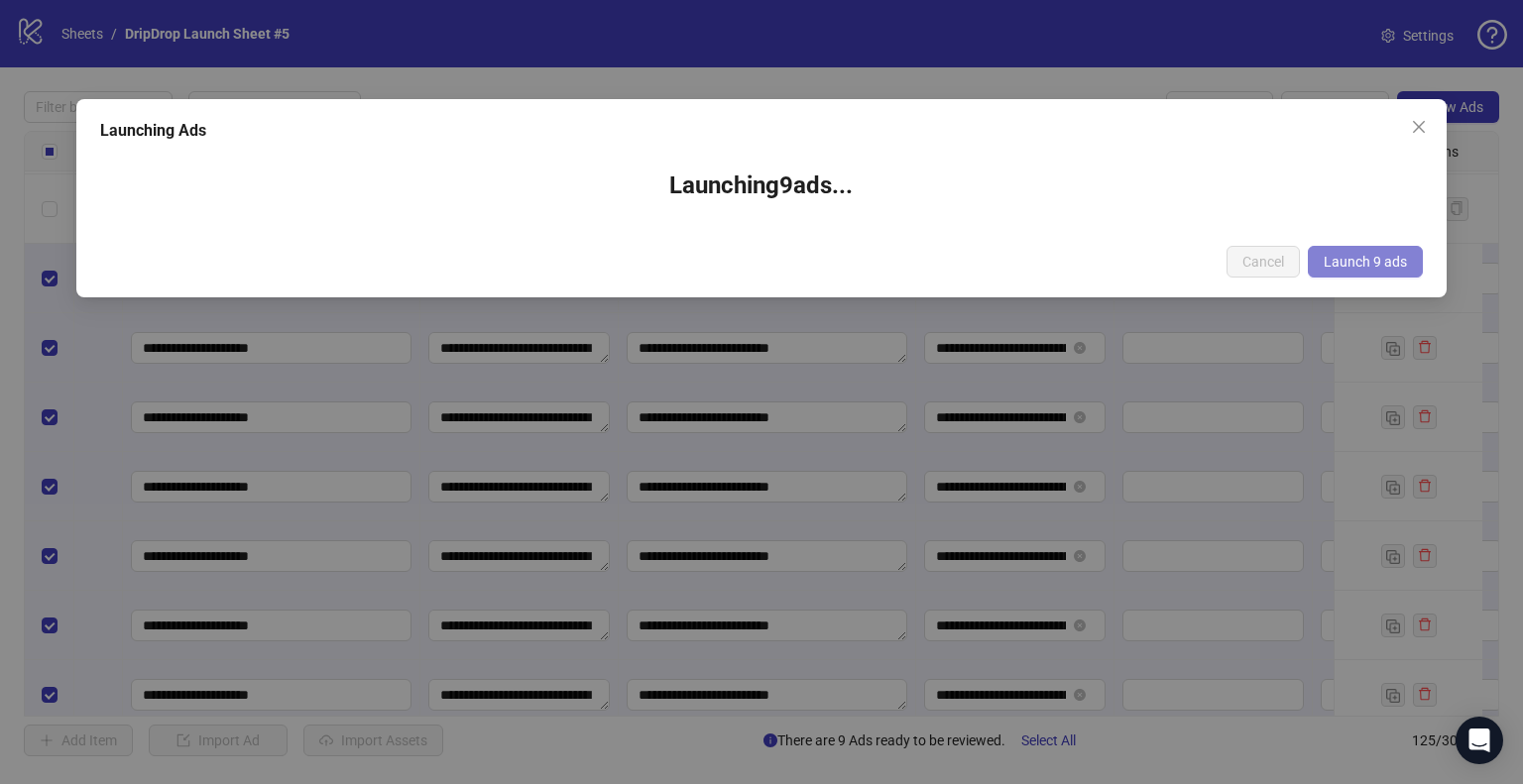 type 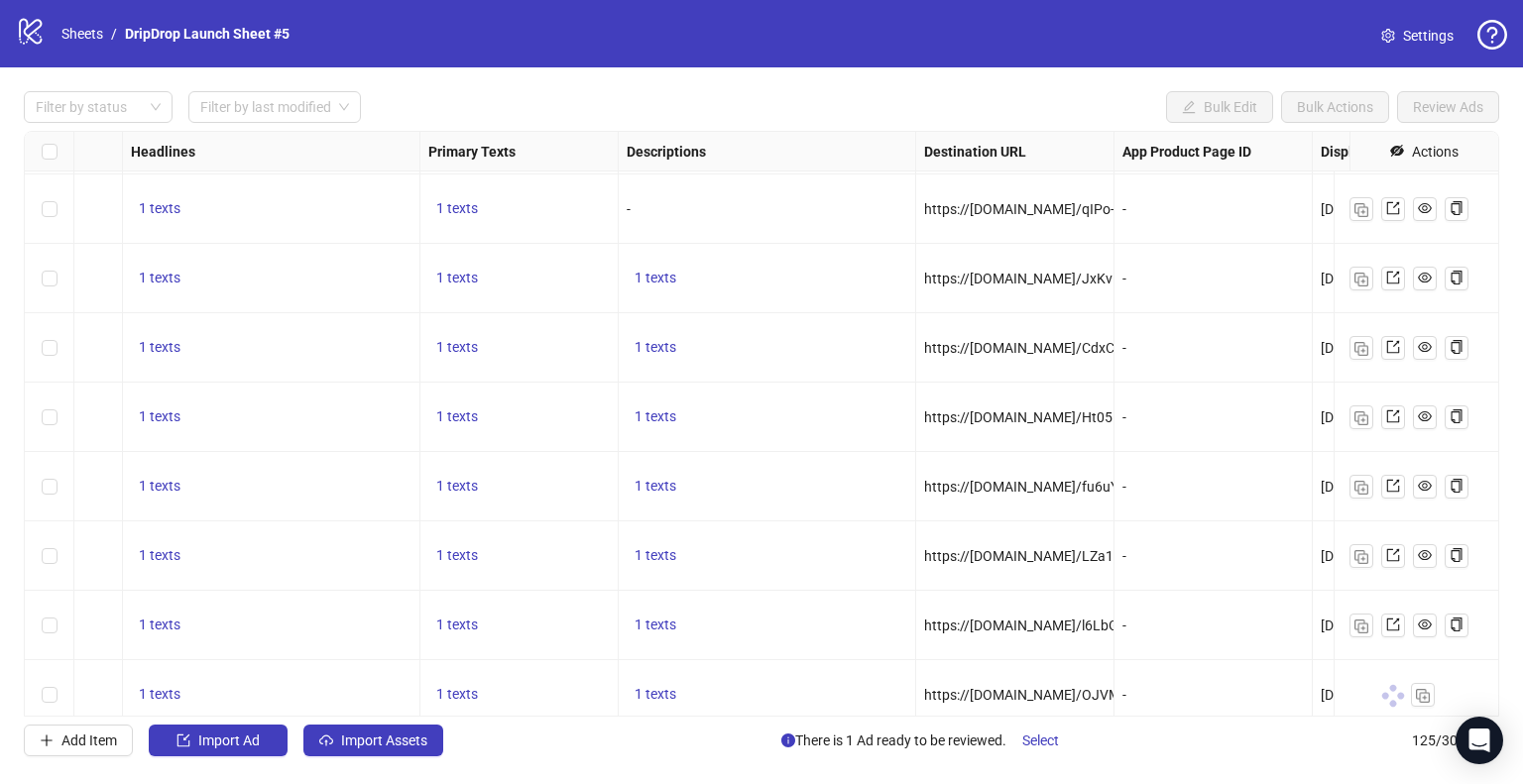 scroll, scrollTop: 8144, scrollLeft: 1052, axis: both 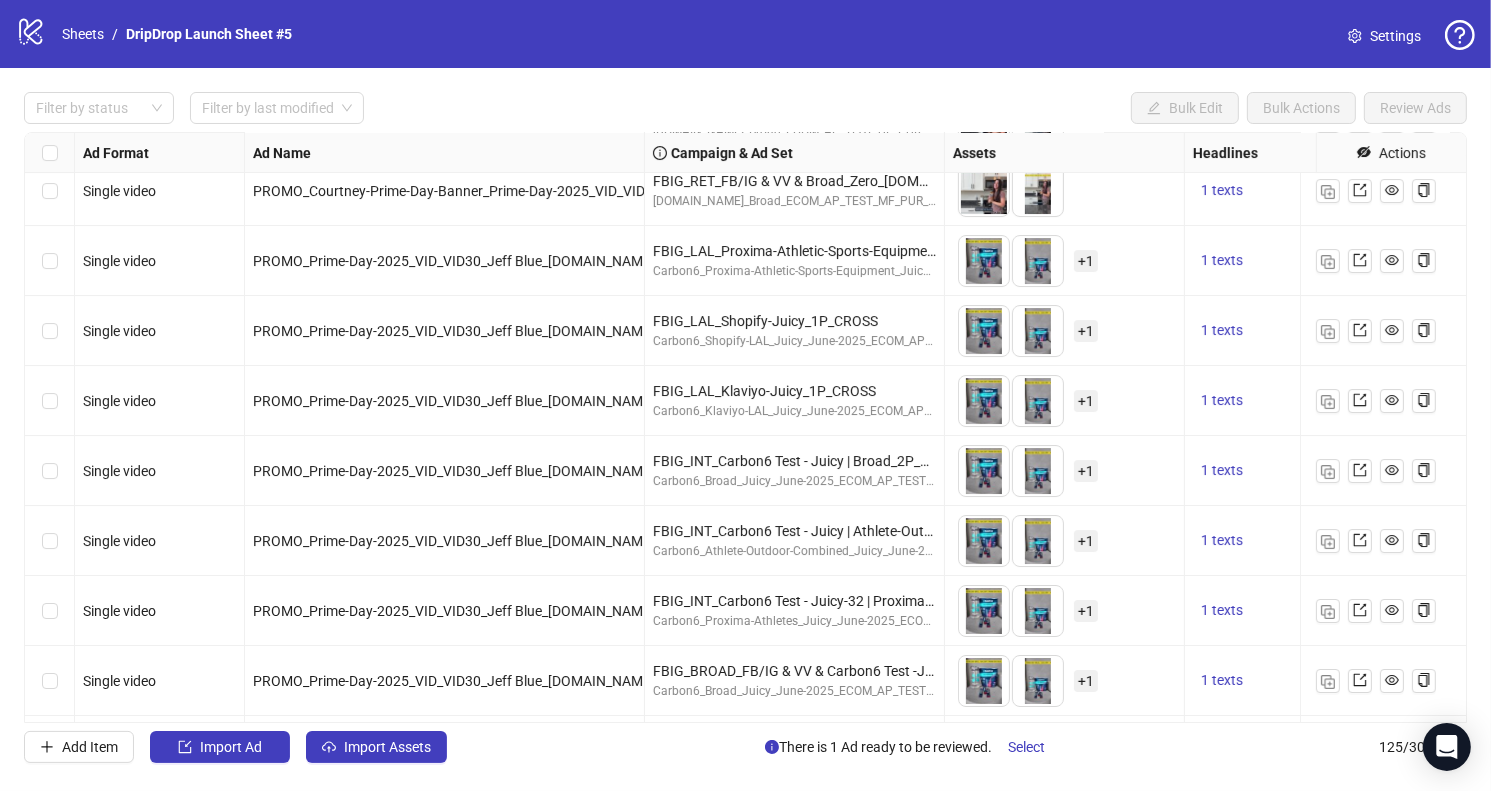click on "PROMO_Prime-Day-2025_VID_VID30_Jeff Blue_[DOMAIN_NAME]_ENG" at bounding box center [445, 331] 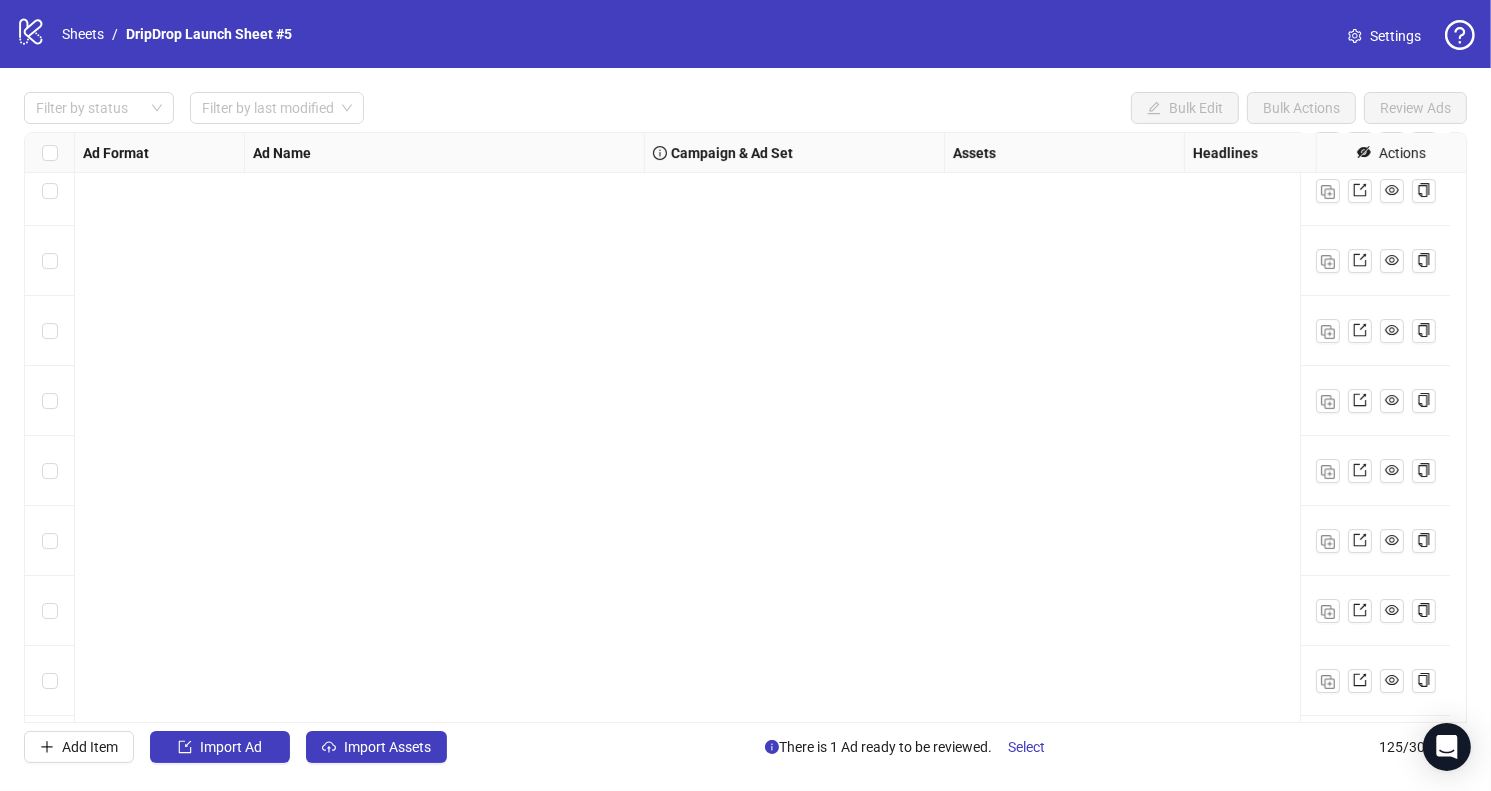 scroll, scrollTop: 8217, scrollLeft: 0, axis: vertical 